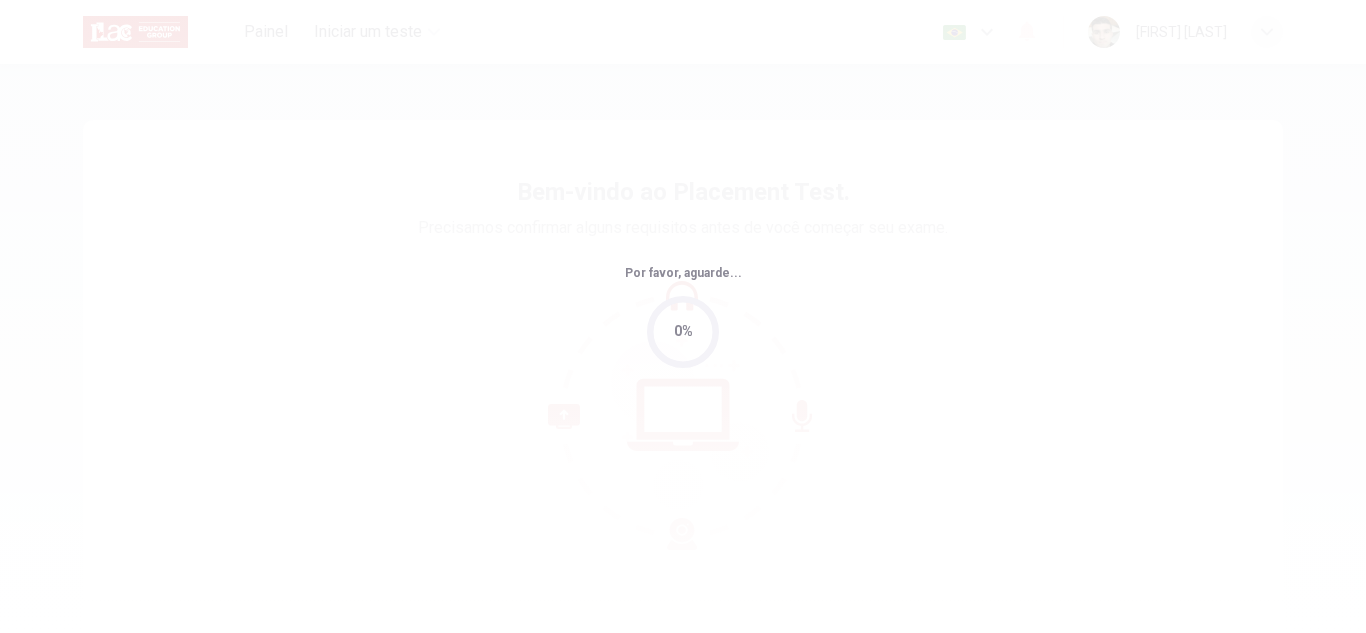 scroll, scrollTop: 0, scrollLeft: 0, axis: both 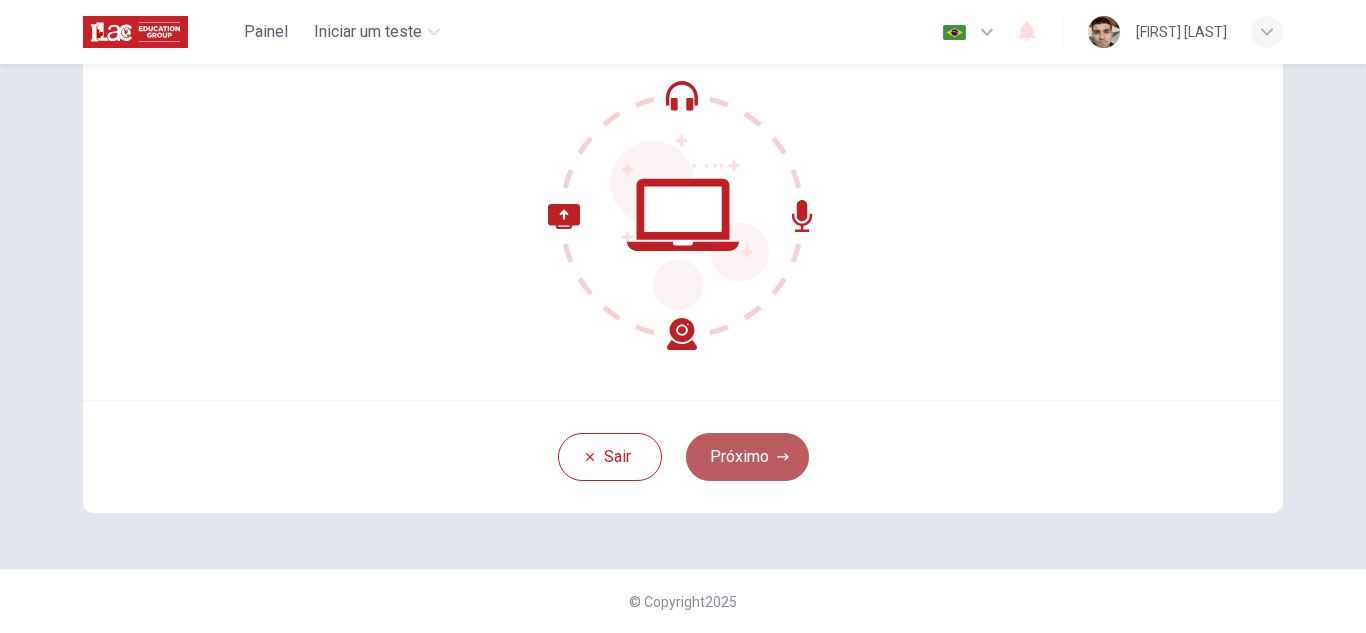 click on "Próximo" at bounding box center [747, 457] 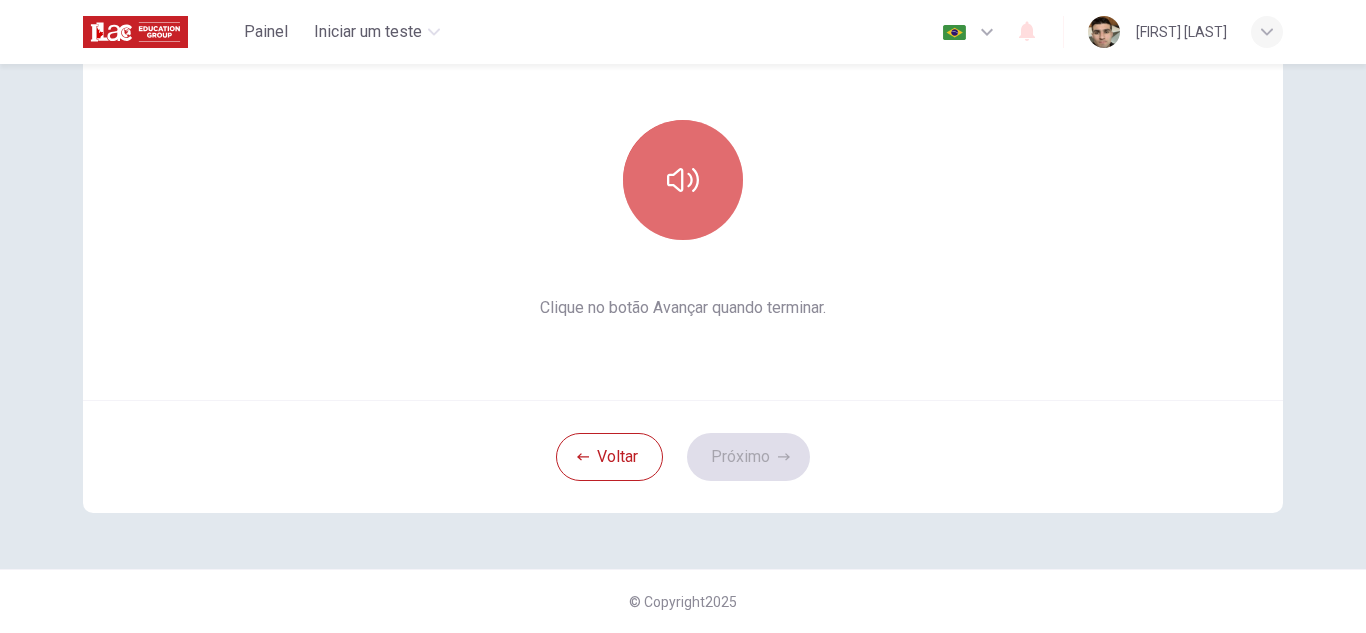click at bounding box center (683, 180) 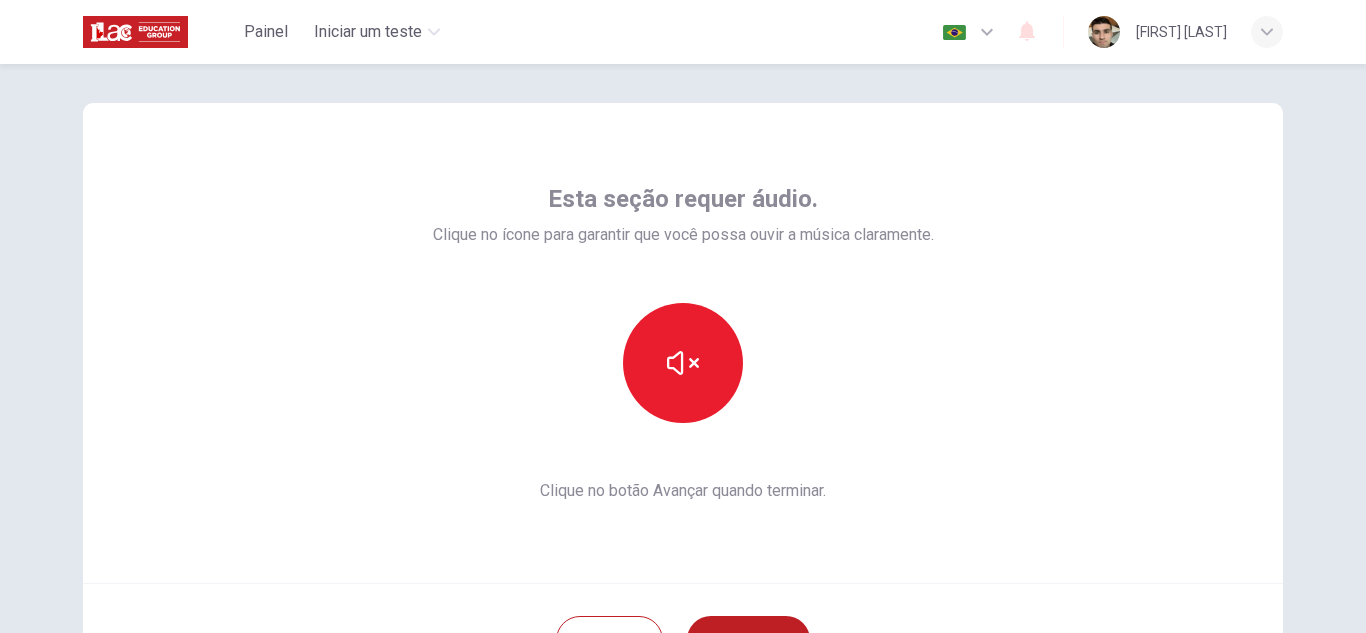 scroll, scrollTop: 0, scrollLeft: 0, axis: both 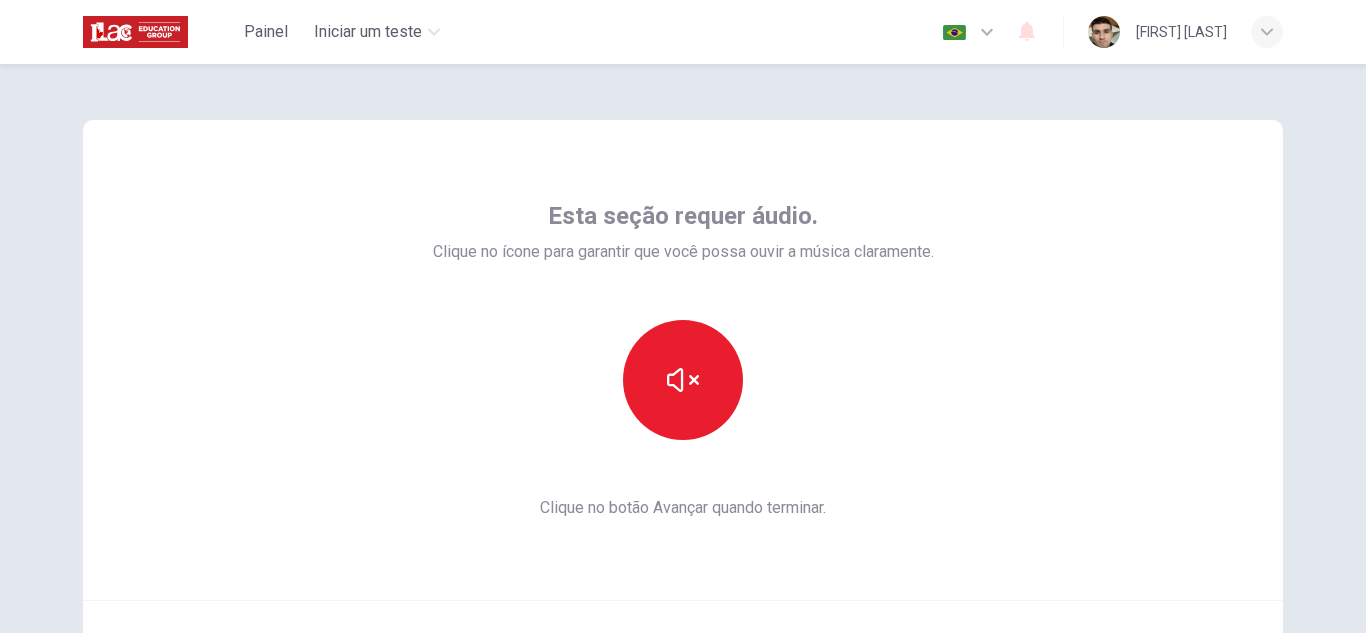 type 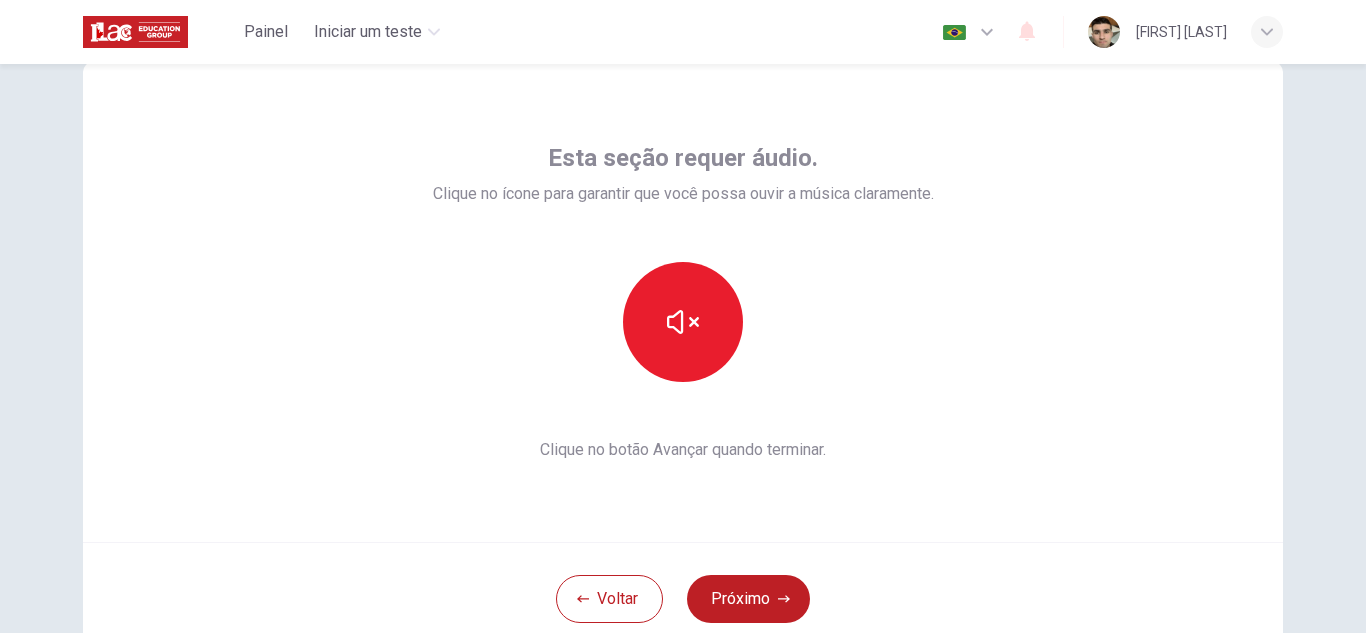 scroll, scrollTop: 200, scrollLeft: 0, axis: vertical 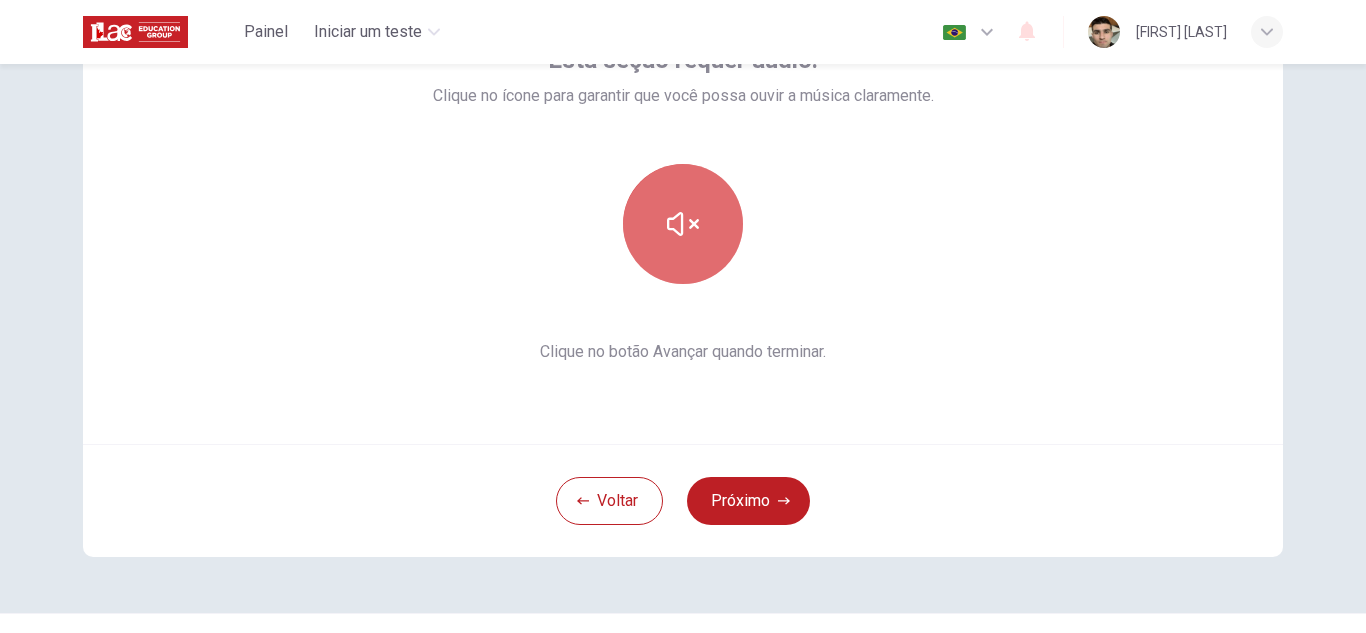 click at bounding box center [683, 224] 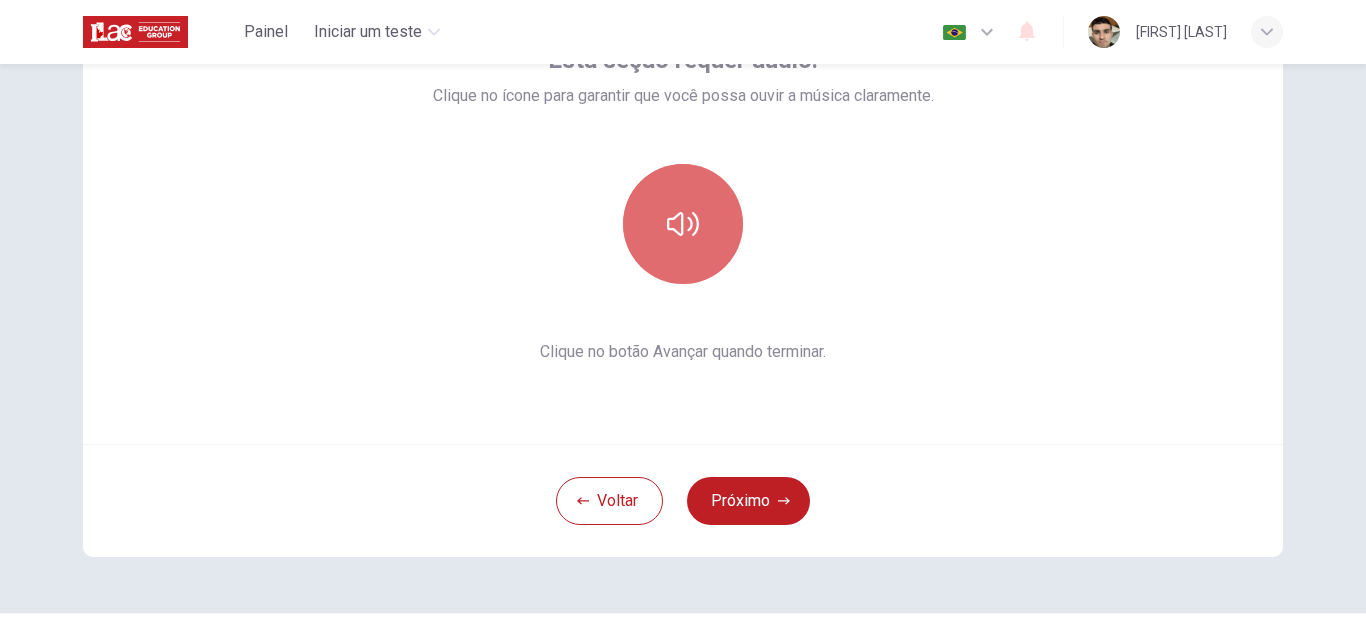 click at bounding box center [683, 224] 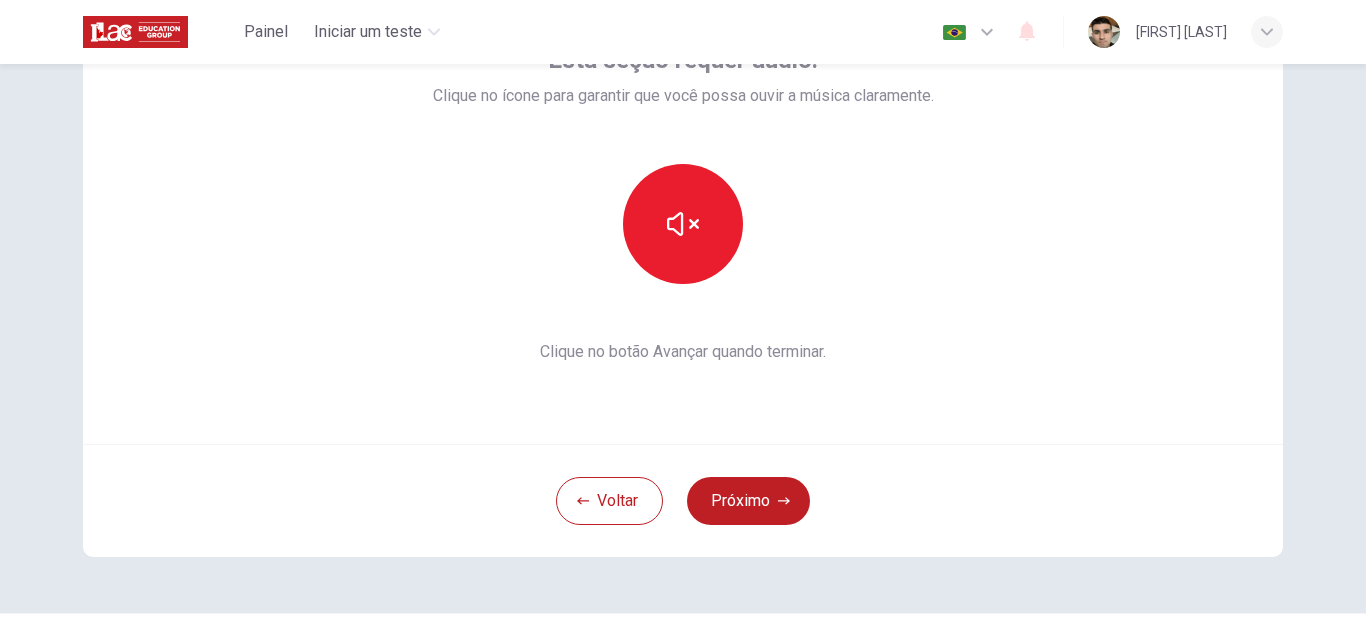 scroll, scrollTop: 0, scrollLeft: 0, axis: both 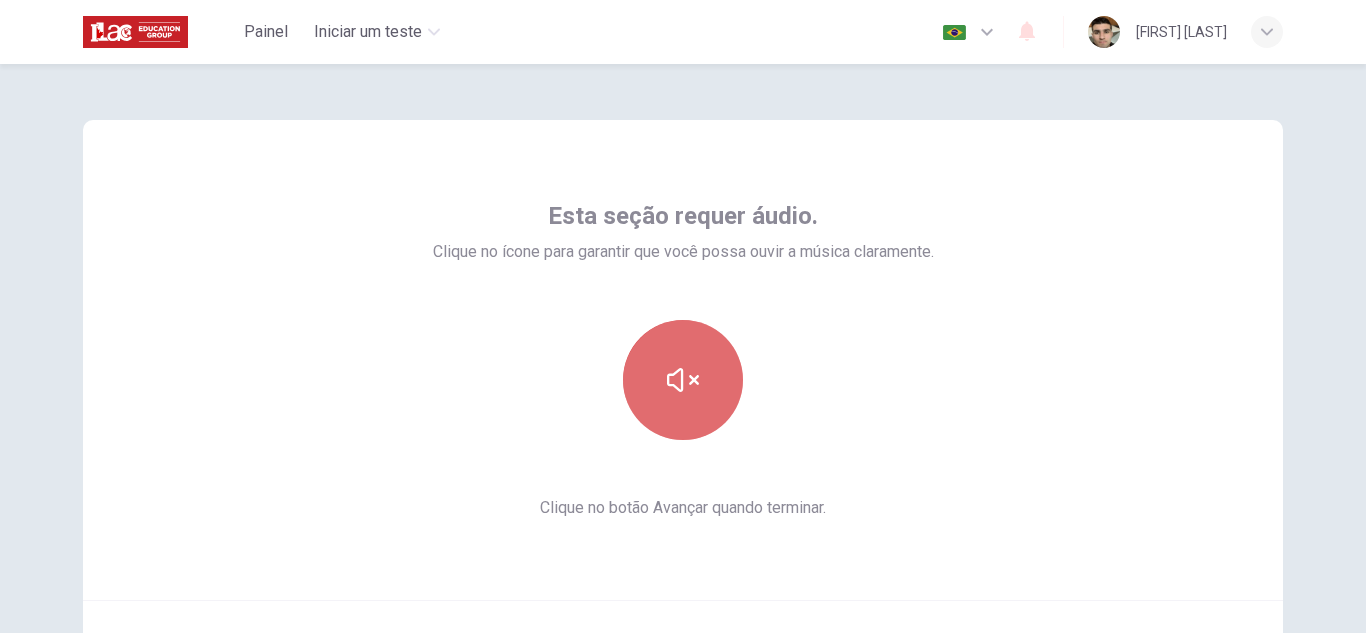 click at bounding box center [683, 380] 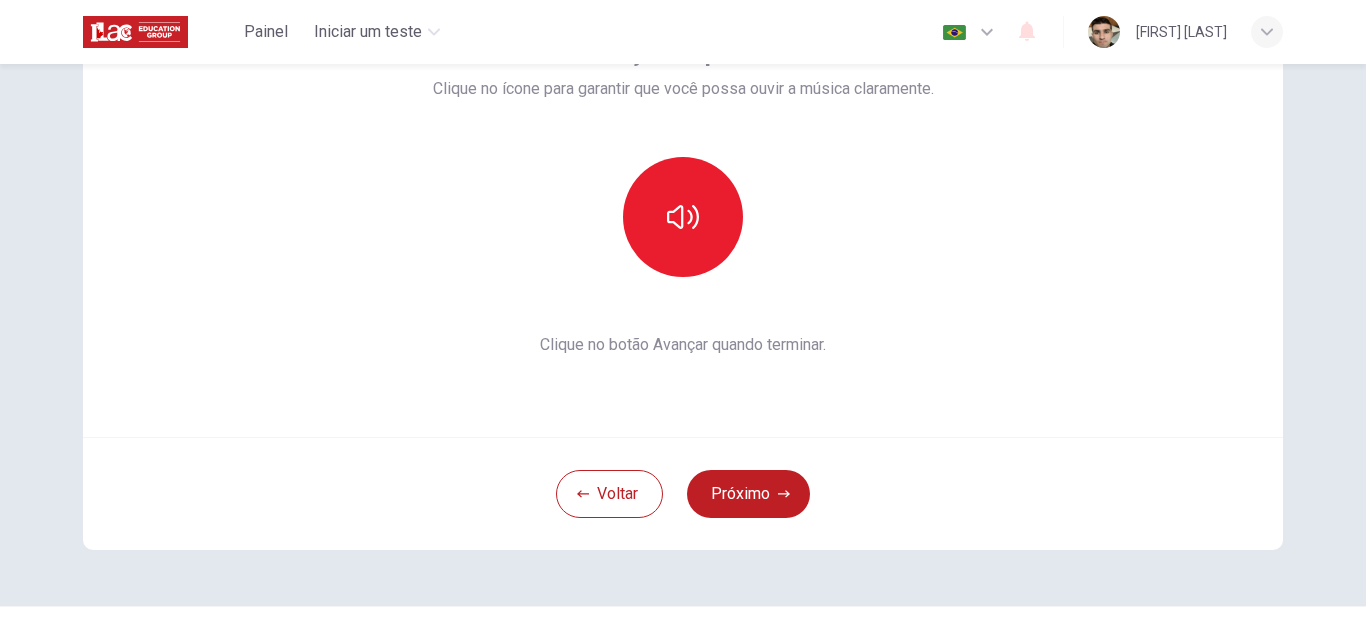 scroll, scrollTop: 162, scrollLeft: 0, axis: vertical 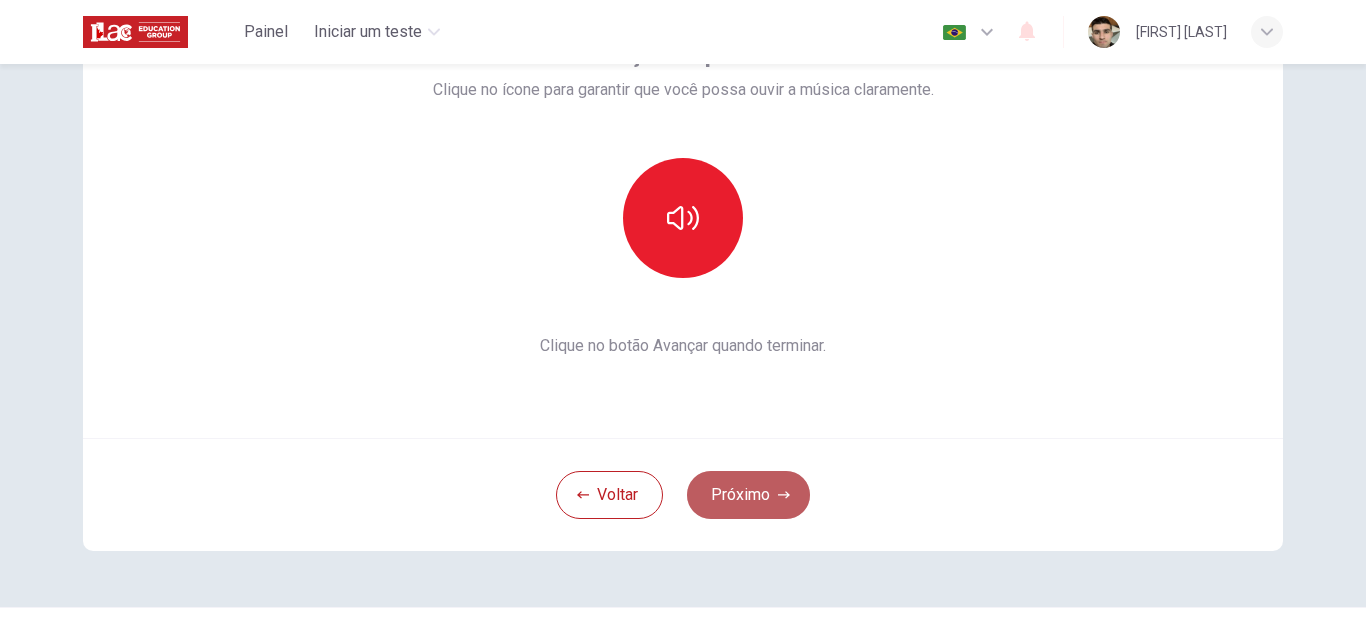 click on "Próximo" at bounding box center (748, 495) 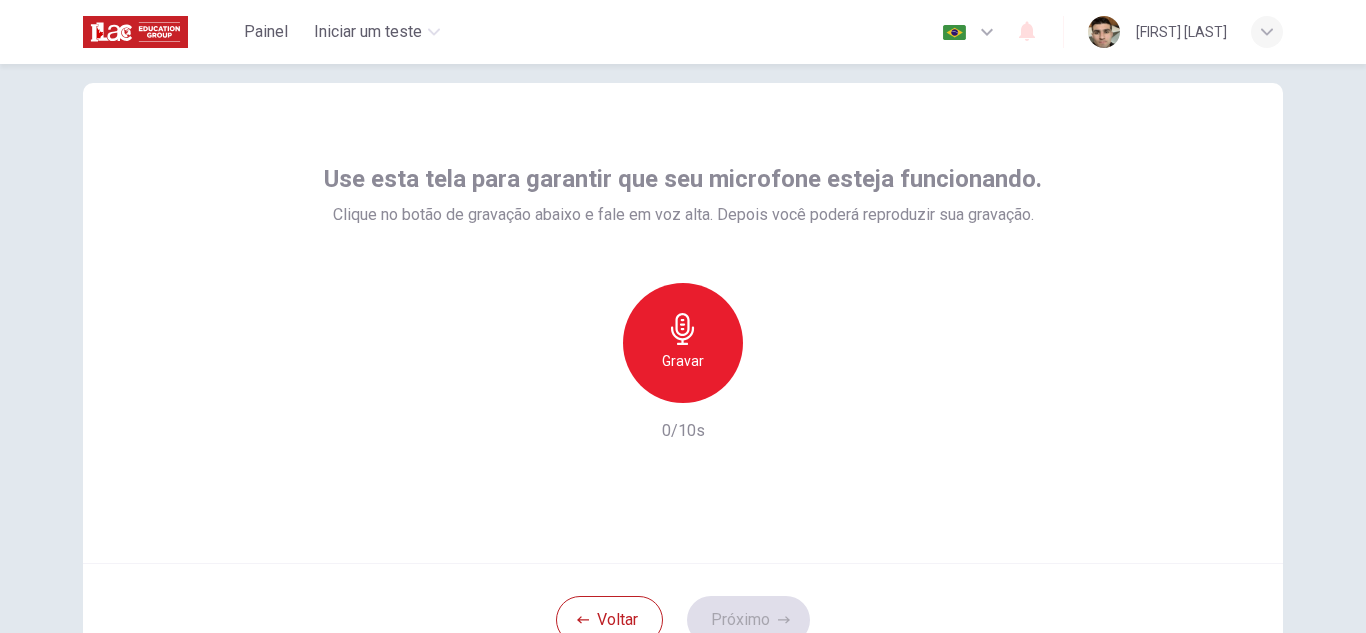 scroll, scrollTop: 0, scrollLeft: 0, axis: both 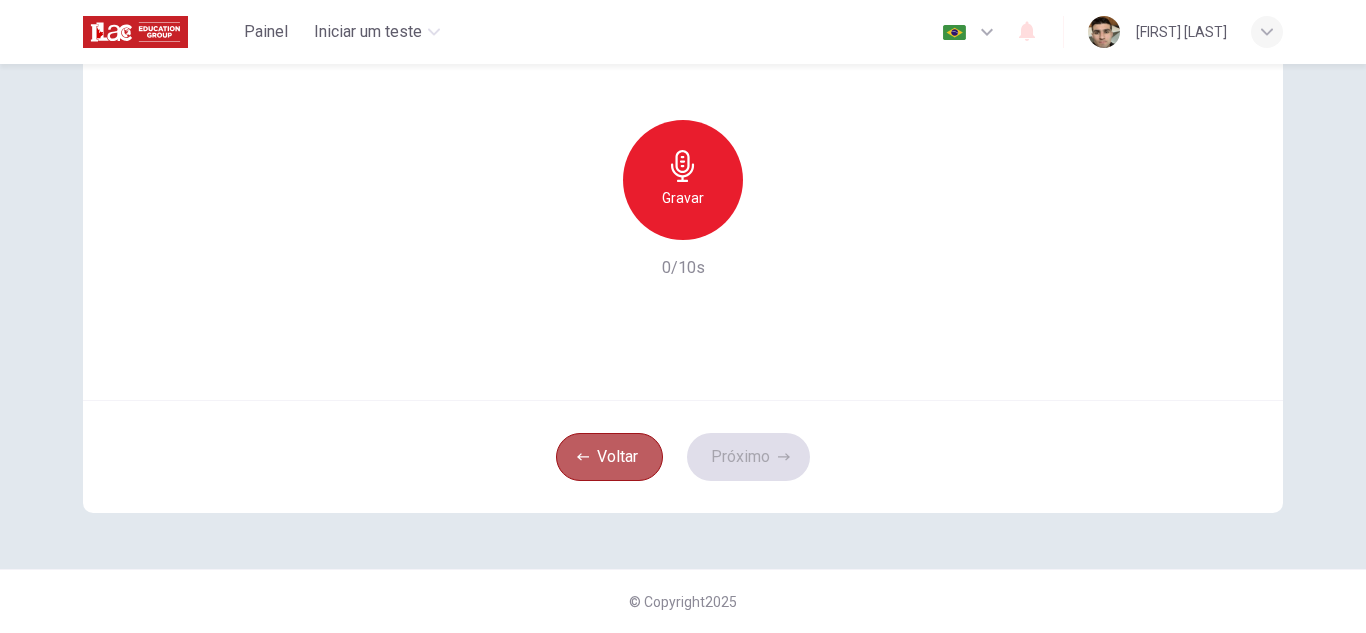 click on "Voltar" at bounding box center (609, 457) 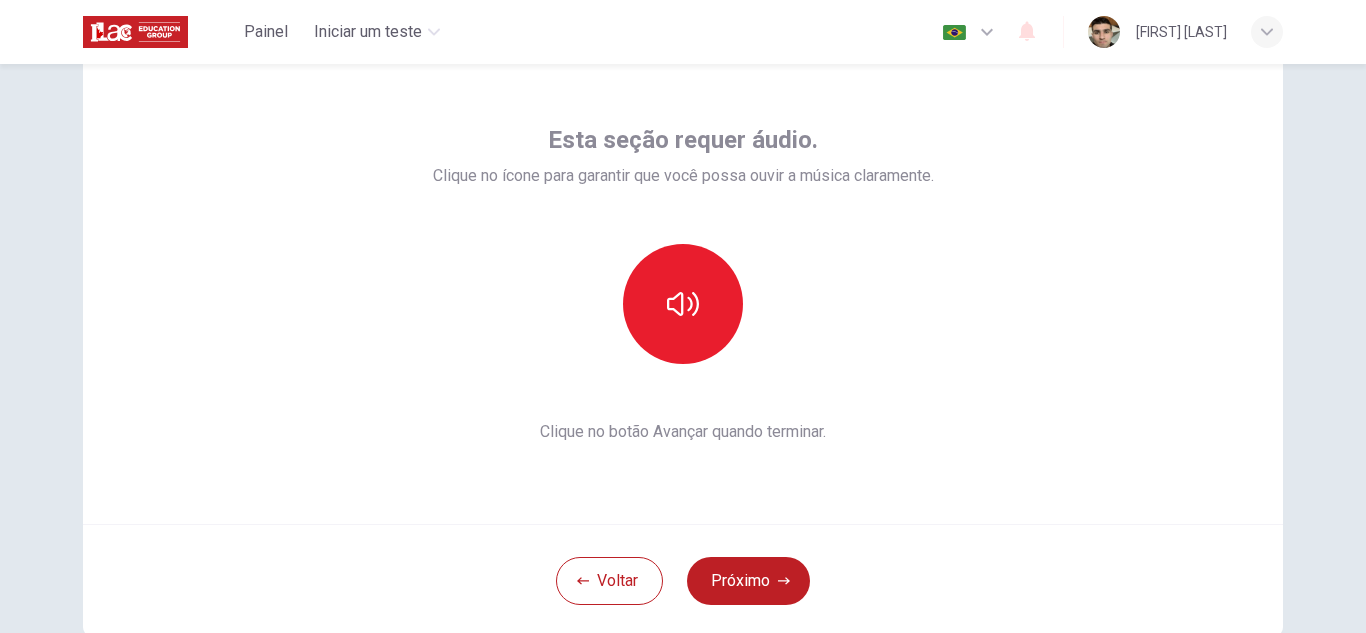 scroll, scrollTop: 0, scrollLeft: 0, axis: both 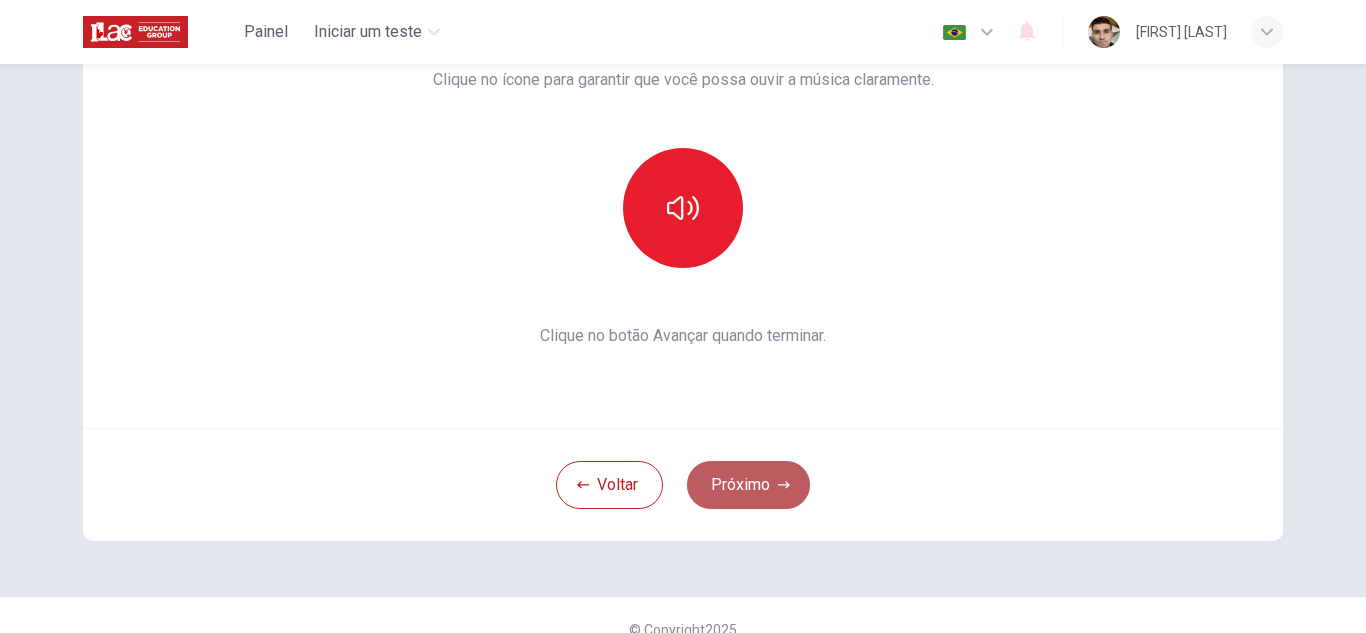 click on "Próximo" at bounding box center (748, 485) 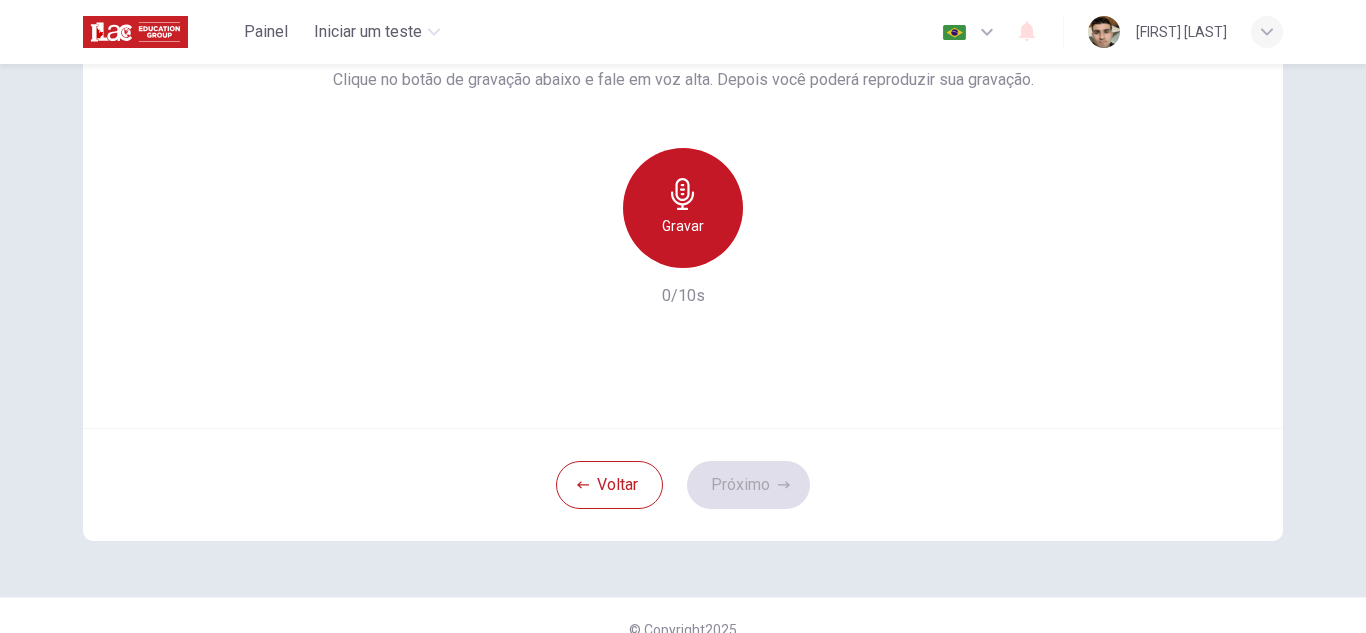 click on "Gravar" at bounding box center [683, 208] 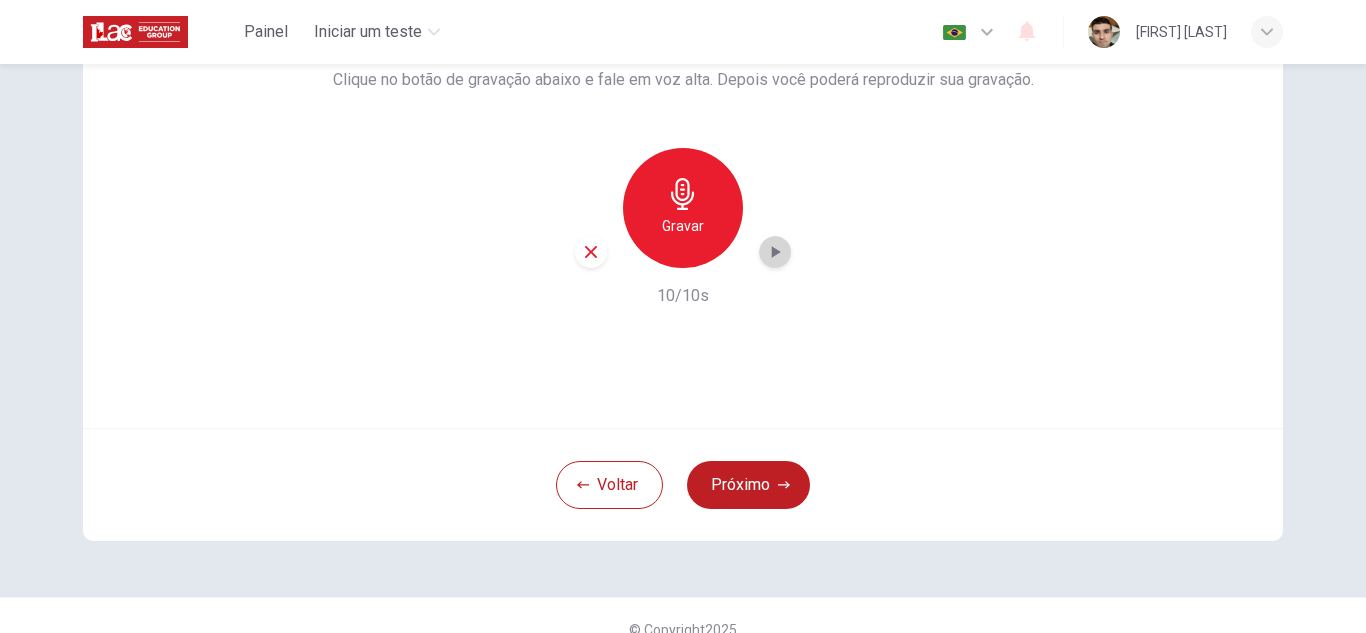 click 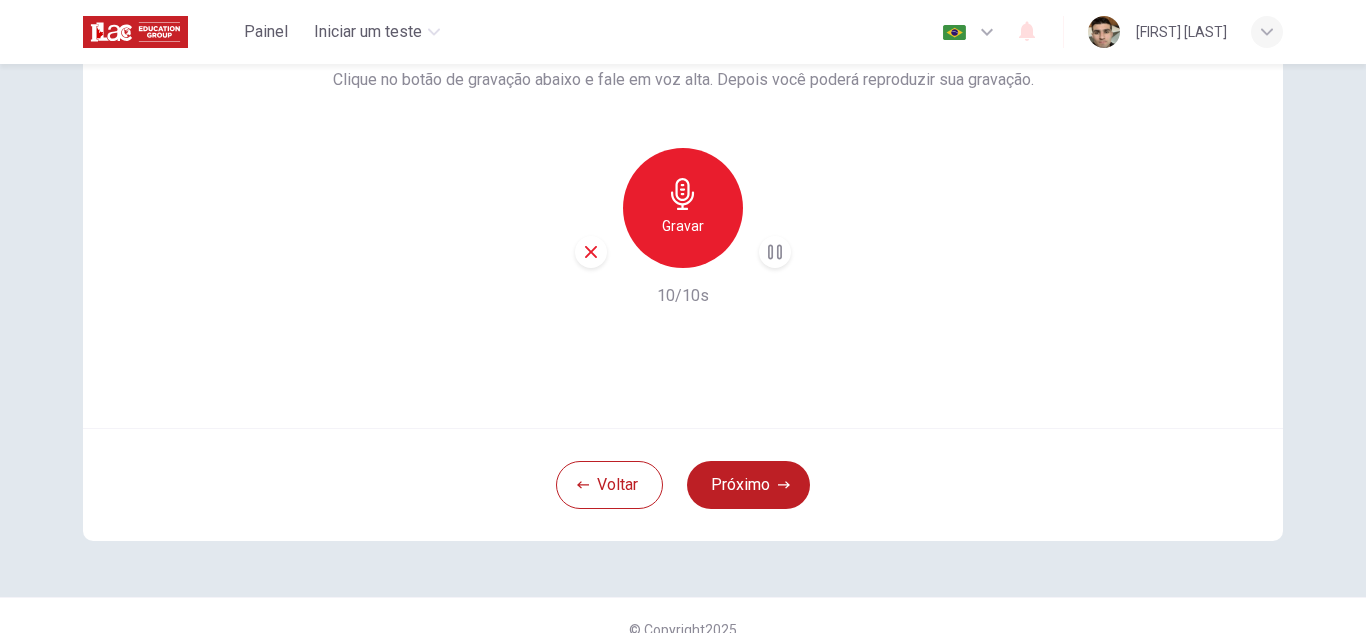 type 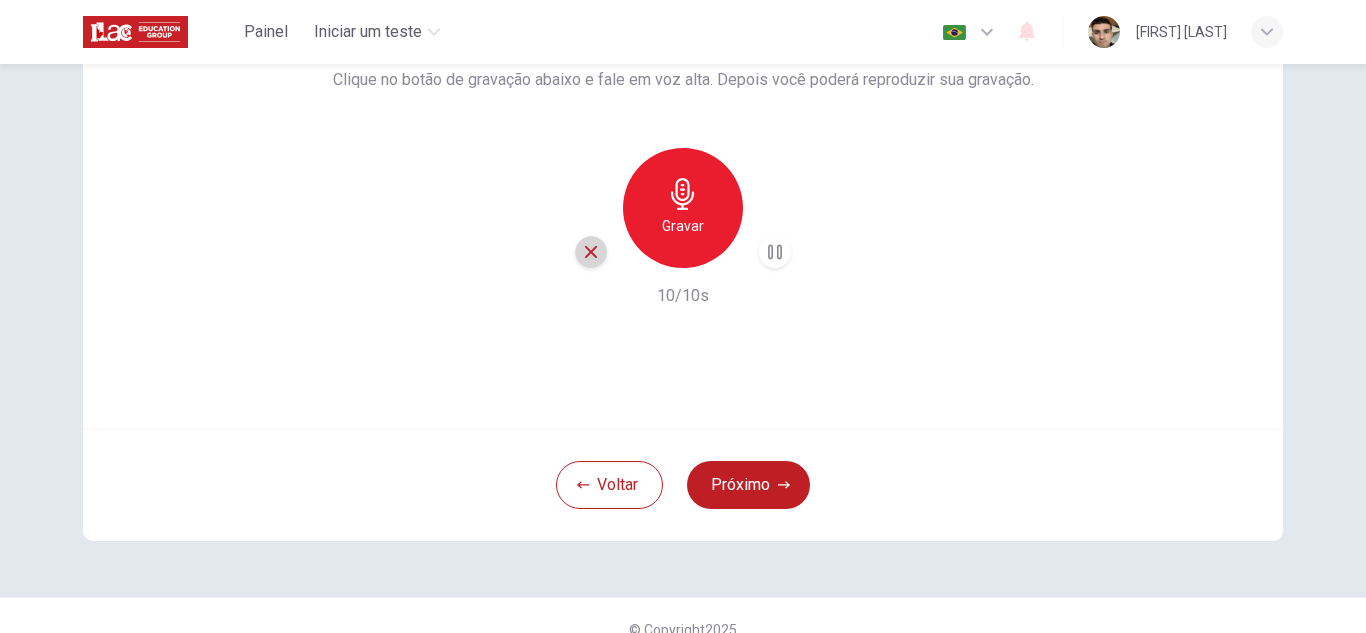 click 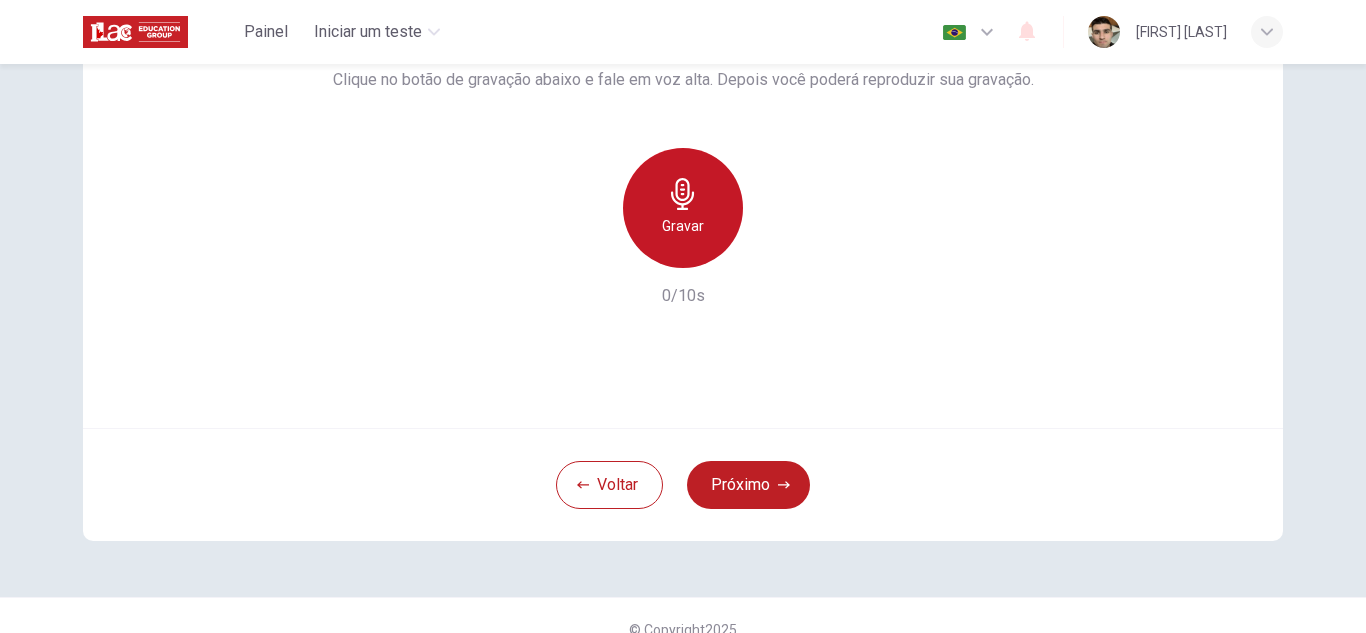 click on "Gravar" at bounding box center (683, 226) 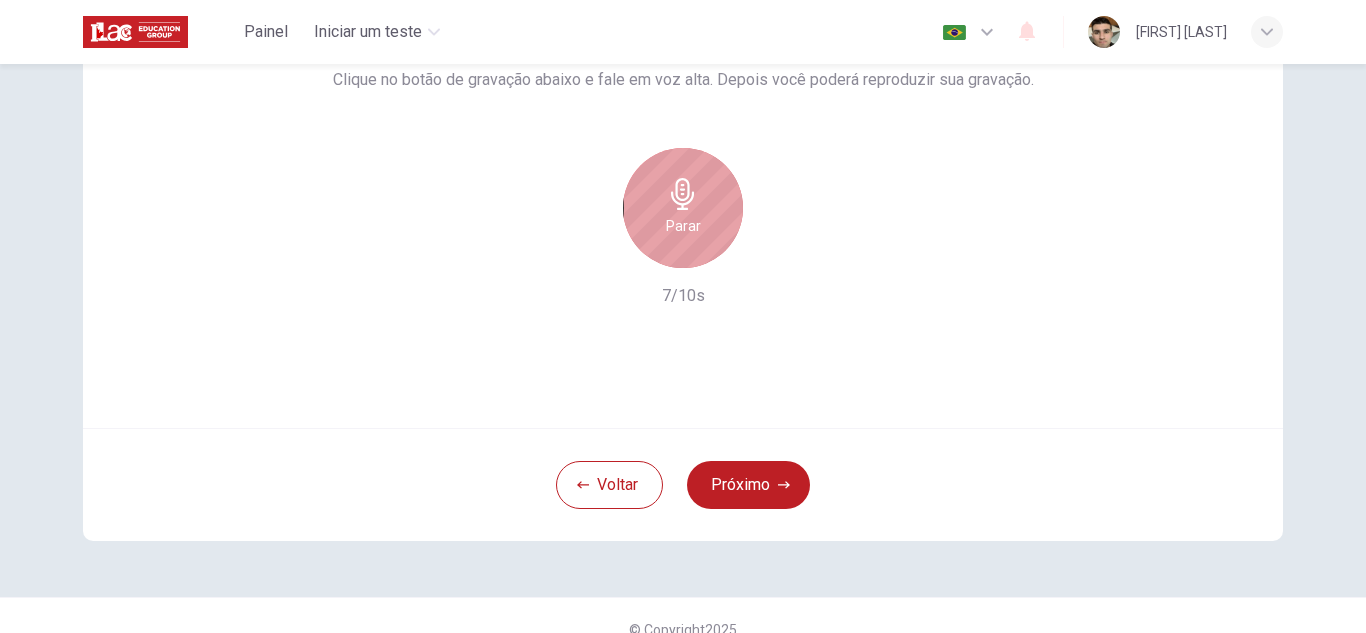 click on "Parar" at bounding box center [683, 226] 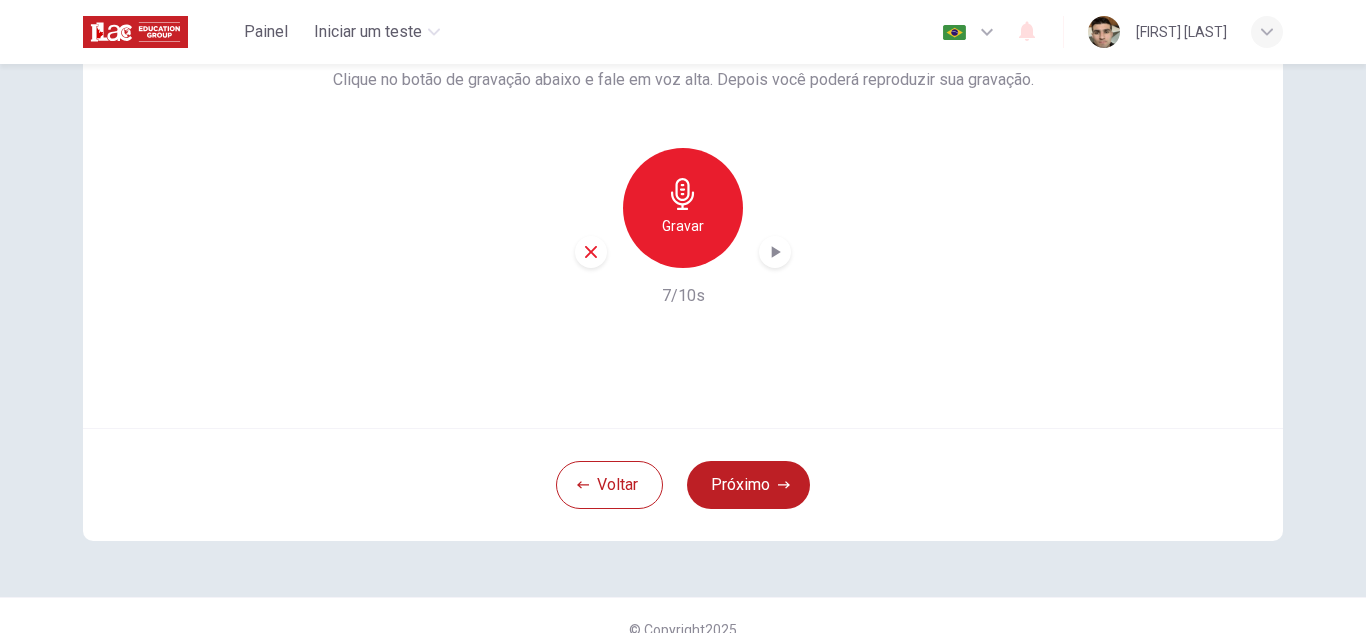 click on "Gravar" at bounding box center [683, 226] 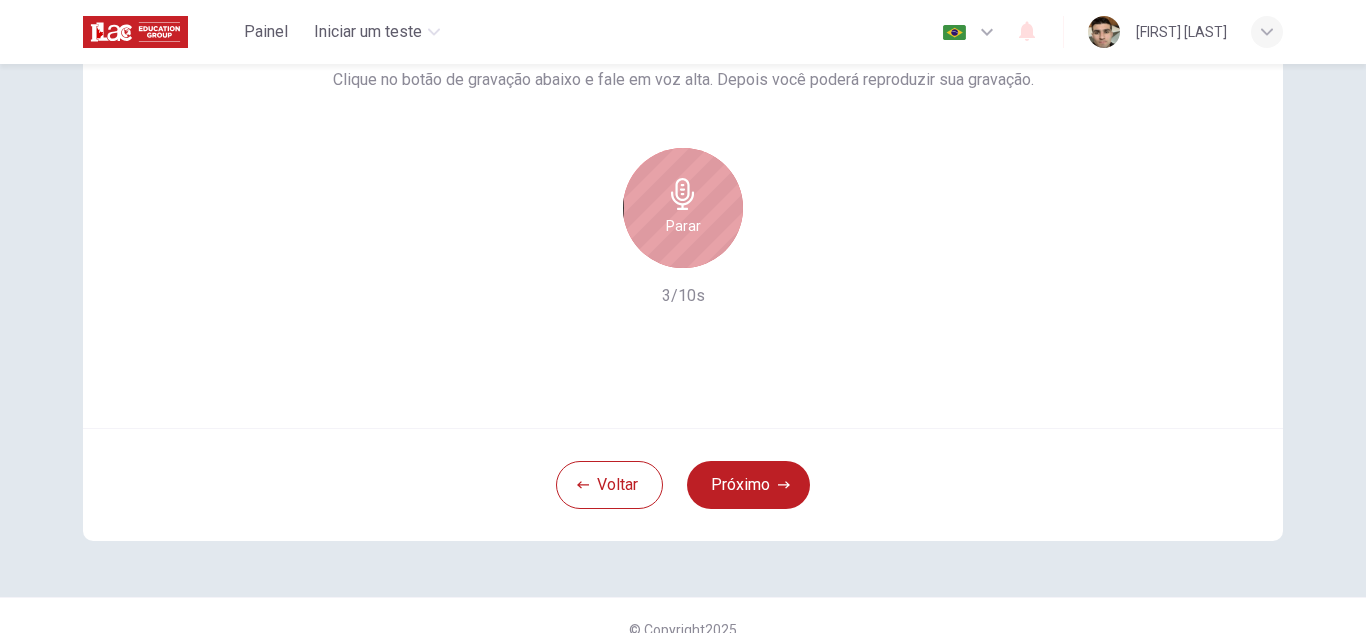 click on "Parar" at bounding box center (683, 226) 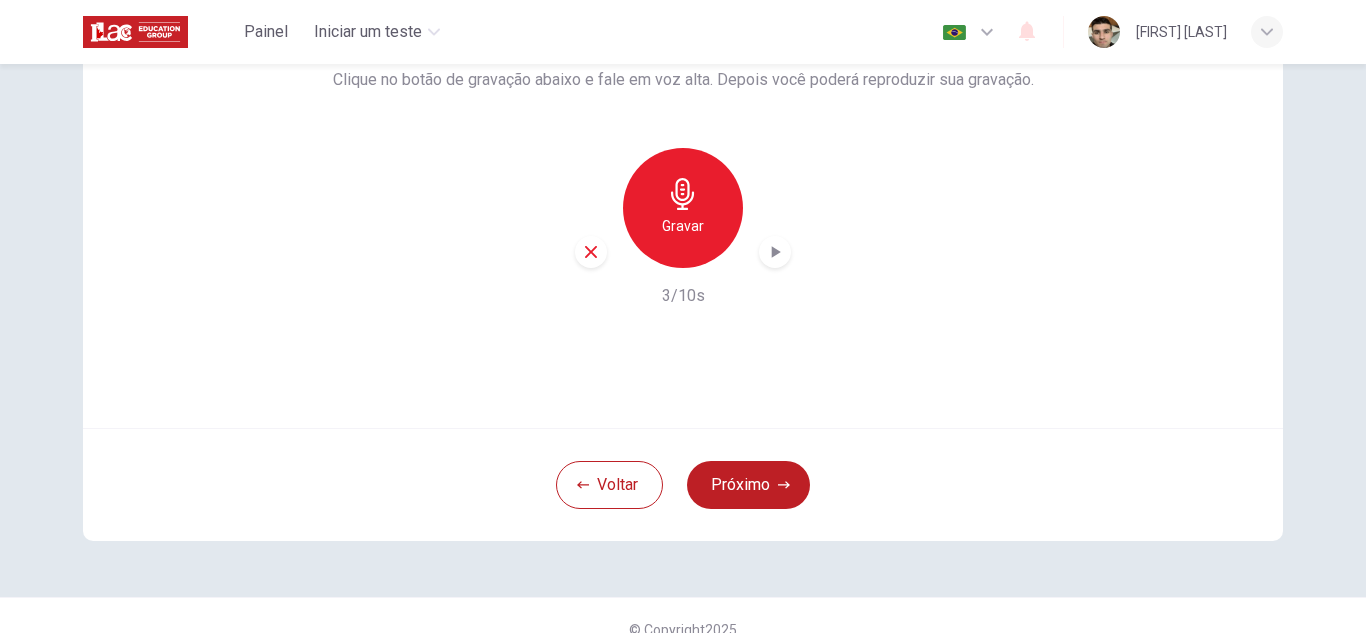 click on "Gravar" at bounding box center [683, 208] 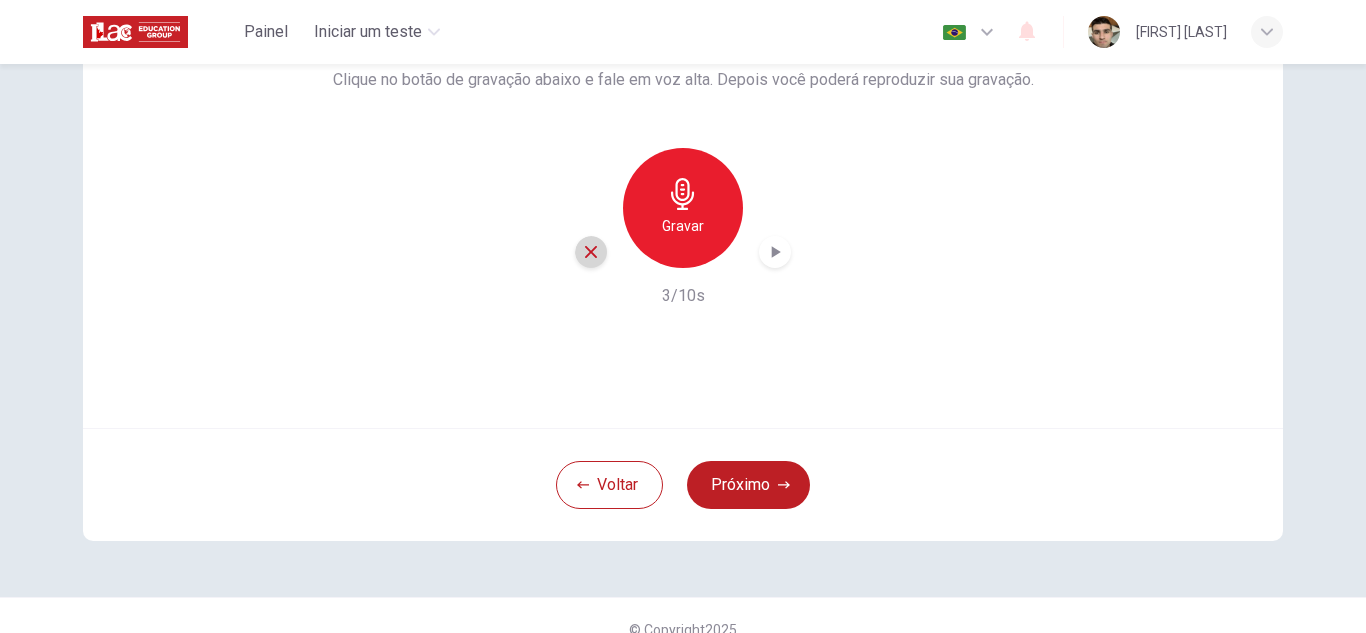 click 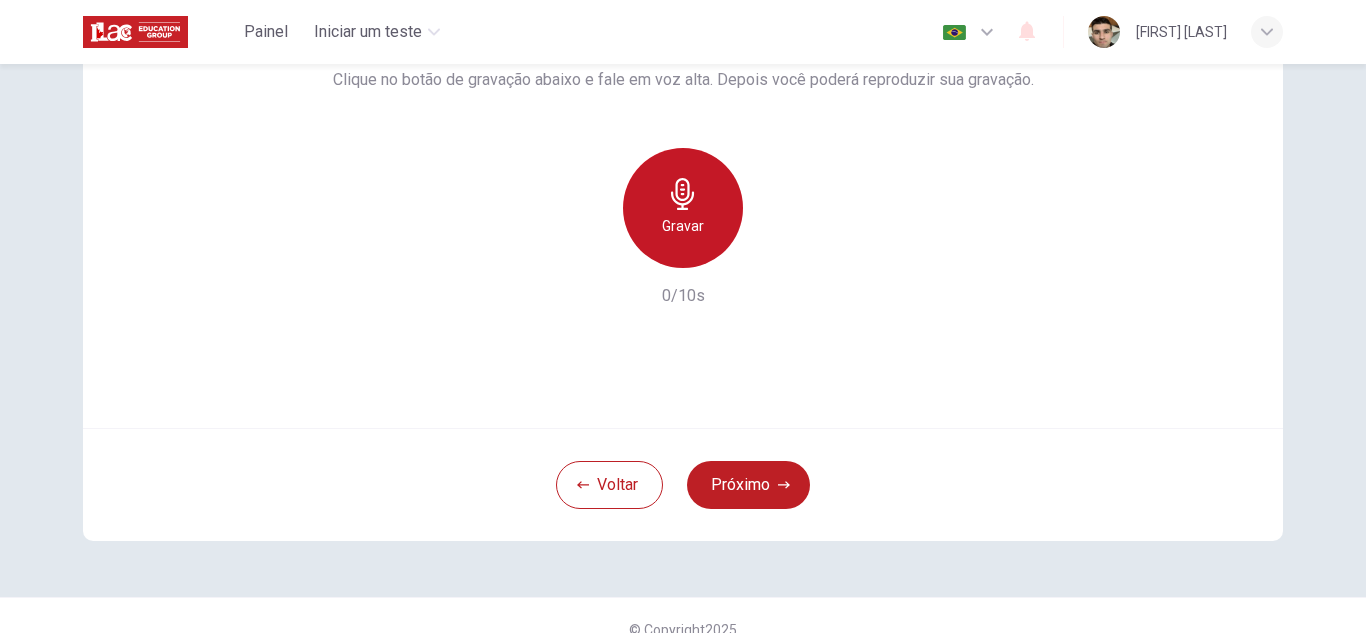 click on "Gravar" at bounding box center (683, 226) 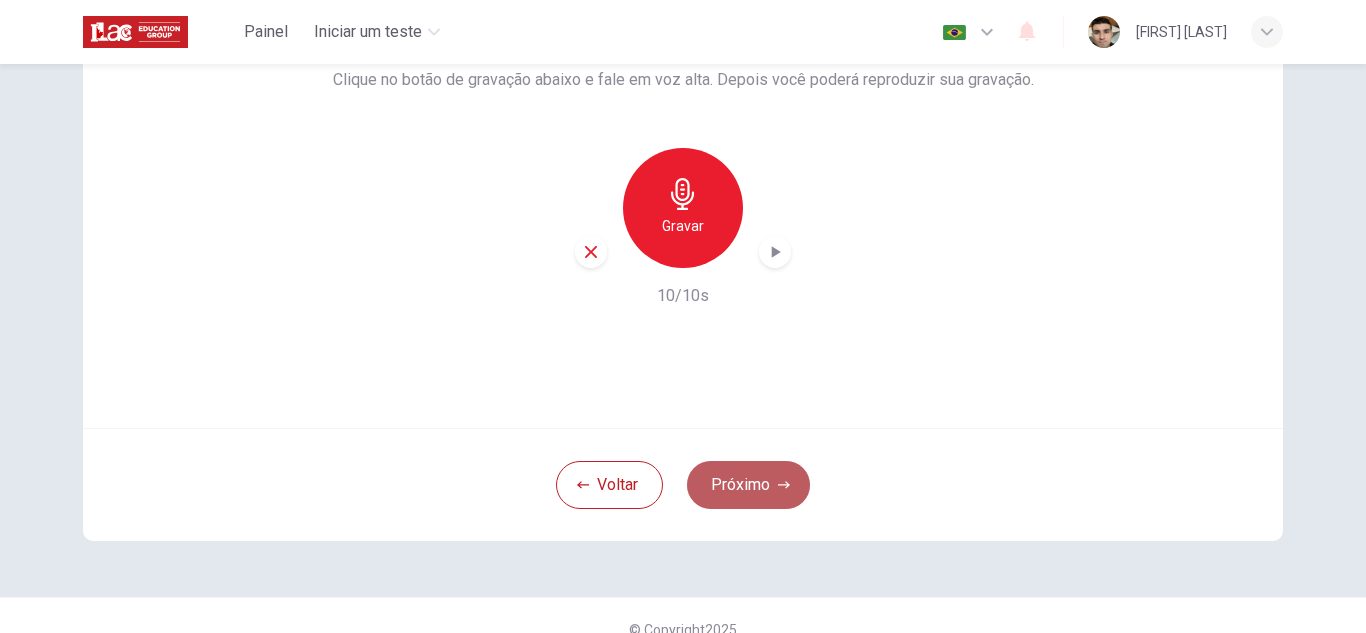 click 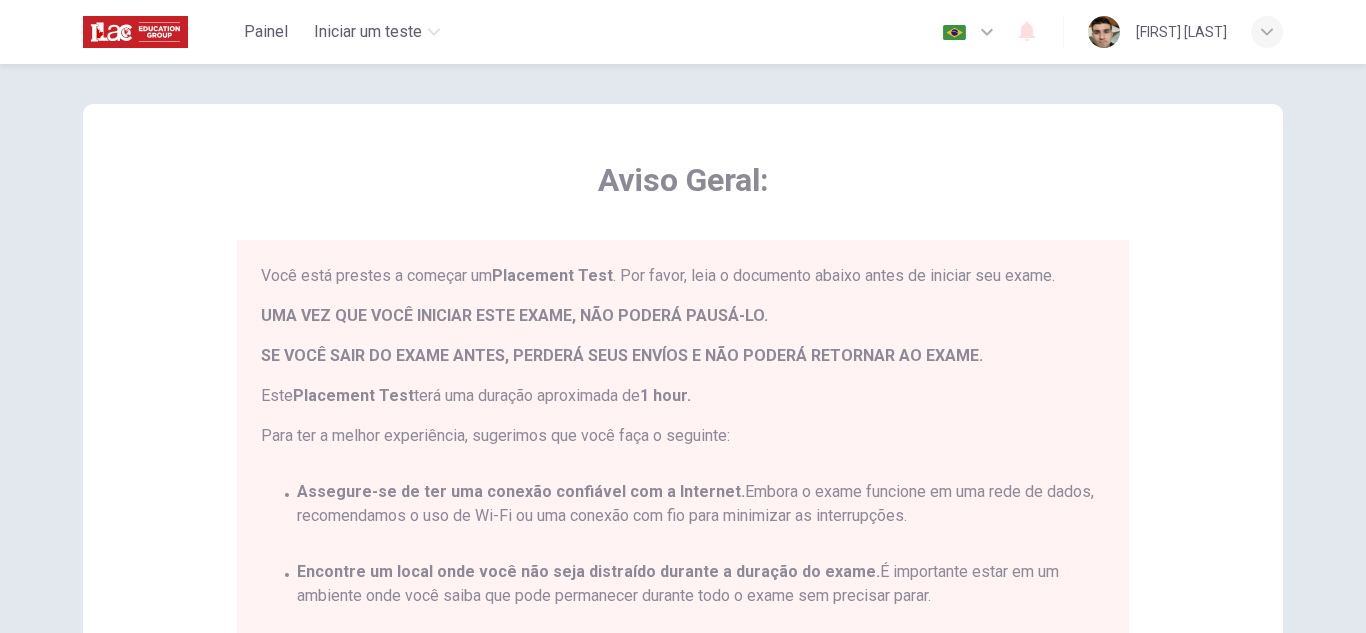 scroll, scrollTop: 0, scrollLeft: 0, axis: both 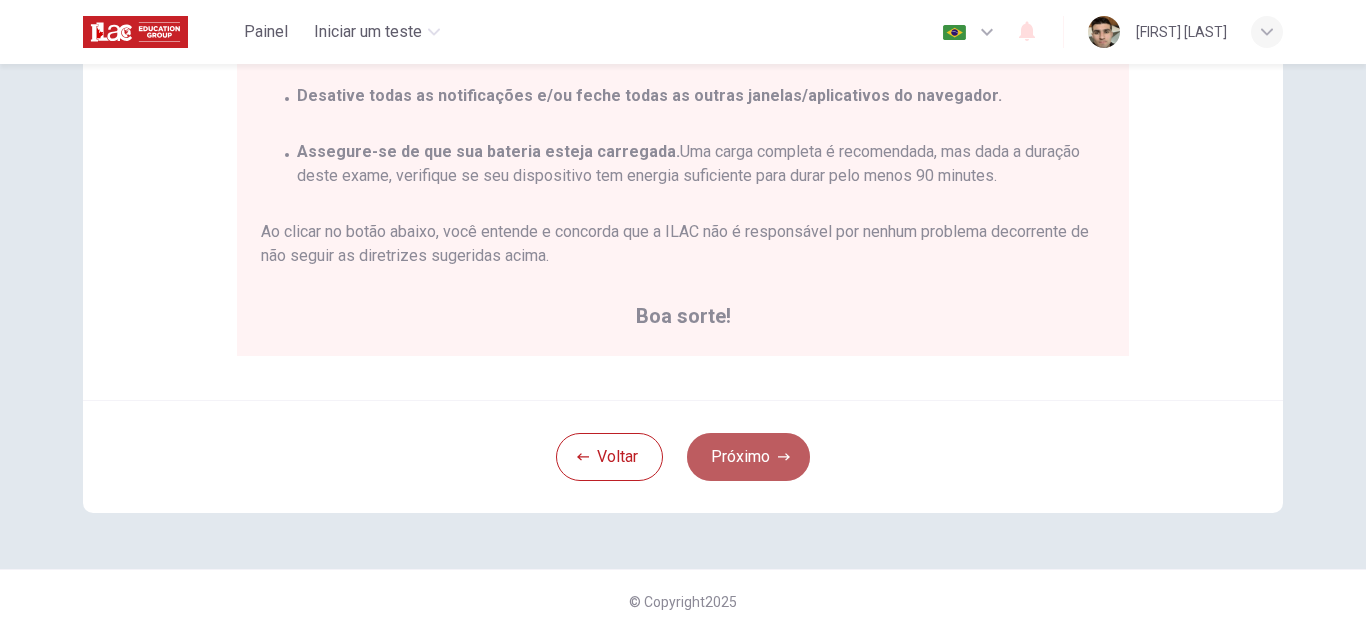 click on "Próximo" at bounding box center [748, 457] 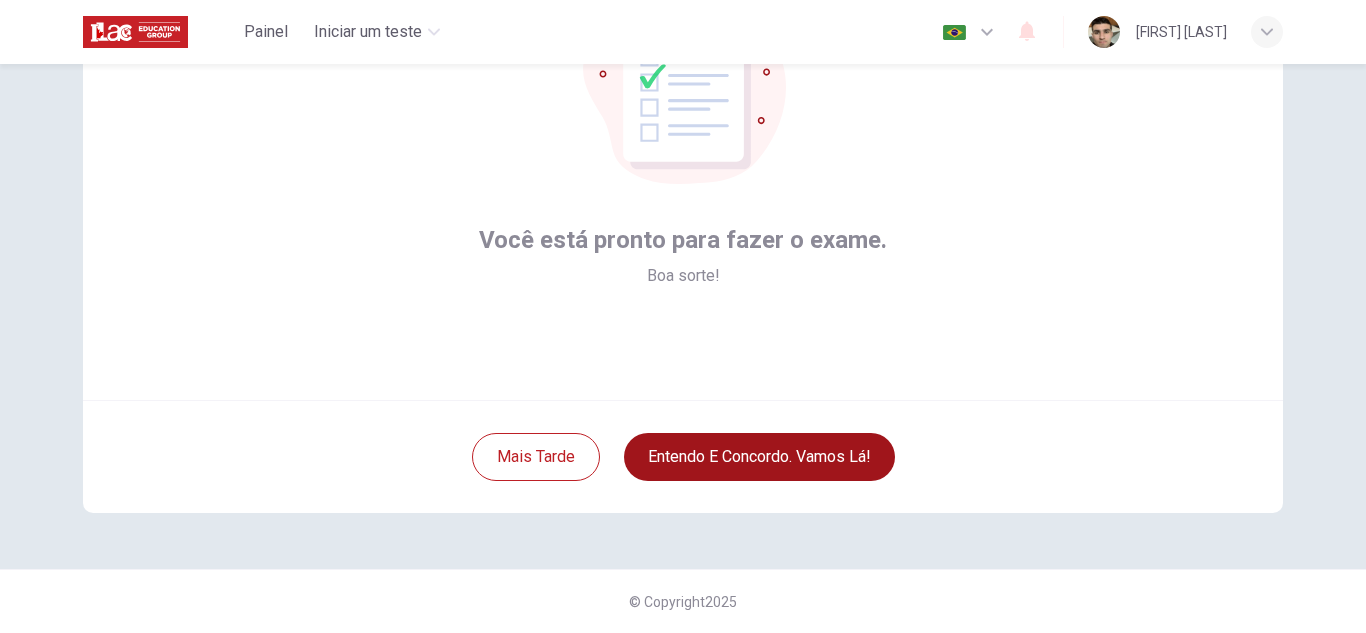 scroll, scrollTop: 200, scrollLeft: 0, axis: vertical 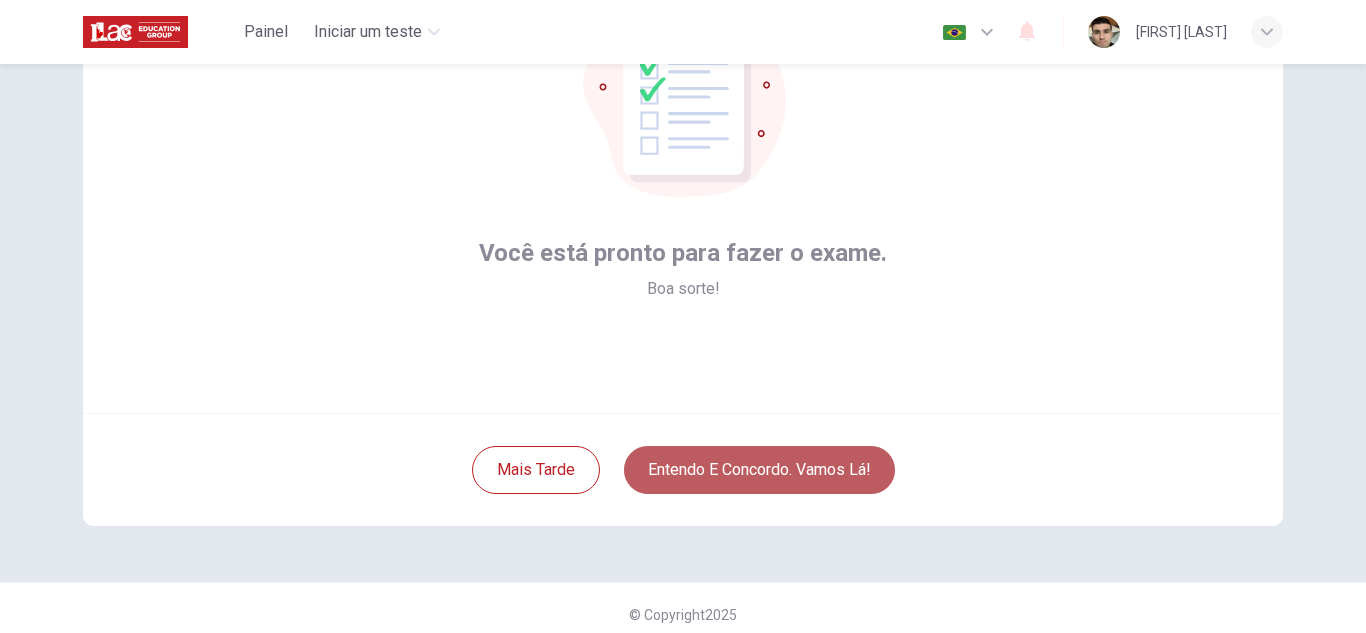 click on "Entendo e concordo. Vamos lá!" at bounding box center (759, 470) 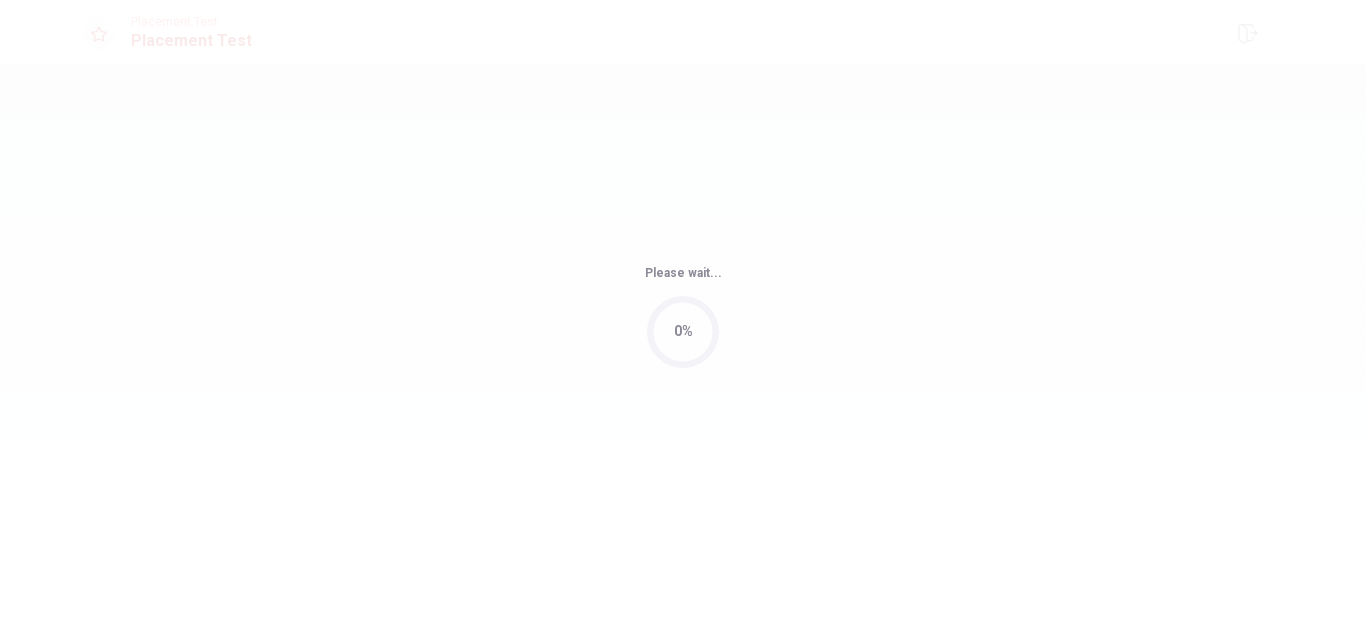 drag, startPoint x: 1365, startPoint y: 296, endPoint x: 1361, endPoint y: 244, distance: 52.153618 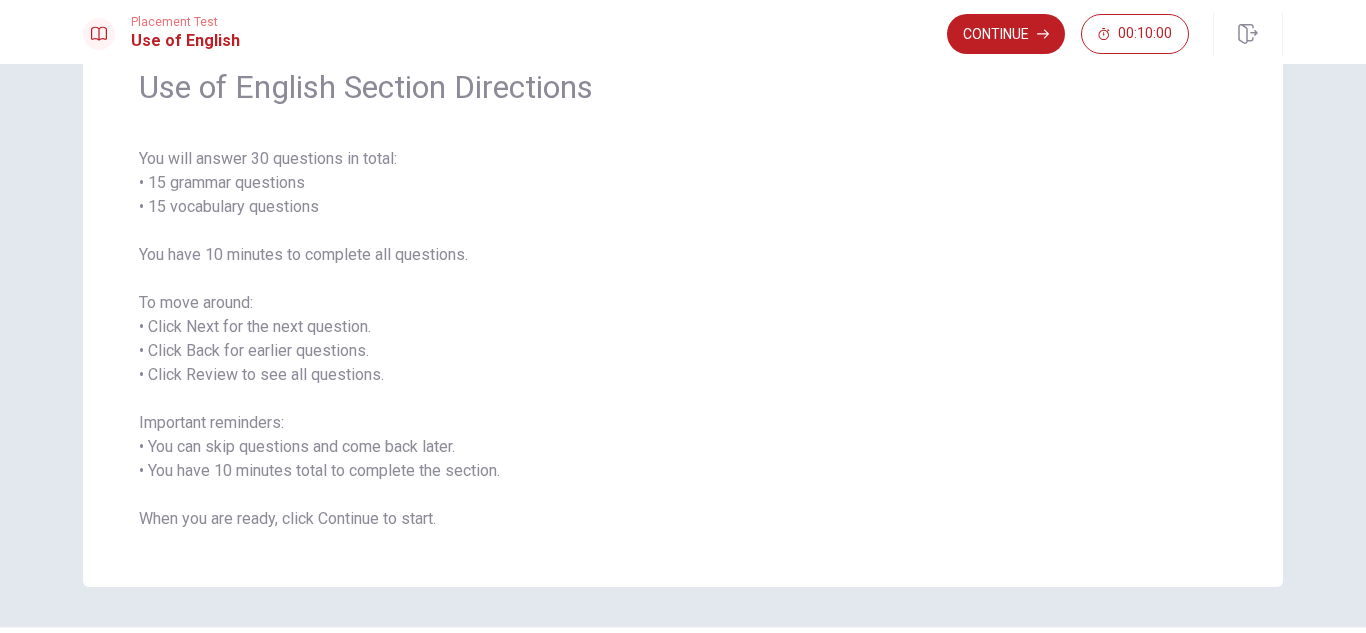 scroll, scrollTop: 151, scrollLeft: 0, axis: vertical 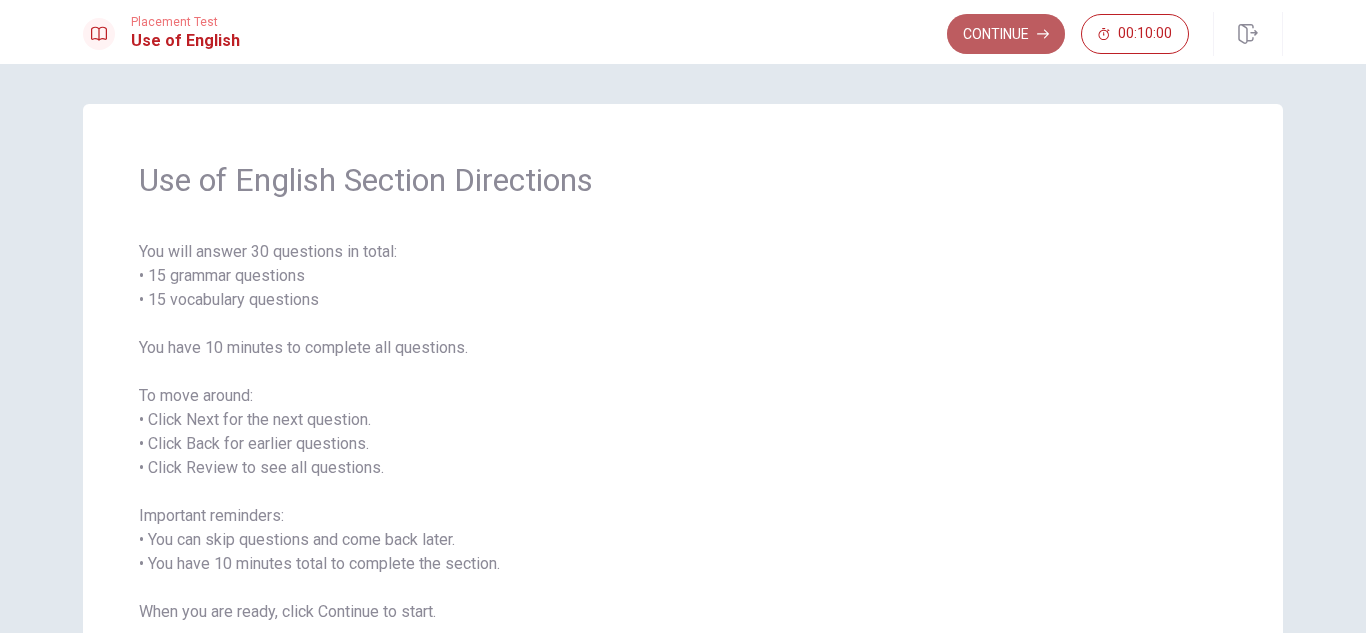 click on "Continue" at bounding box center (1006, 34) 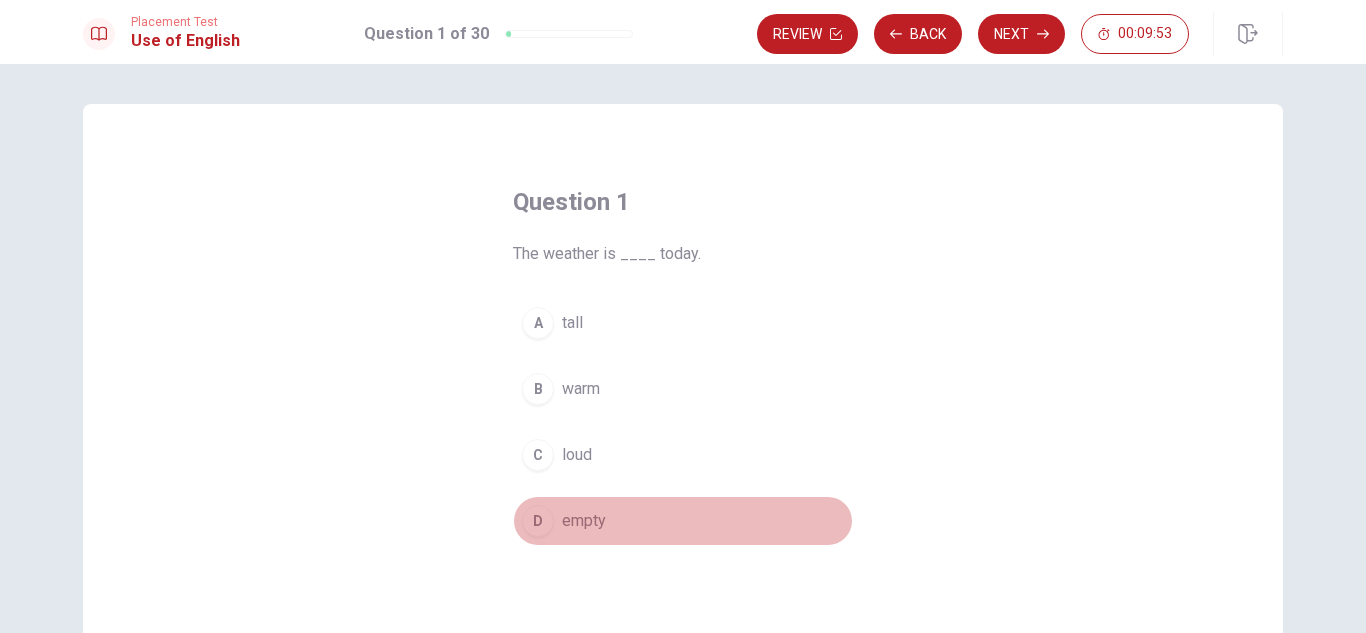 click on "D empty" at bounding box center [683, 521] 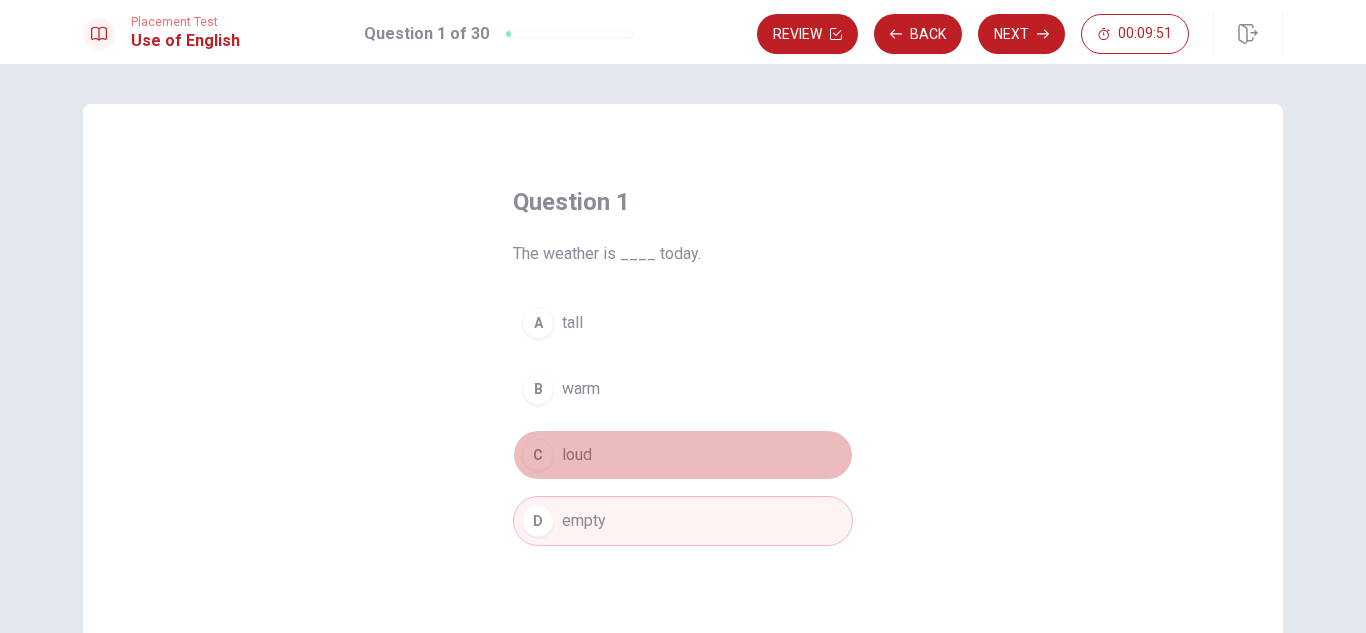 click on "C loud" at bounding box center (683, 455) 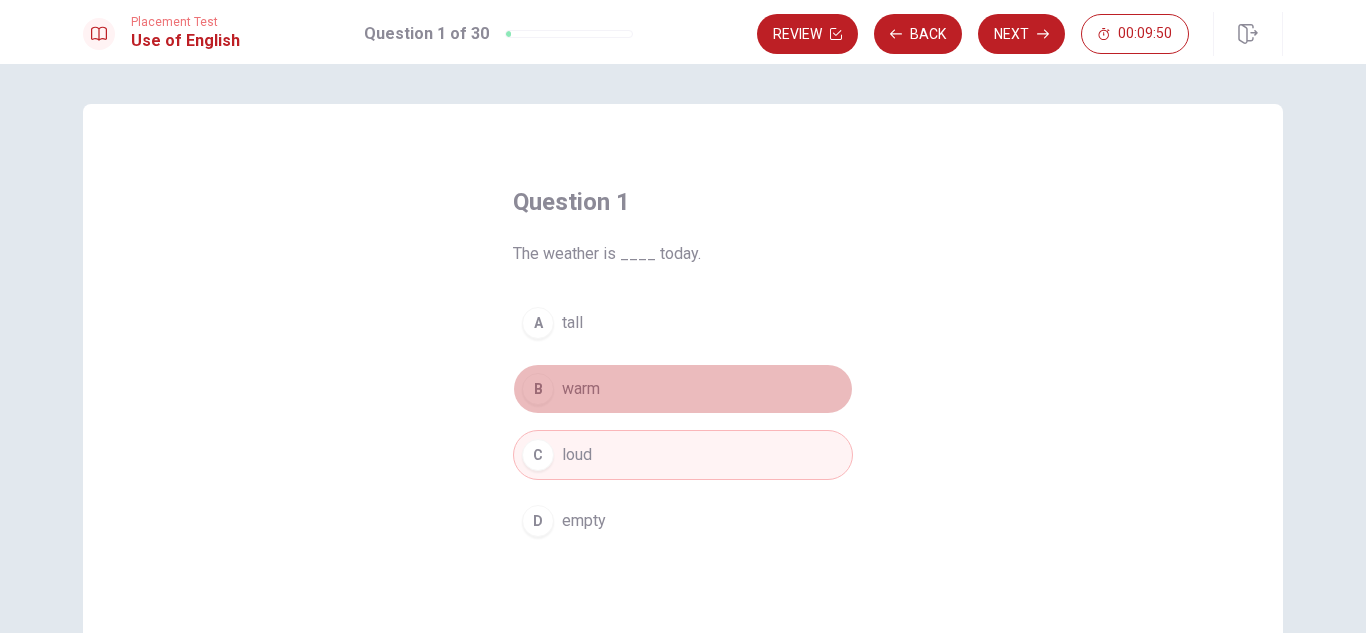 click on "warm" at bounding box center (581, 389) 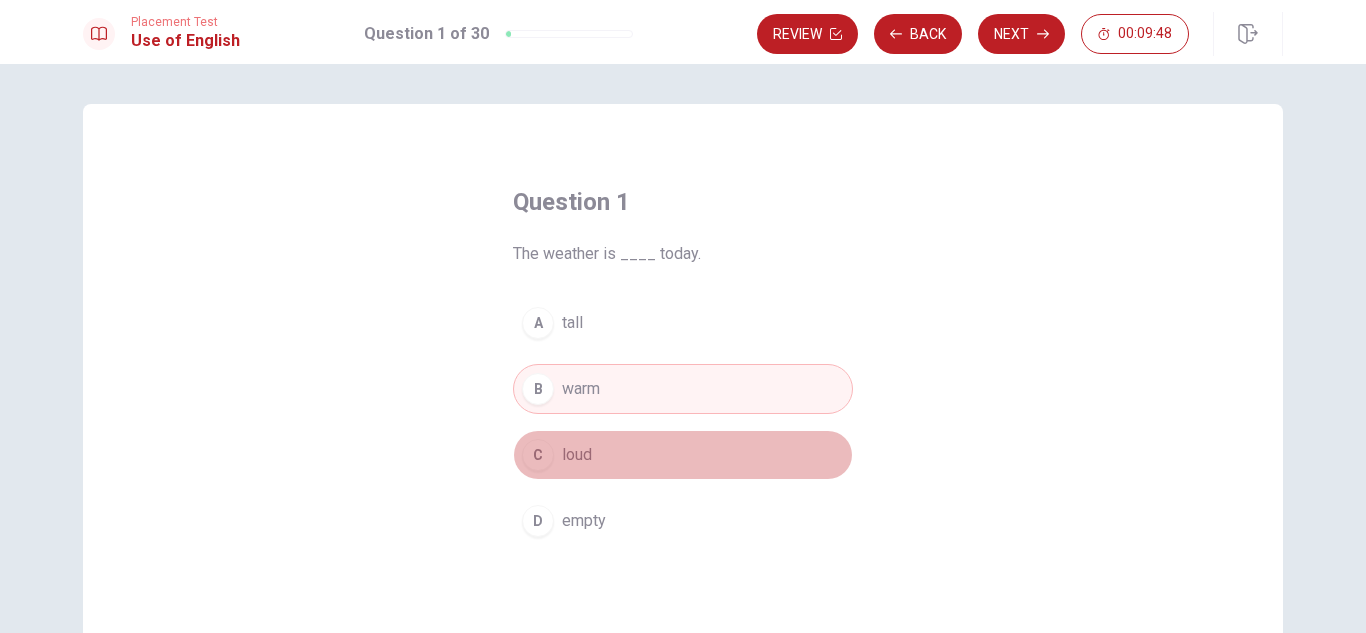 click on "C loud" at bounding box center [683, 455] 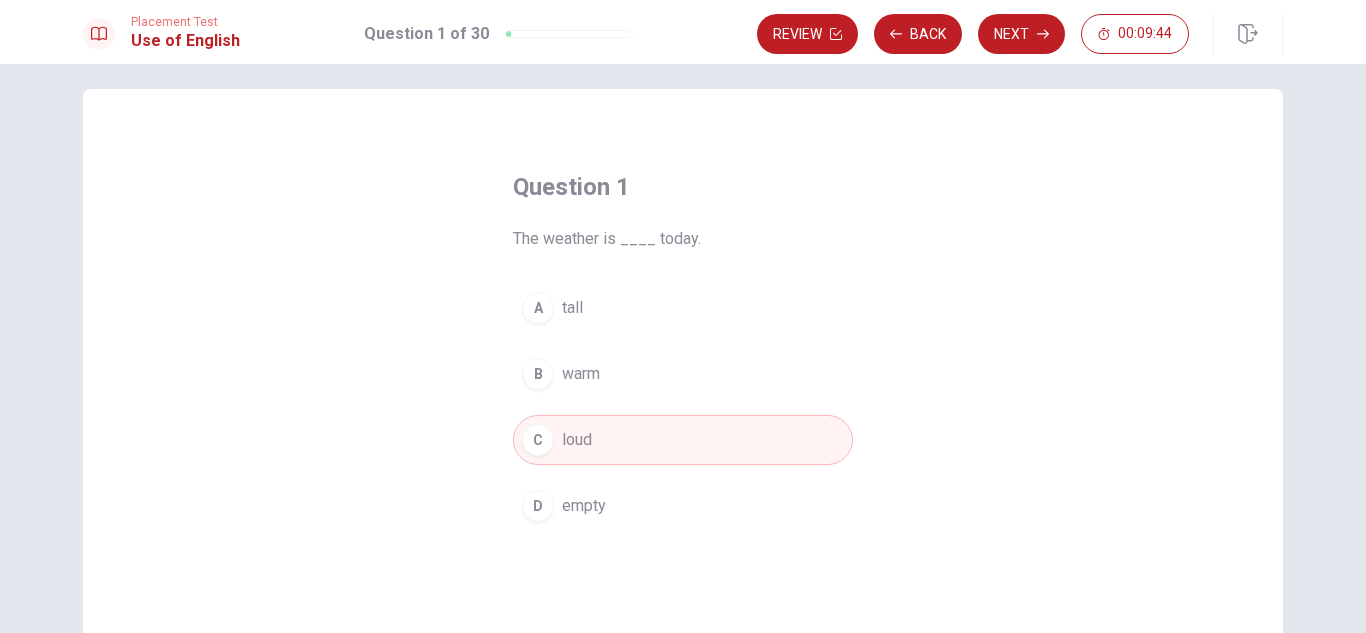 scroll, scrollTop: 0, scrollLeft: 0, axis: both 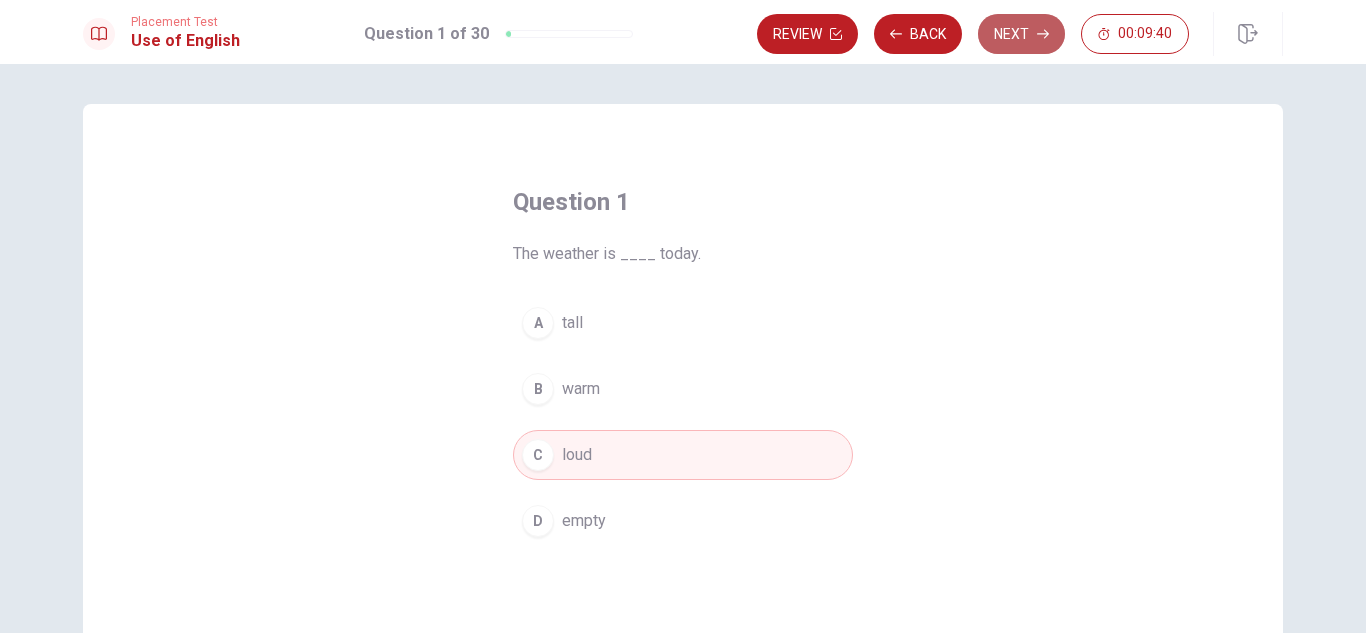 click on "Next" at bounding box center [1021, 34] 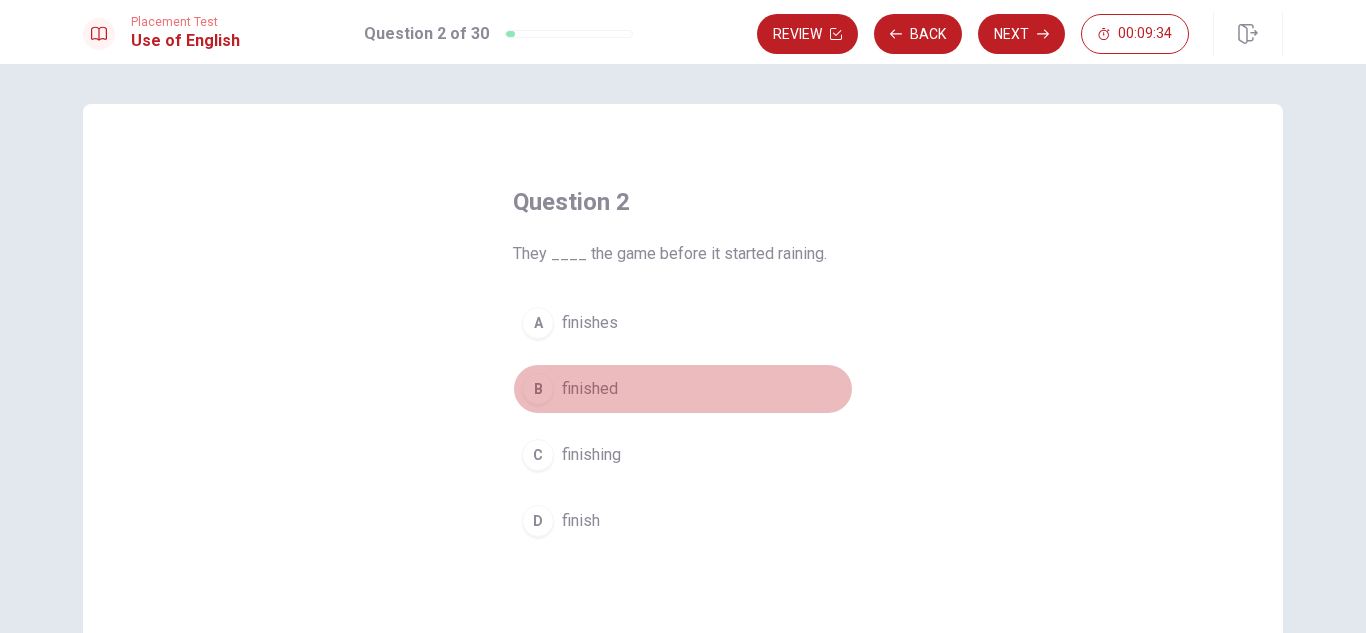 click on "B finished" at bounding box center (683, 389) 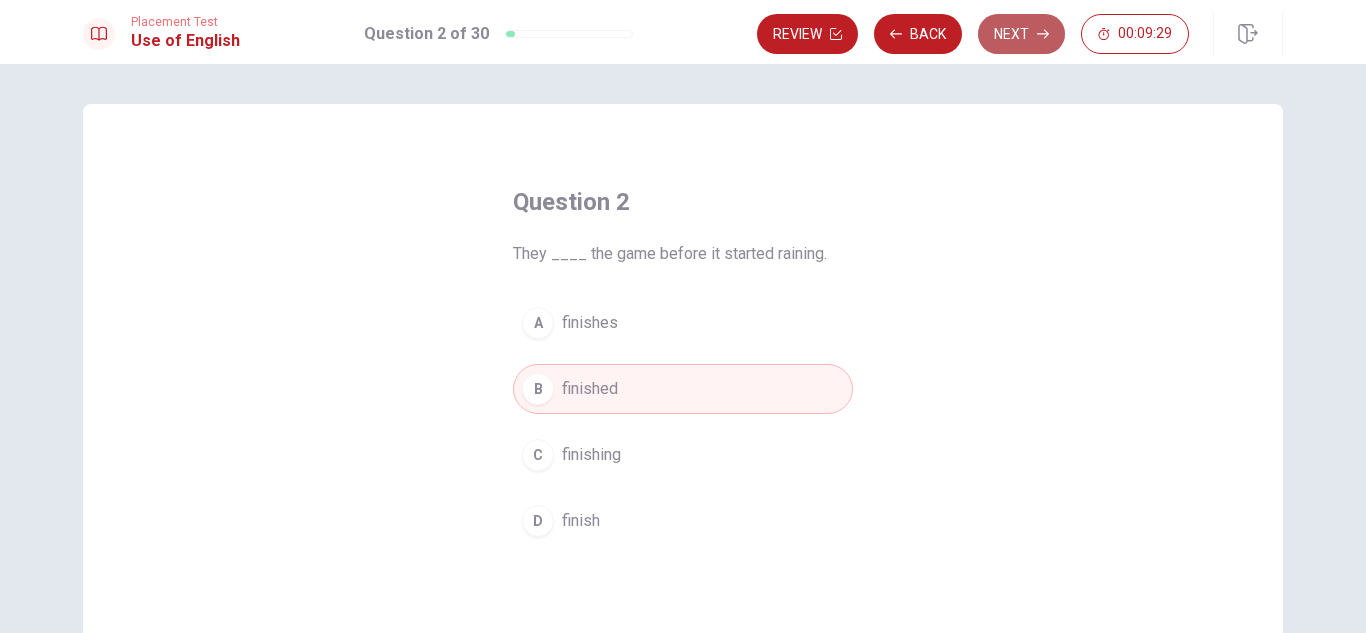 click on "Next" at bounding box center (1021, 34) 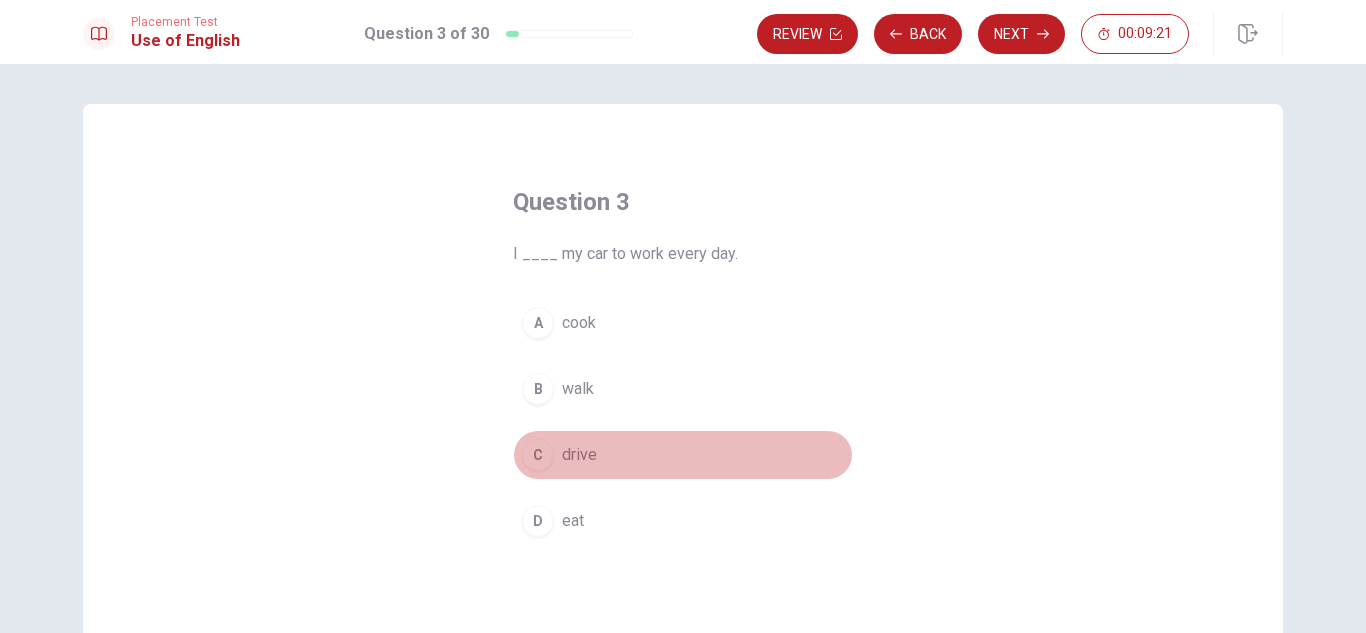click on "C drive" at bounding box center (683, 455) 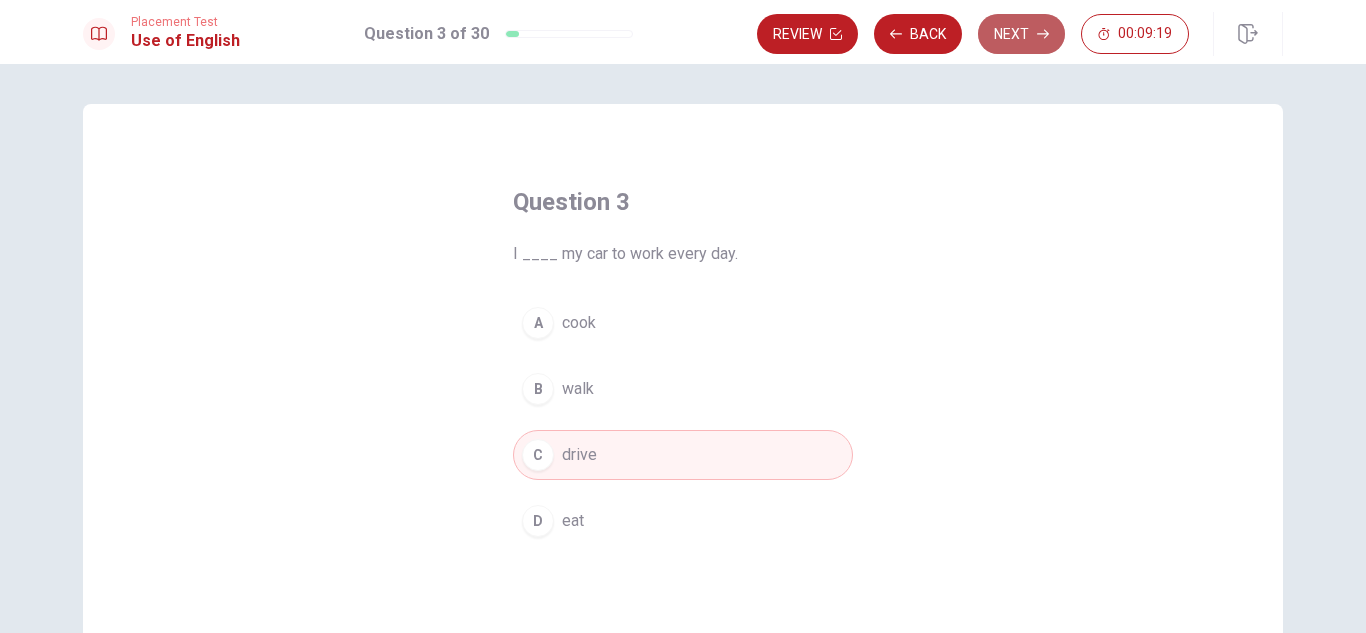 click on "Next" at bounding box center [1021, 34] 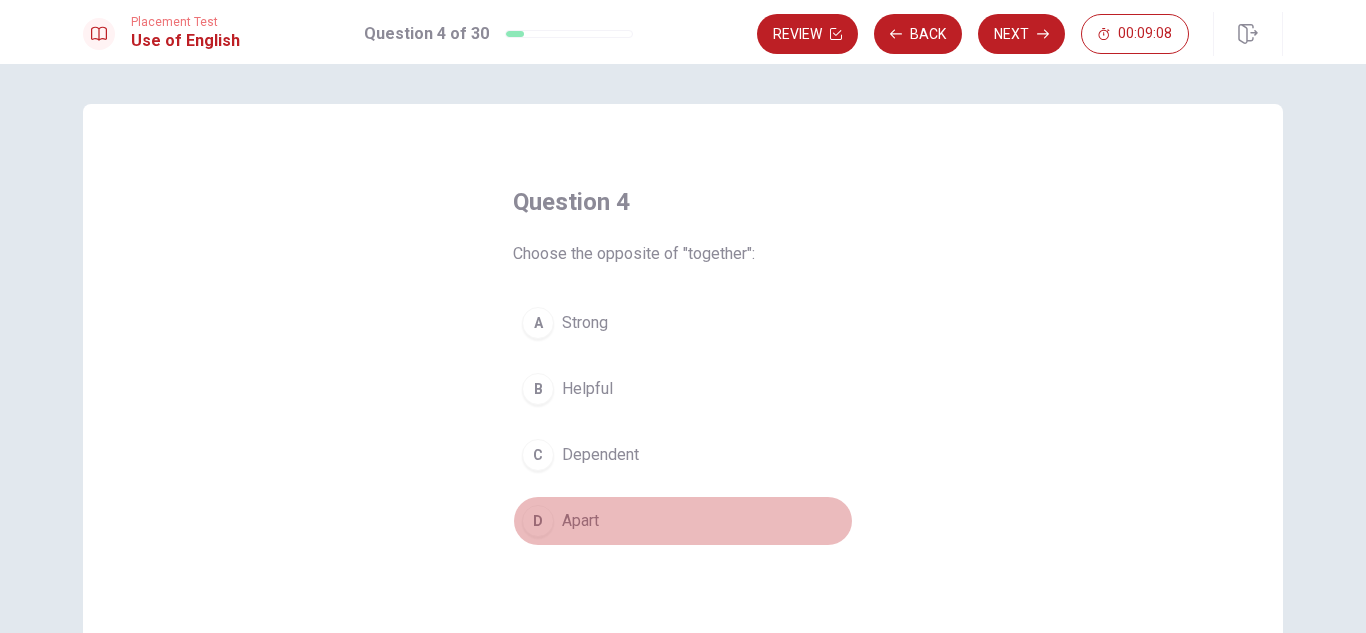 click on "Apart" at bounding box center [580, 521] 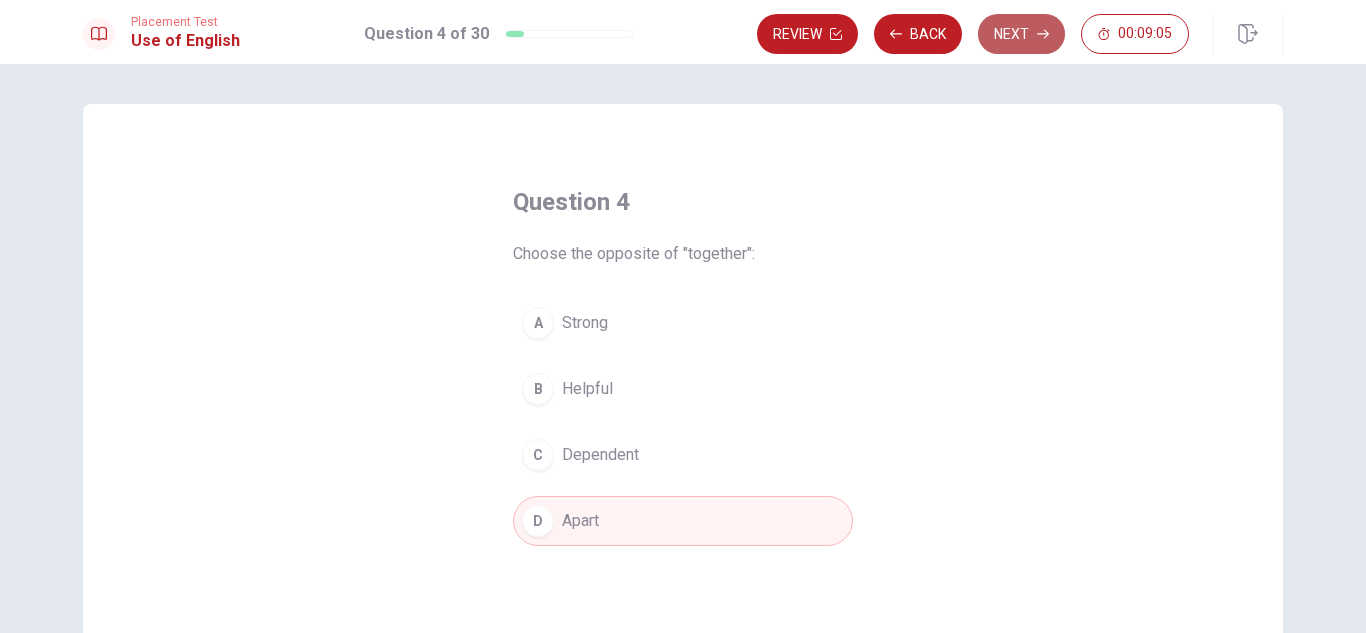 click on "Next" at bounding box center [1021, 34] 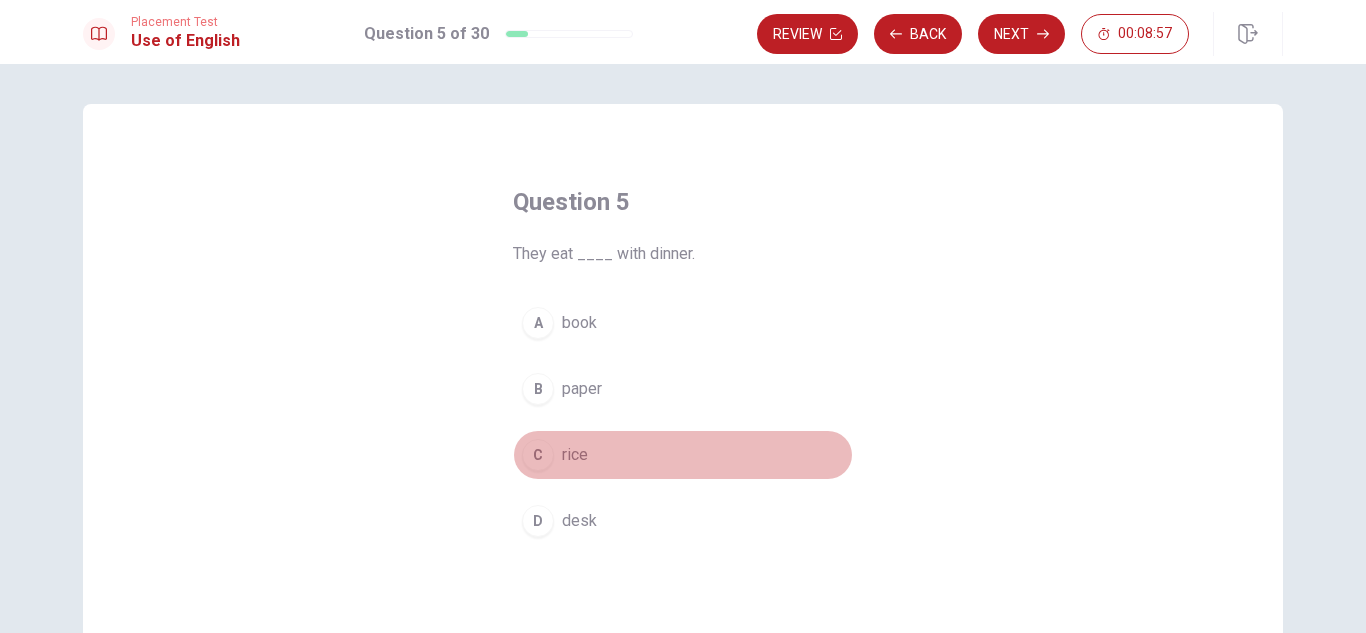 click on "rice" at bounding box center (575, 455) 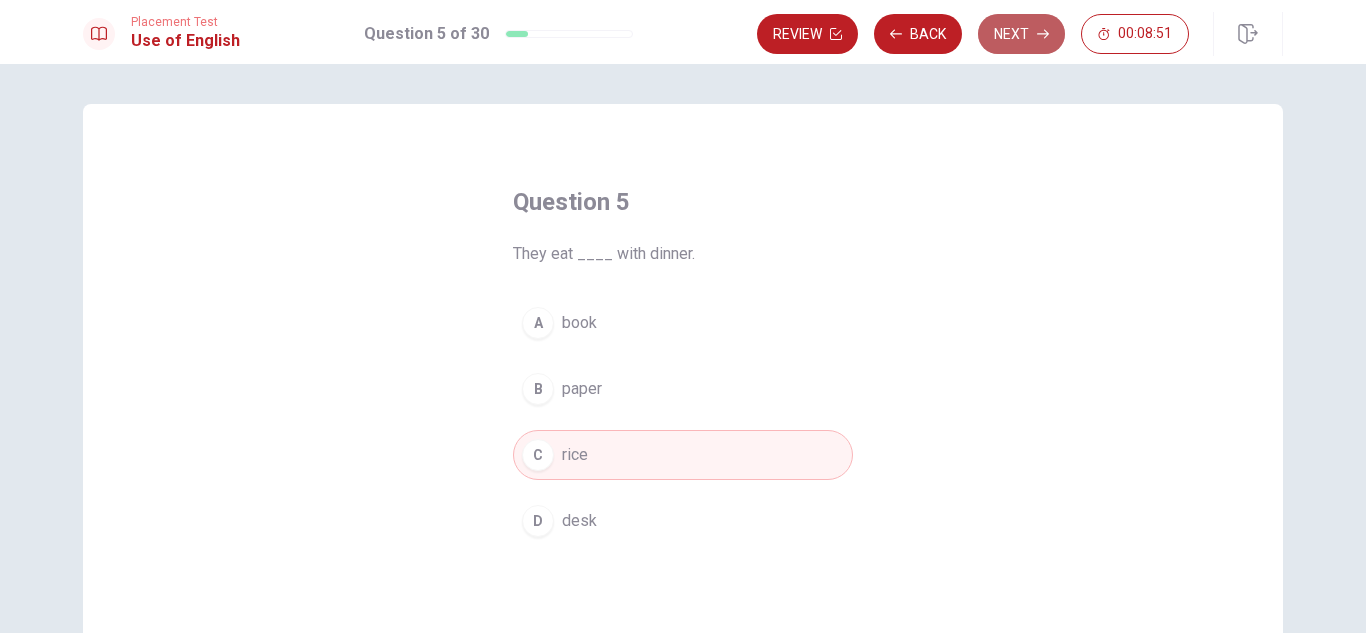 click on "Next" at bounding box center [1021, 34] 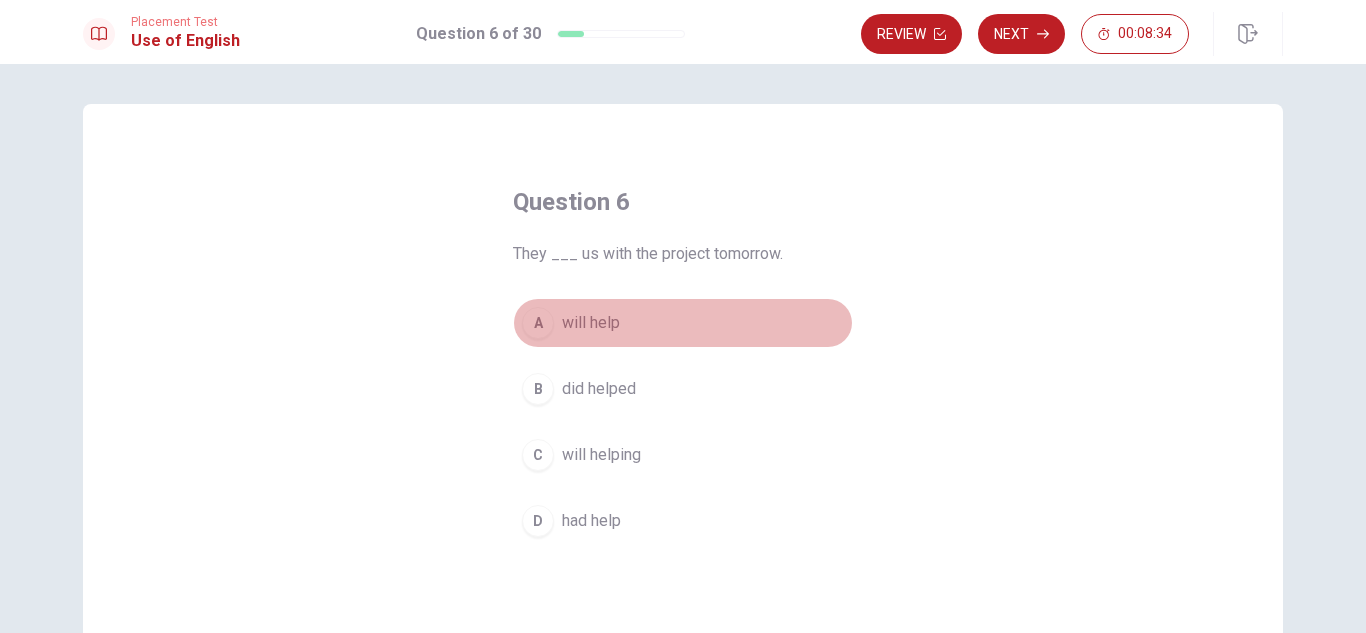 click on "will help" at bounding box center (591, 323) 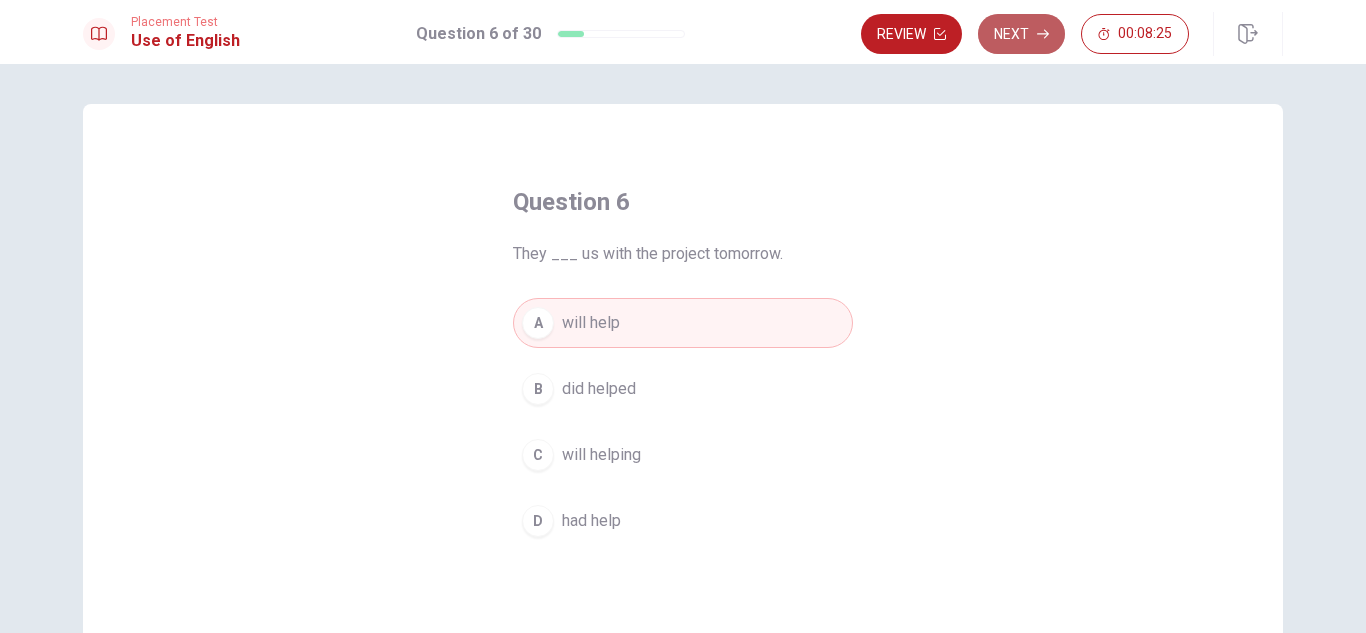 click 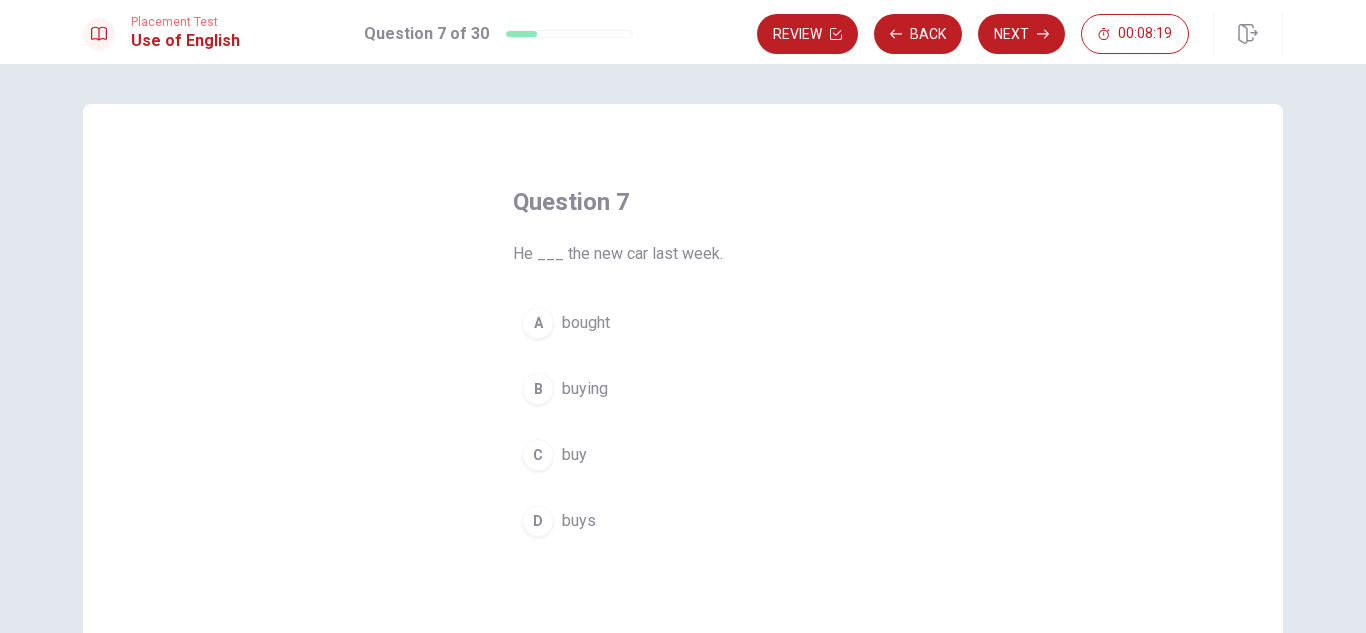 click on "bought" at bounding box center (586, 323) 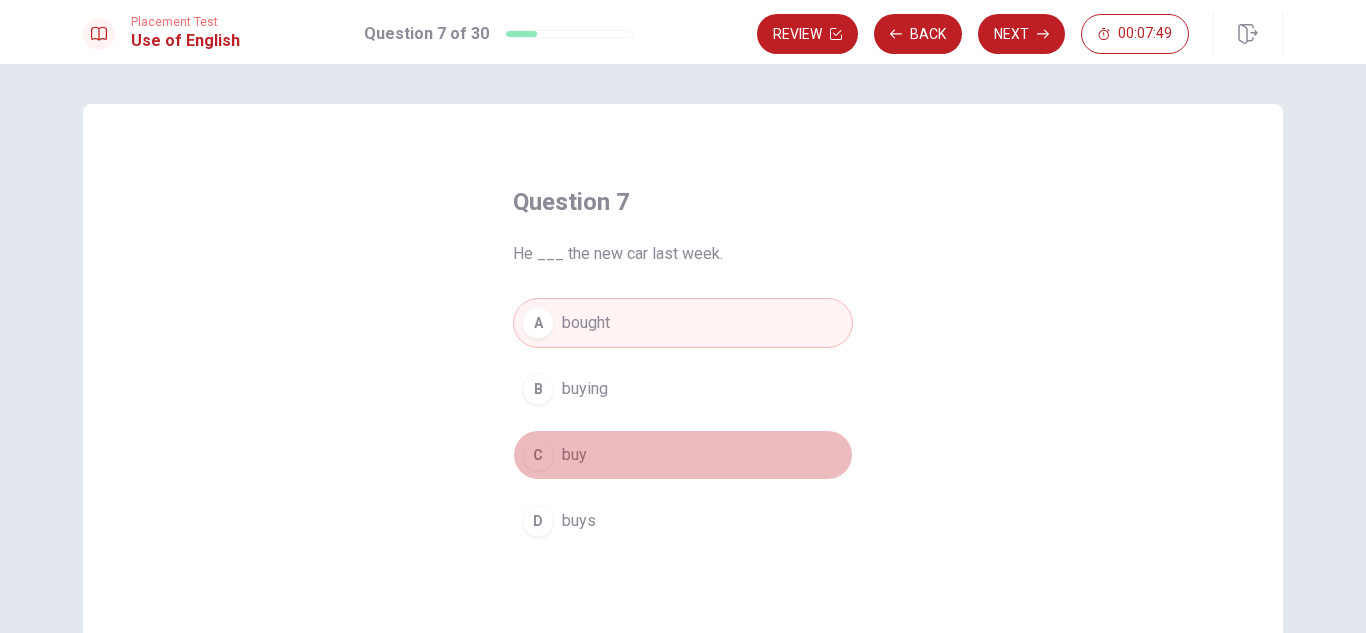 click on "C buy" at bounding box center [683, 455] 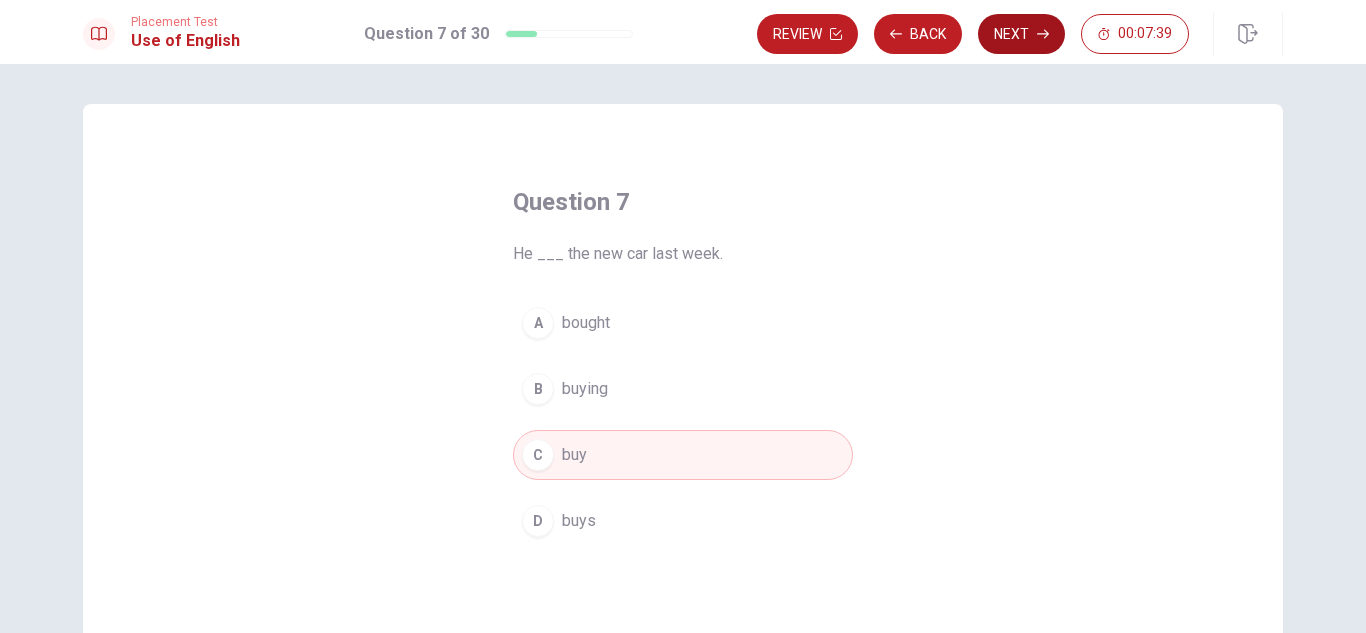 click on "Next" at bounding box center [1021, 34] 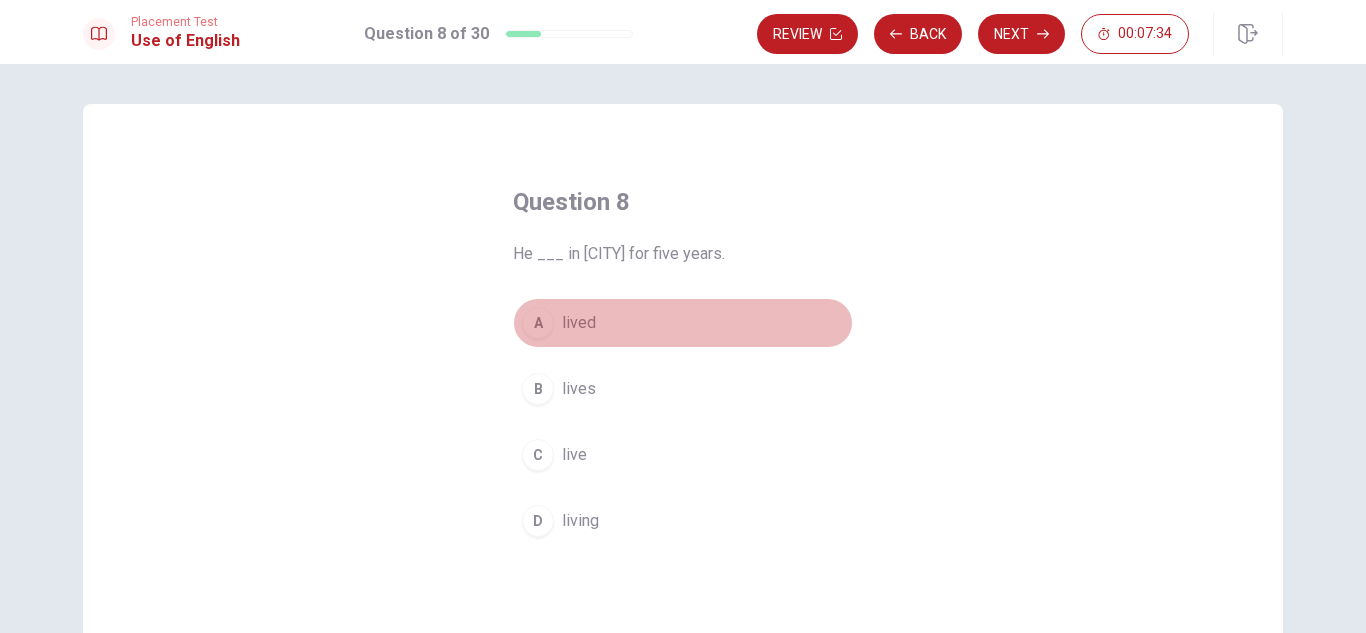 click on "A lived" at bounding box center (683, 323) 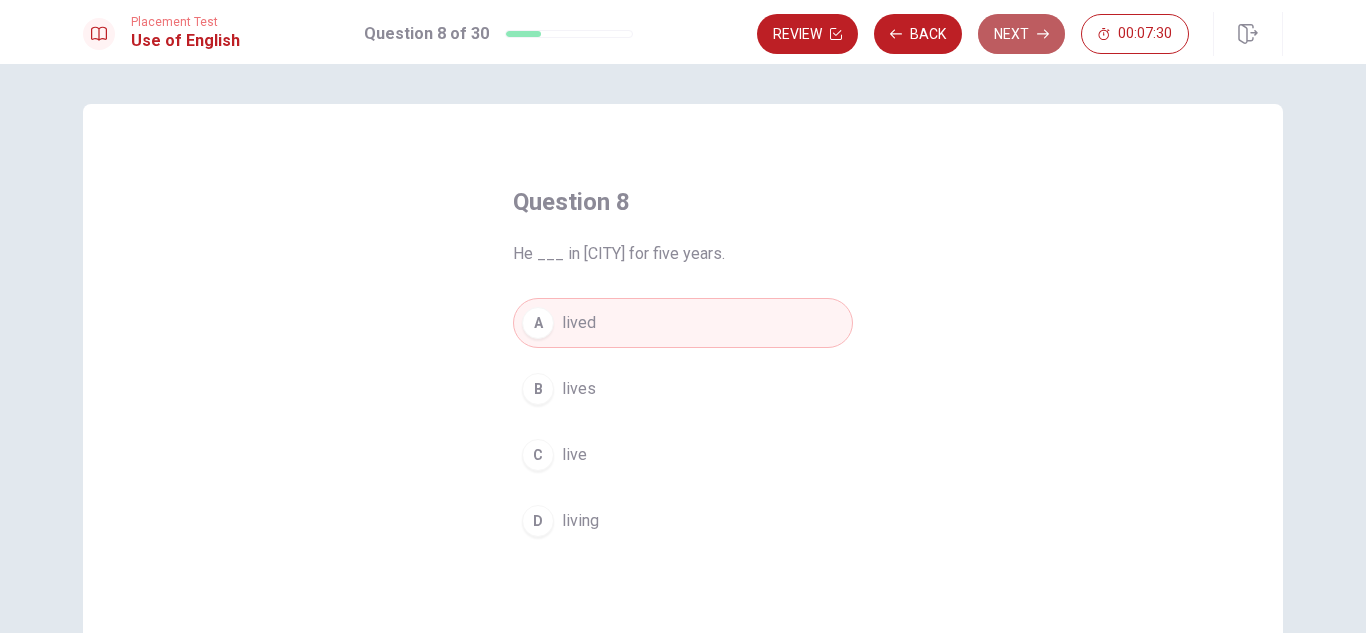 click on "Next" at bounding box center [1021, 34] 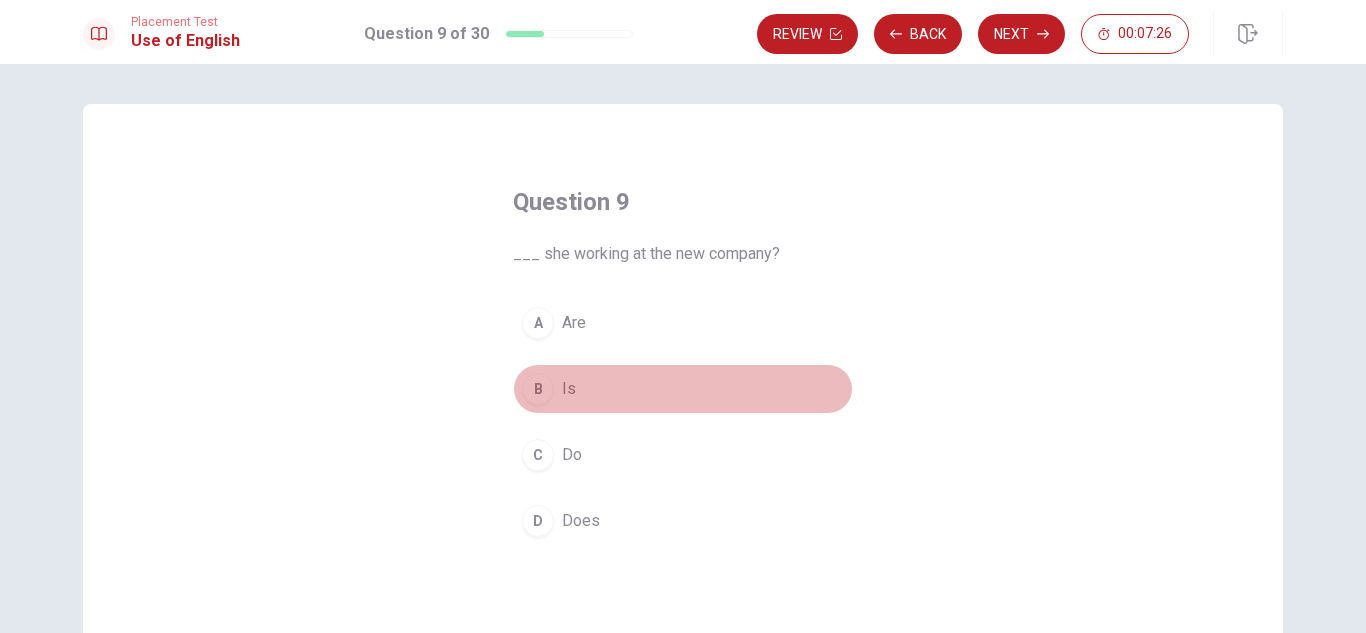 click on "Is" at bounding box center [569, 389] 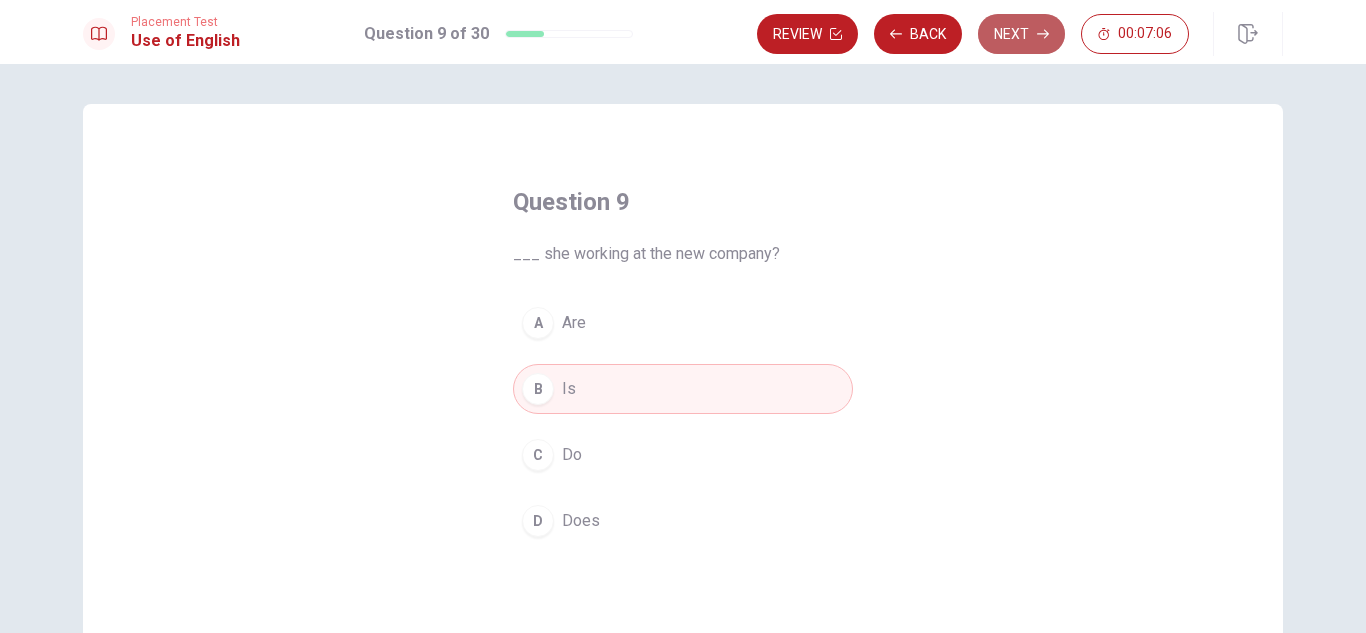 click on "Next" at bounding box center [1021, 34] 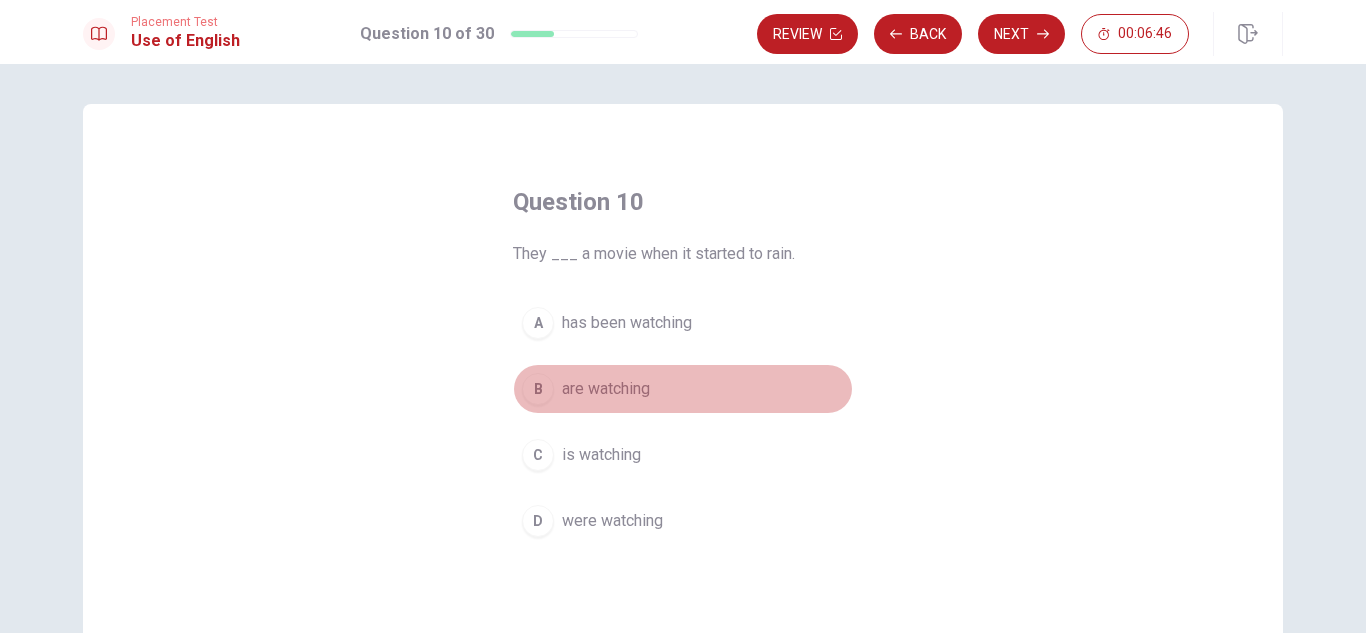click on "are watching" at bounding box center (606, 389) 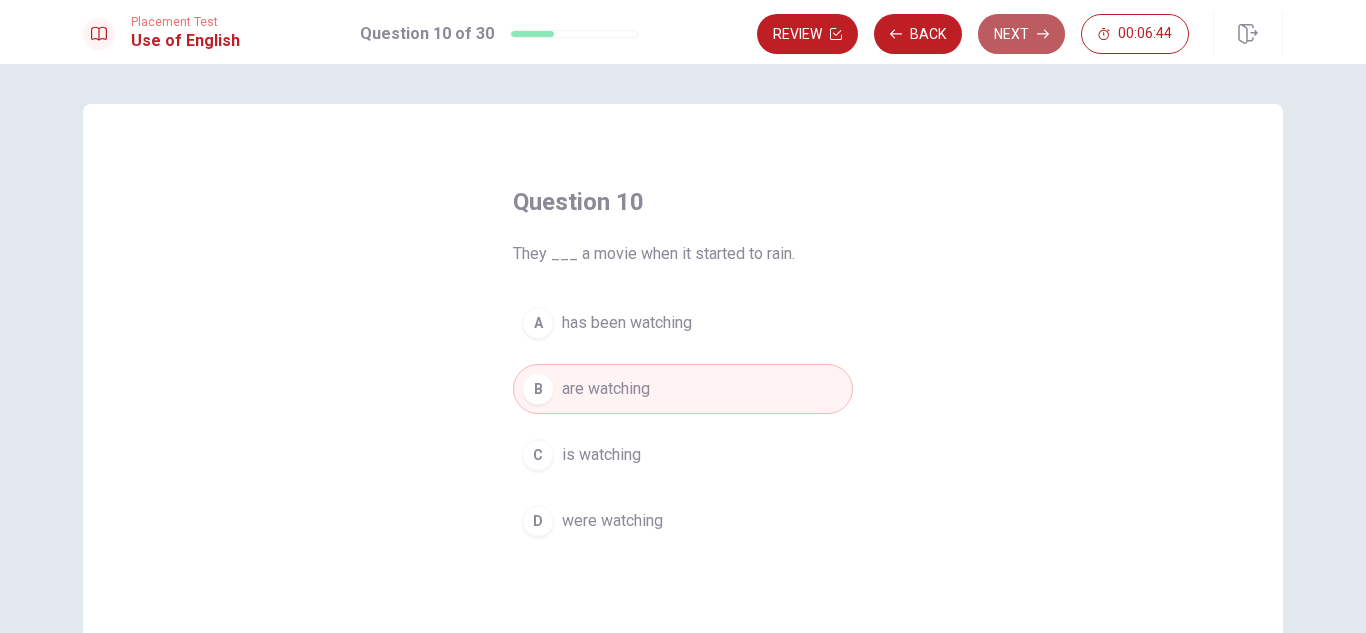 click on "Next" at bounding box center [1021, 34] 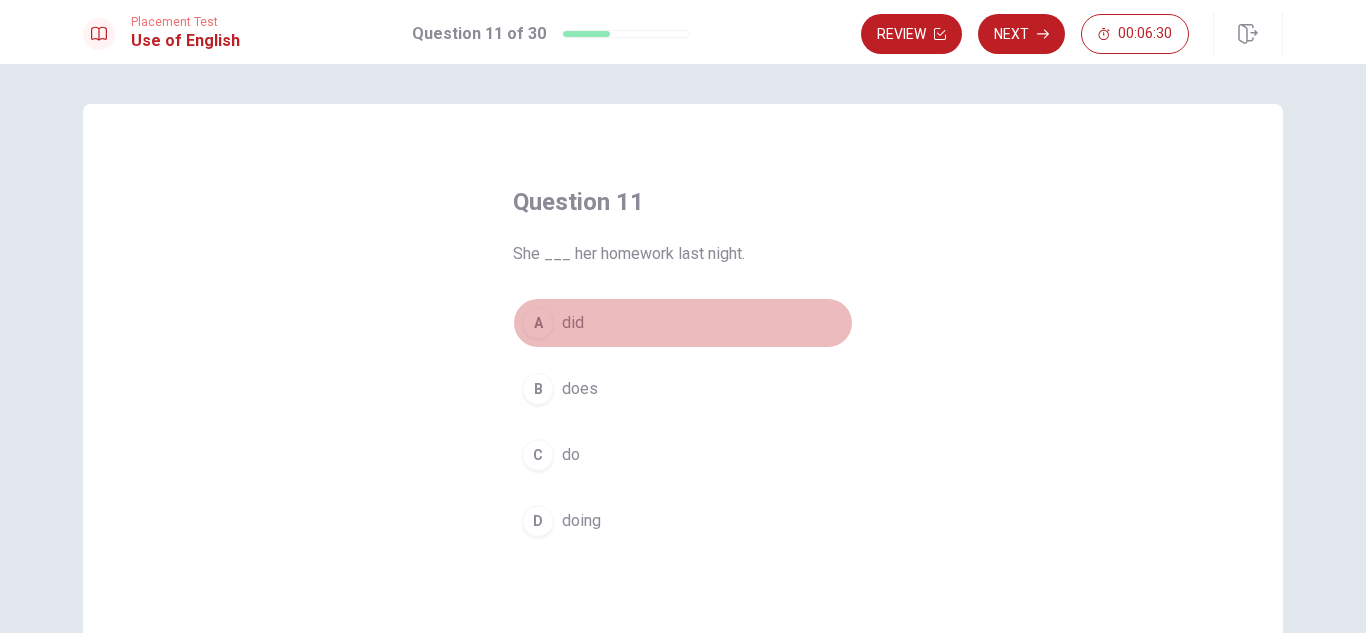 click on "did" at bounding box center [573, 323] 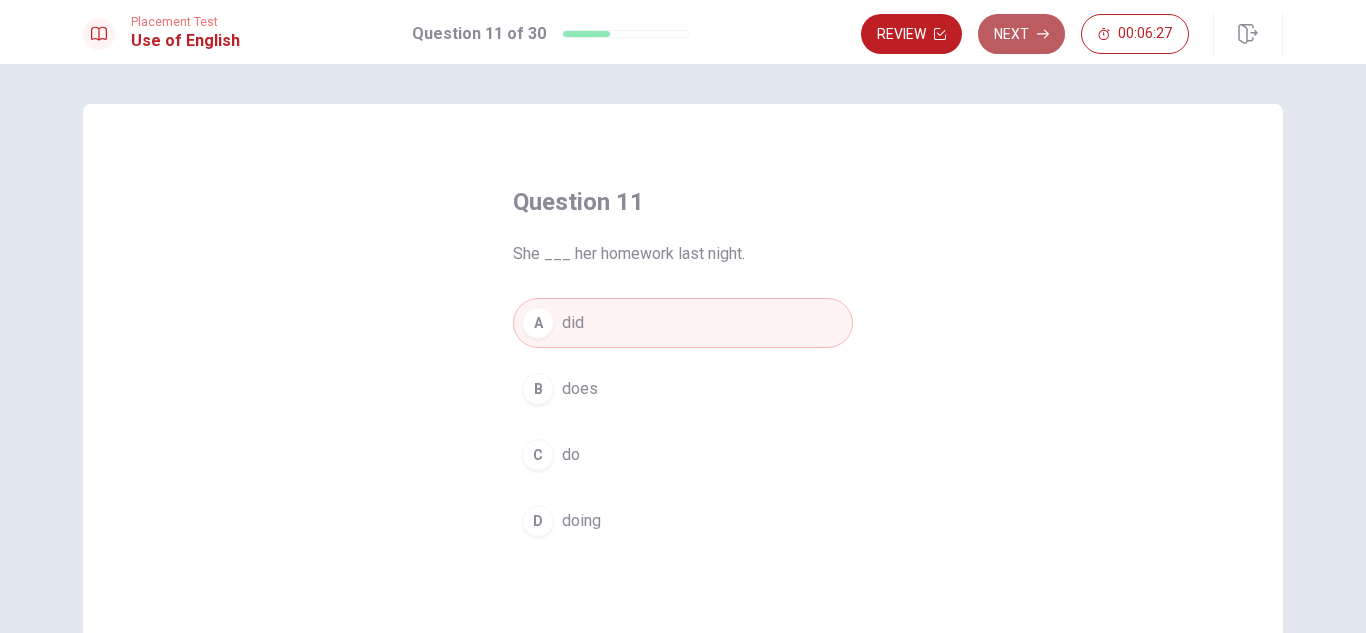 click on "Next" at bounding box center (1021, 34) 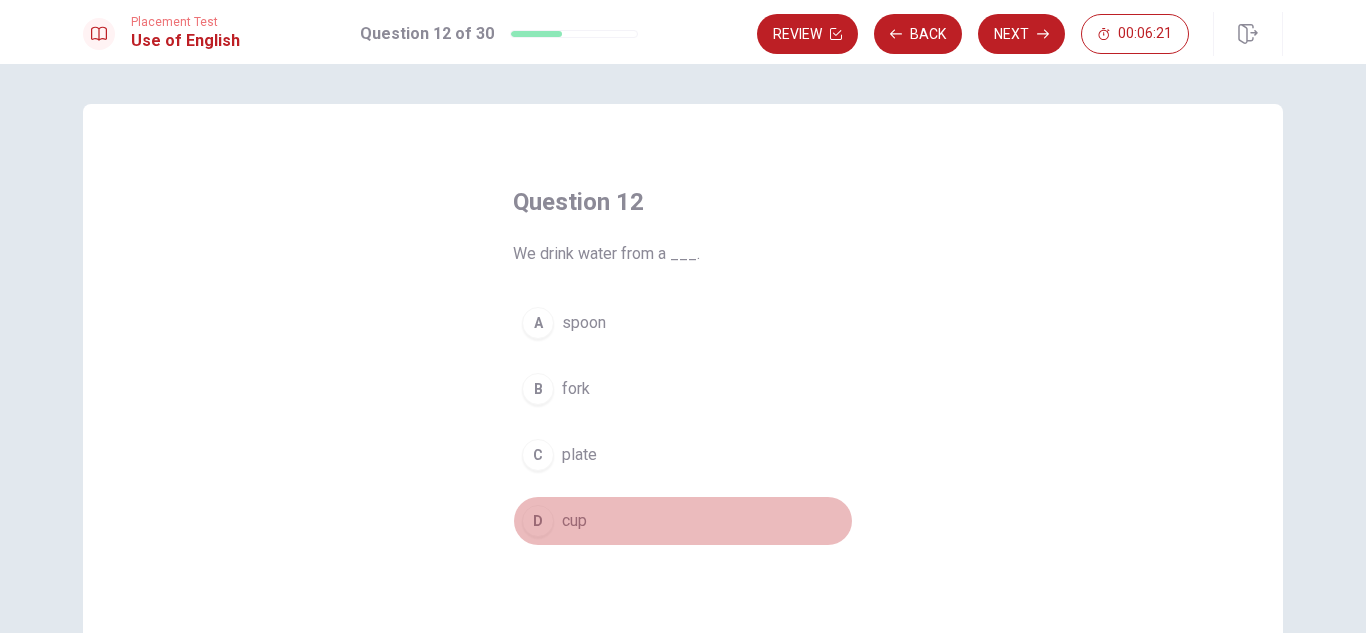 click on "cup" at bounding box center [574, 521] 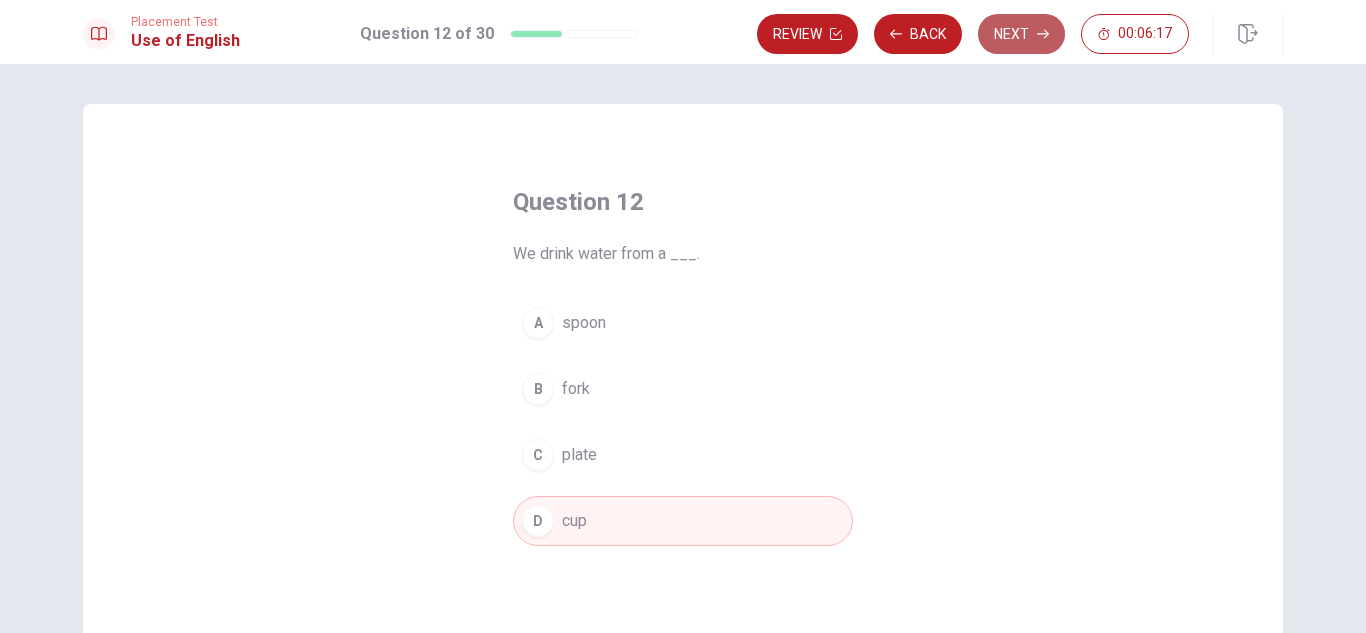 click on "Next" at bounding box center [1021, 34] 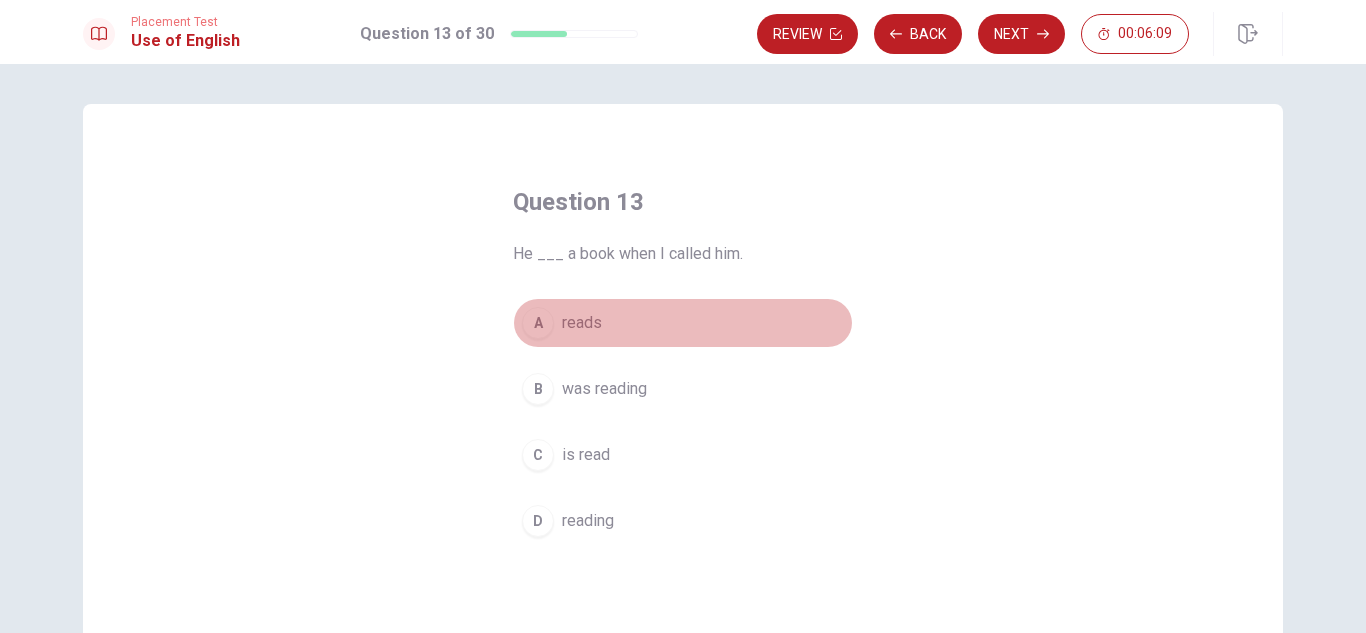 click on "reads" at bounding box center [582, 323] 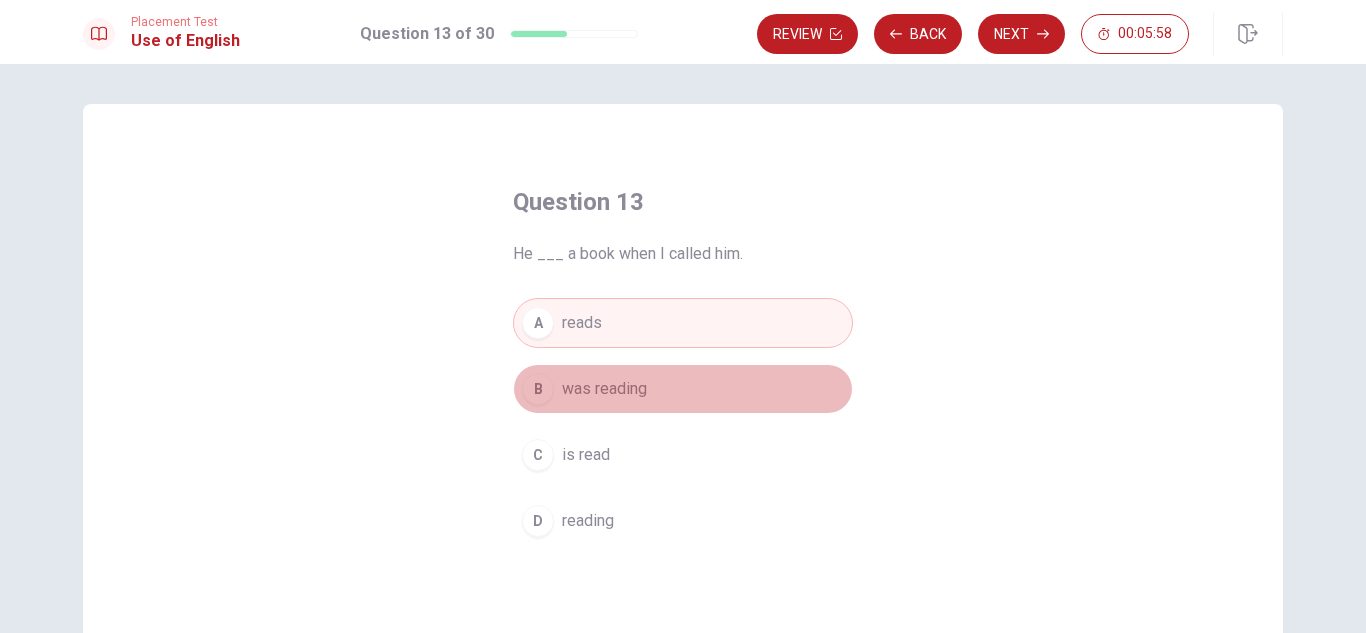 click on "B was reading" at bounding box center [683, 389] 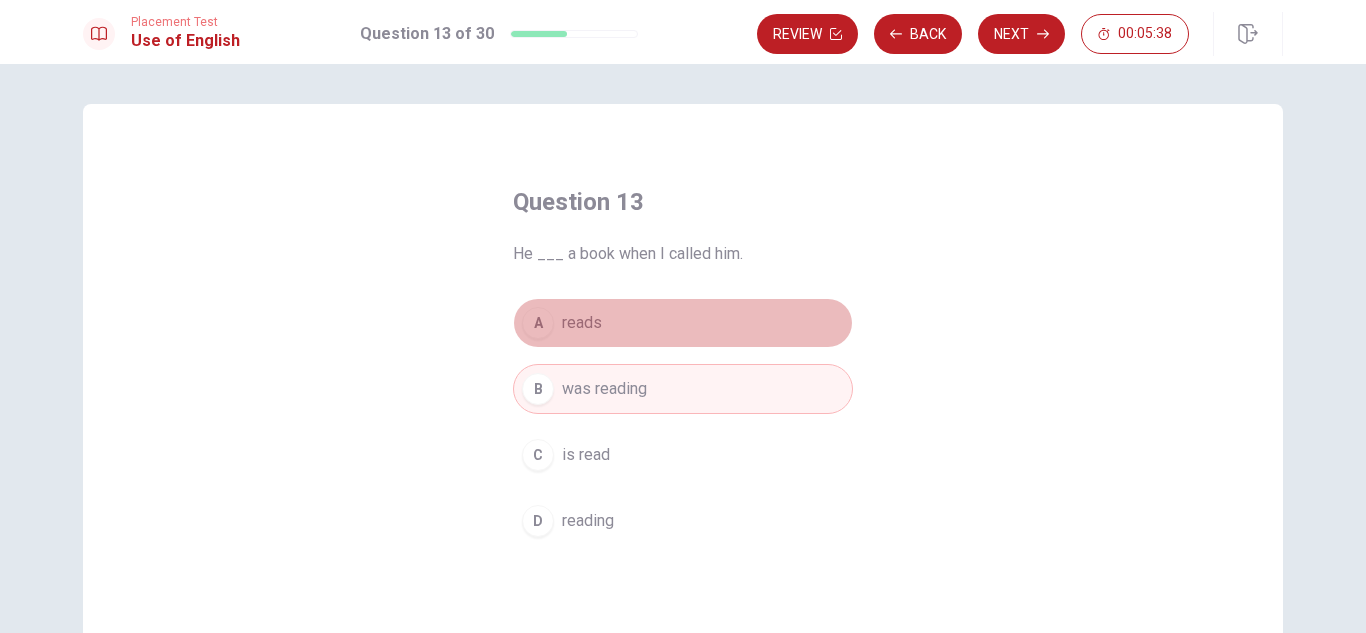 click on "A reads" at bounding box center [683, 323] 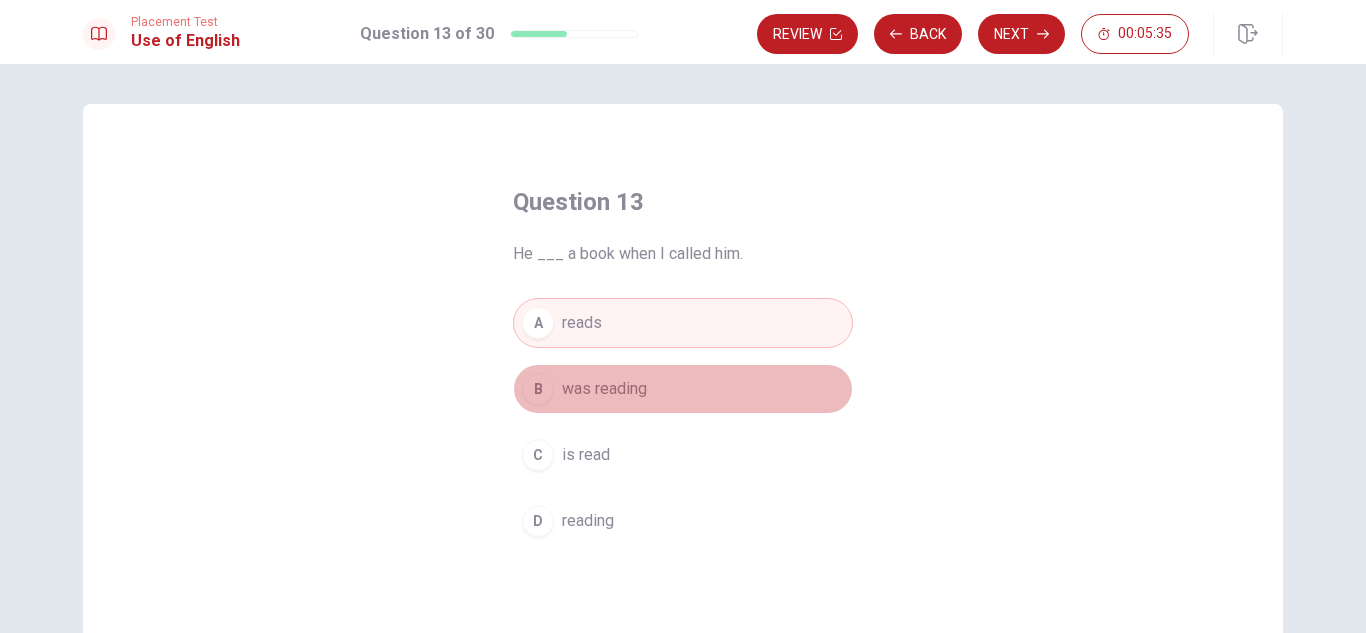 click on "was reading" at bounding box center [604, 389] 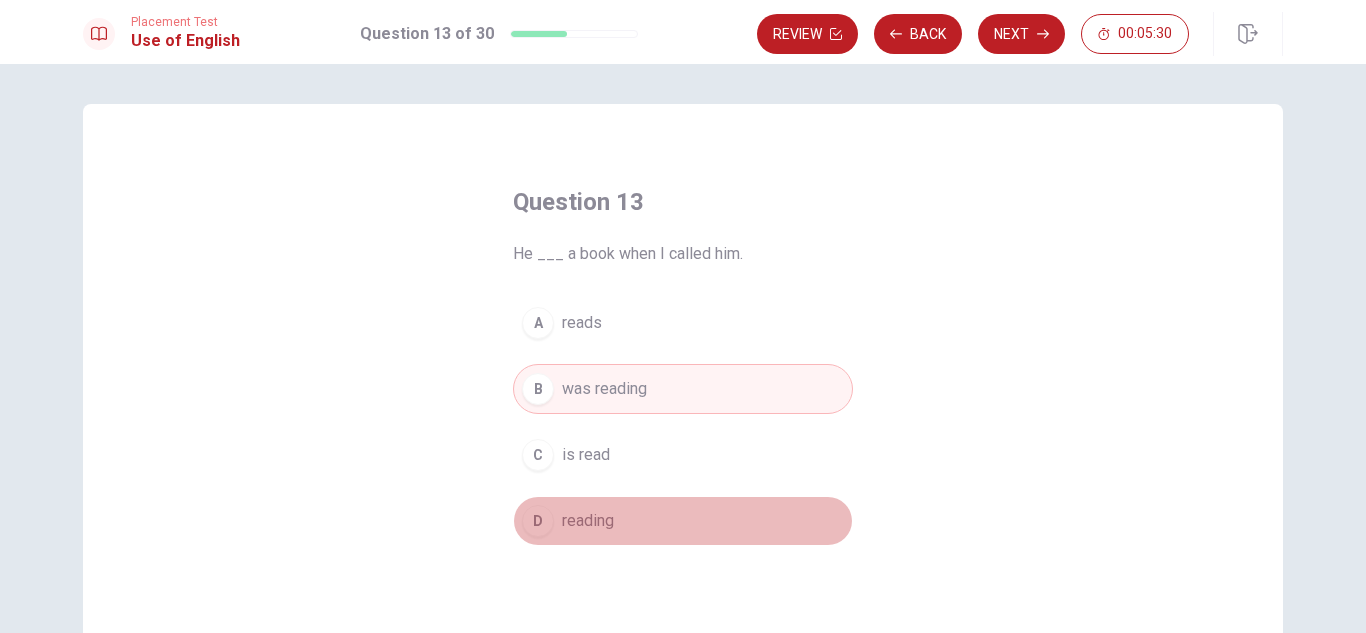 click on "reading" at bounding box center (588, 521) 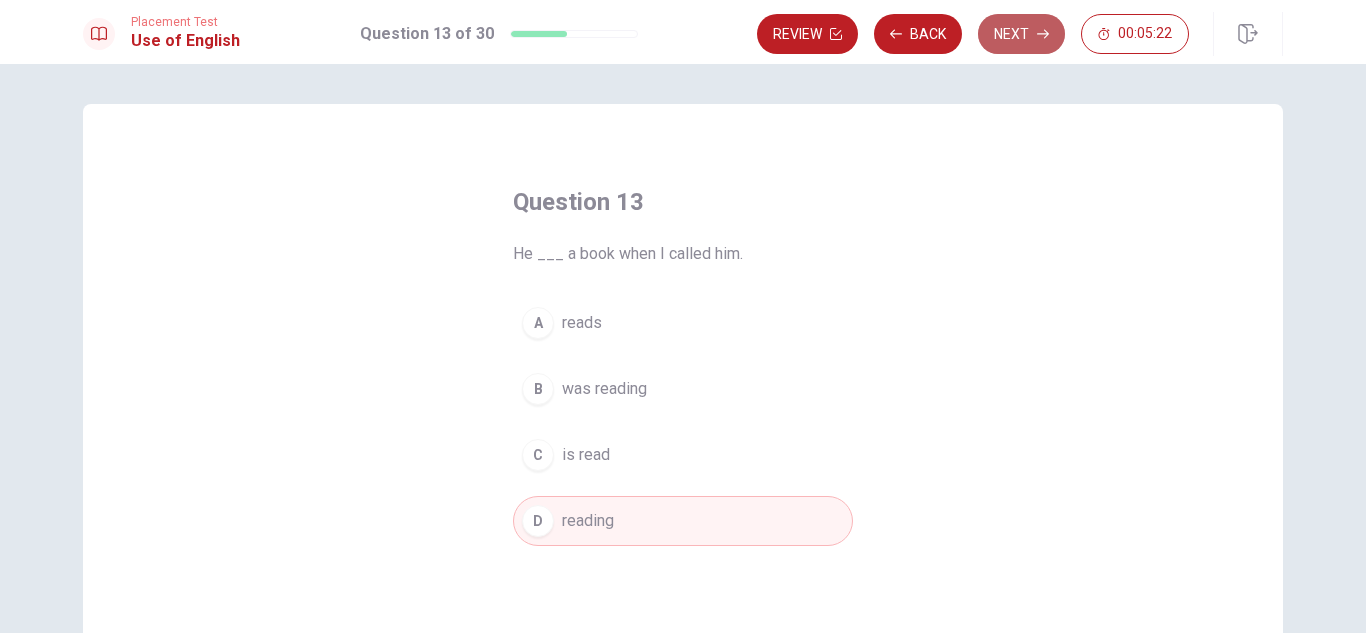 click on "Next" at bounding box center (1021, 34) 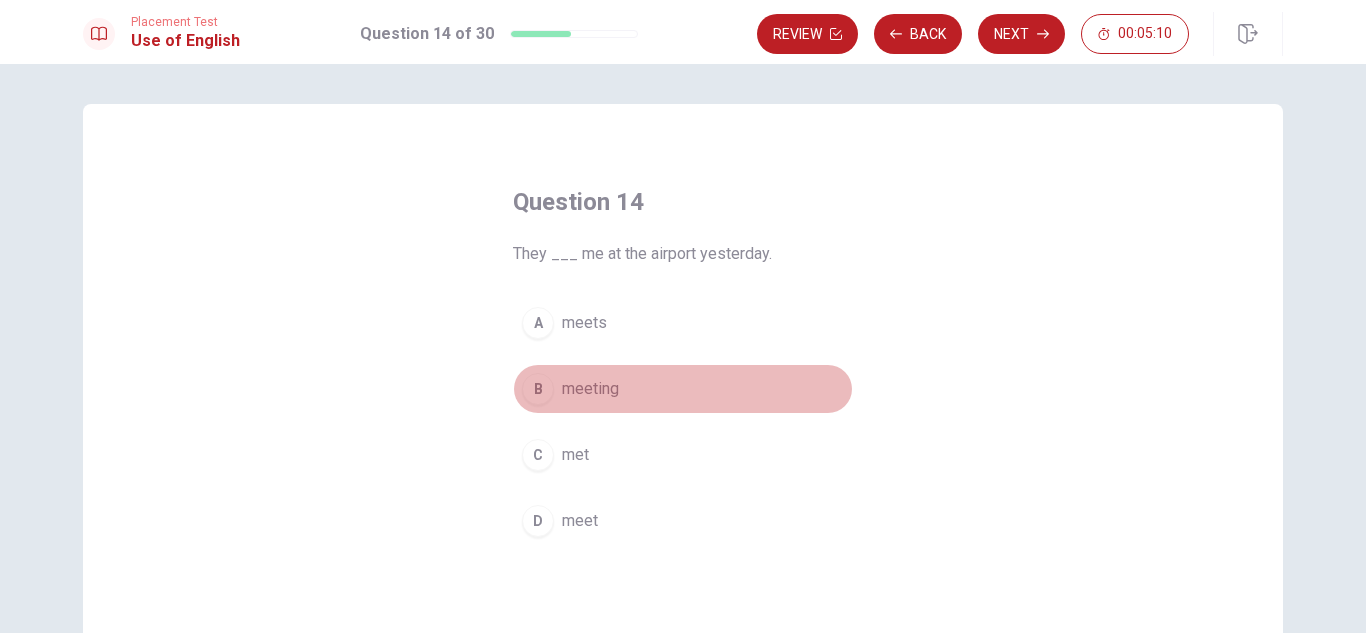 click on "meeting" at bounding box center [590, 389] 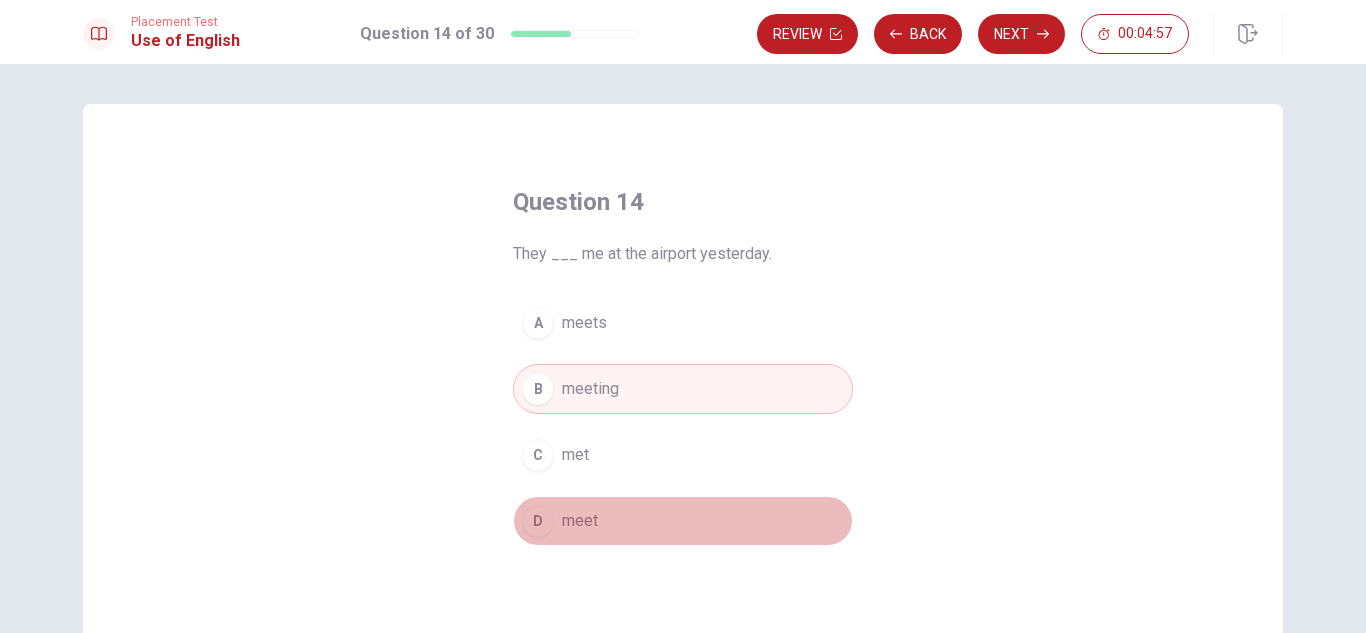 click on "D meet" at bounding box center [683, 521] 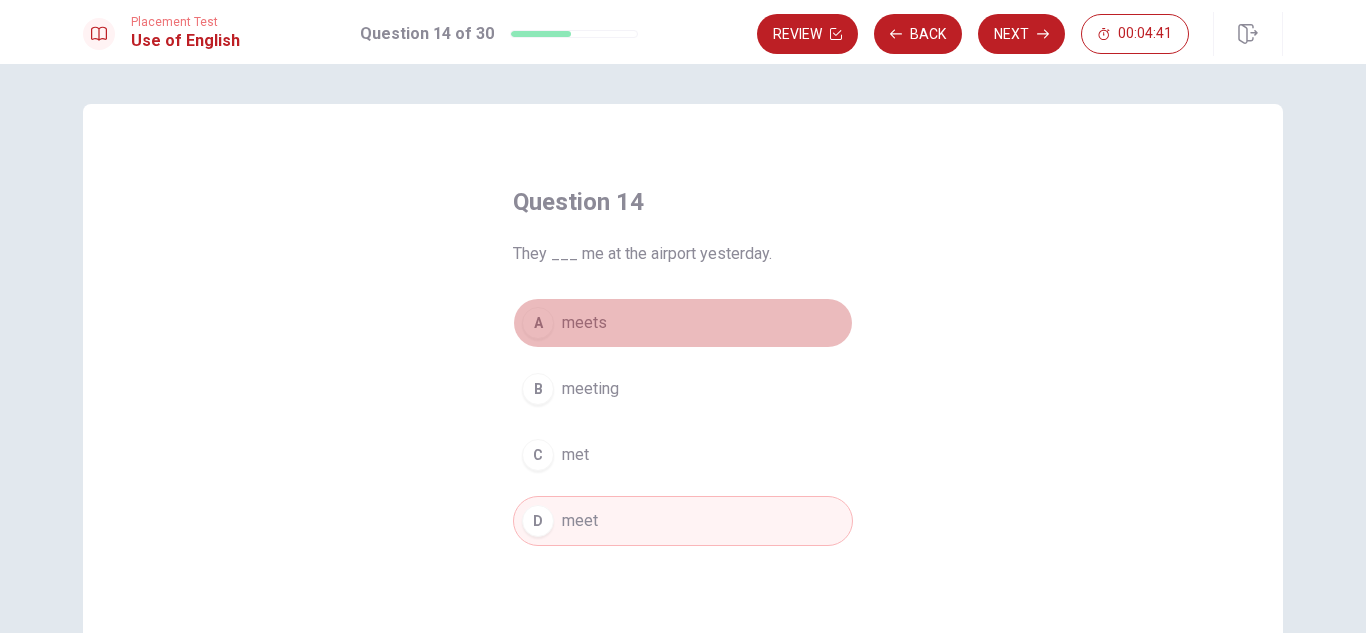 click on "meets" at bounding box center (584, 323) 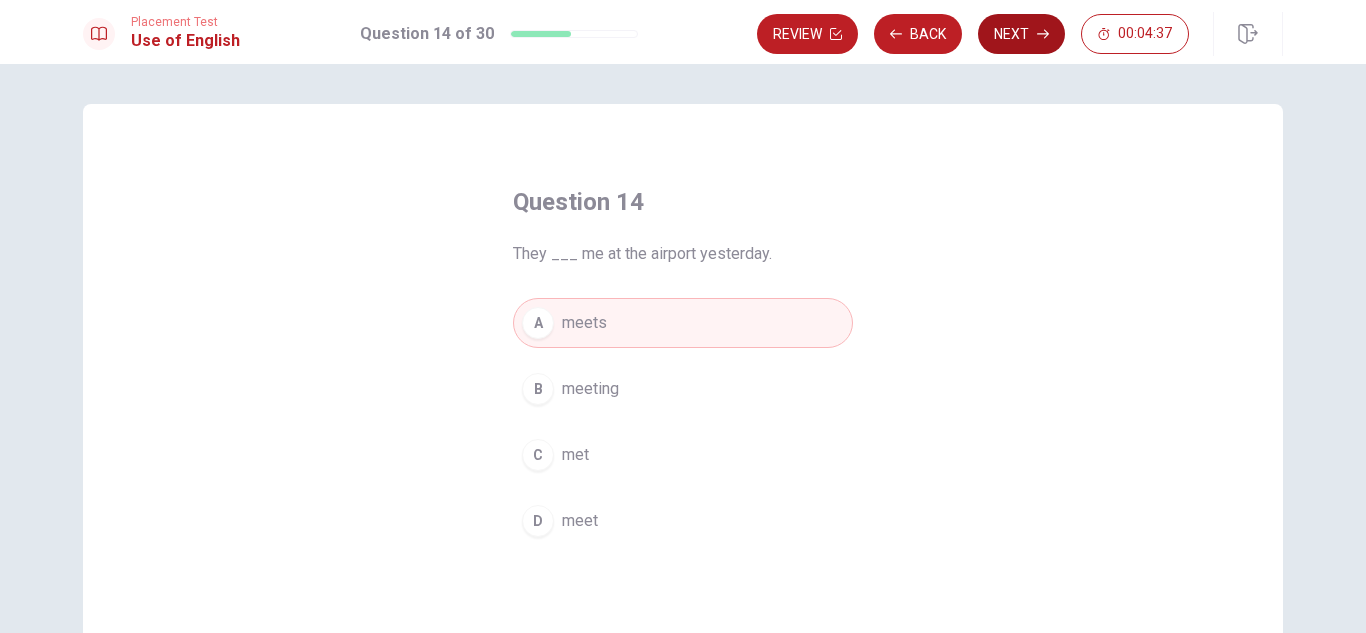 click on "Next" at bounding box center [1021, 34] 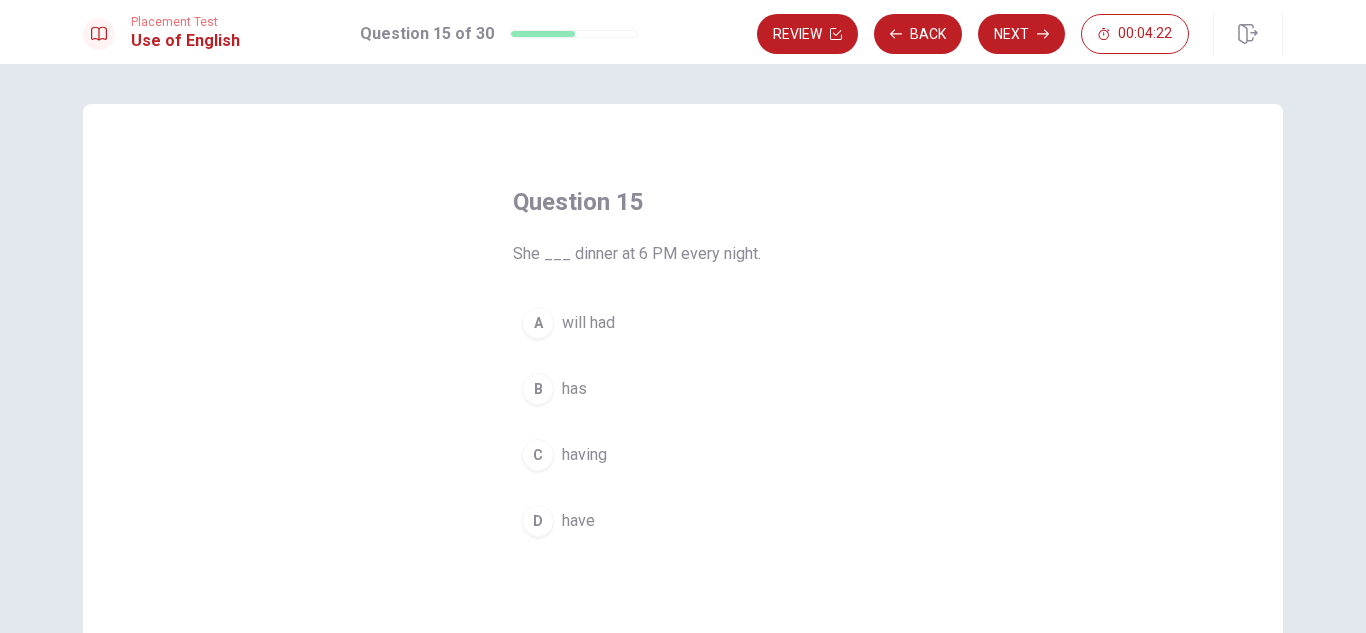 click on "C having" at bounding box center (683, 455) 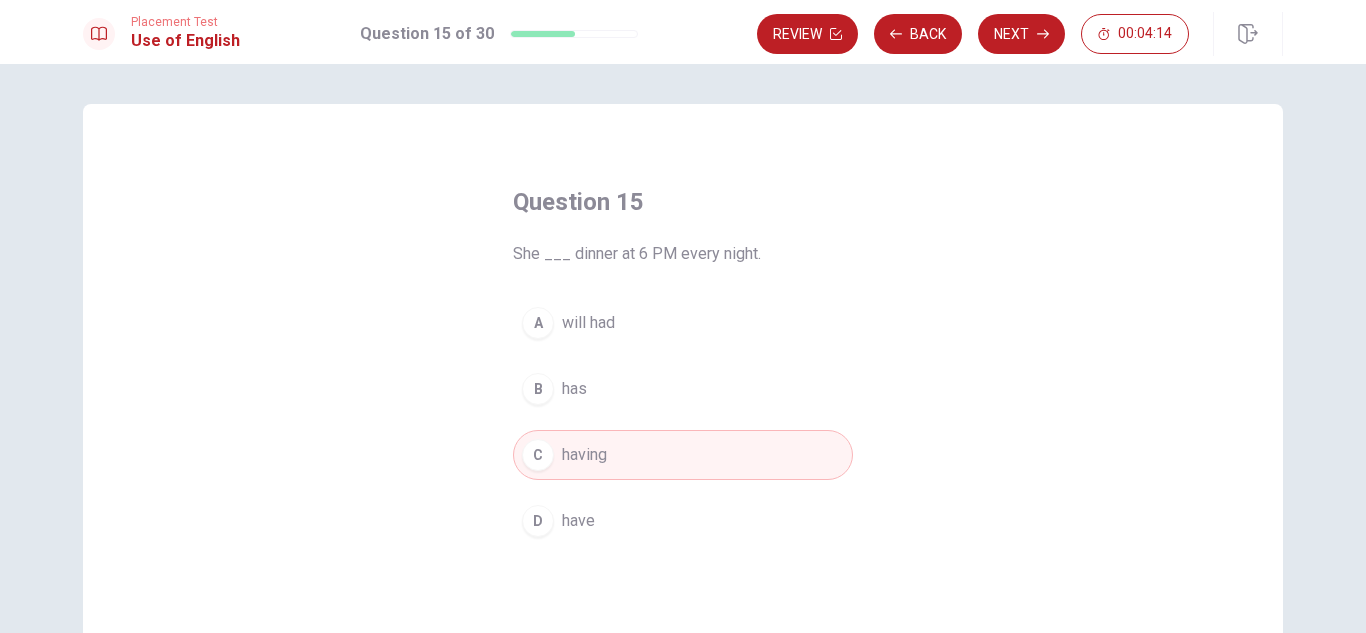 click on "will had" at bounding box center (588, 323) 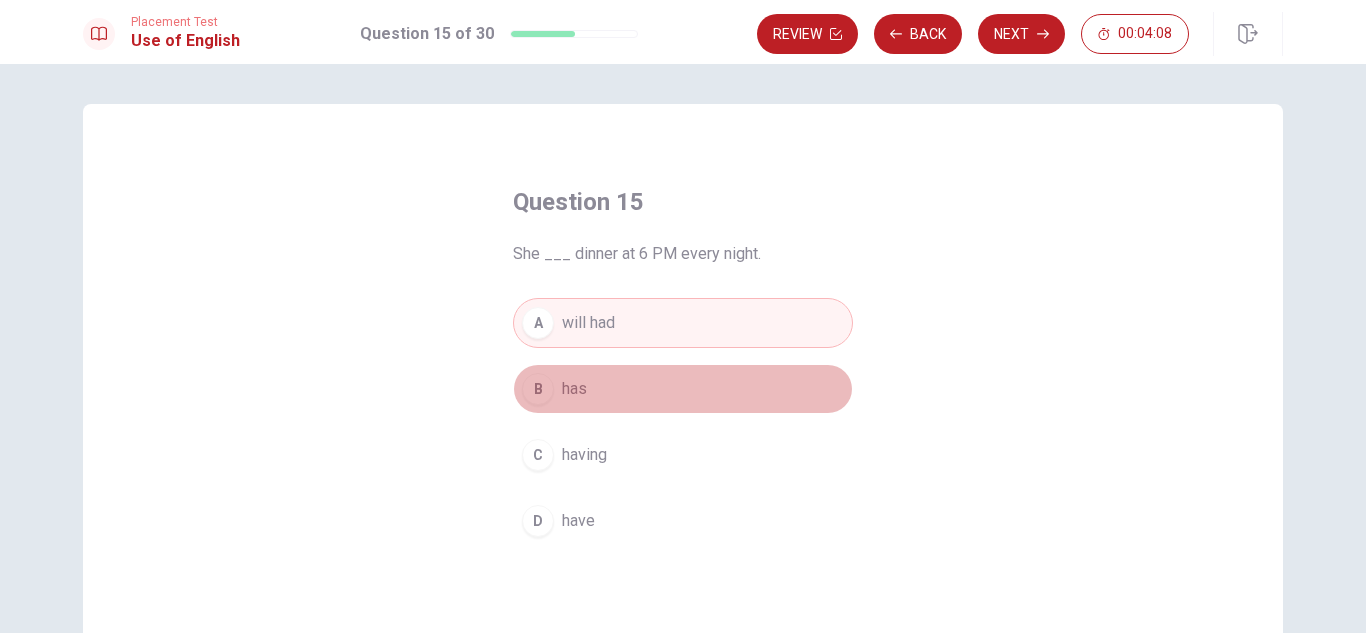 click on "B has" at bounding box center (683, 389) 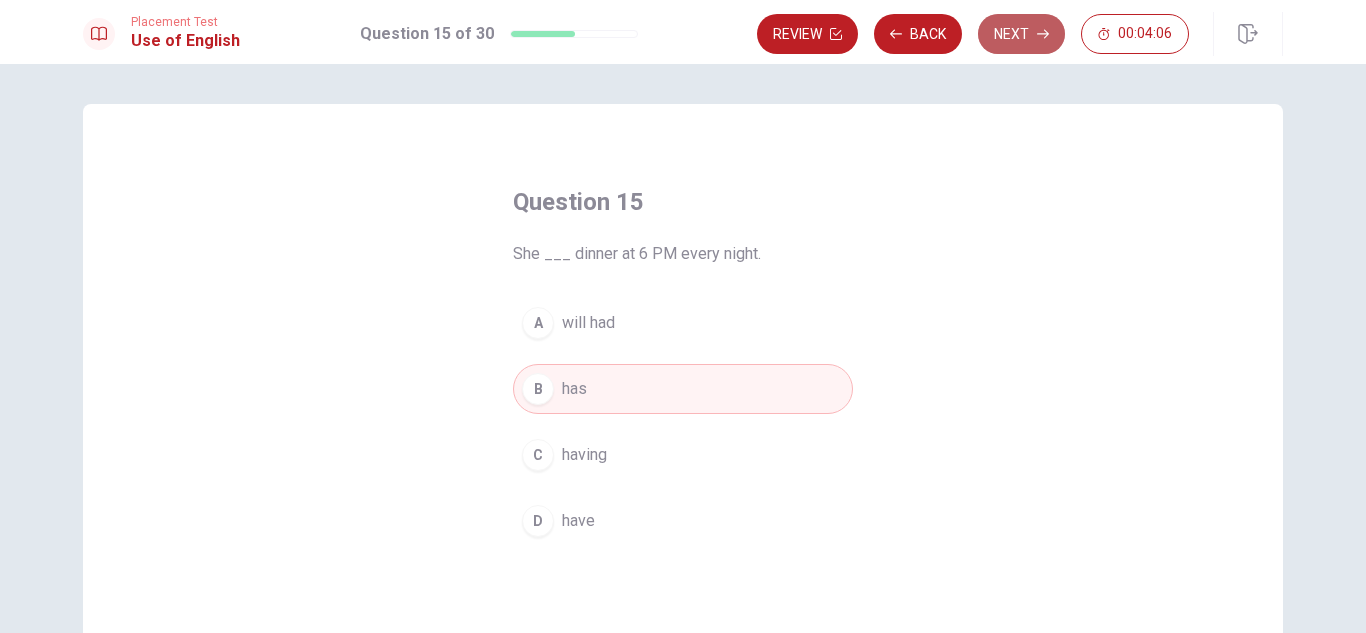 click on "Next" at bounding box center (1021, 34) 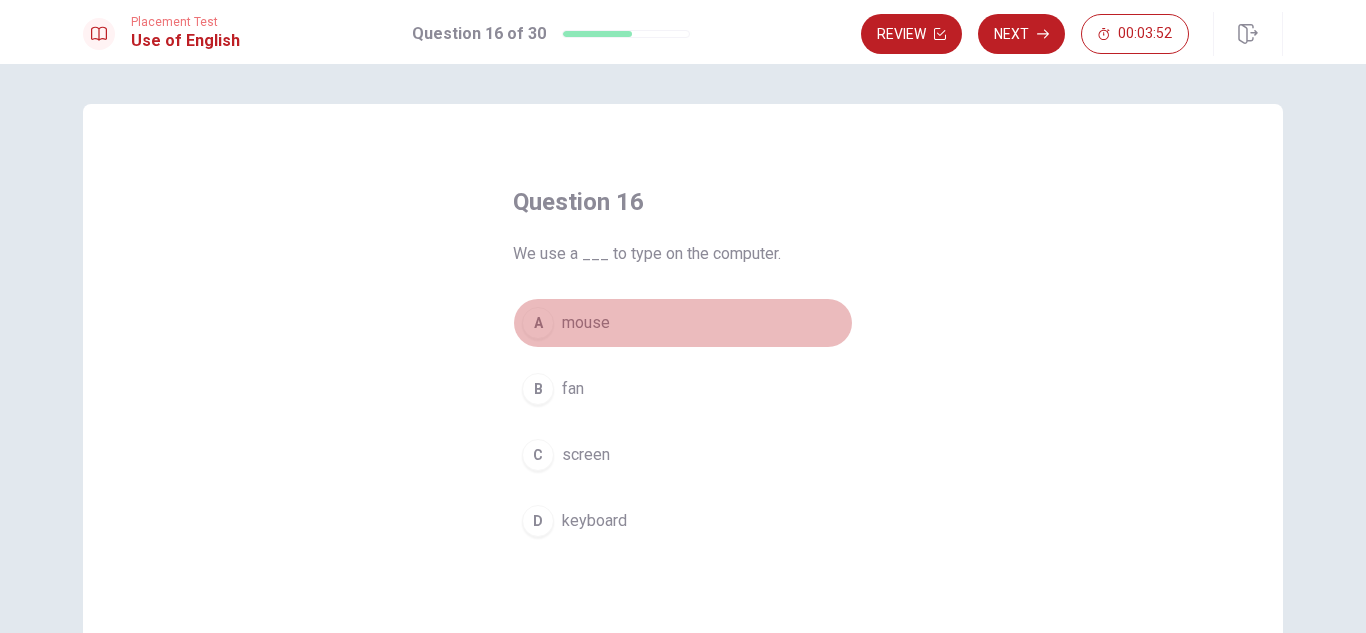 click on "A mouse" at bounding box center [683, 323] 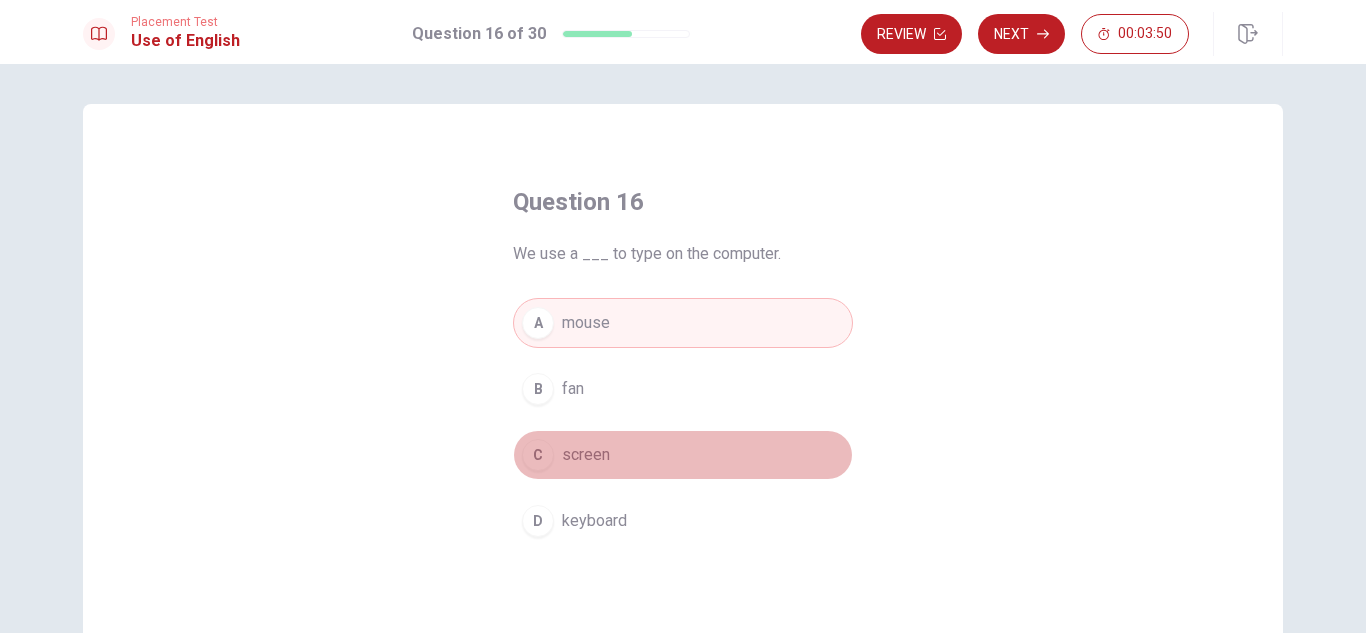 click on "C screen" at bounding box center (683, 455) 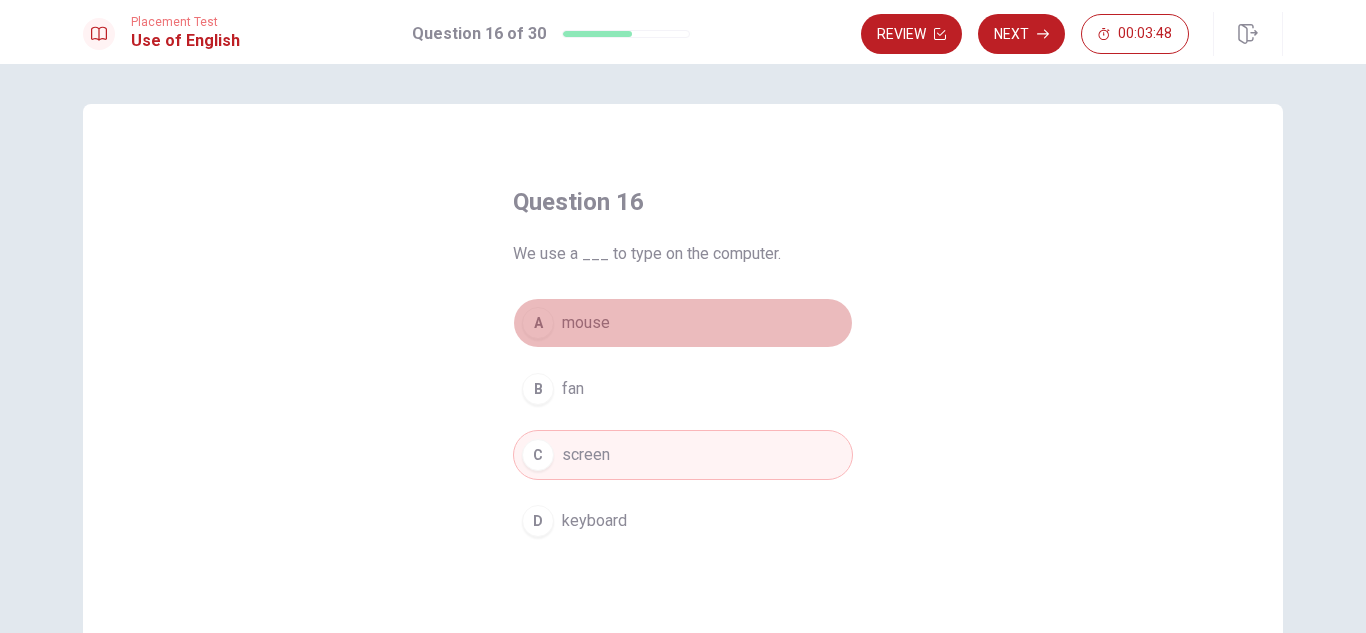 click on "A mouse" at bounding box center (683, 323) 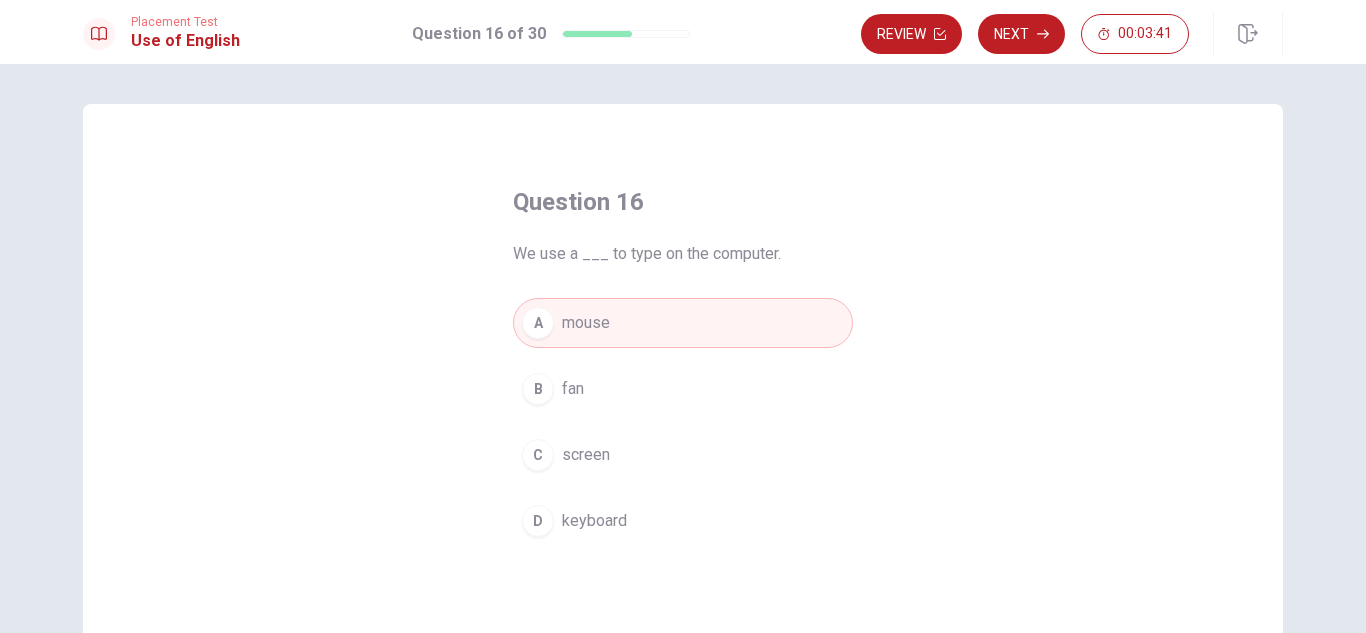 click on "We use a ___ to type on the computer." at bounding box center (683, 254) 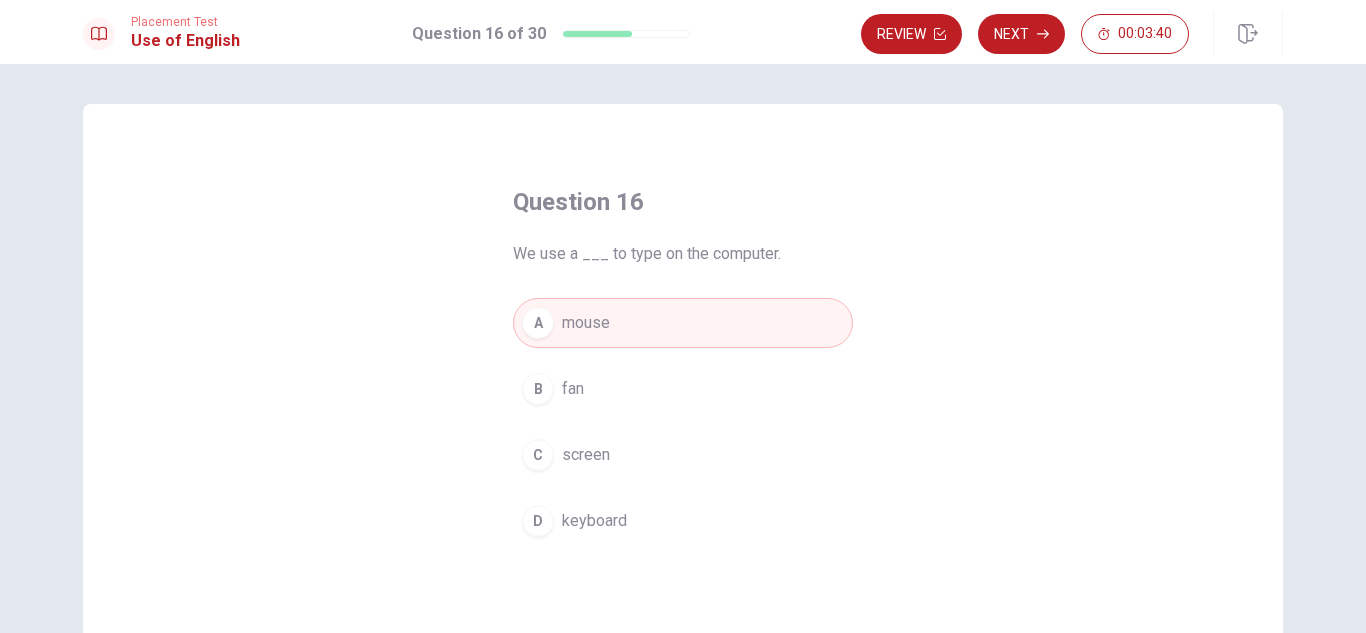 click on "Question 16 We use a ___ to type on the computer. A mouse B fan C screen D keyboard" at bounding box center (683, 366) 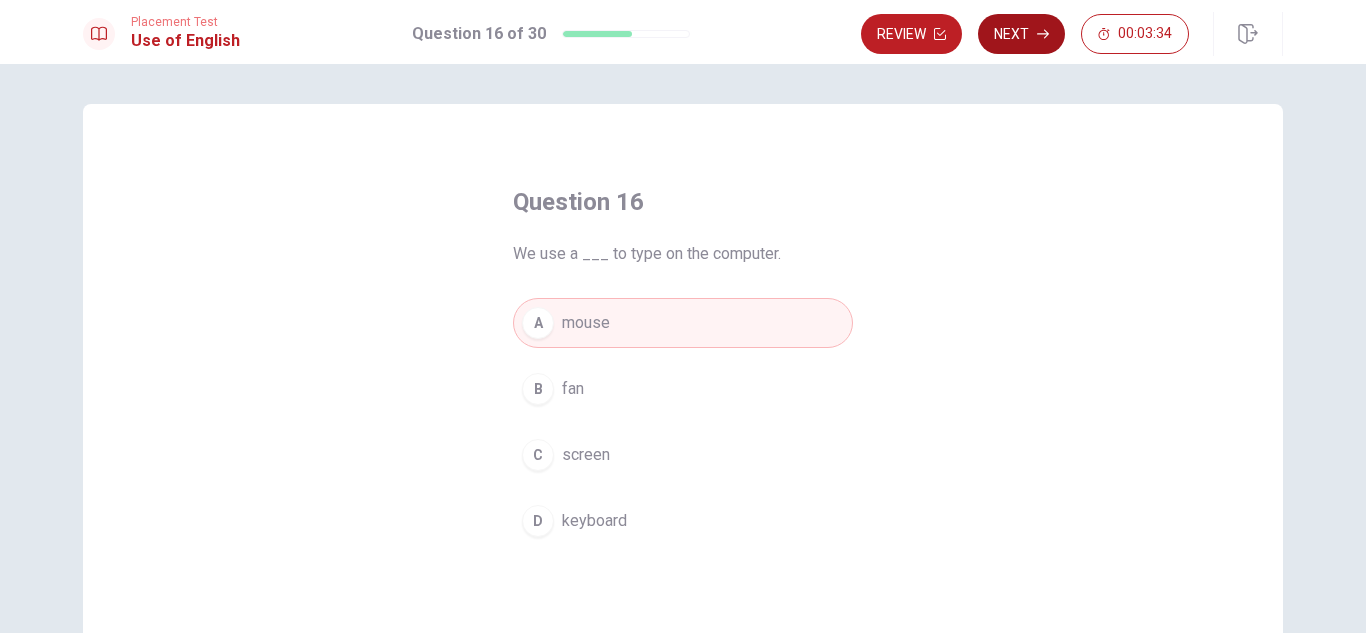 click on "Next" at bounding box center [1021, 34] 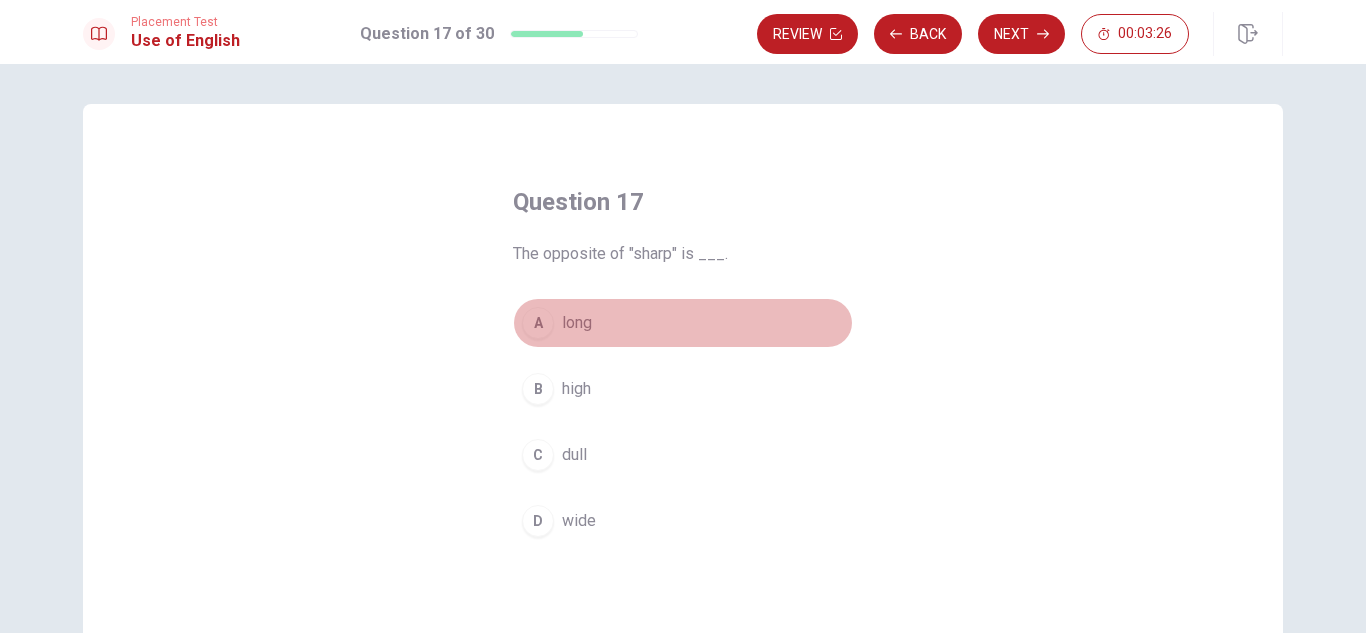 click on "A" at bounding box center [538, 323] 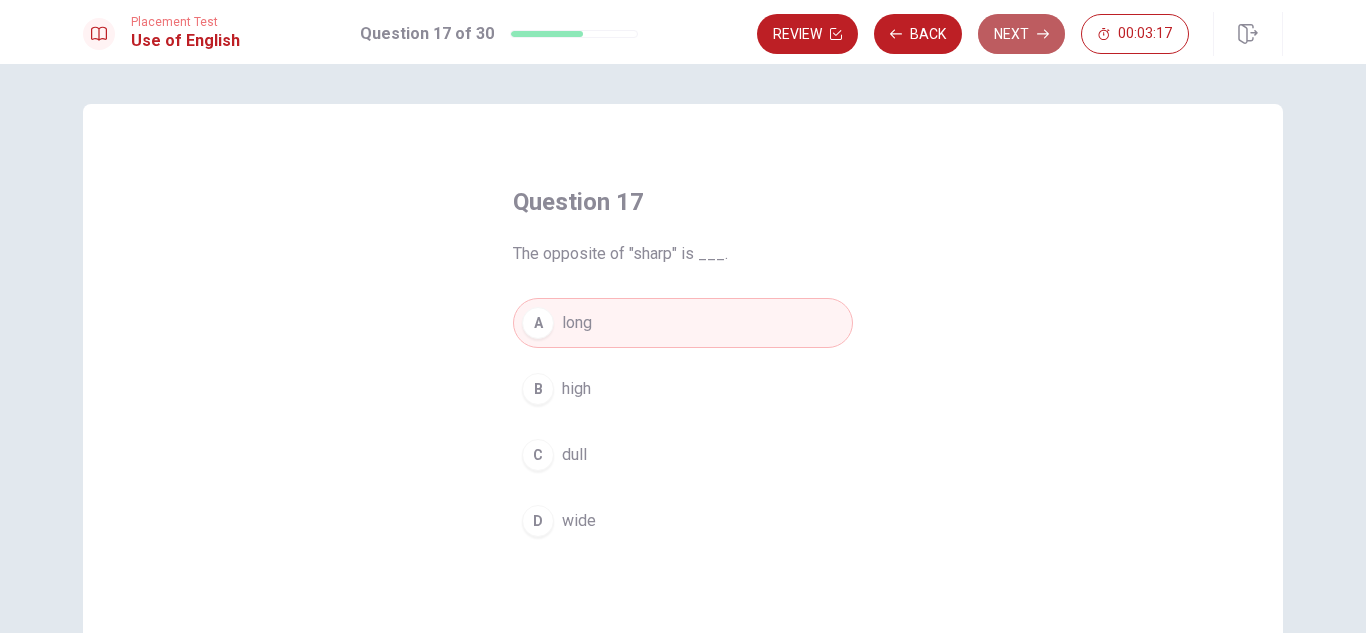 click on "Next" at bounding box center (1021, 34) 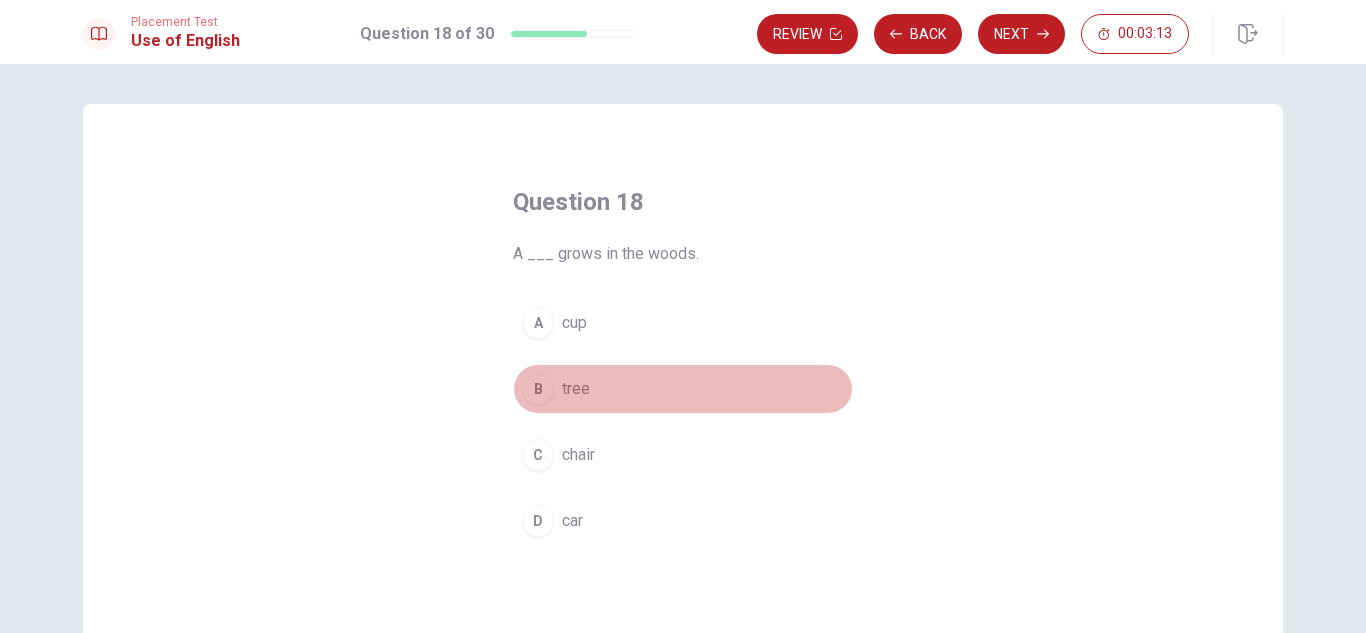 click on "B tree" at bounding box center [683, 389] 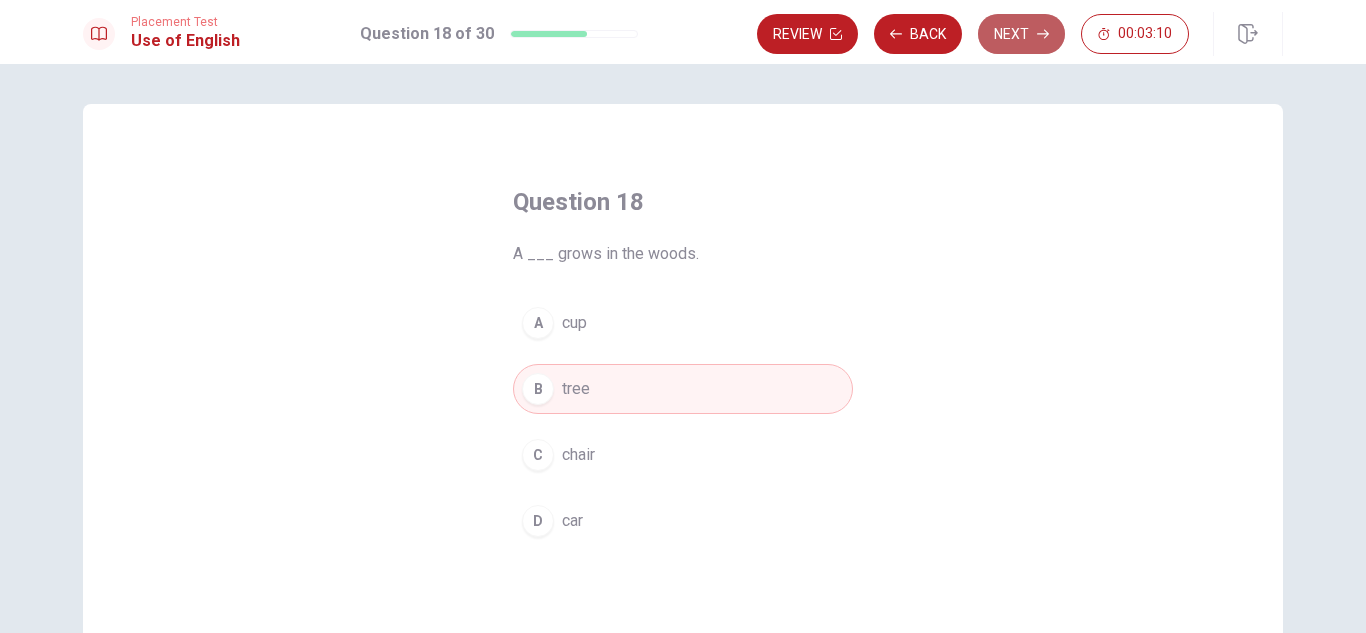 click on "Next" at bounding box center [1021, 34] 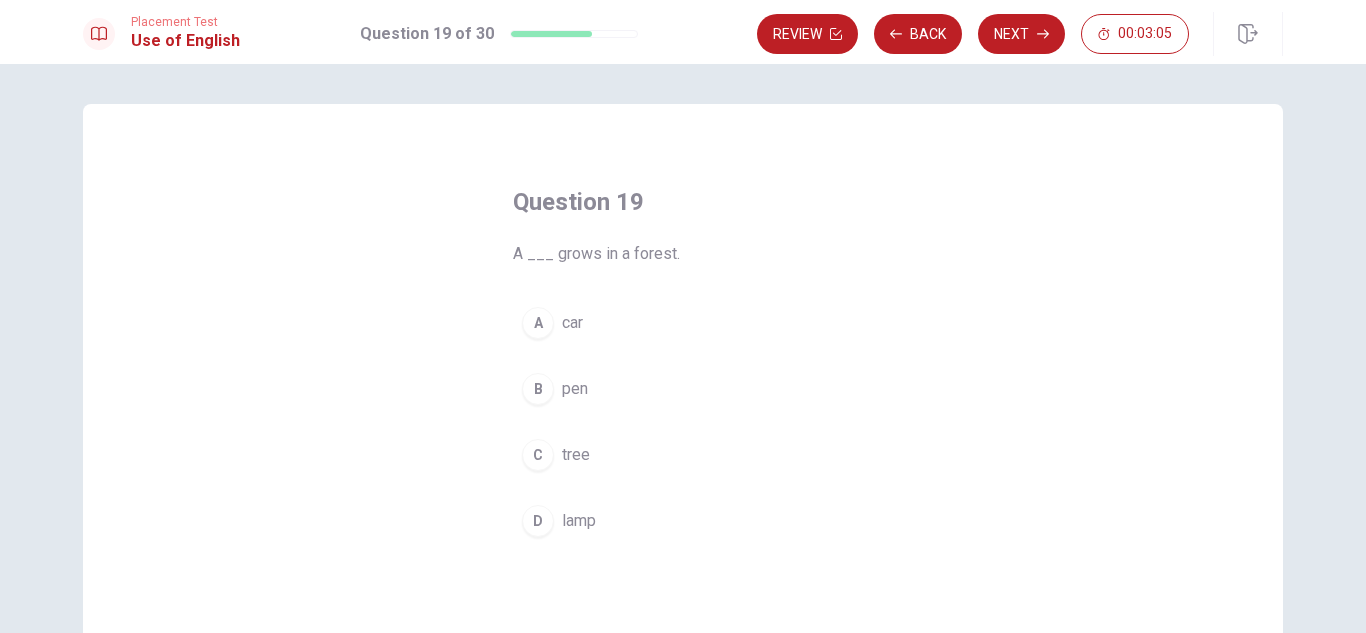 click on "tree" at bounding box center (576, 455) 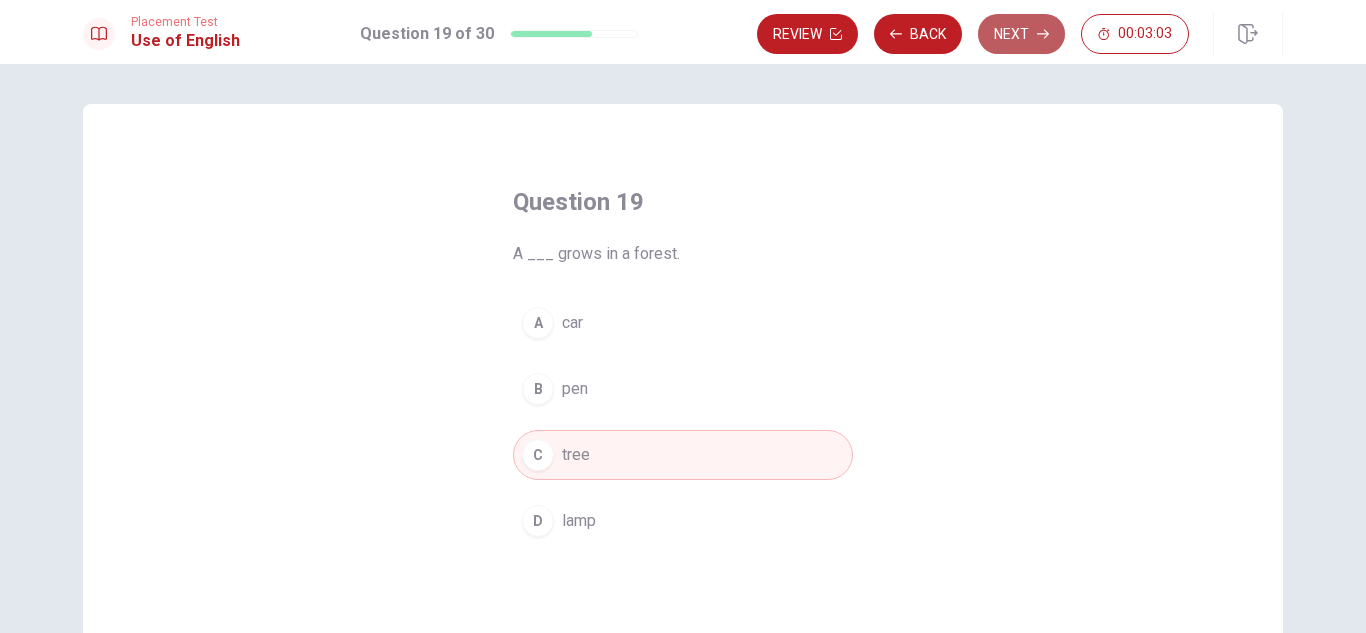 click on "Next" at bounding box center [1021, 34] 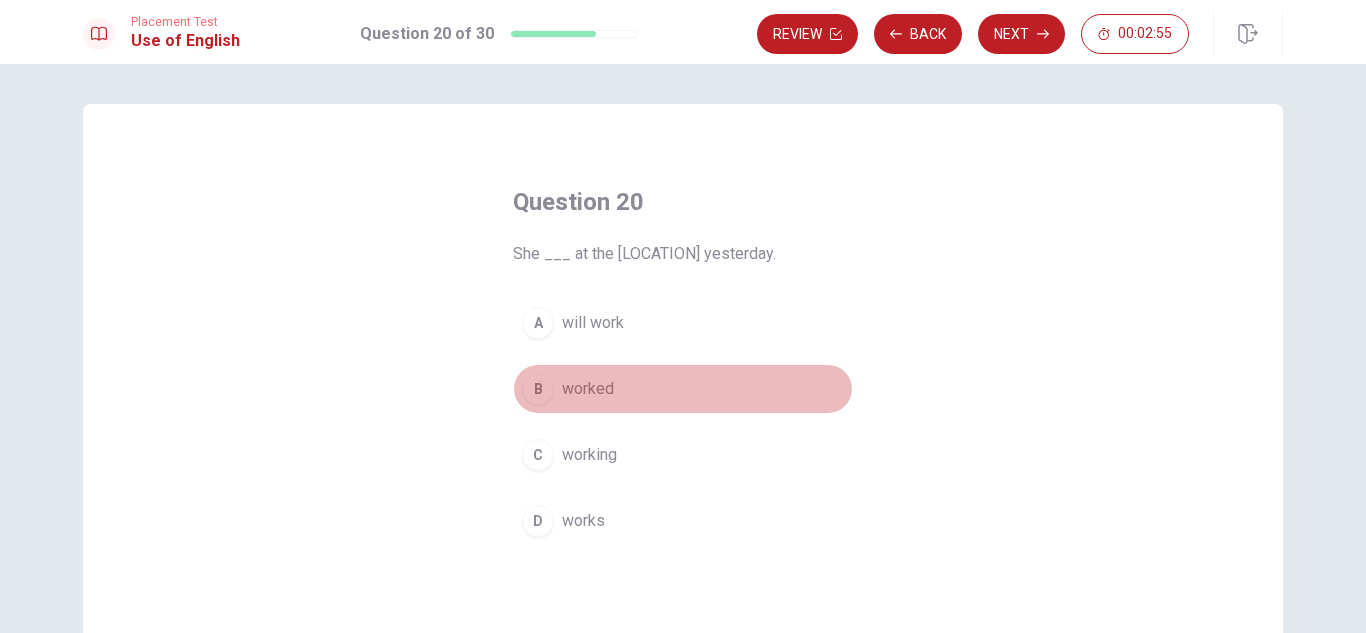 click on "worked" at bounding box center (588, 389) 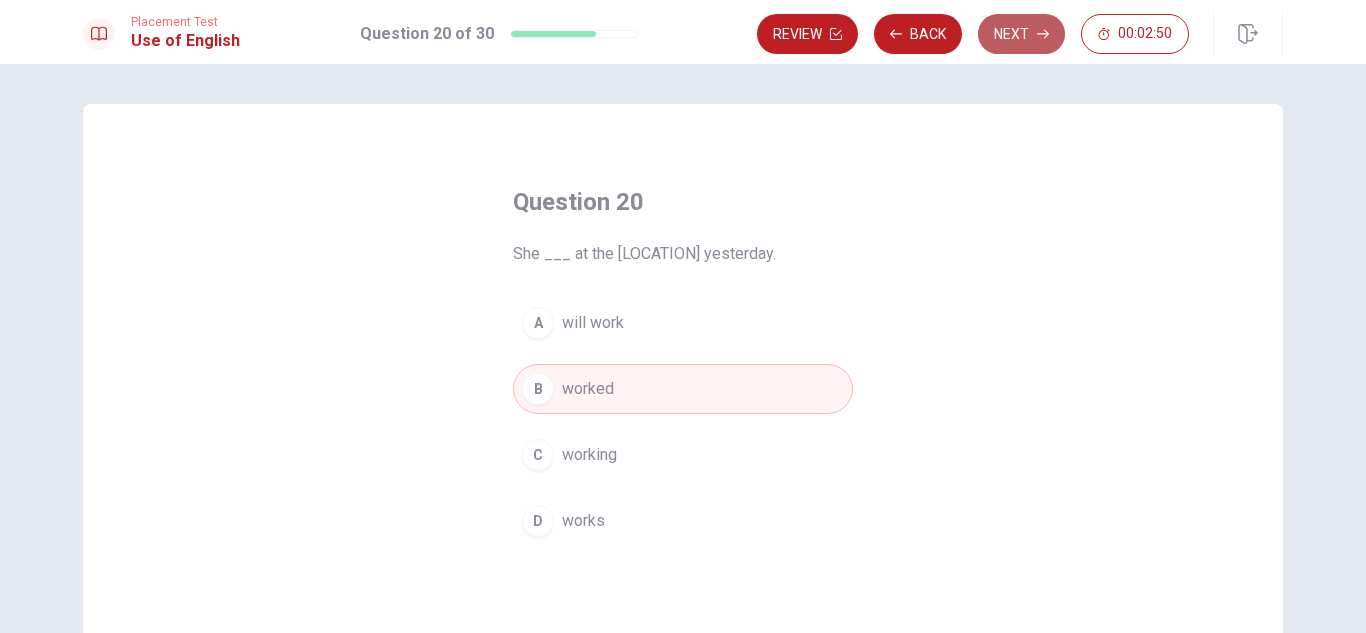 click on "Next" at bounding box center (1021, 34) 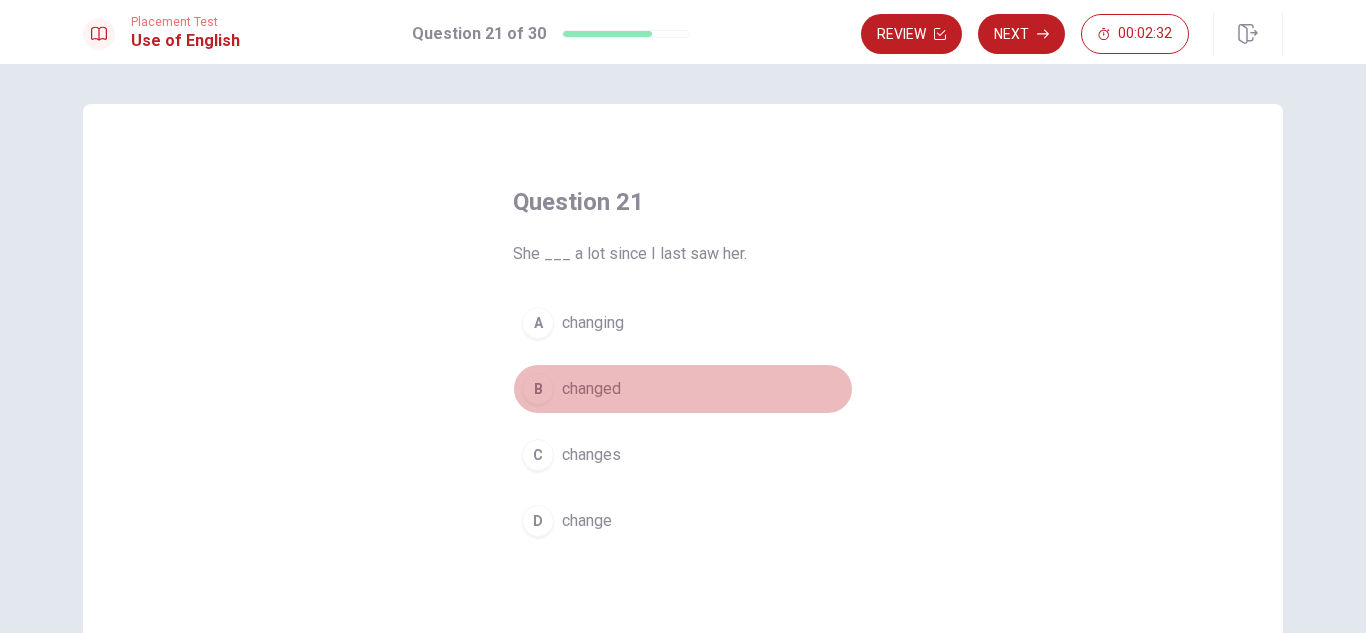click on "changed" at bounding box center (591, 389) 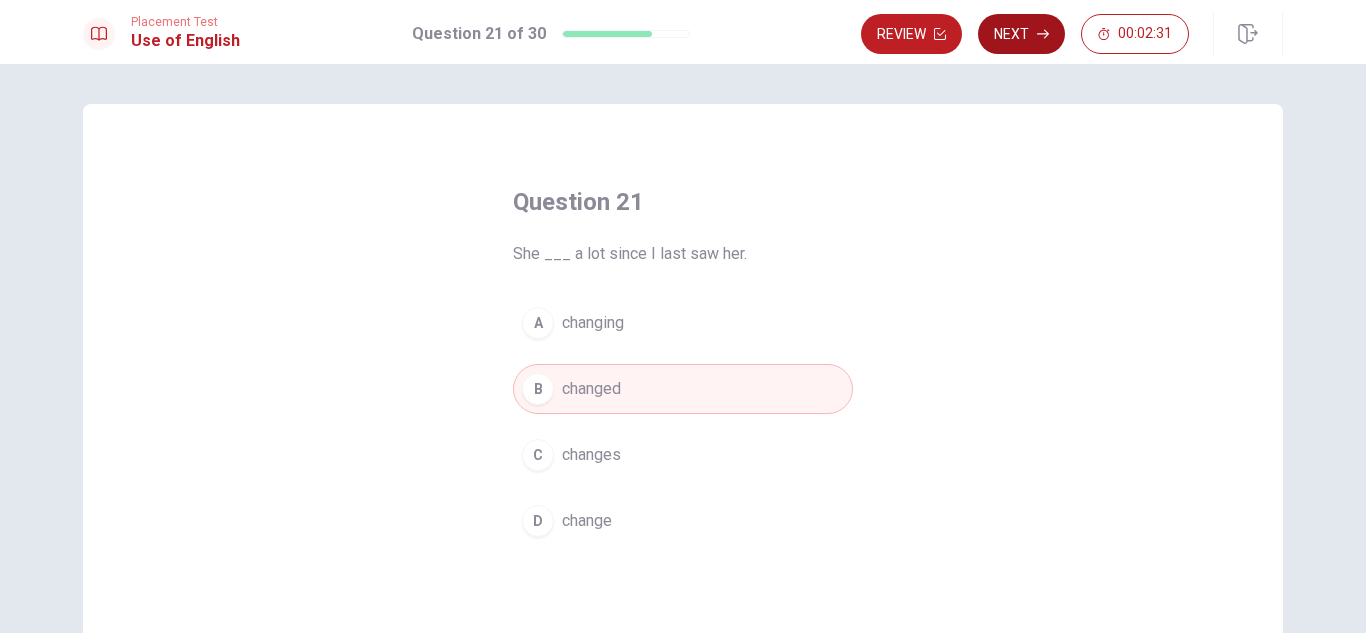 click on "Next" at bounding box center (1021, 34) 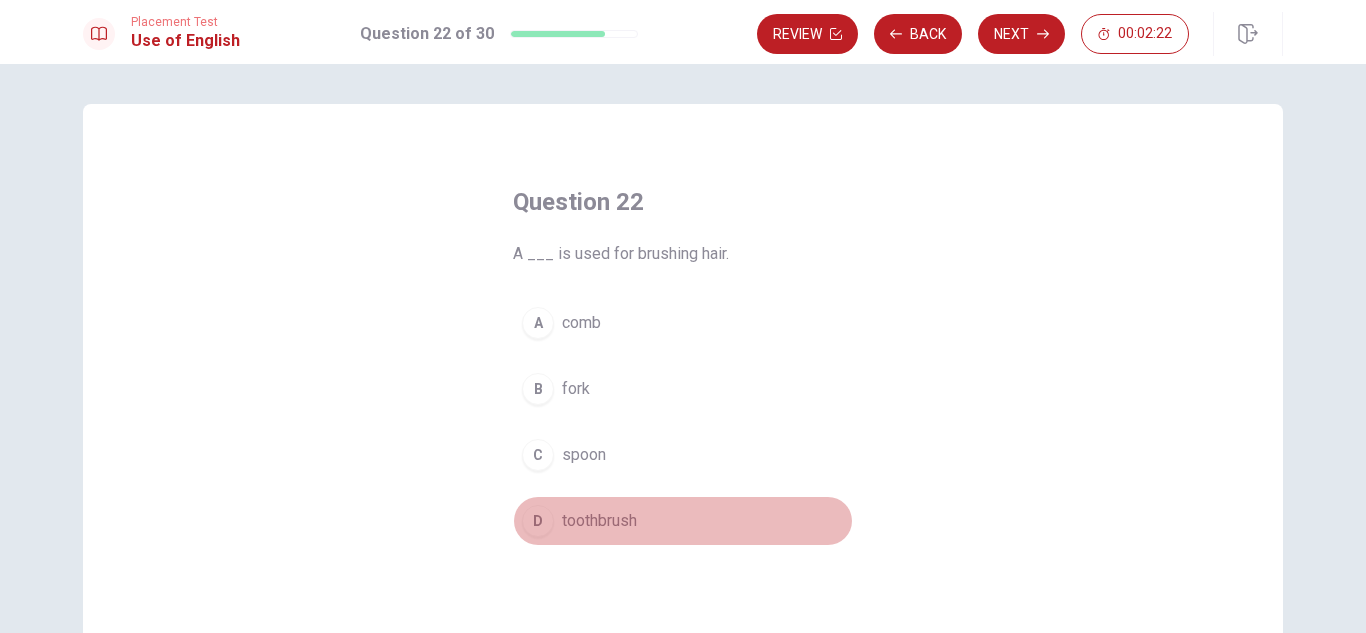 click on "toothbrush" at bounding box center [599, 521] 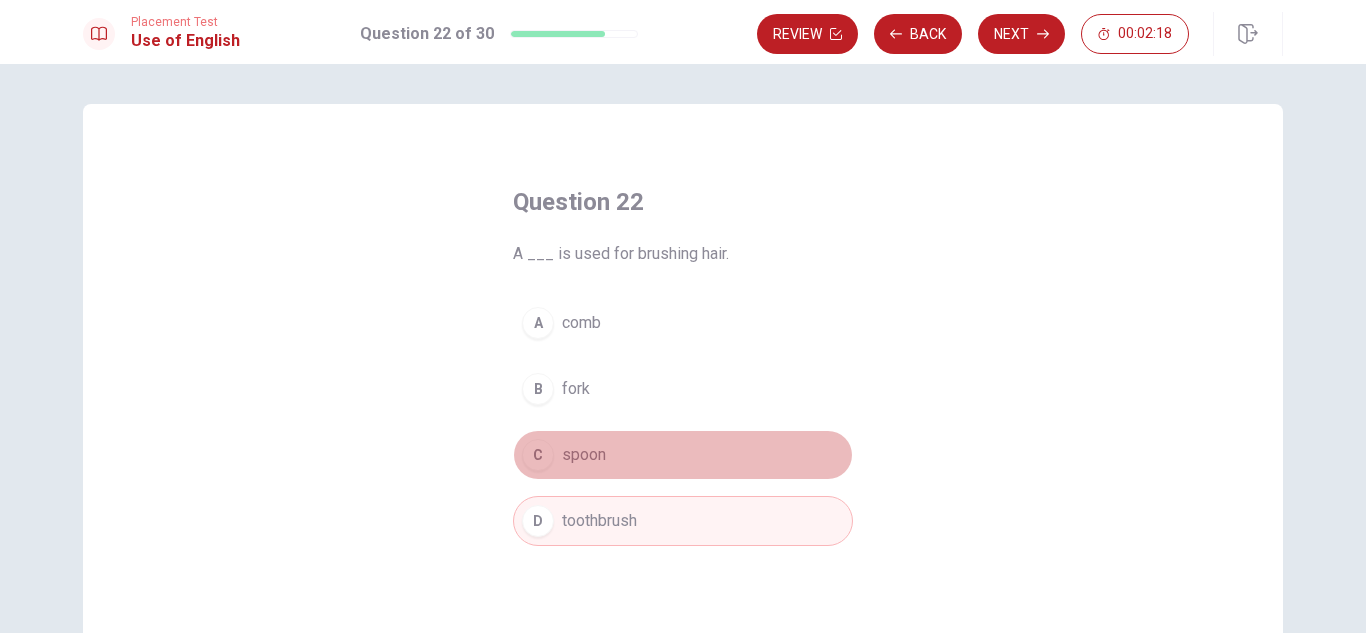 click on "spoon" at bounding box center (584, 455) 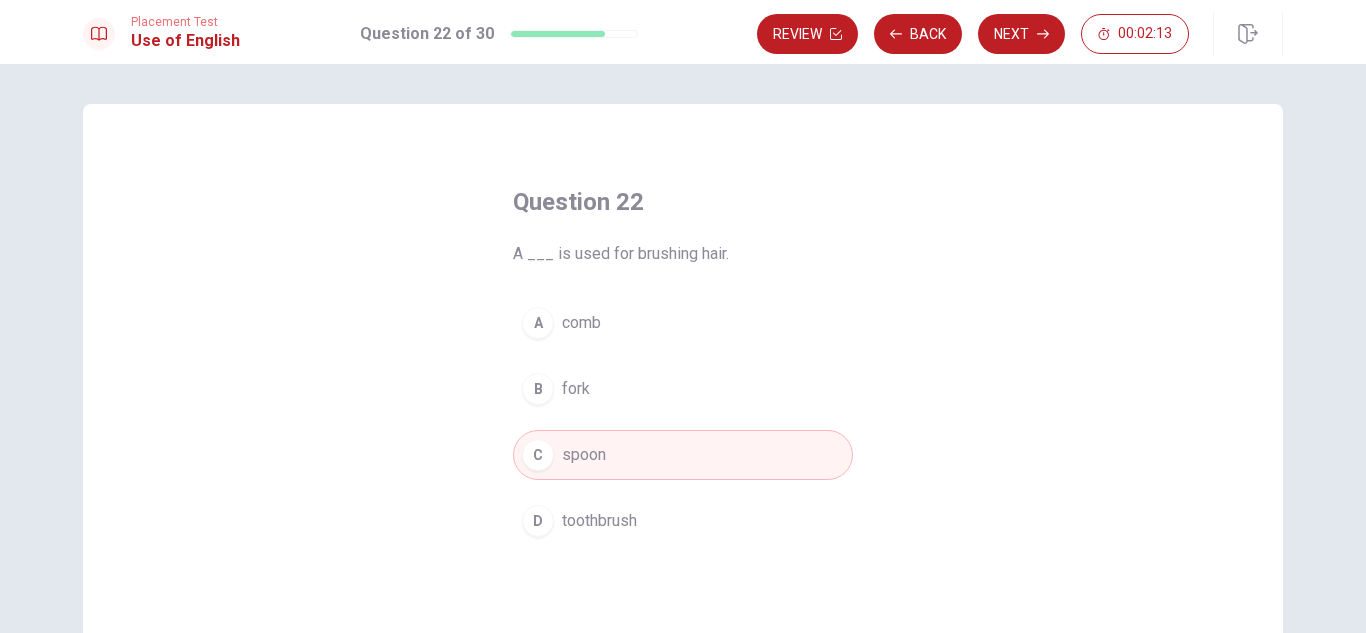 click on "D toothbrush" at bounding box center (683, 521) 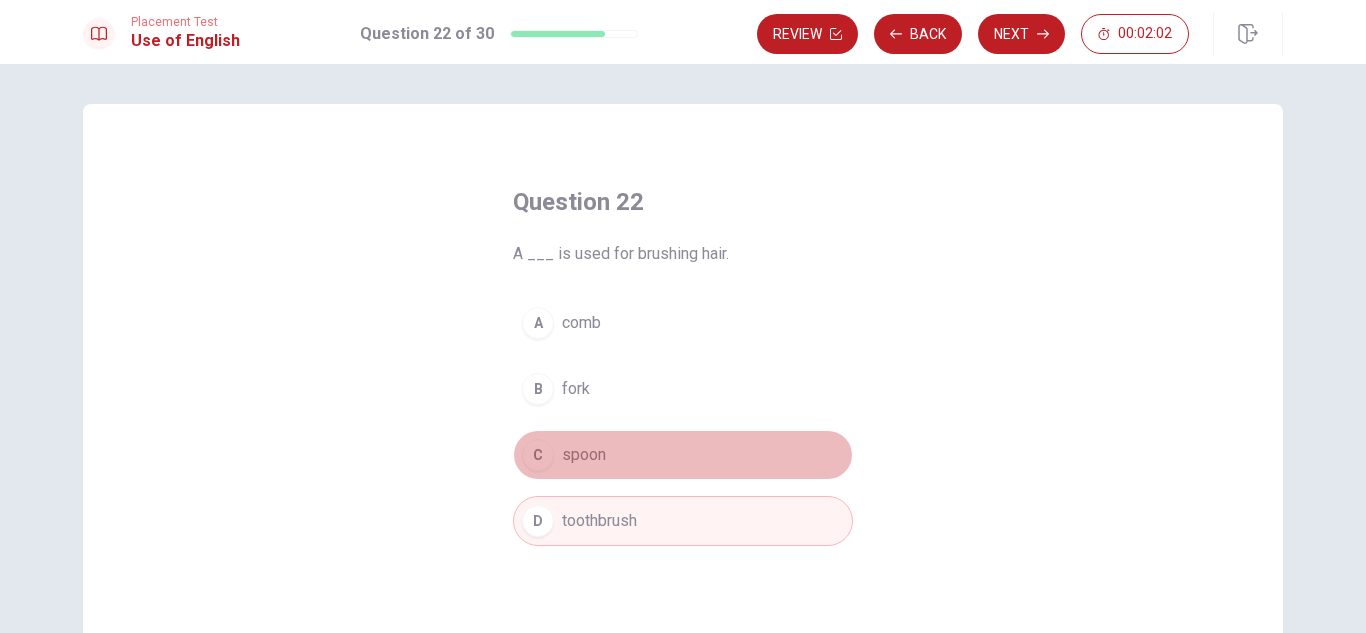 click on "spoon" at bounding box center [584, 455] 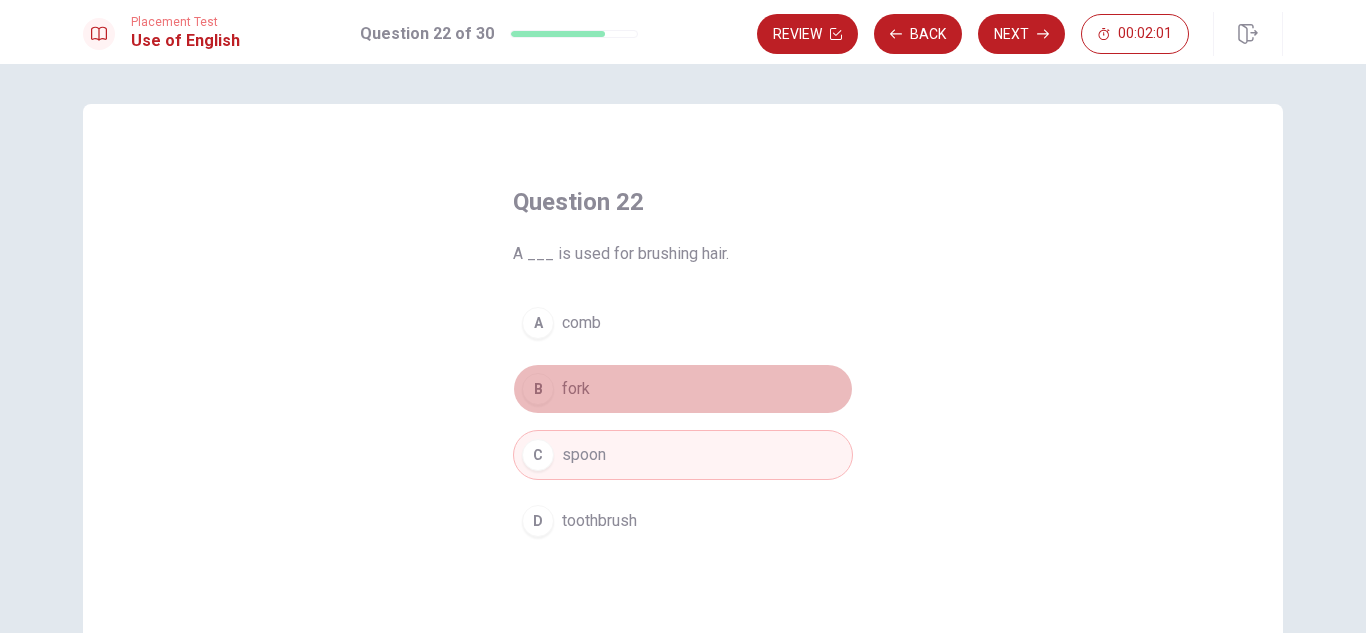 click on "B fork" at bounding box center (683, 389) 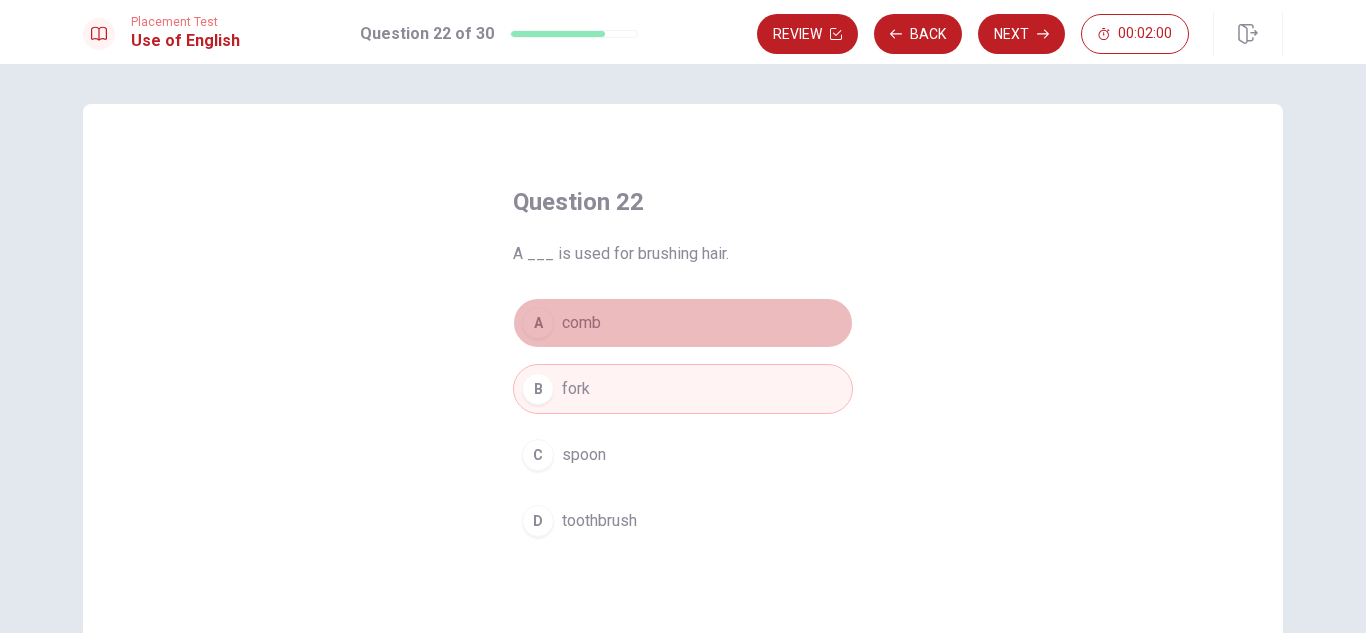 click on "comb" at bounding box center (581, 323) 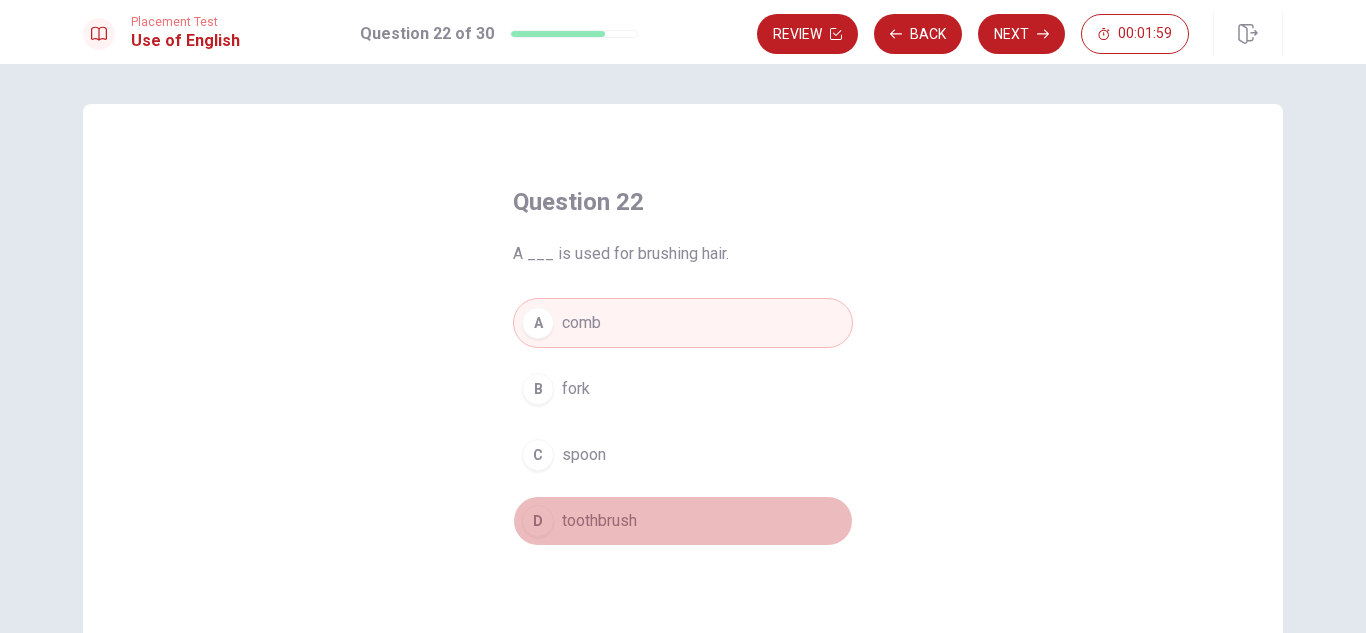 click on "D toothbrush" at bounding box center [683, 521] 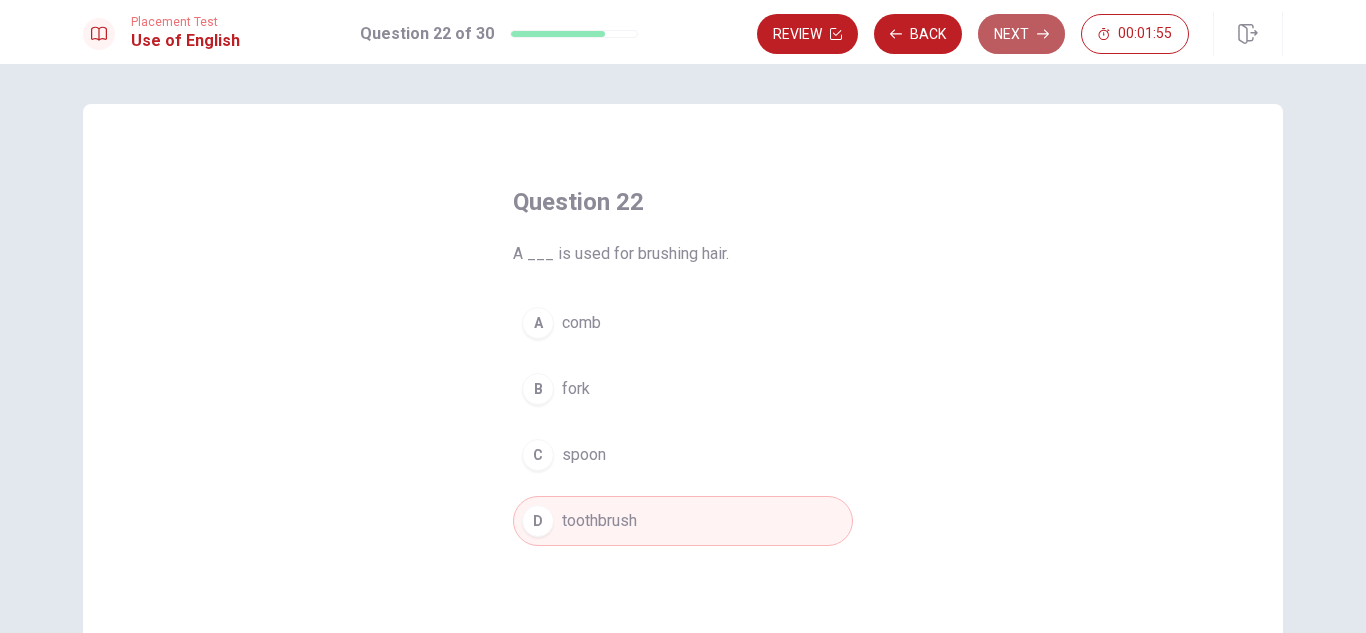 click on "Next" at bounding box center [1021, 34] 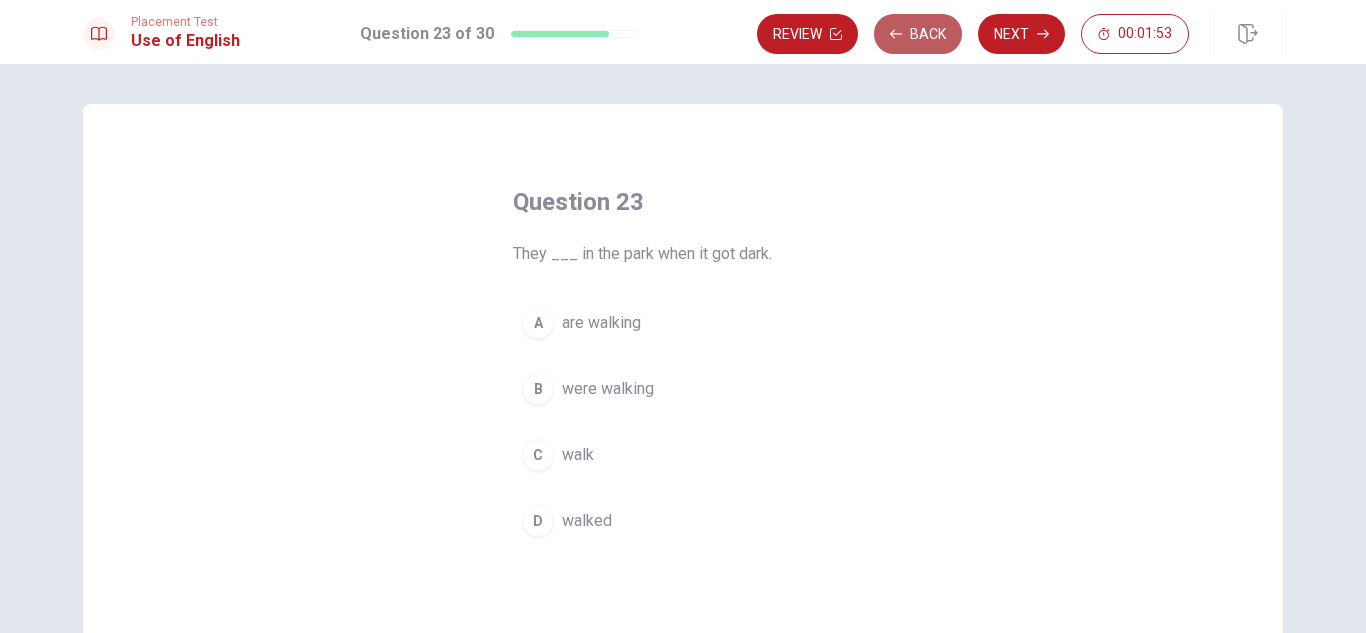click on "Back" at bounding box center (918, 34) 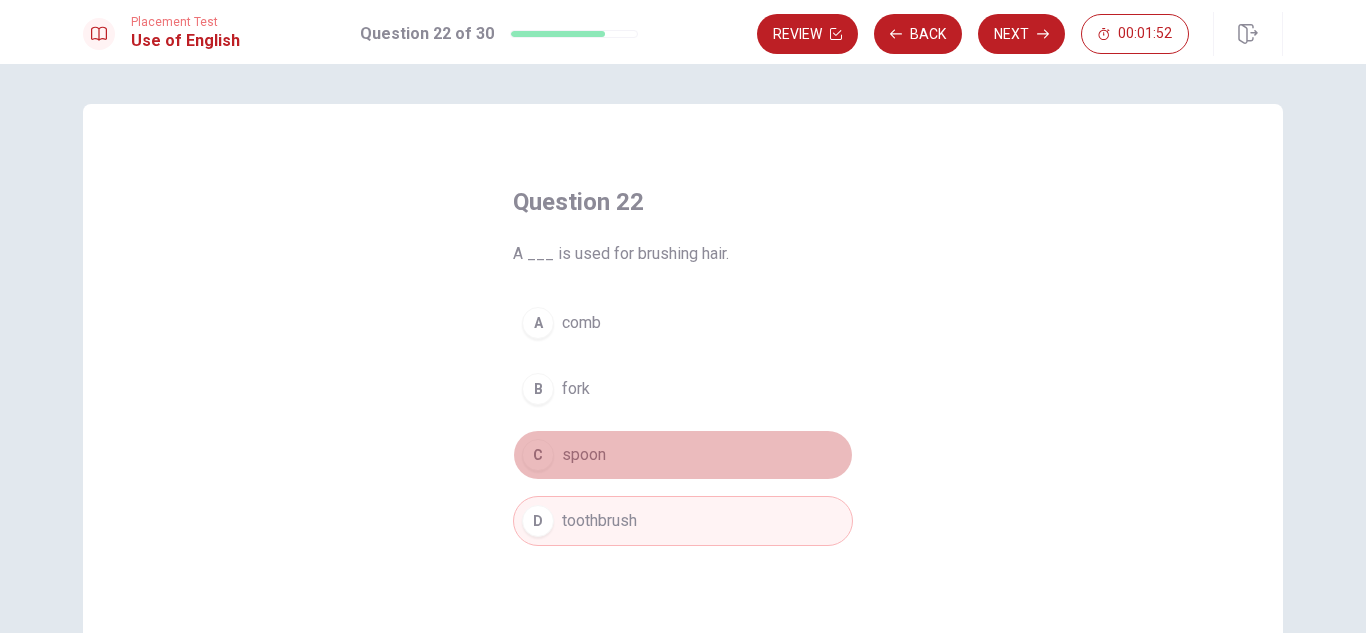 click on "C spoon" at bounding box center [683, 455] 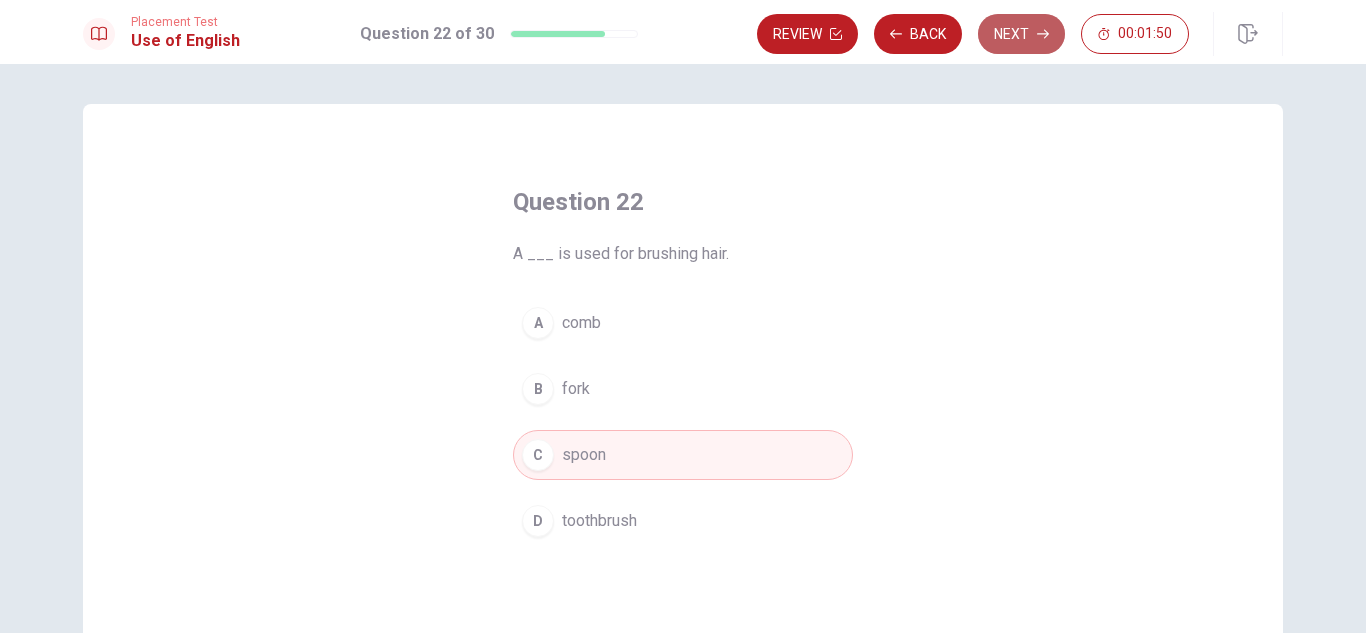 click on "Next" at bounding box center (1021, 34) 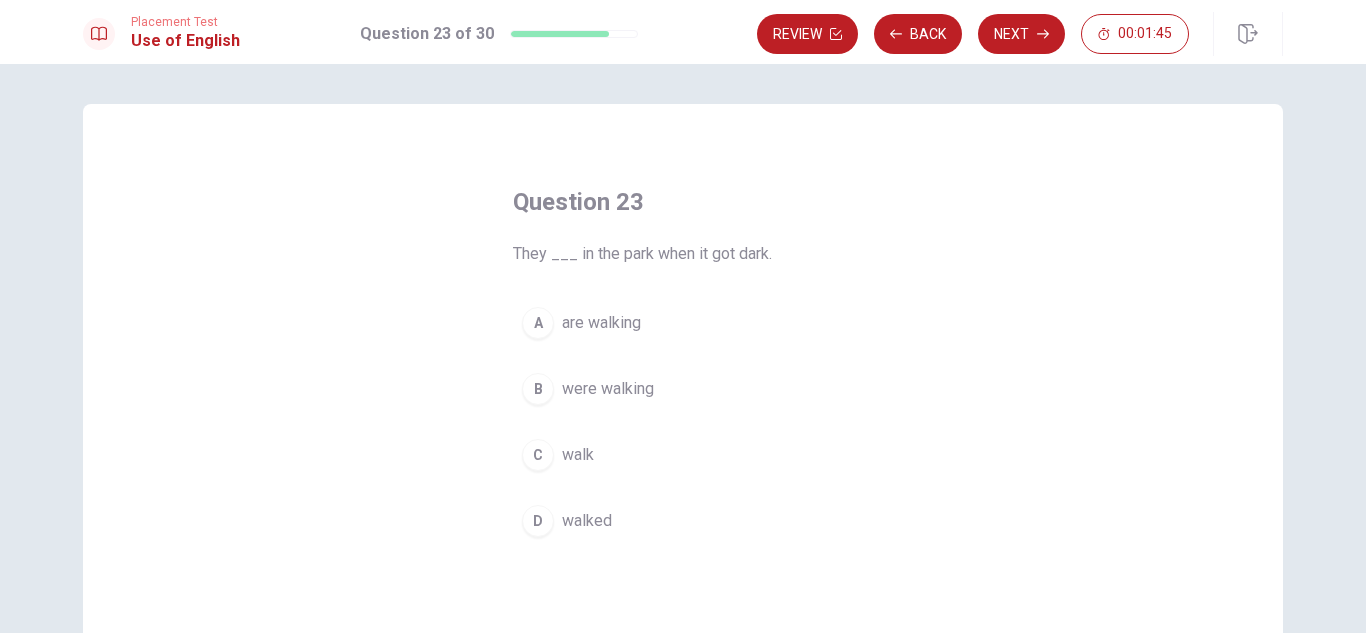 click on "A are walking" at bounding box center [683, 323] 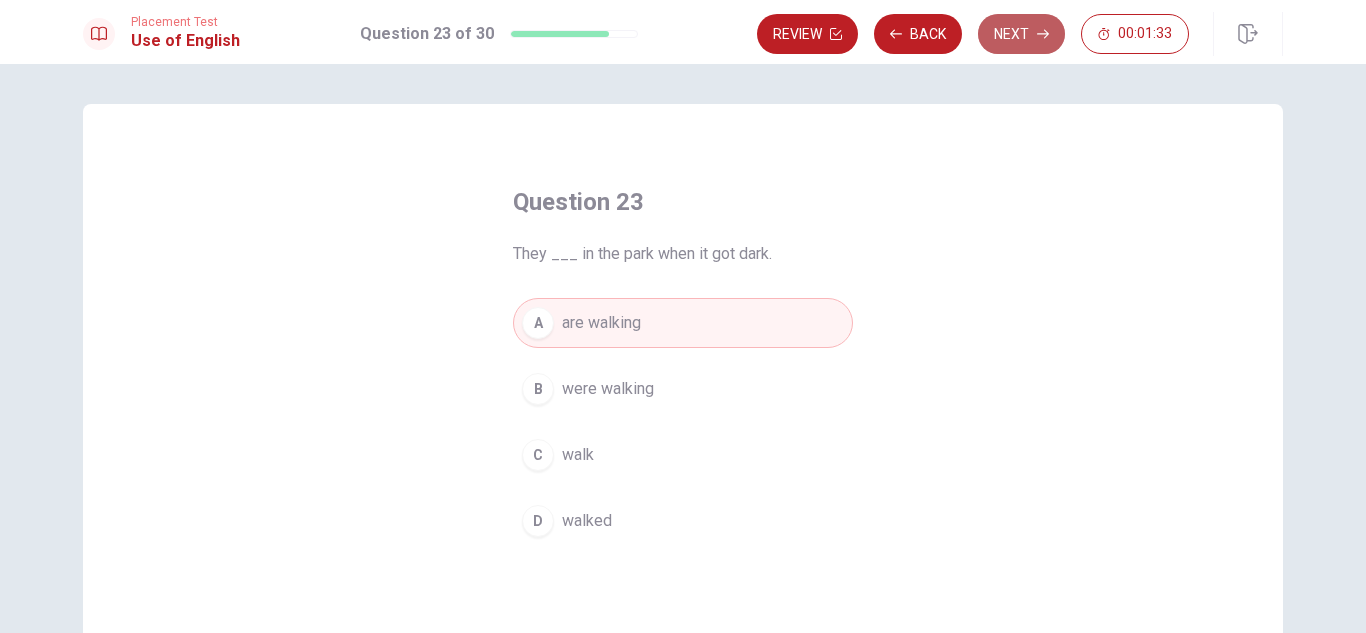 click on "Next" at bounding box center (1021, 34) 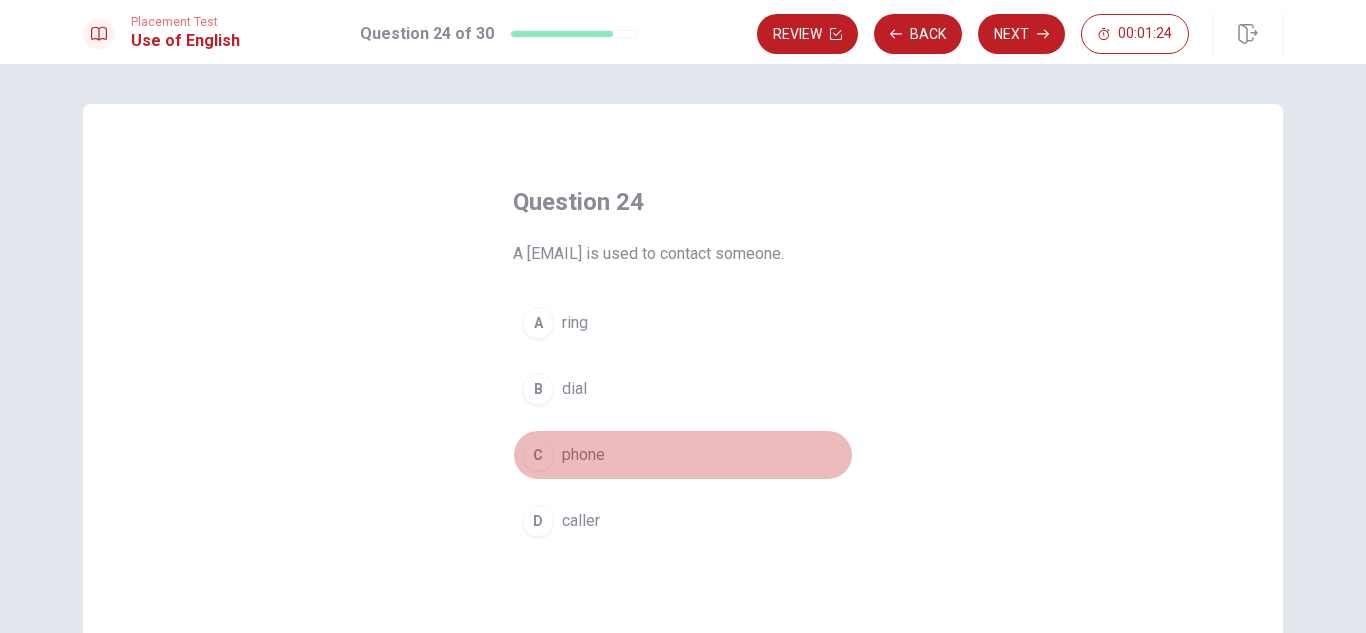click on "phone" at bounding box center [583, 455] 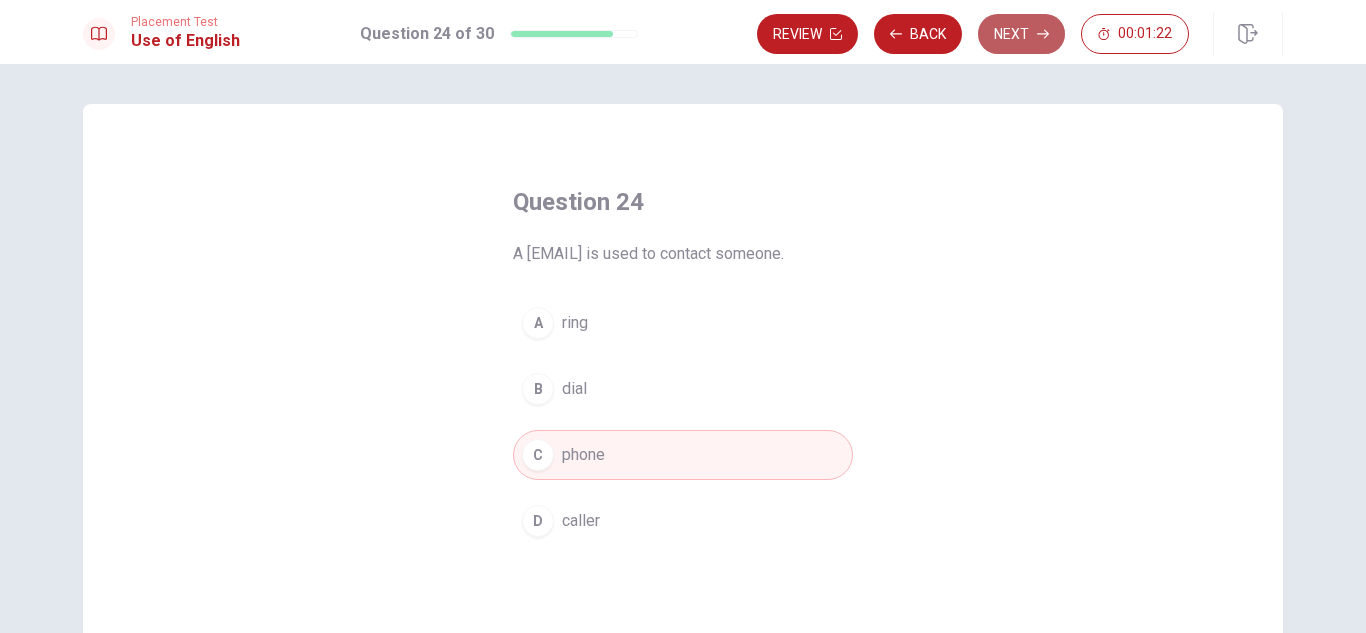 click on "Next" at bounding box center (1021, 34) 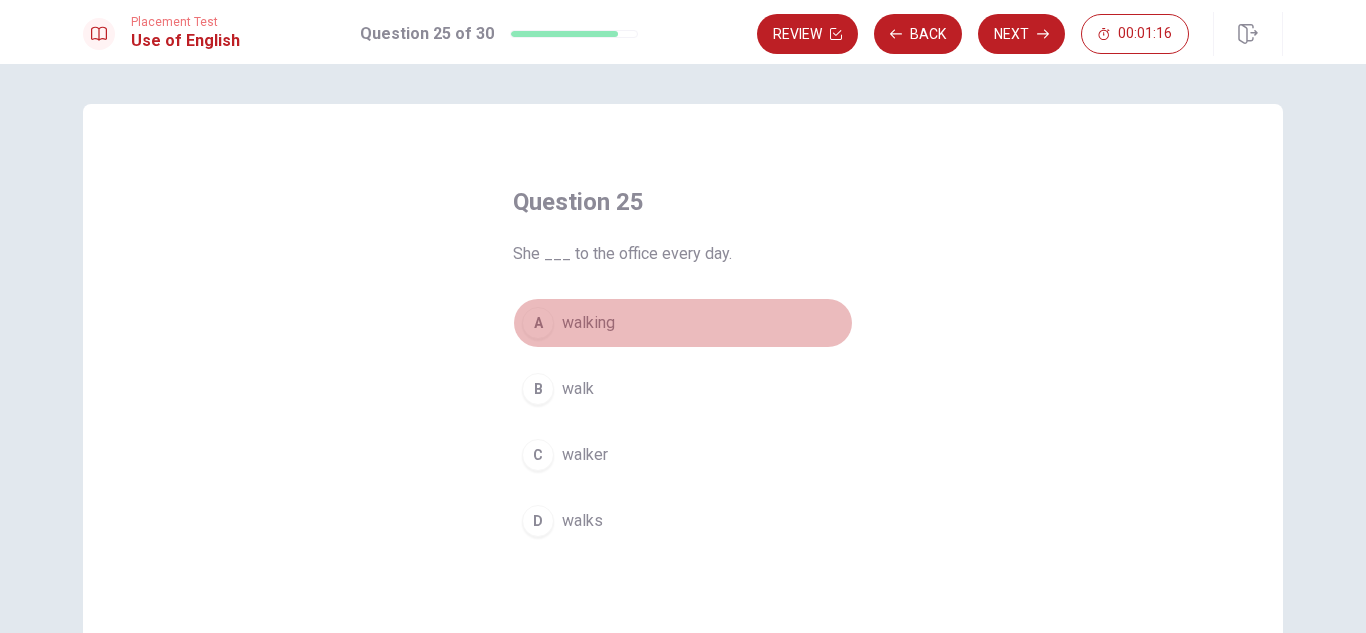 click on "A walking" at bounding box center (683, 323) 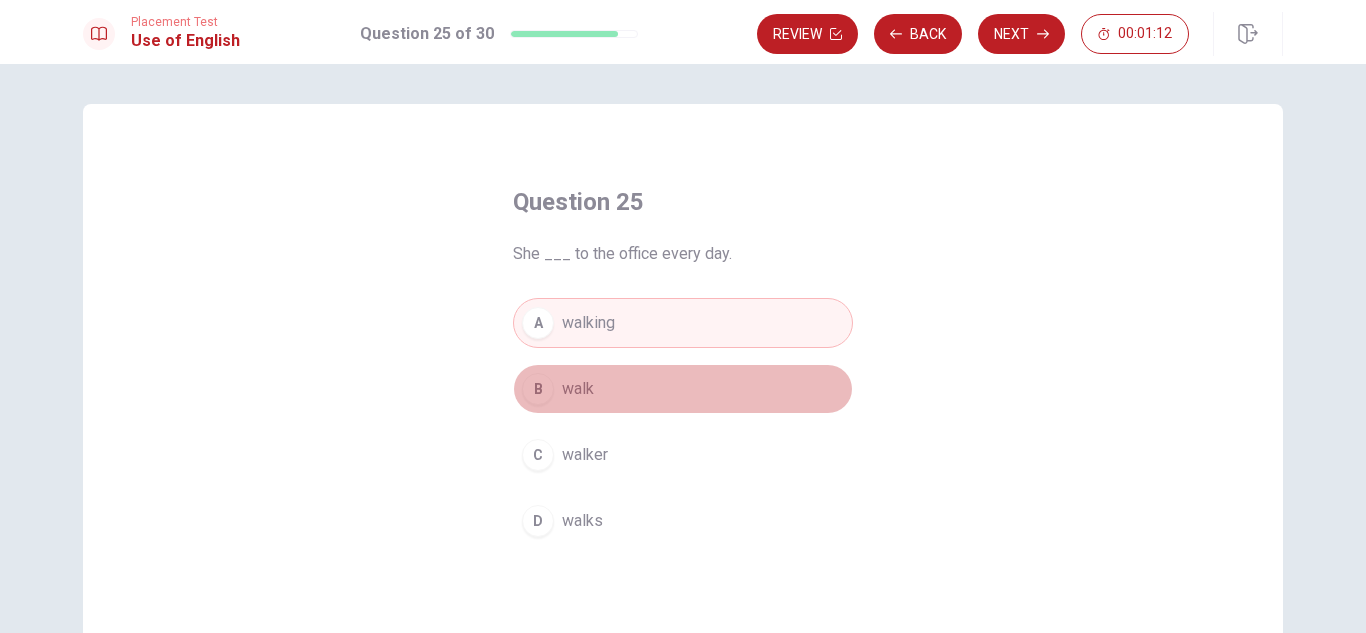 click on "B walk" at bounding box center (683, 389) 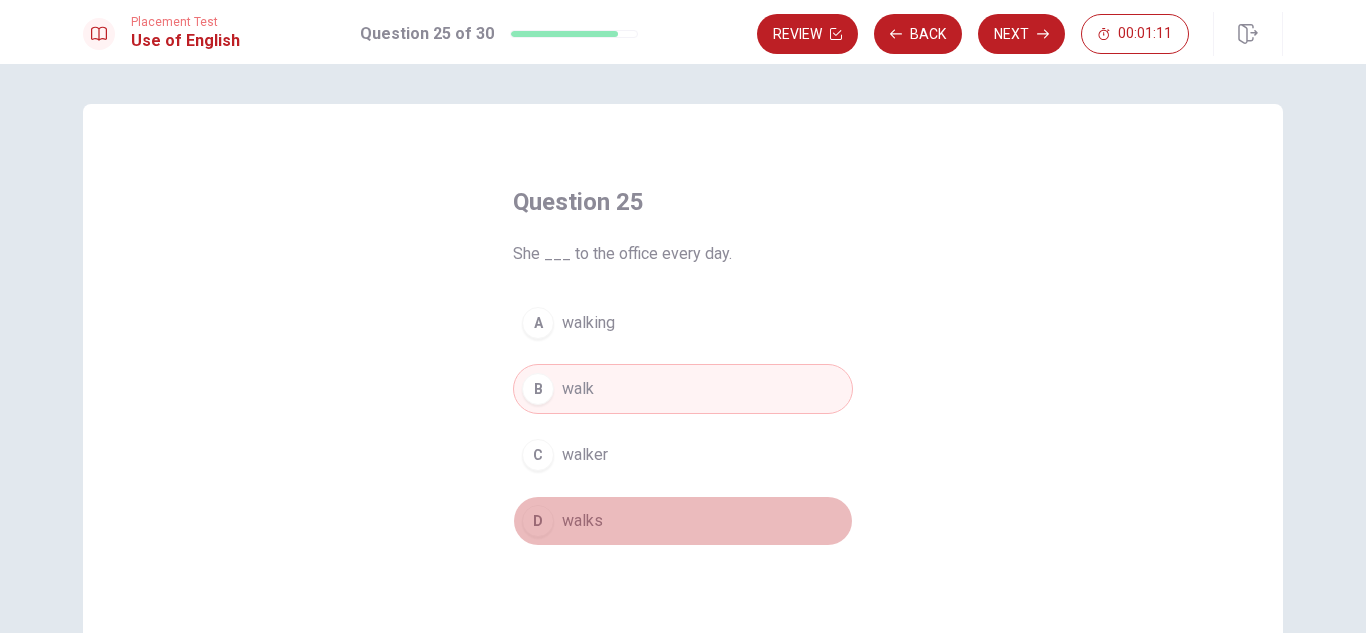 click on "D walks" at bounding box center [683, 521] 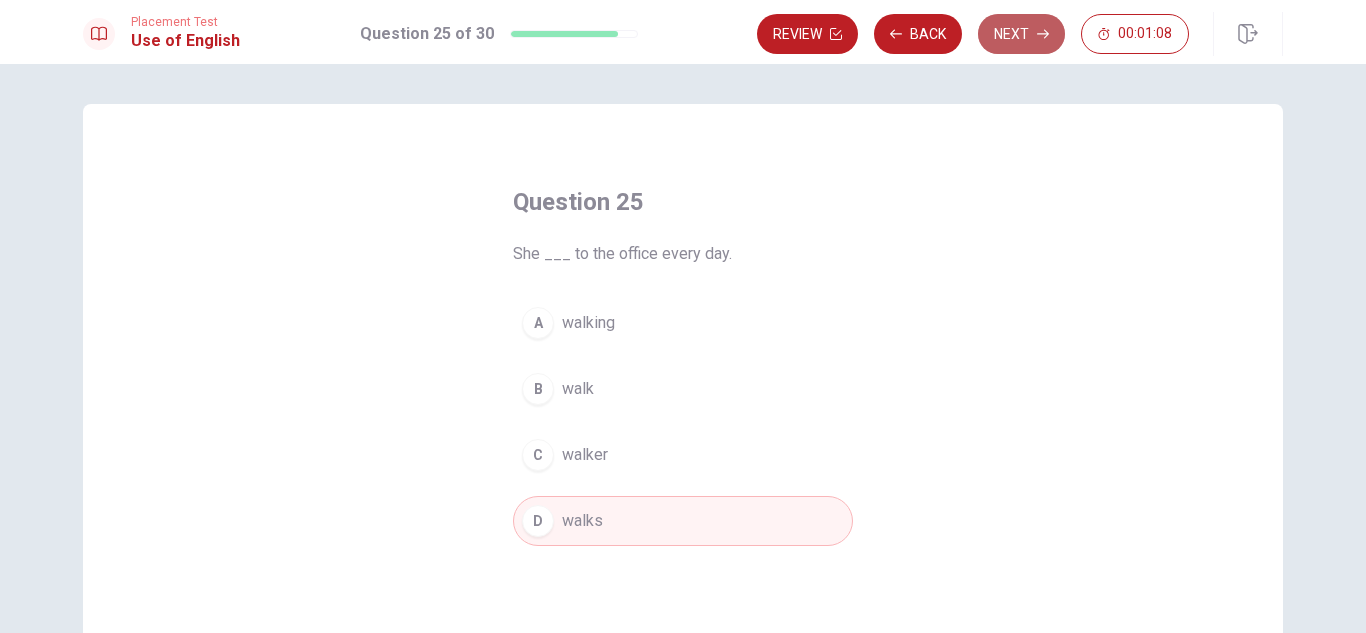 click on "Next" at bounding box center (1021, 34) 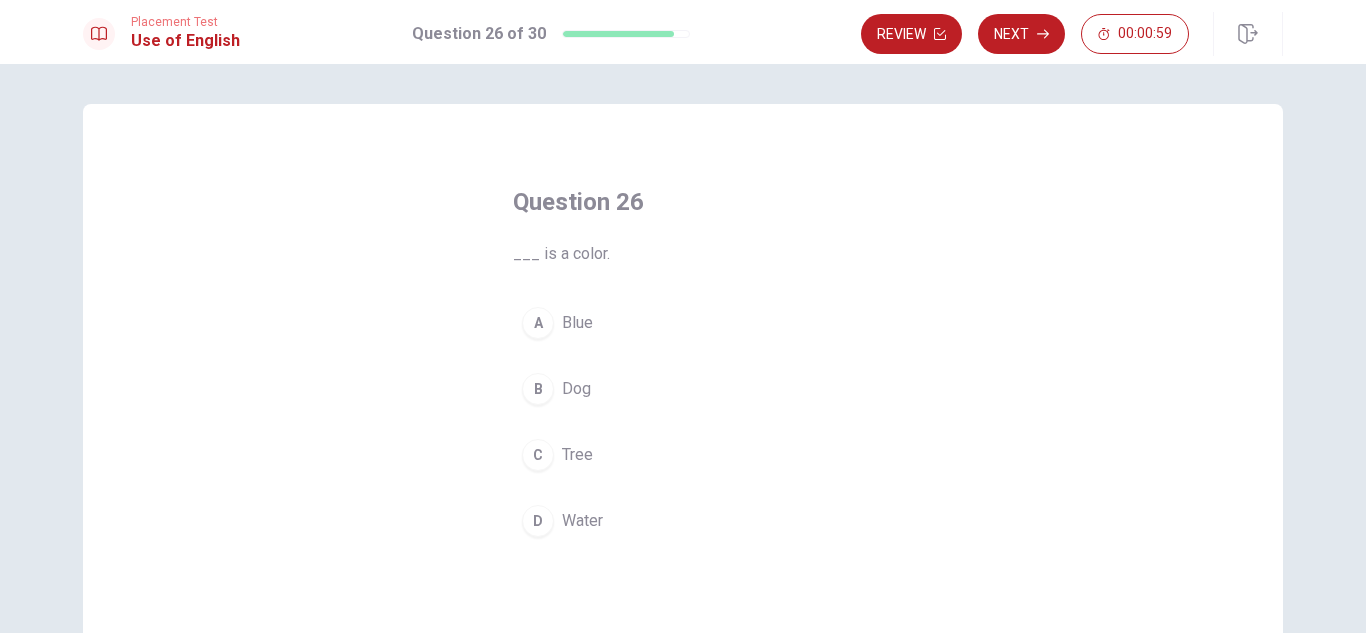 click on "Blue" at bounding box center [577, 323] 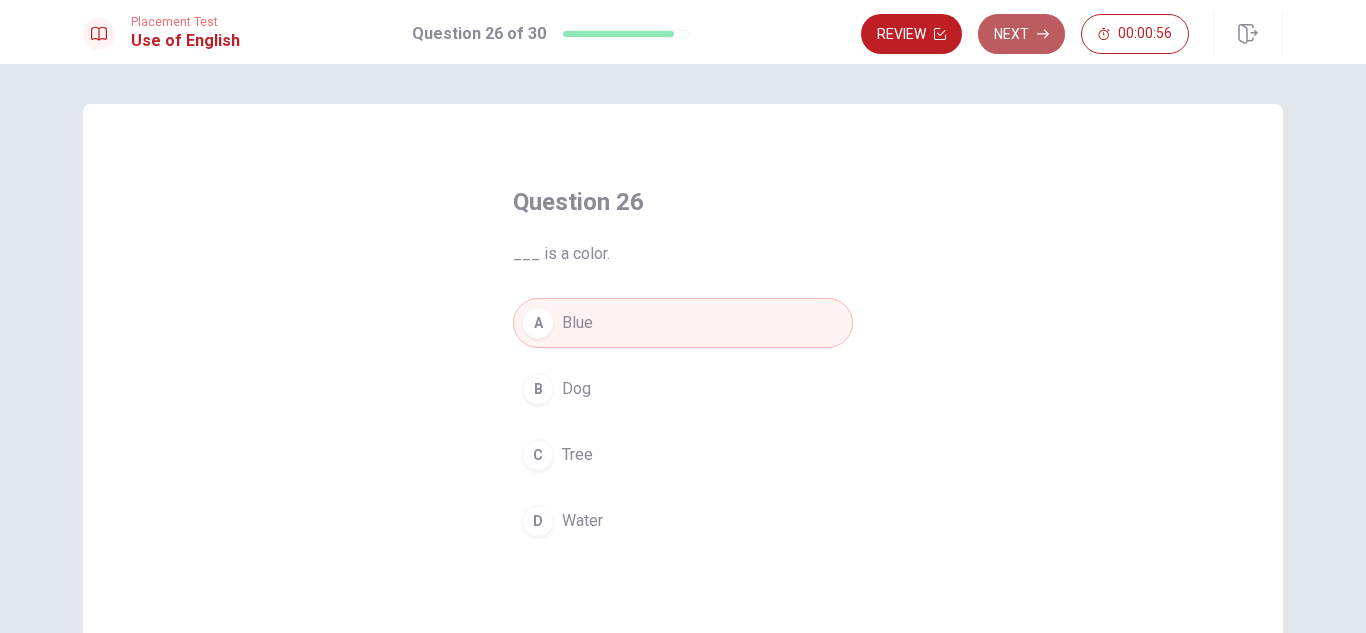 click on "Next" at bounding box center (1021, 34) 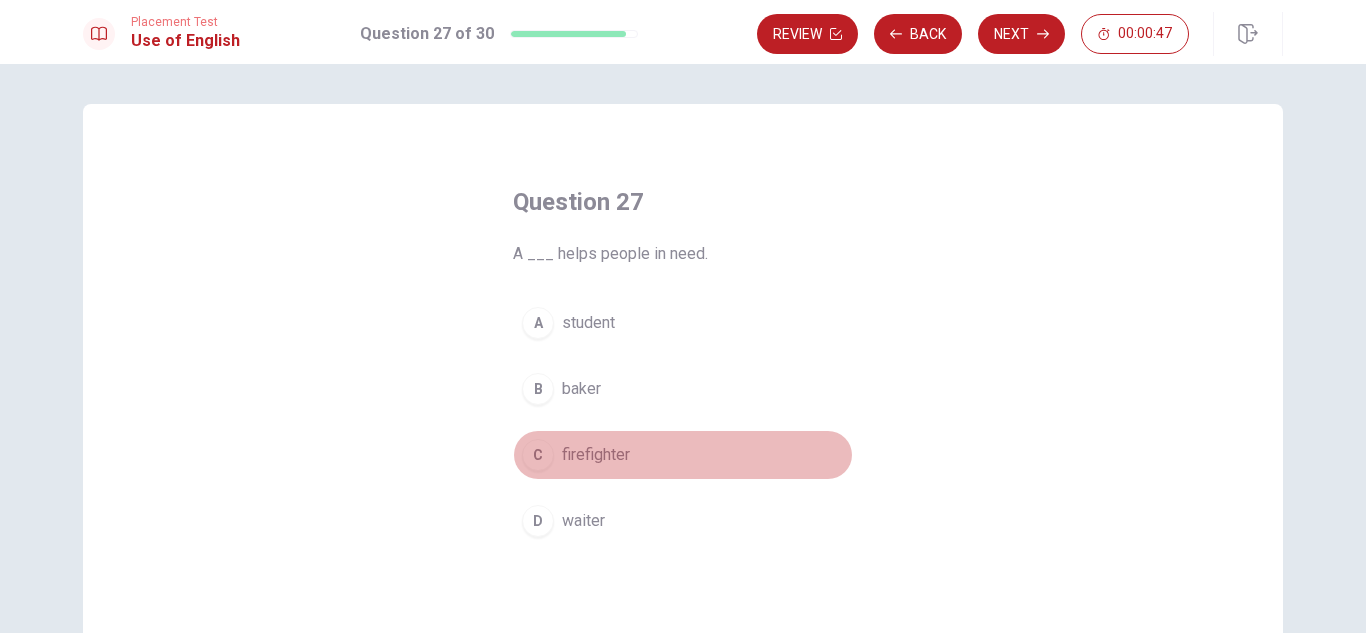 click on "firefighter" at bounding box center [596, 455] 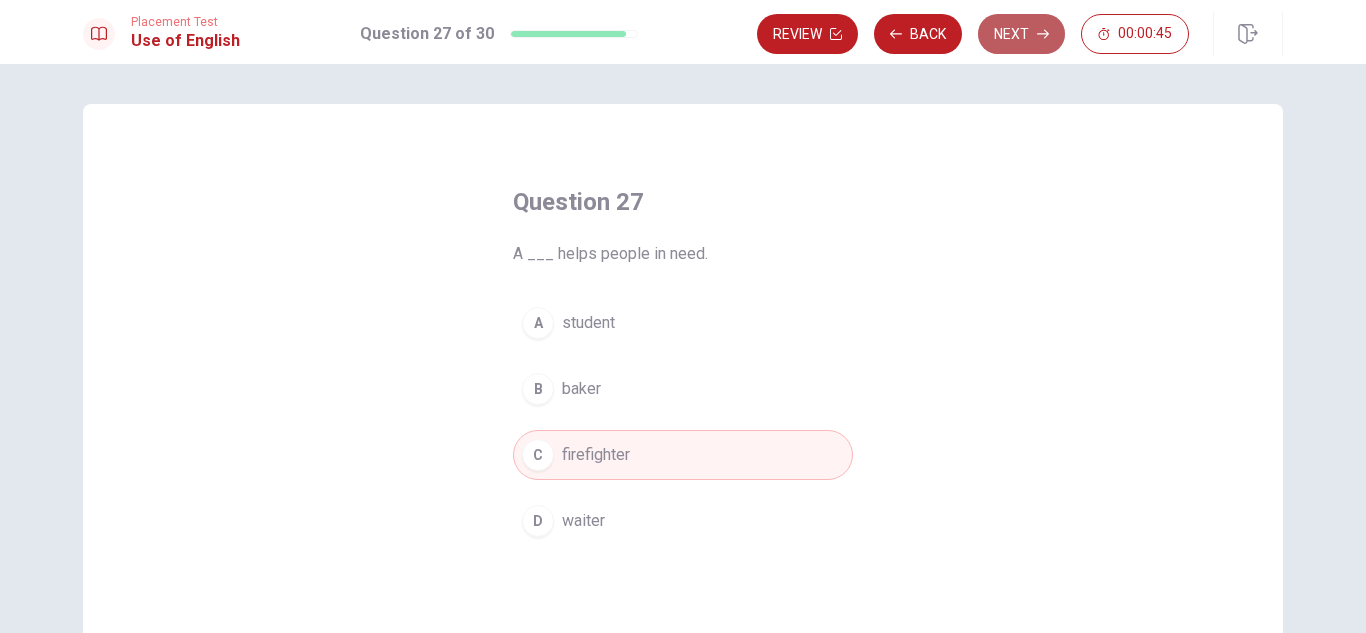 click on "Next" at bounding box center (1021, 34) 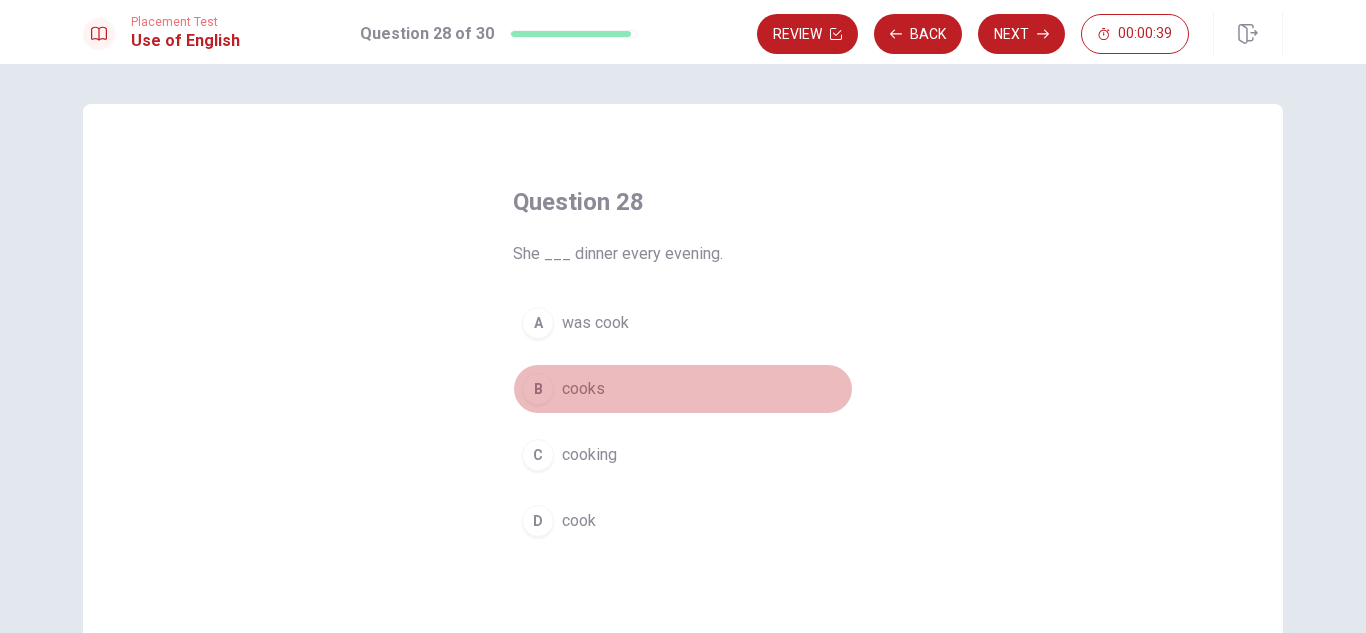 click on "cooks" at bounding box center (583, 389) 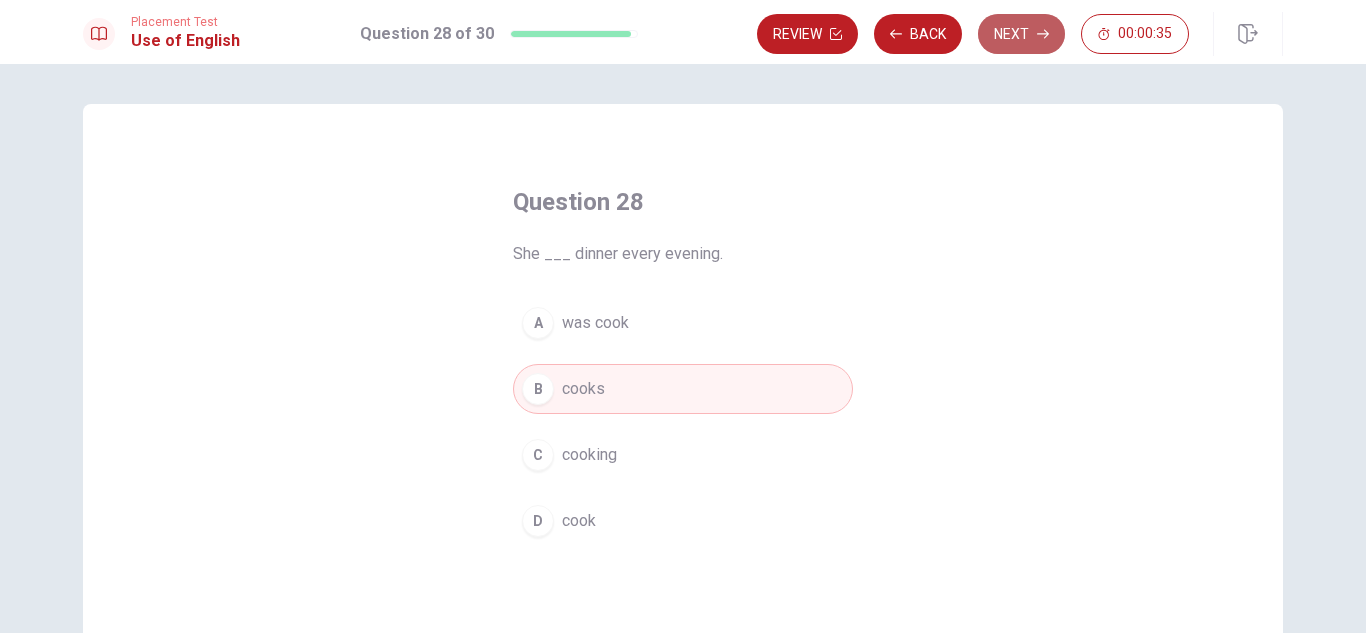 click on "Next" at bounding box center (1021, 34) 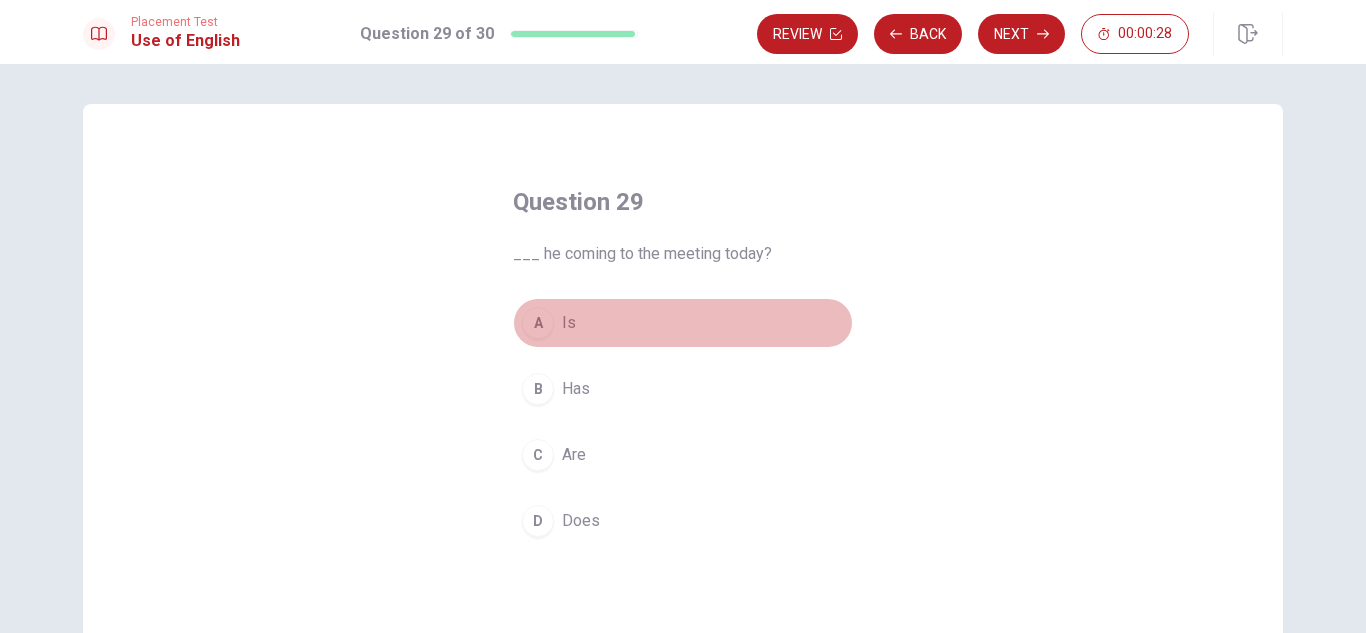 click on "A Is" at bounding box center [683, 323] 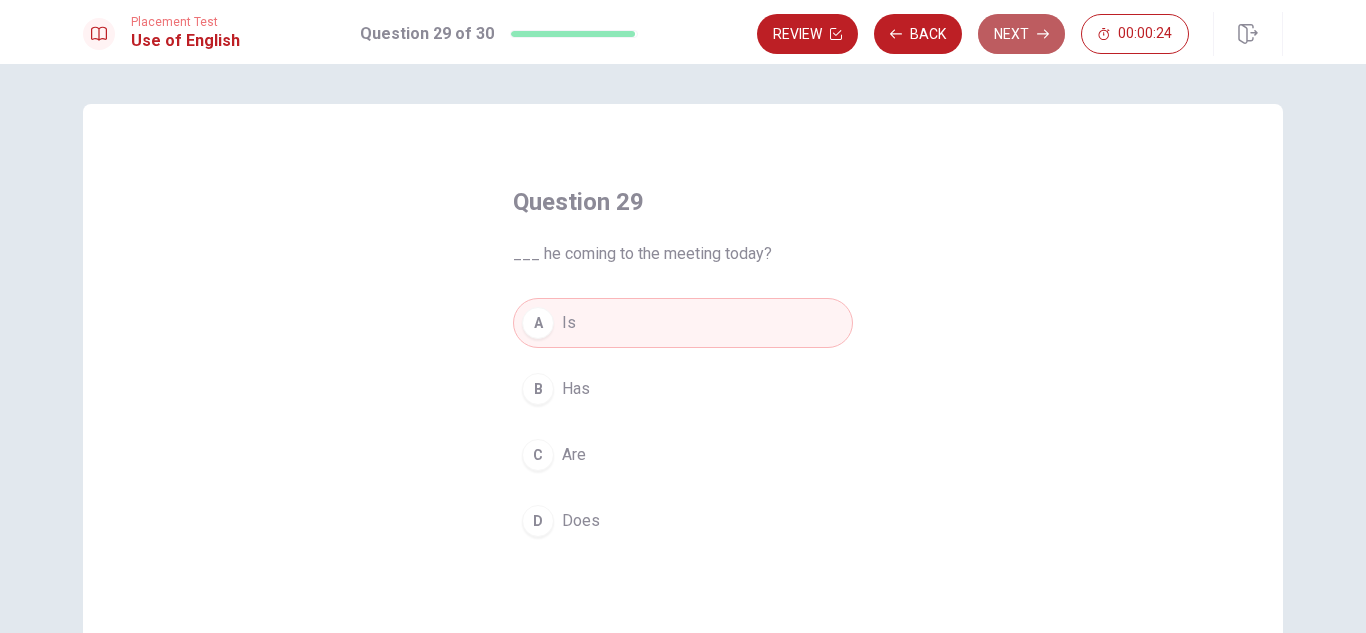 click on "Next" at bounding box center [1021, 34] 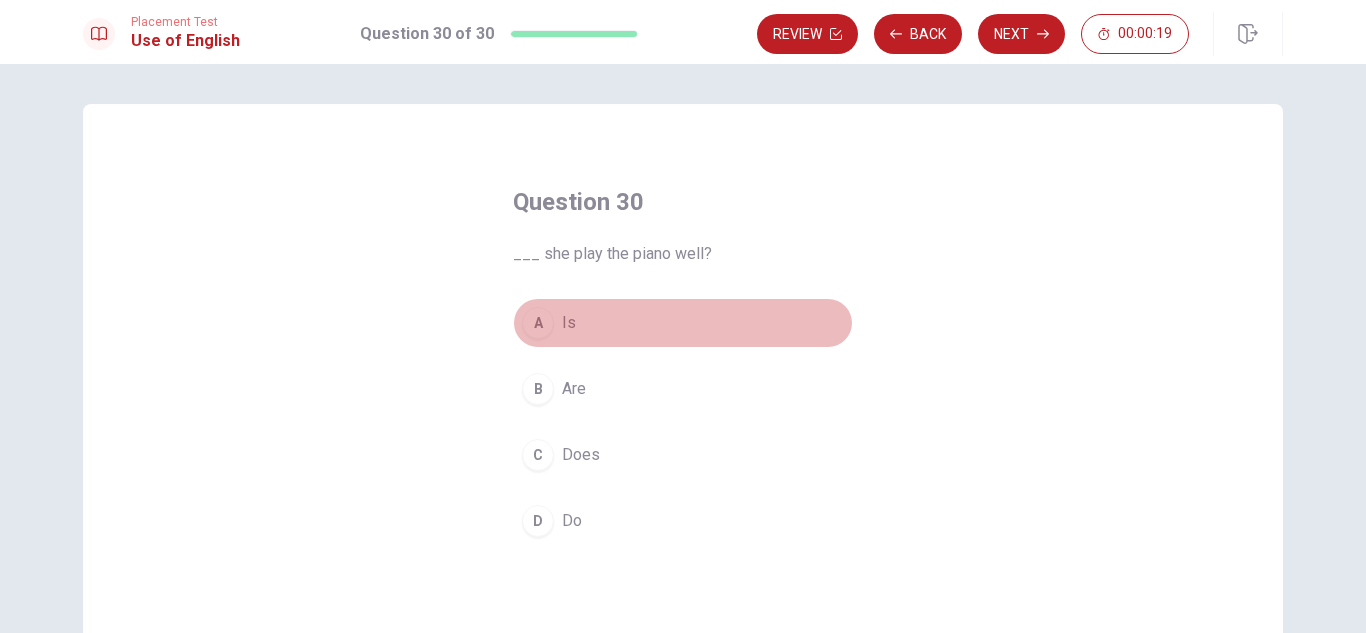 click on "A Is" at bounding box center (683, 323) 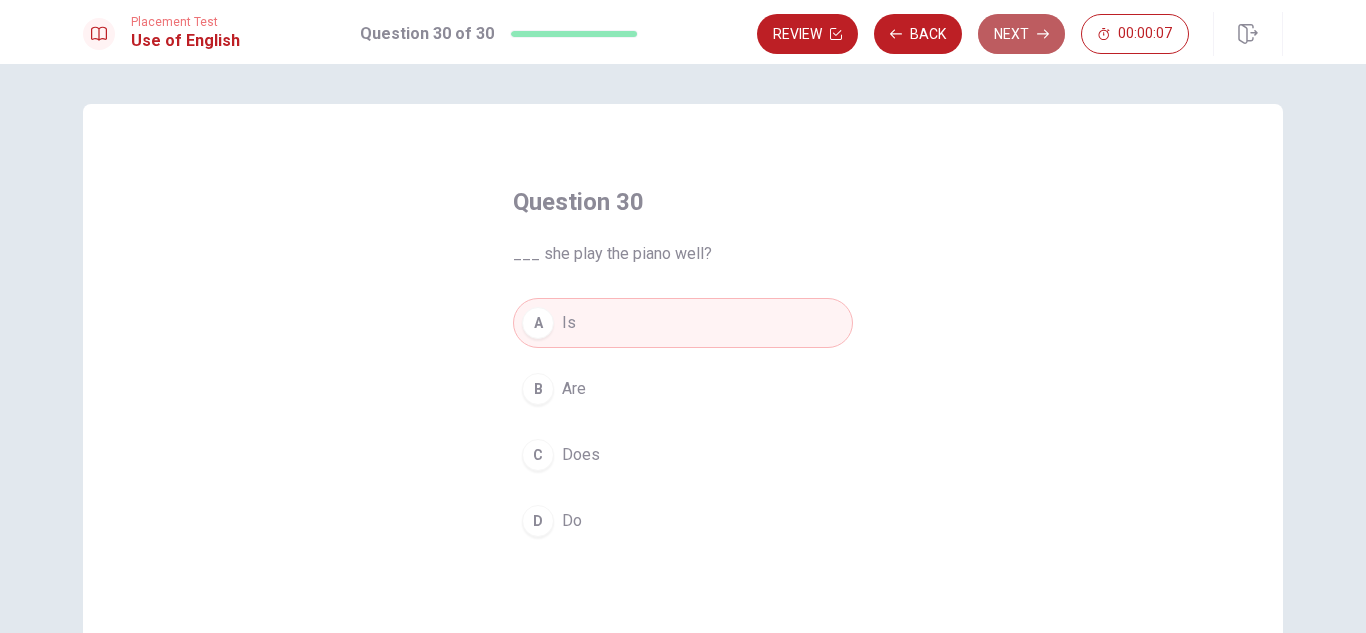 click on "Next" at bounding box center (1021, 34) 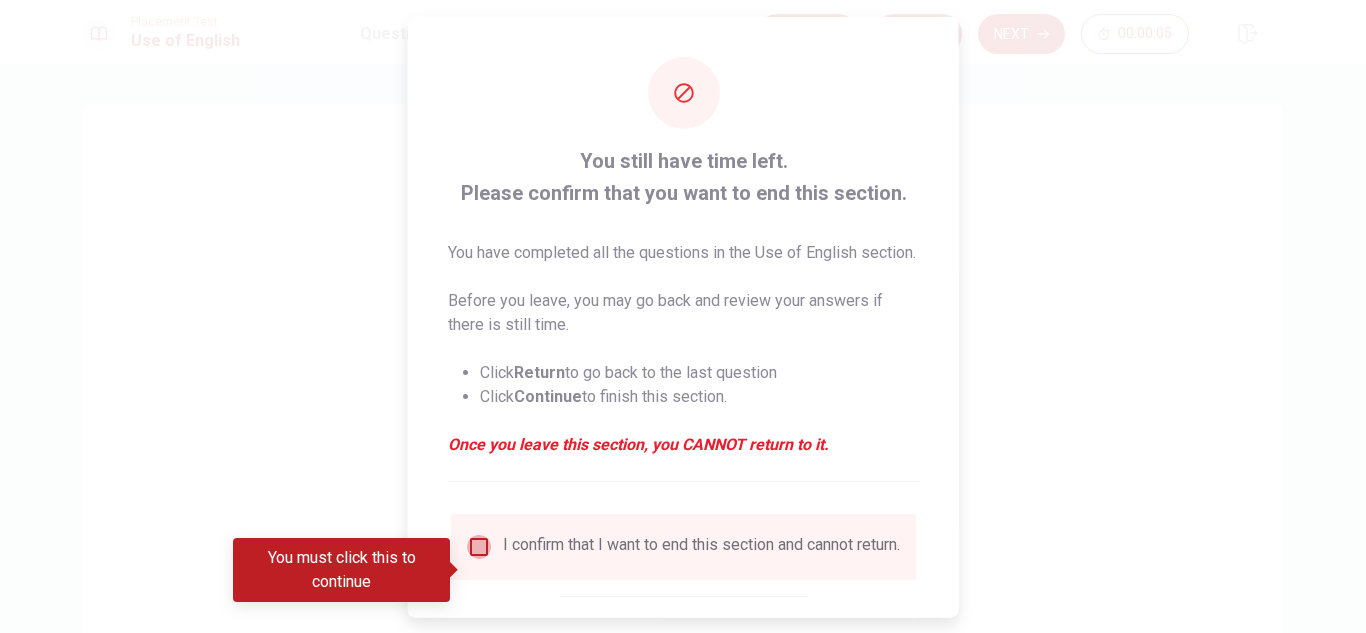 click at bounding box center (479, 546) 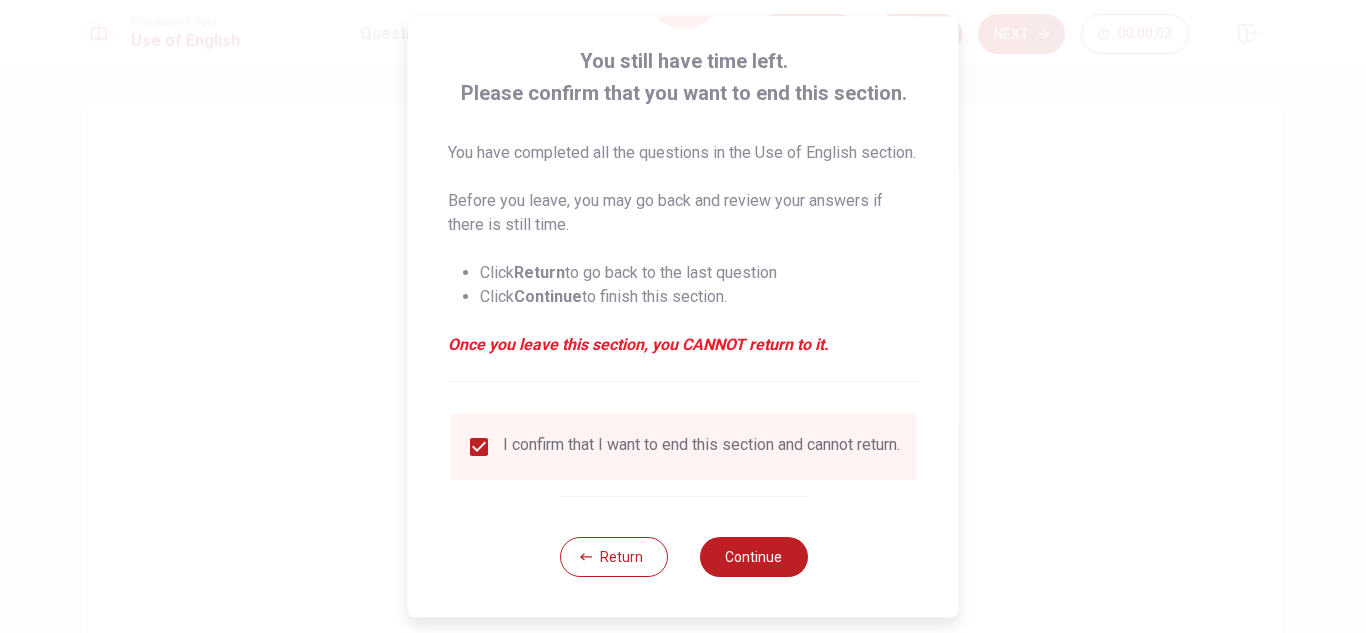 scroll, scrollTop: 136, scrollLeft: 0, axis: vertical 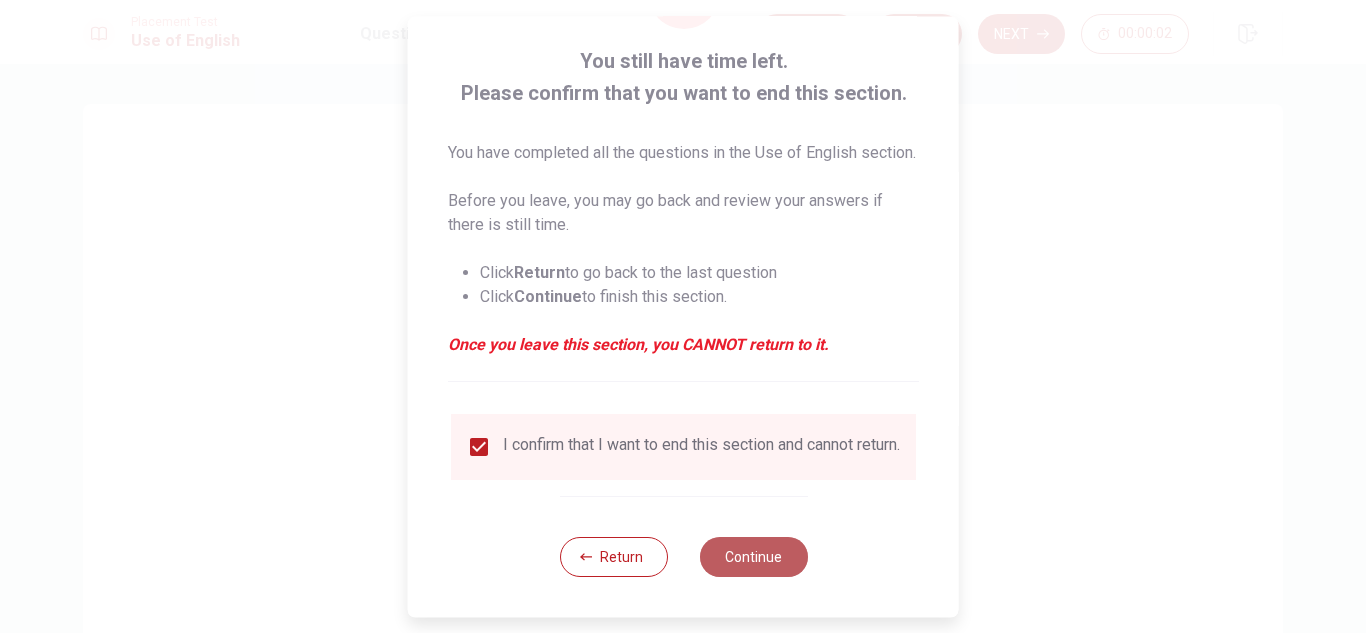 click on "Continue" at bounding box center [753, 557] 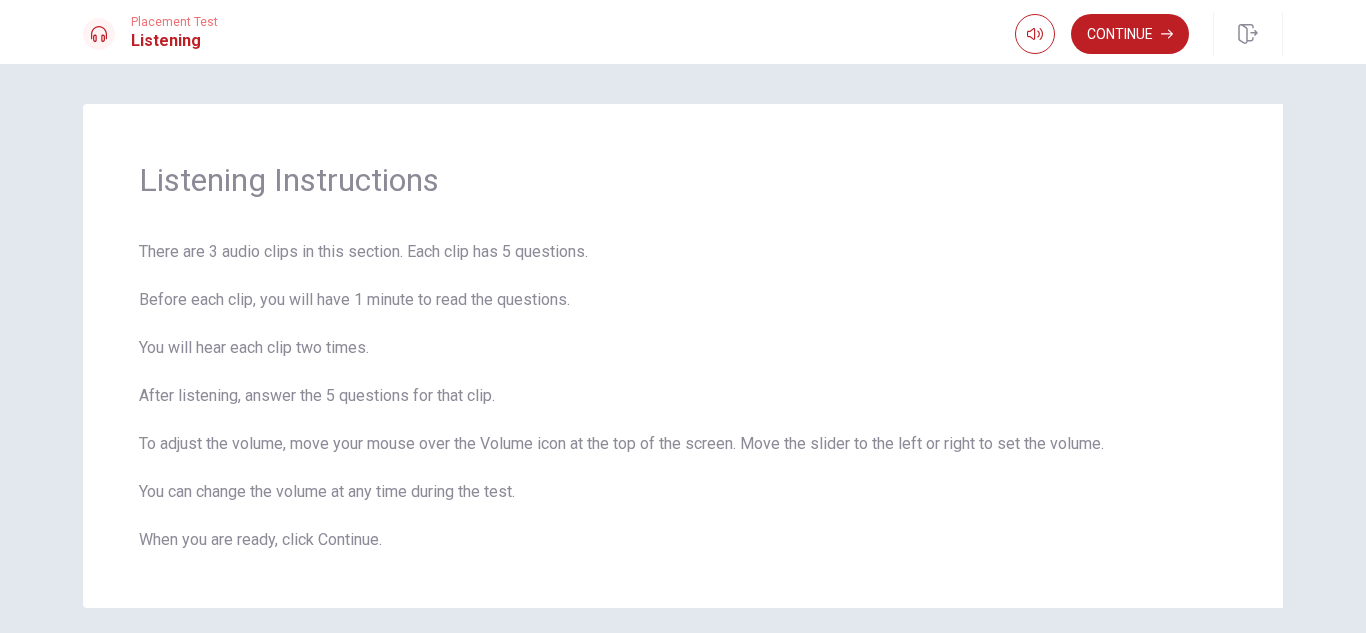 scroll, scrollTop: 79, scrollLeft: 0, axis: vertical 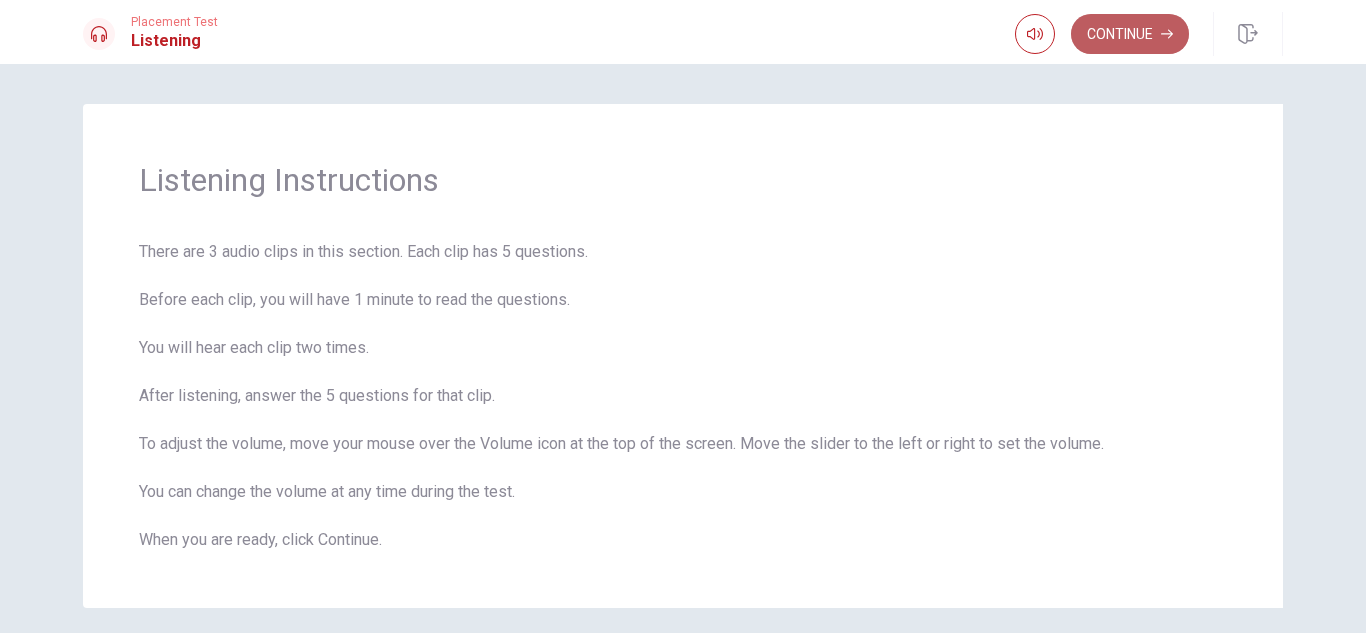 click on "Continue" at bounding box center (1130, 34) 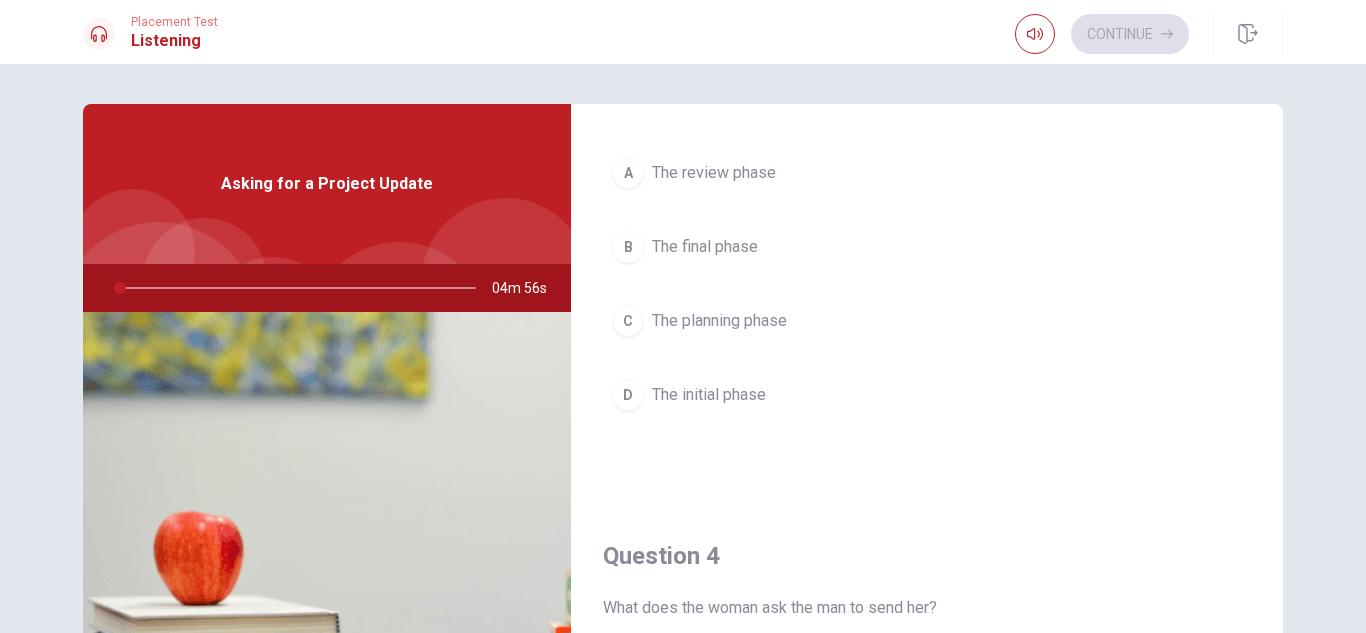 scroll, scrollTop: 1213, scrollLeft: 0, axis: vertical 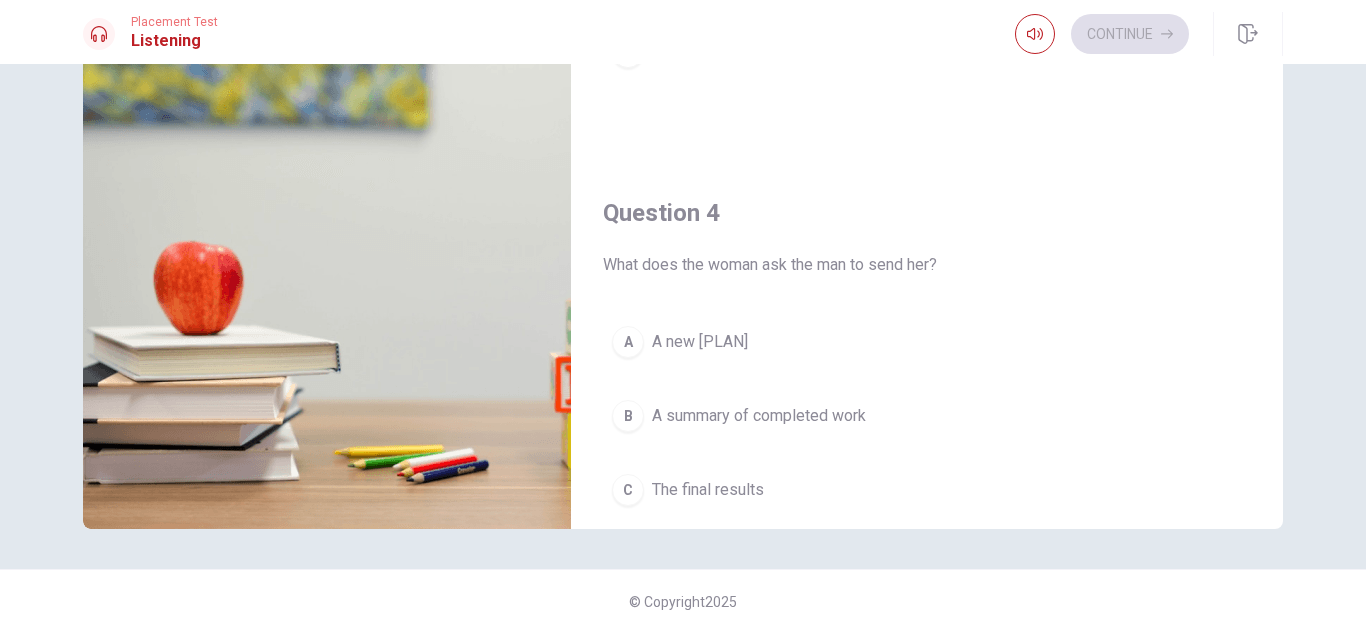 click on "A A new plan B A summary of completed work C The final results D A full report" at bounding box center [927, 473] 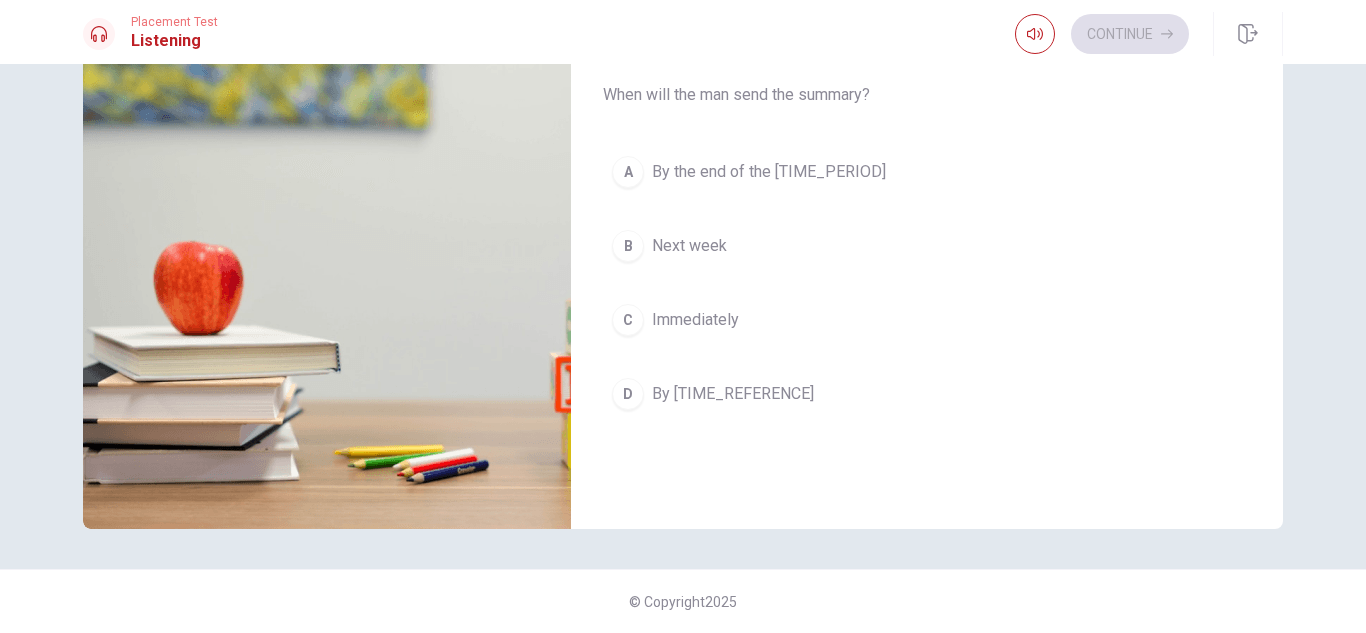 scroll, scrollTop: 324, scrollLeft: 0, axis: vertical 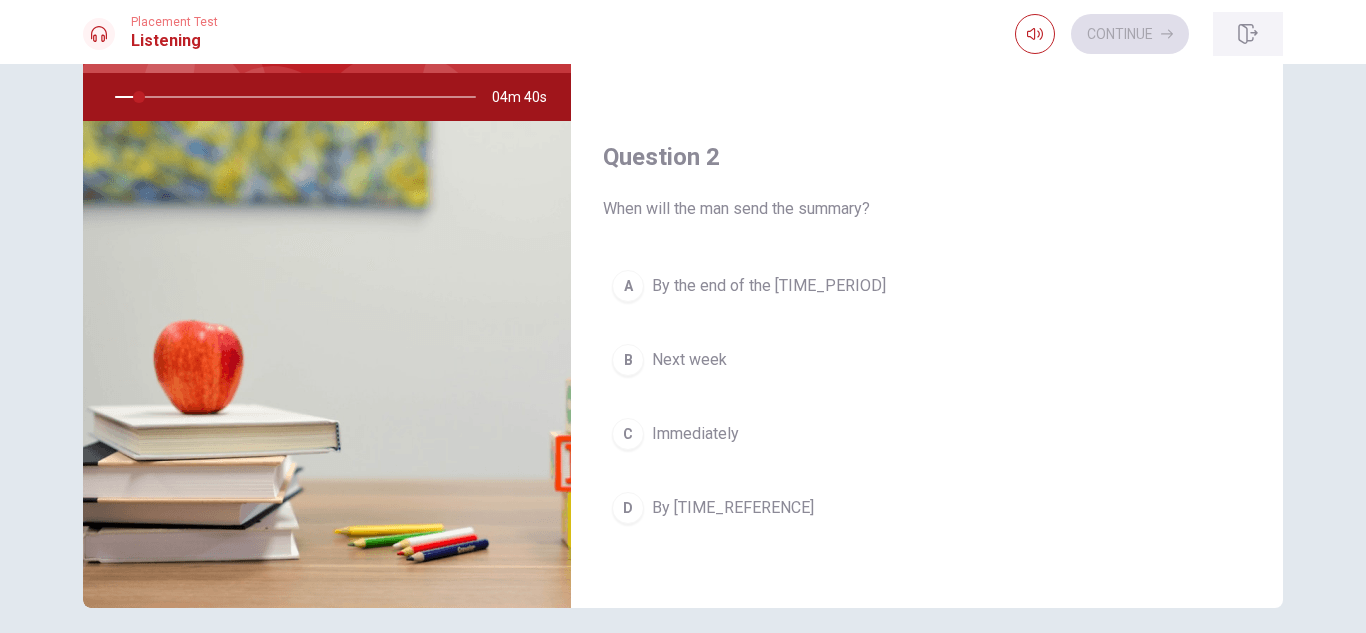 drag, startPoint x: 1278, startPoint y: 171, endPoint x: 1277, endPoint y: 53, distance: 118.004234 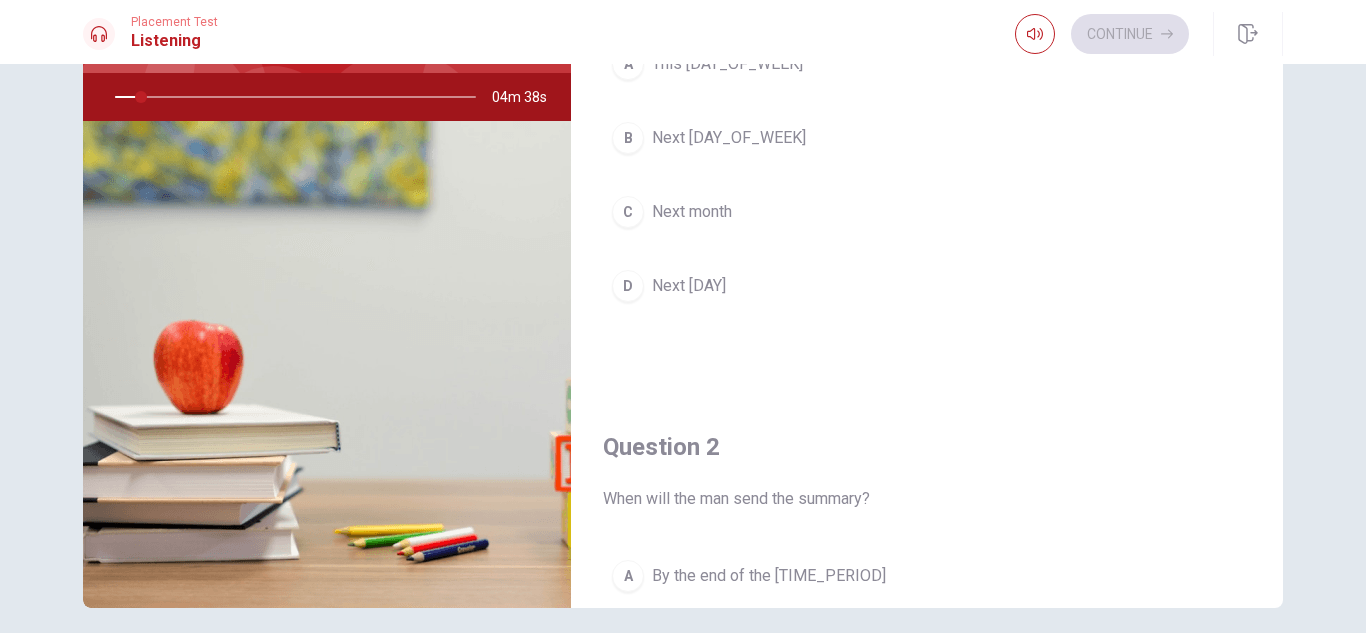 scroll, scrollTop: 0, scrollLeft: 0, axis: both 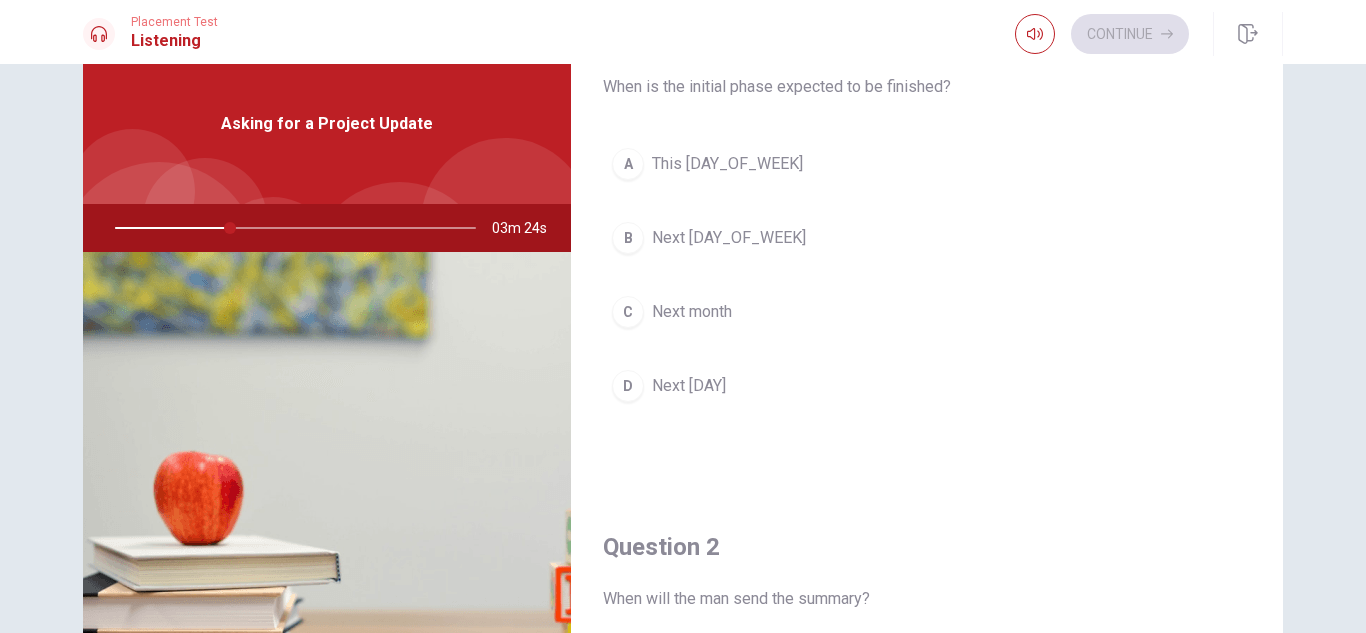 click on "Next [DAY]" at bounding box center [689, 386] 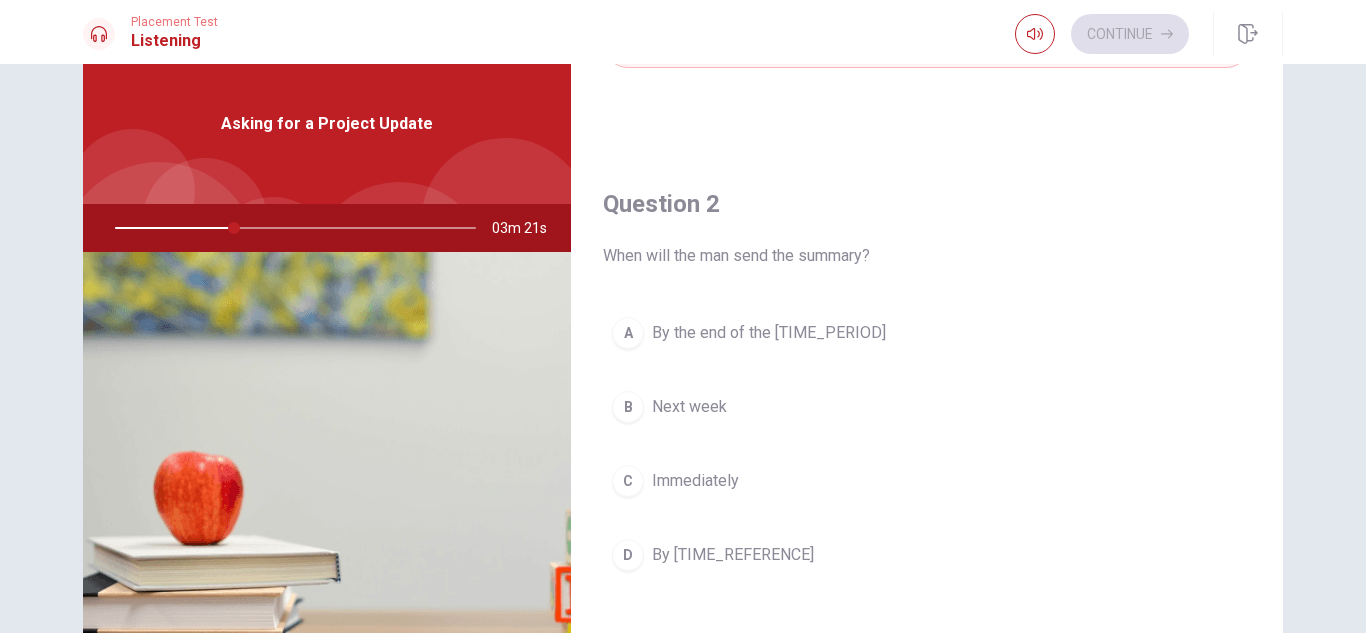 scroll, scrollTop: 423, scrollLeft: 0, axis: vertical 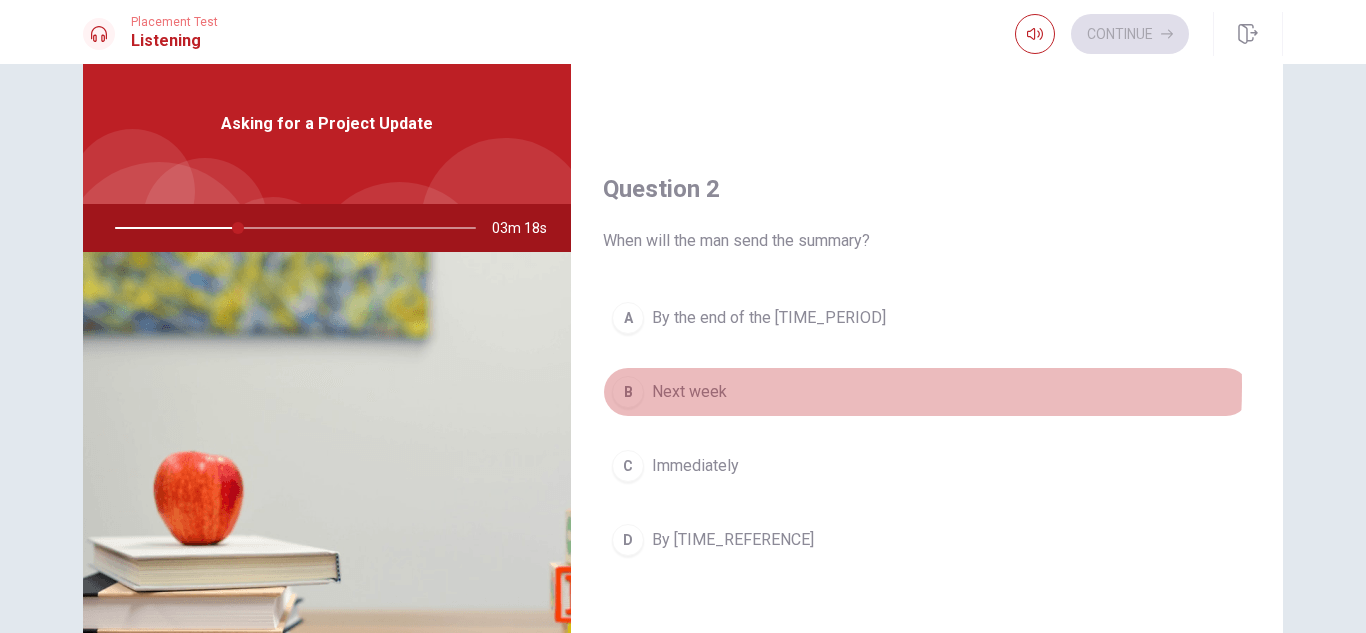 click on "Next week" at bounding box center (689, 392) 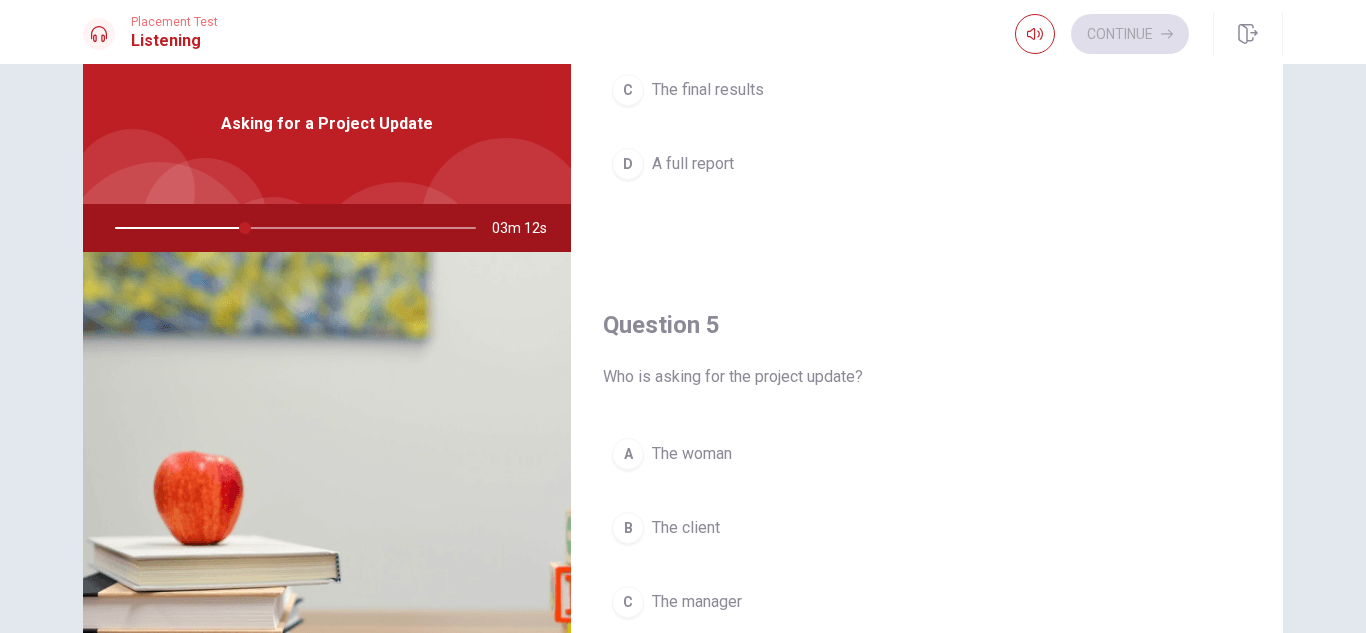 scroll, scrollTop: 1831, scrollLeft: 0, axis: vertical 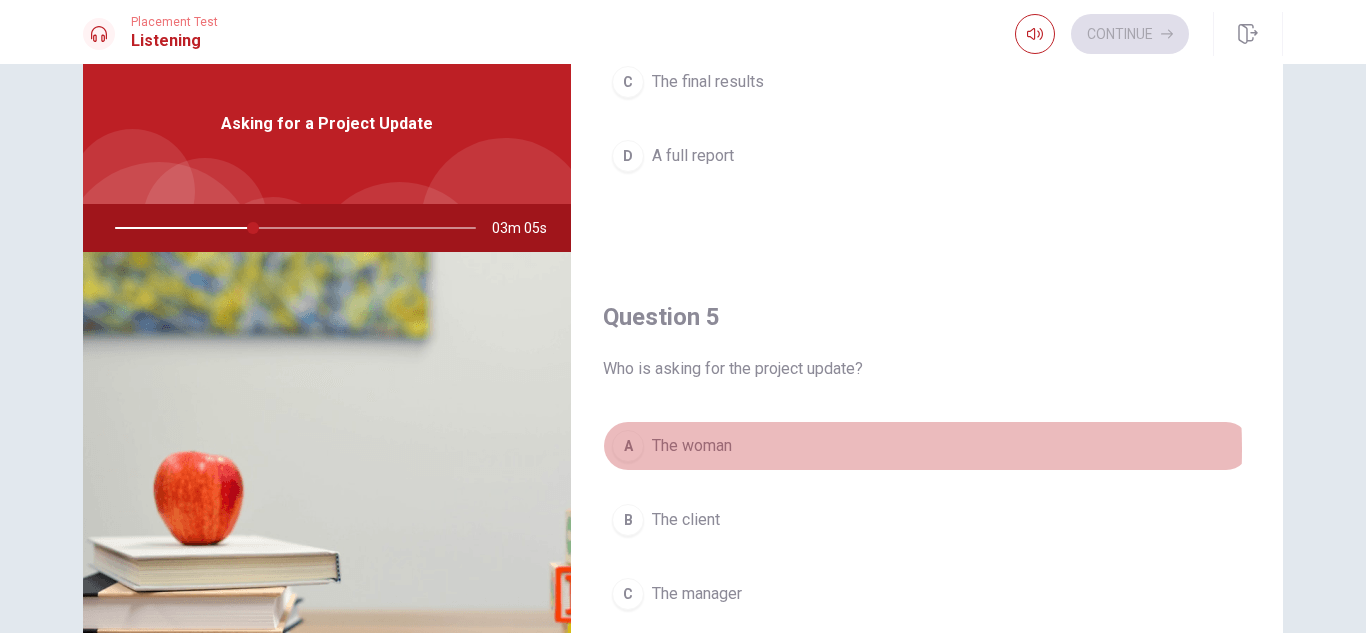 click on "A The woman" at bounding box center (927, 446) 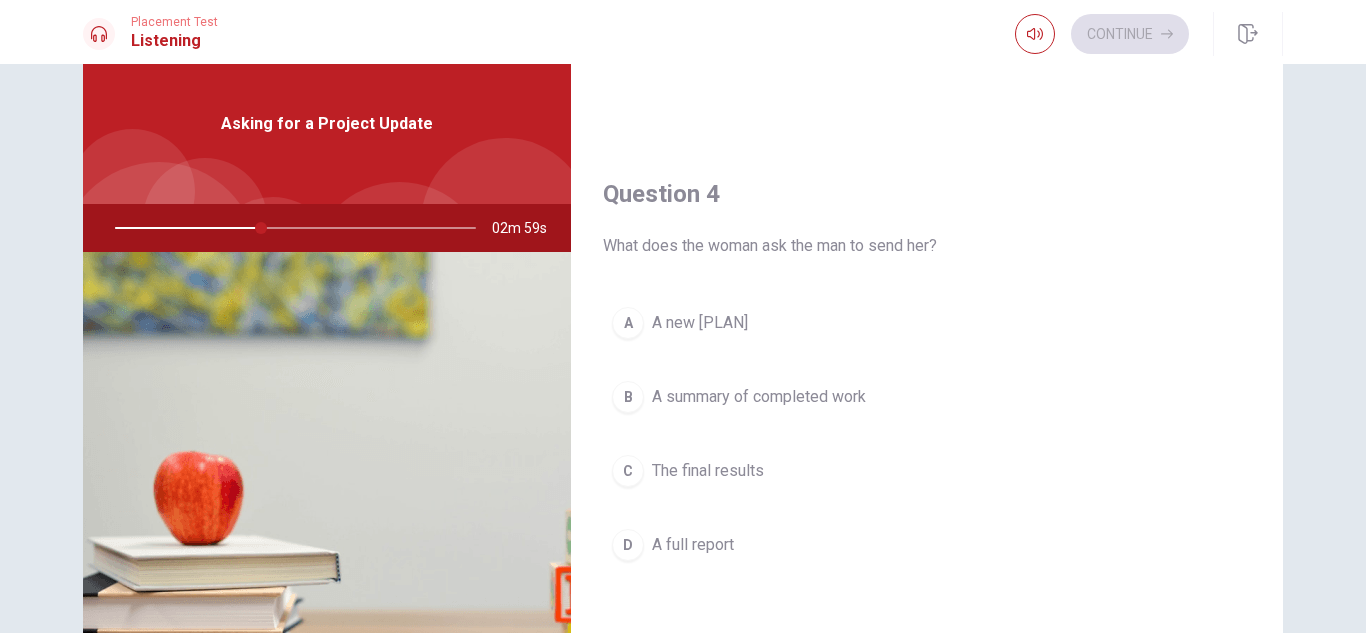 scroll, scrollTop: 1430, scrollLeft: 0, axis: vertical 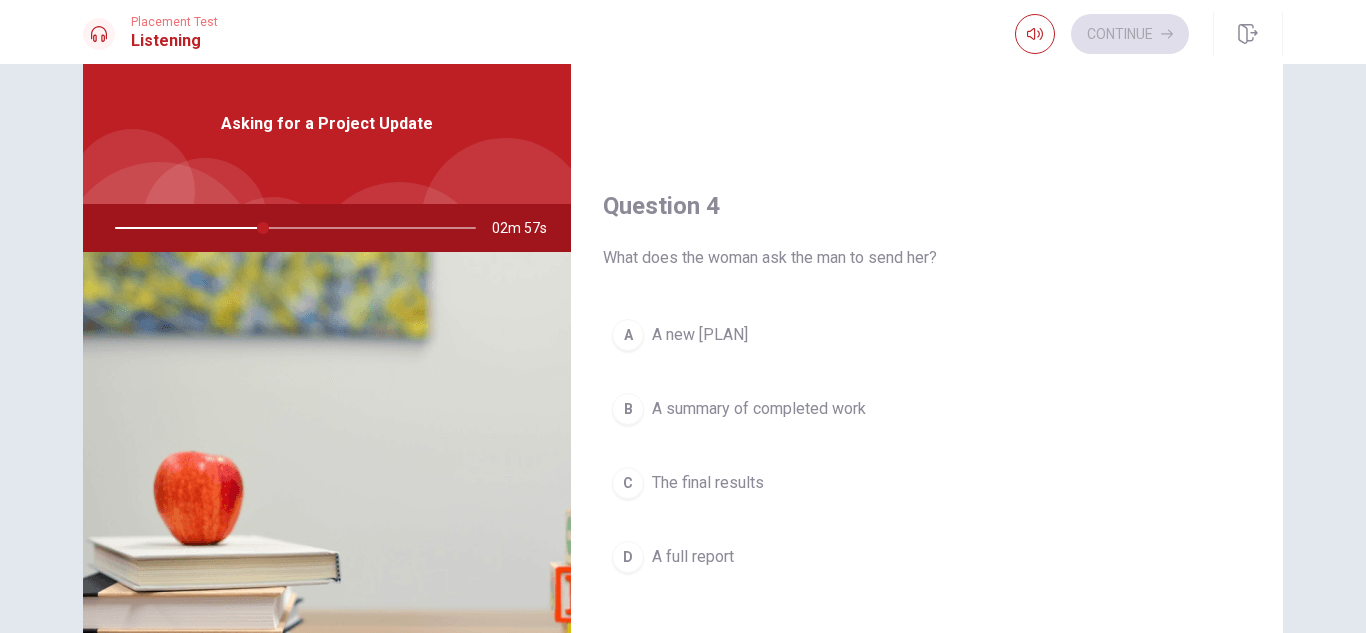 drag, startPoint x: 1263, startPoint y: 440, endPoint x: 1270, endPoint y: 457, distance: 18.384777 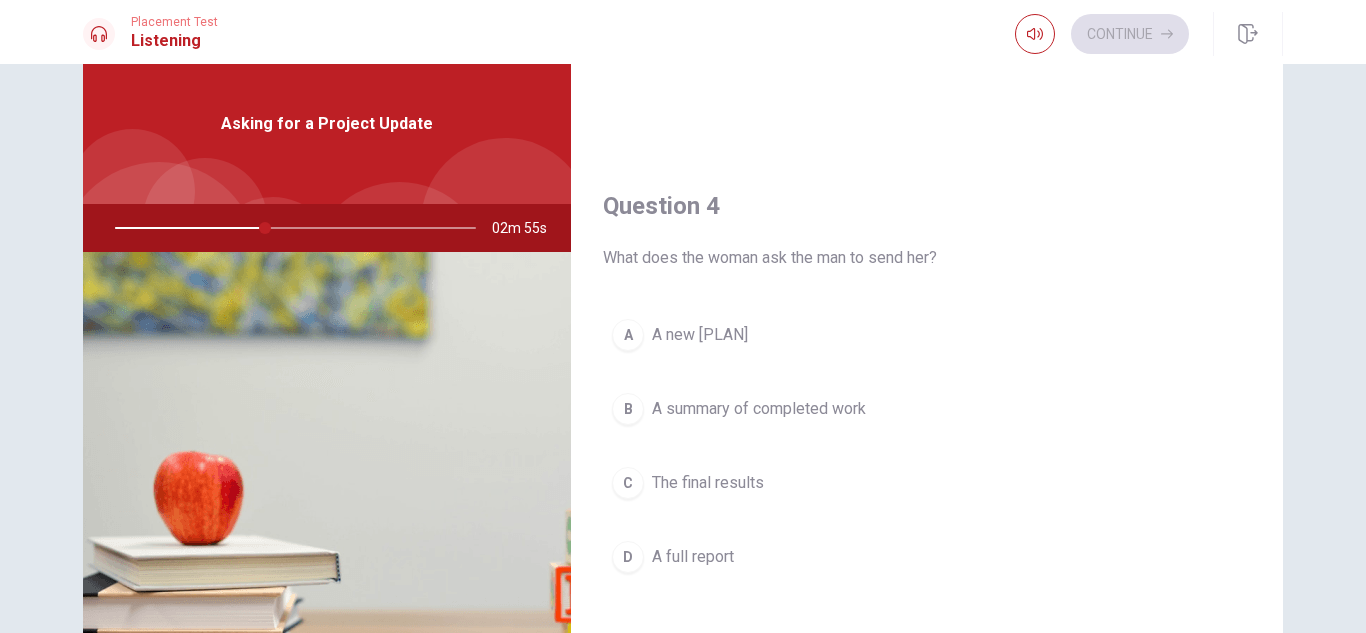drag, startPoint x: 1278, startPoint y: 479, endPoint x: 1275, endPoint y: 443, distance: 36.124783 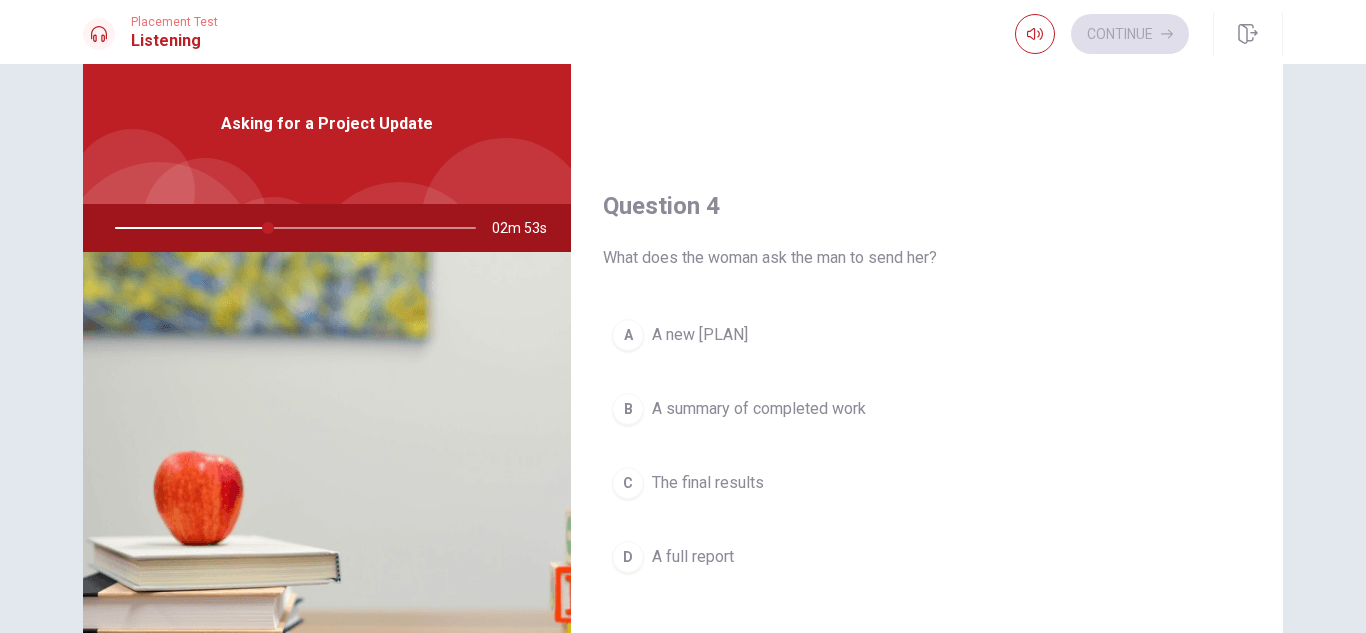 scroll, scrollTop: 1438, scrollLeft: 0, axis: vertical 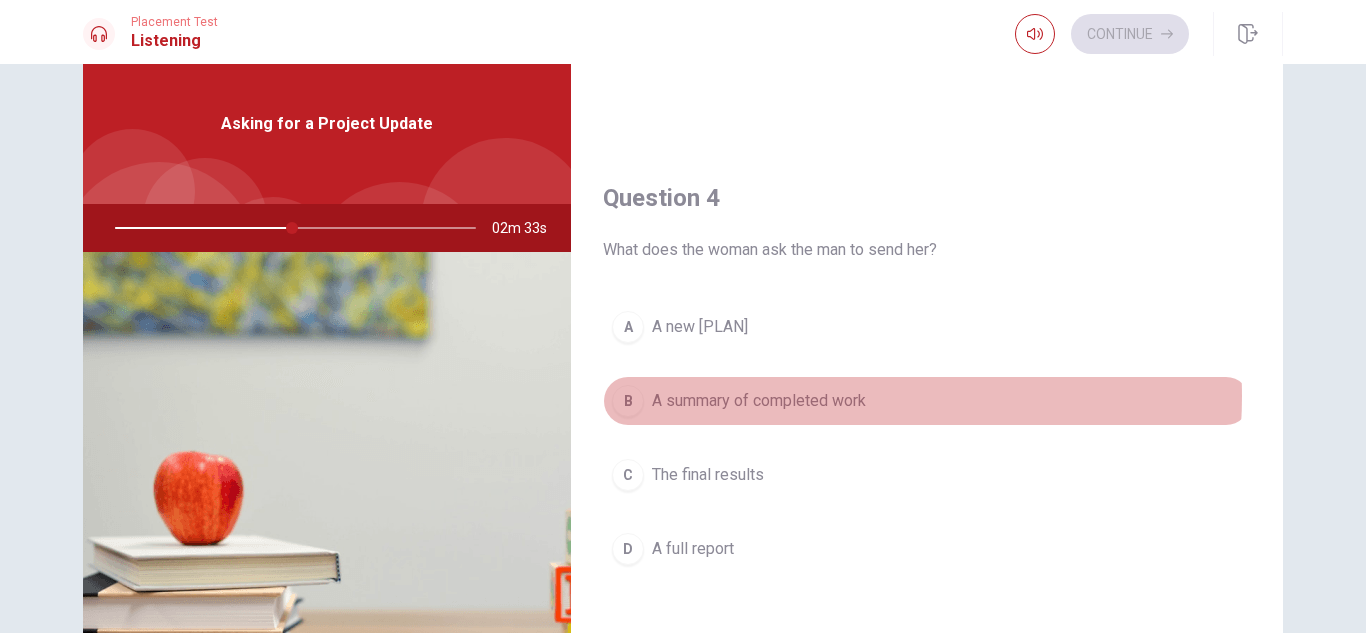 click on "A summary of completed work" at bounding box center (759, 401) 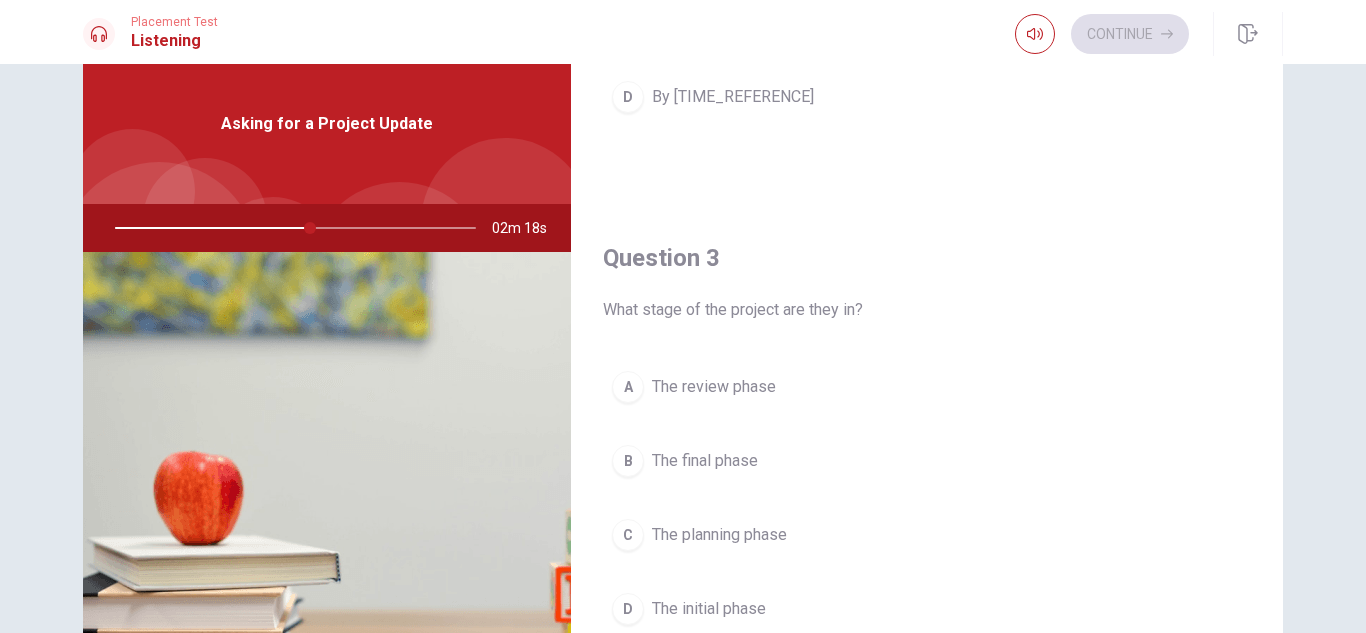 scroll, scrollTop: 873, scrollLeft: 0, axis: vertical 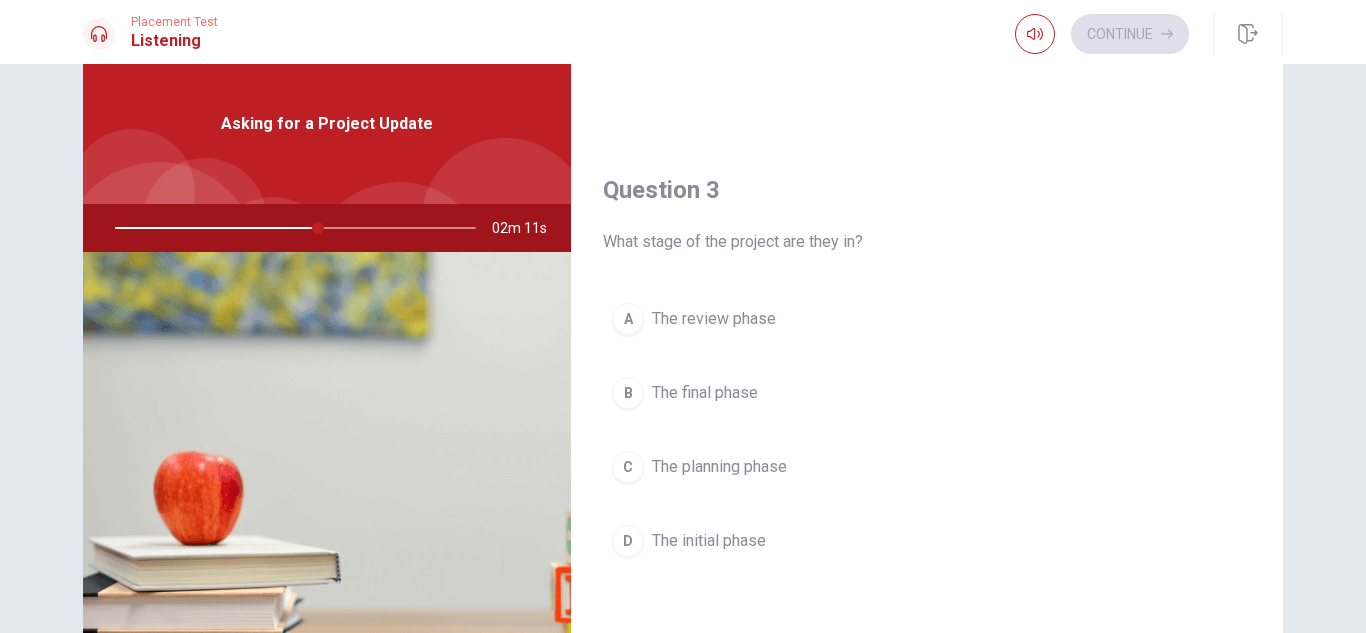 click on "B The final phase" at bounding box center [927, 393] 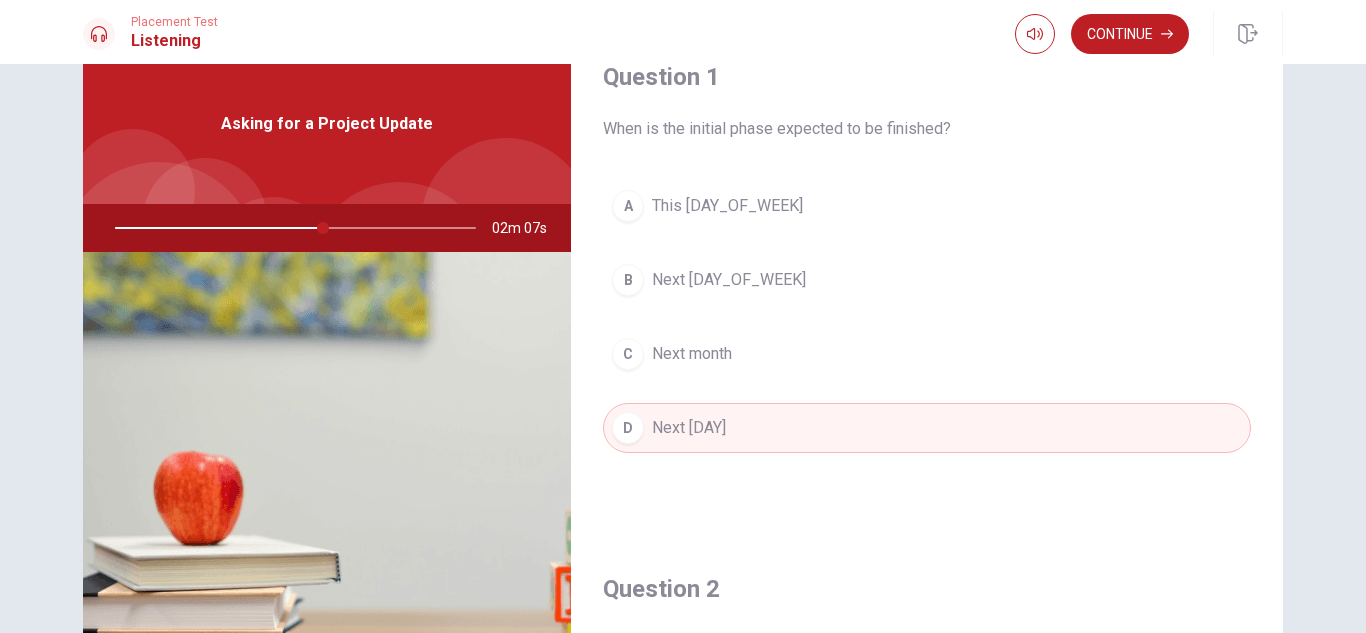 scroll, scrollTop: 0, scrollLeft: 0, axis: both 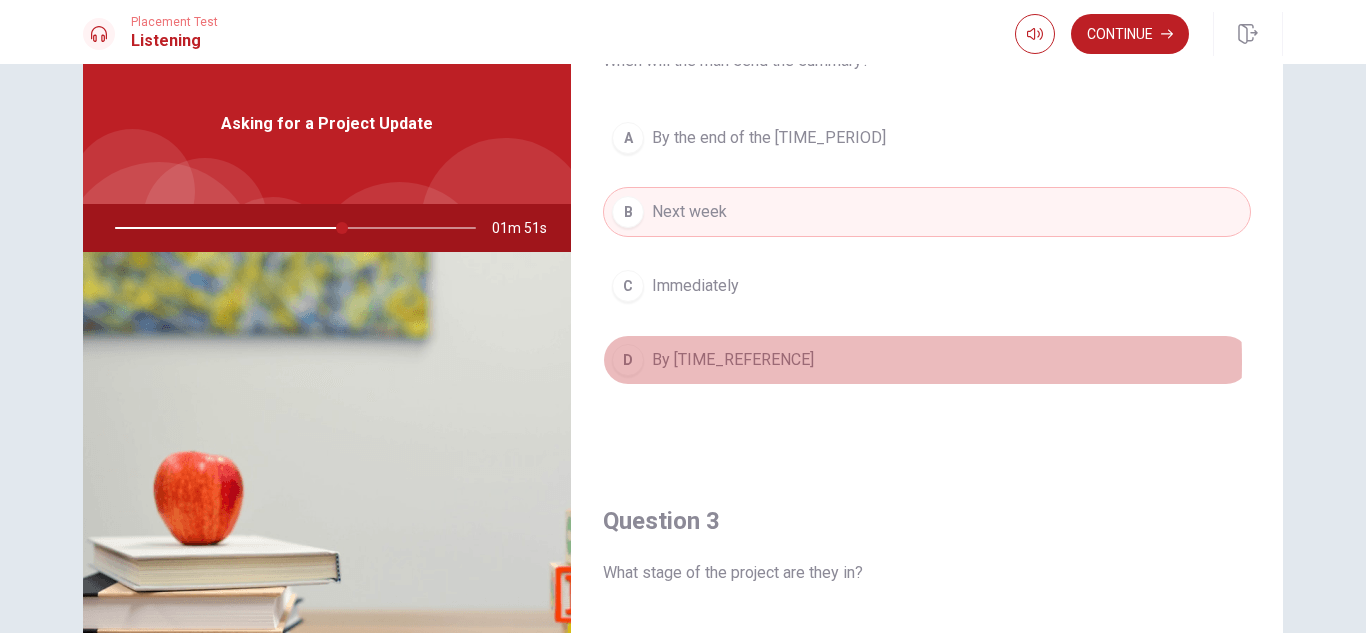 click on "By [TIME_REFERENCE]" at bounding box center [733, 360] 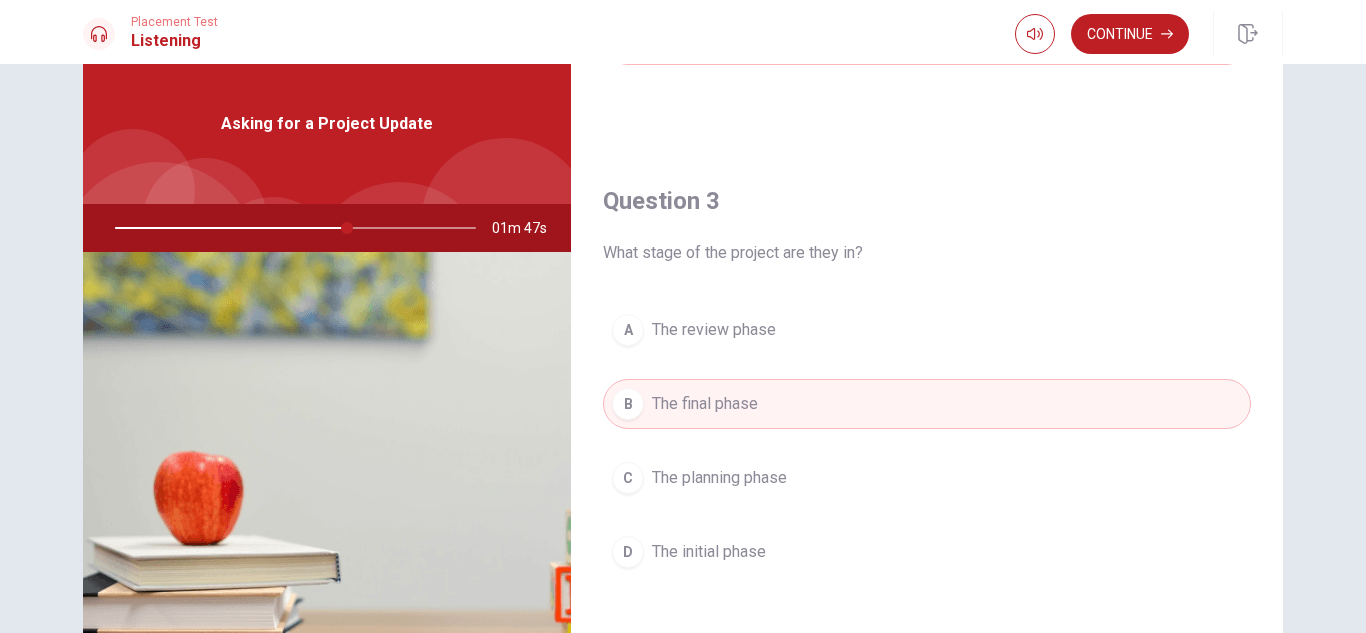 scroll, scrollTop: 934, scrollLeft: 0, axis: vertical 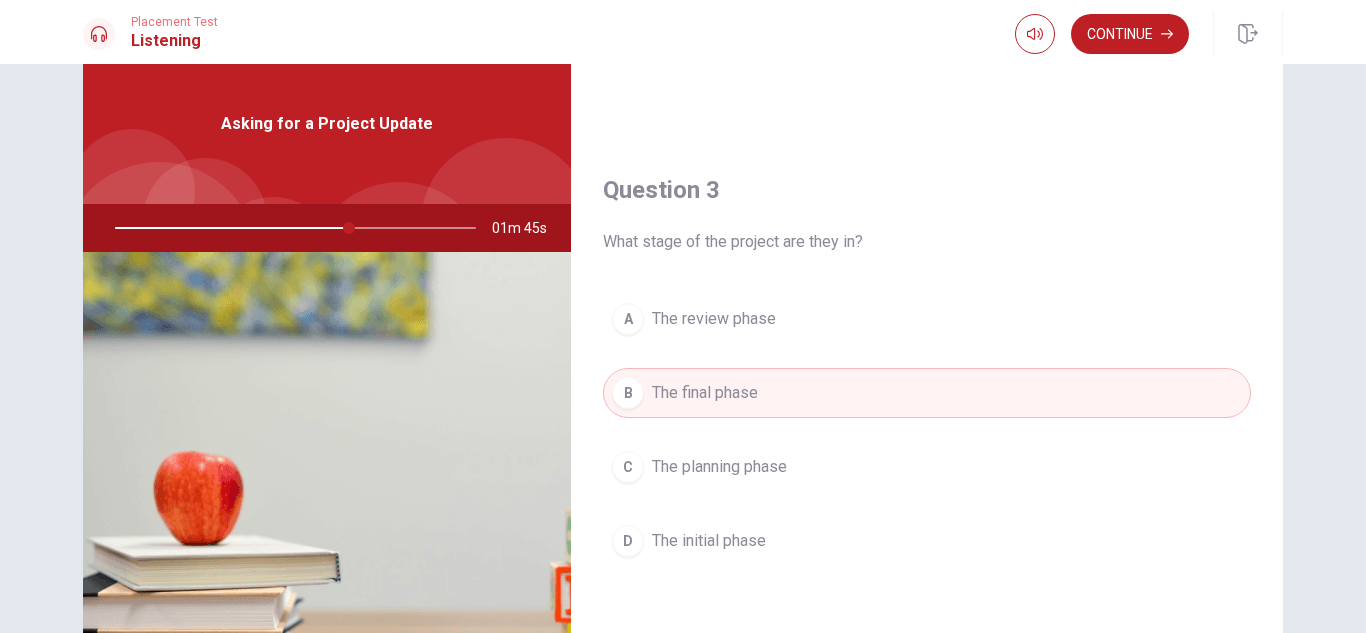 drag, startPoint x: 341, startPoint y: 224, endPoint x: 275, endPoint y: 224, distance: 66 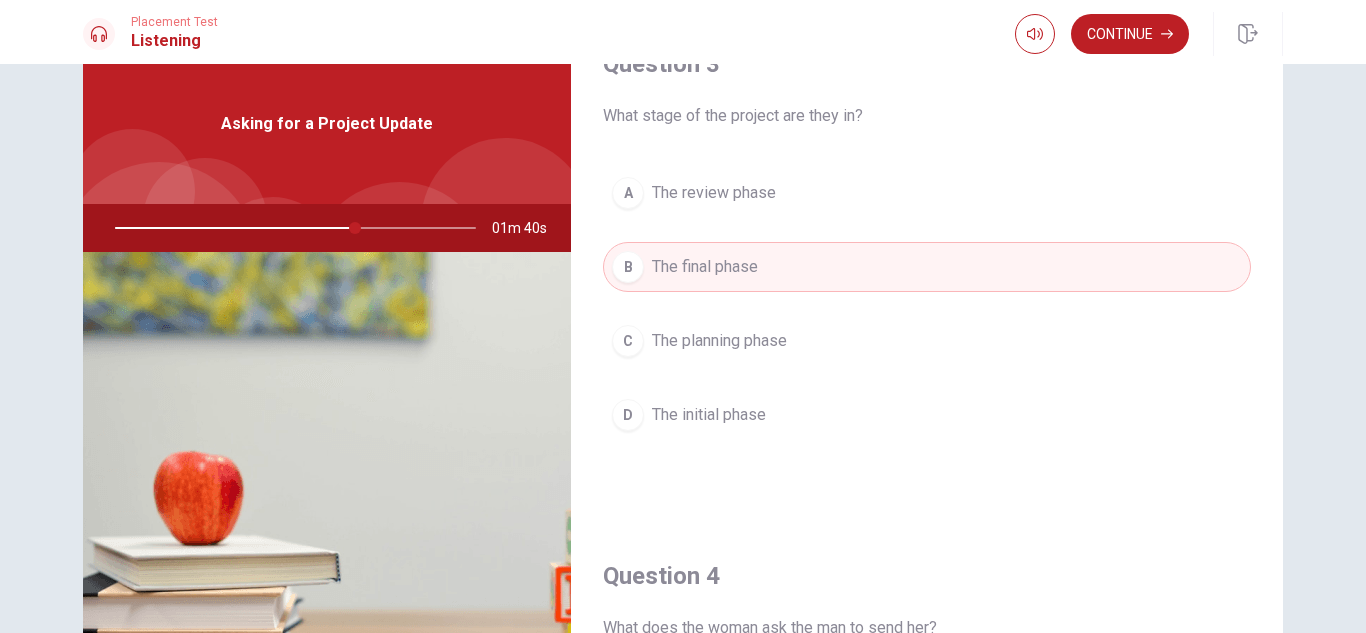 scroll, scrollTop: 1068, scrollLeft: 0, axis: vertical 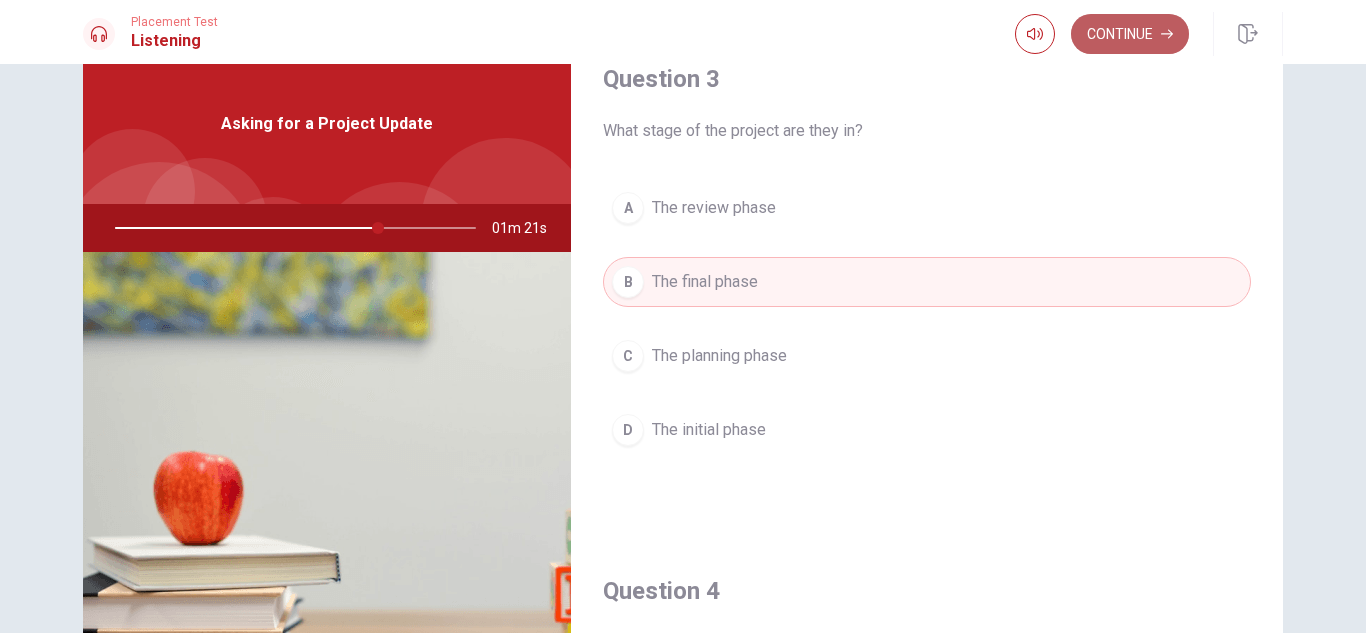 click on "Continue" at bounding box center (1130, 34) 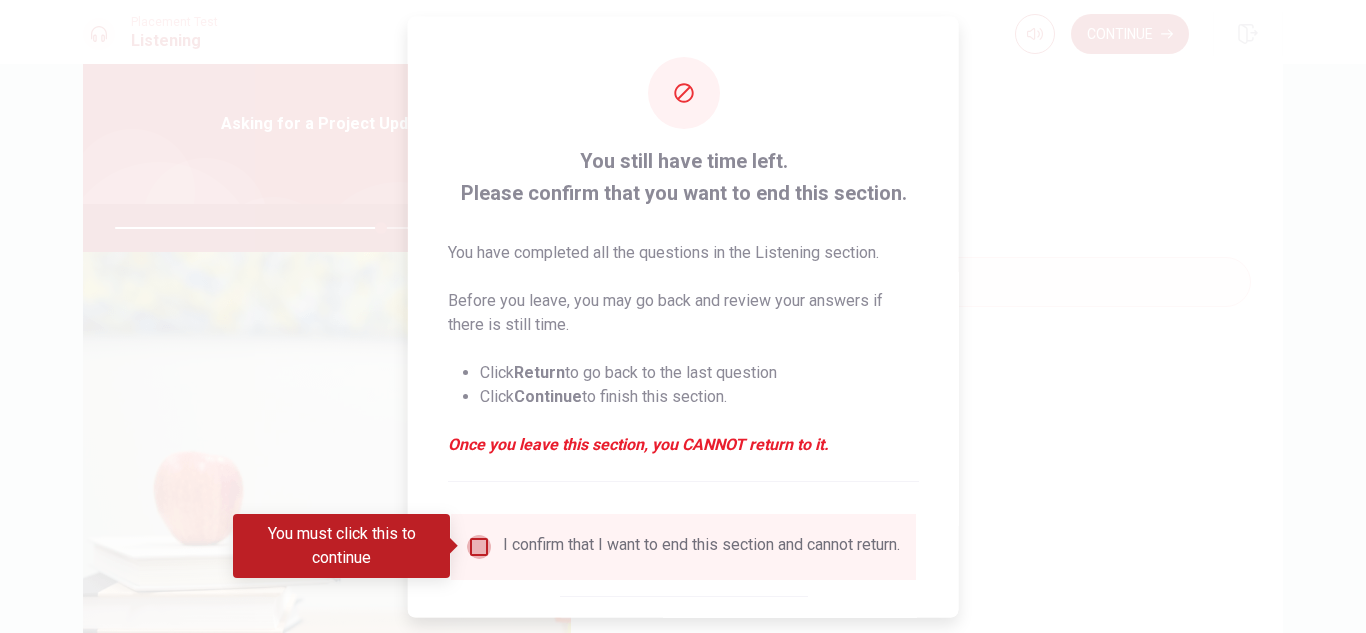 click at bounding box center [479, 546] 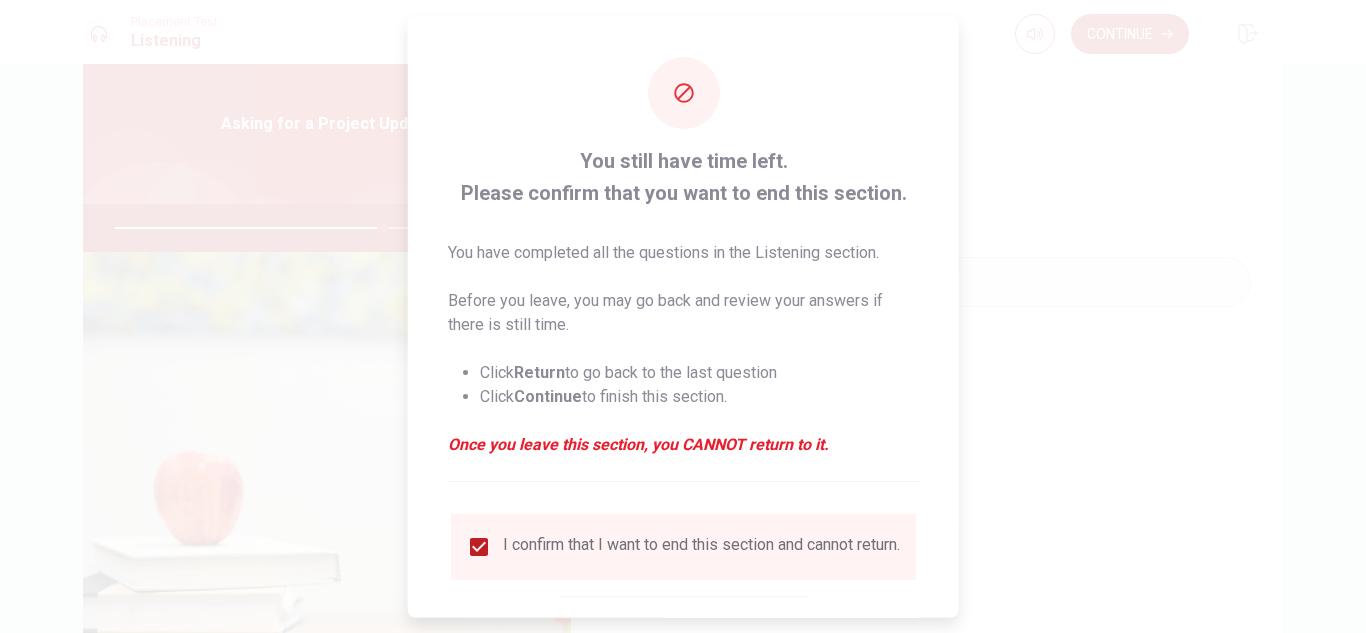 scroll, scrollTop: 113, scrollLeft: 0, axis: vertical 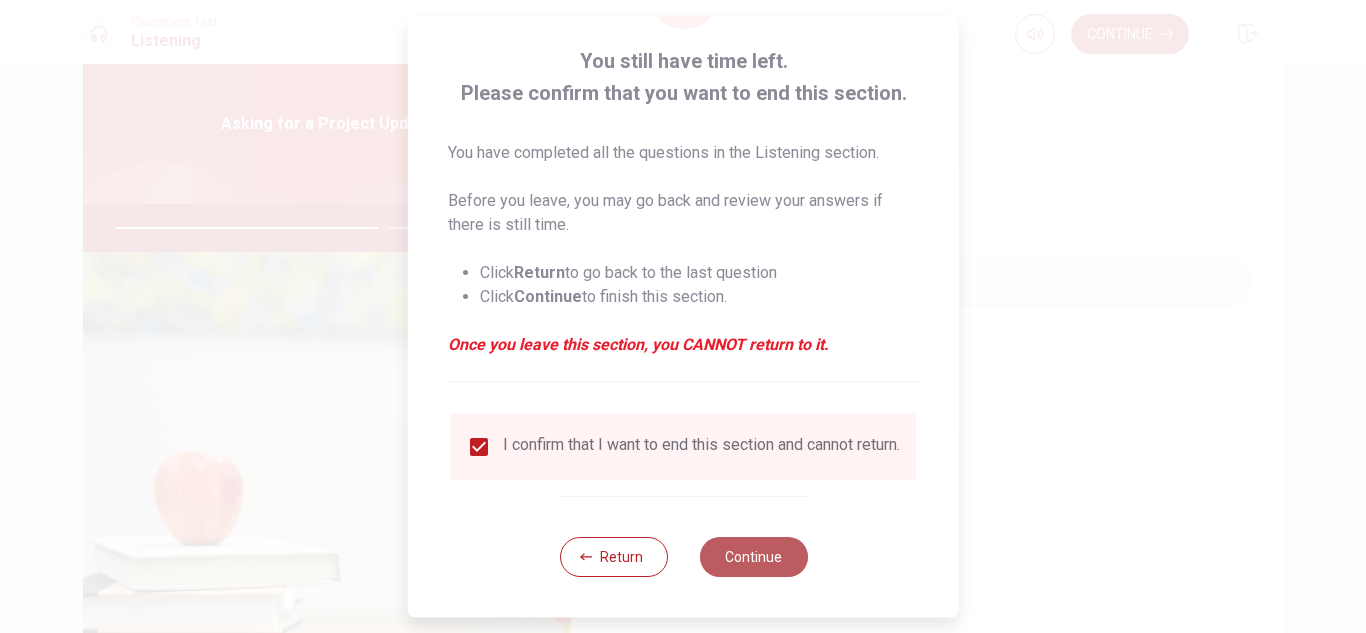 click on "Continue" at bounding box center (753, 557) 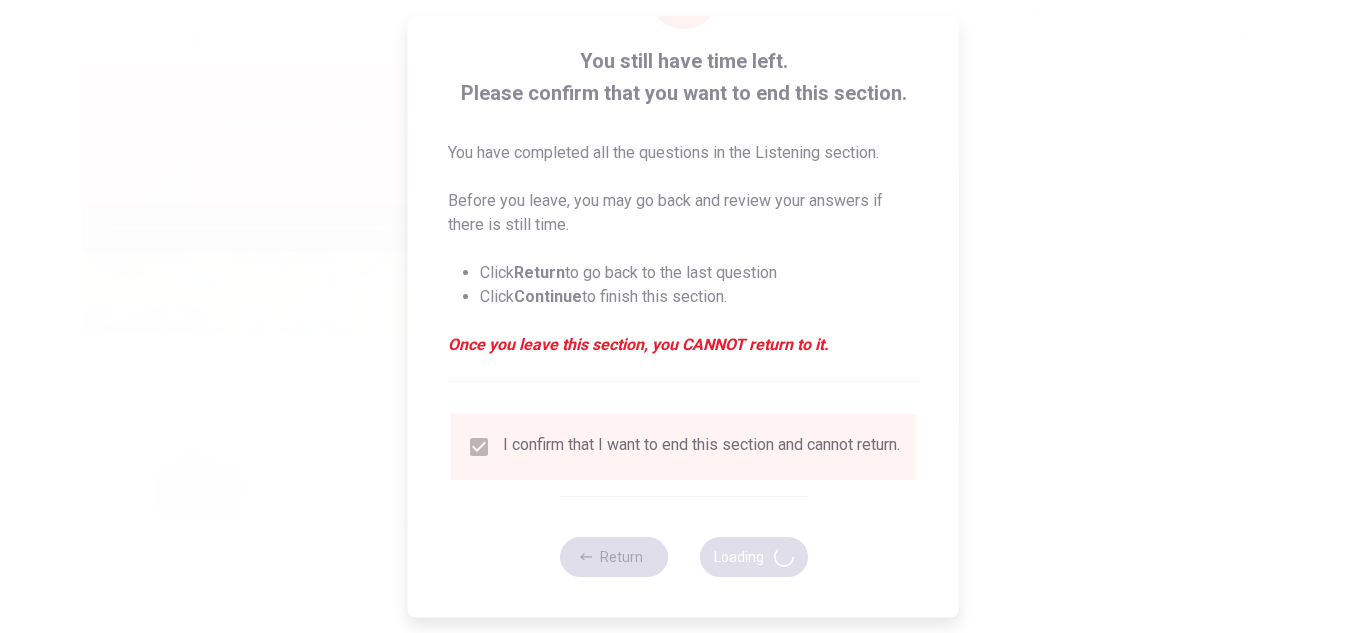 type on "76" 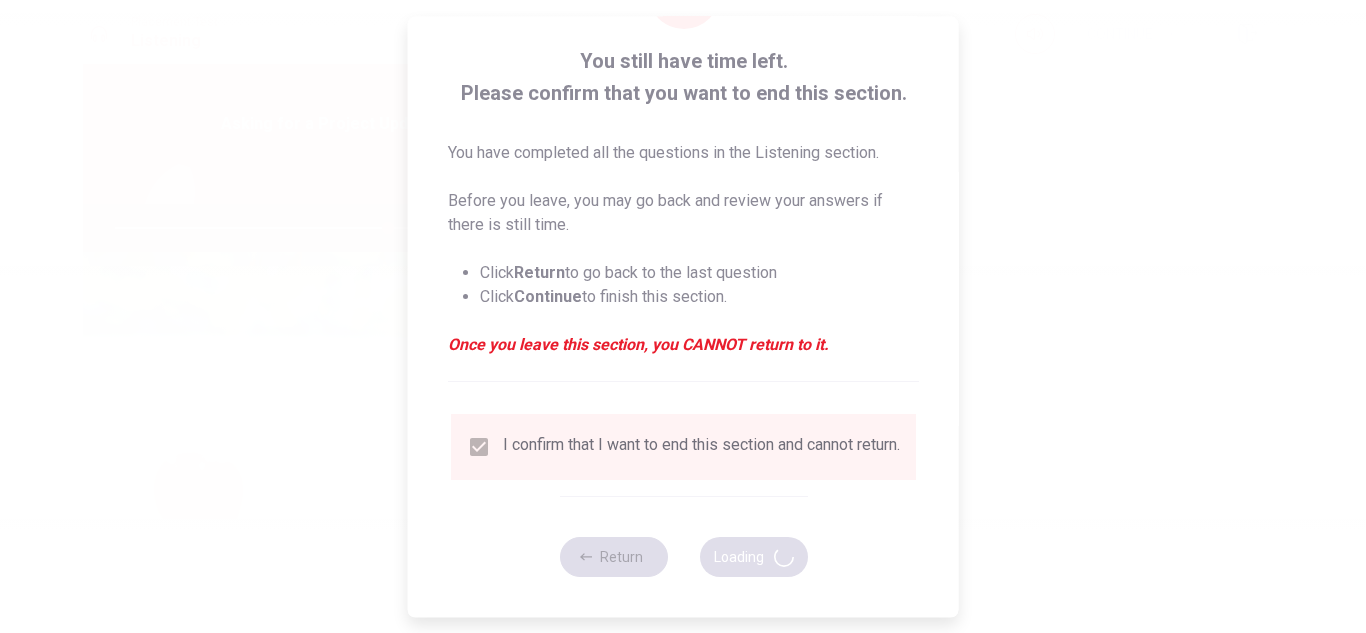 scroll, scrollTop: 0, scrollLeft: 0, axis: both 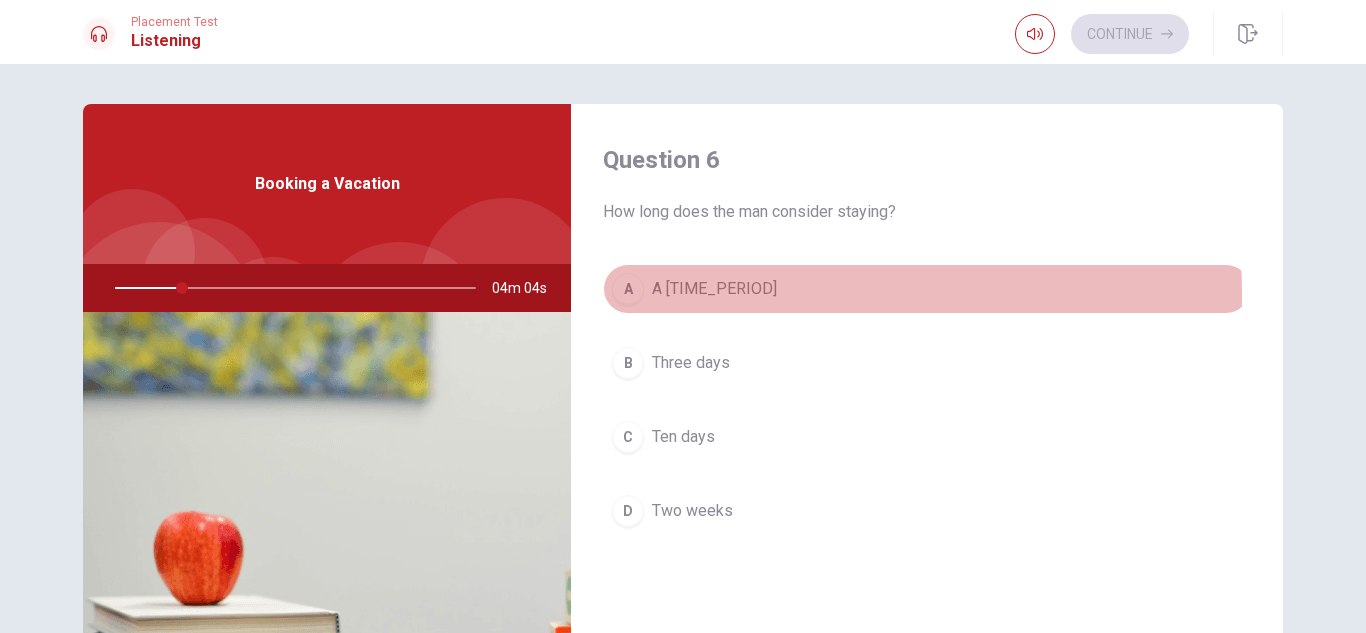 click on "A A week" at bounding box center (927, 289) 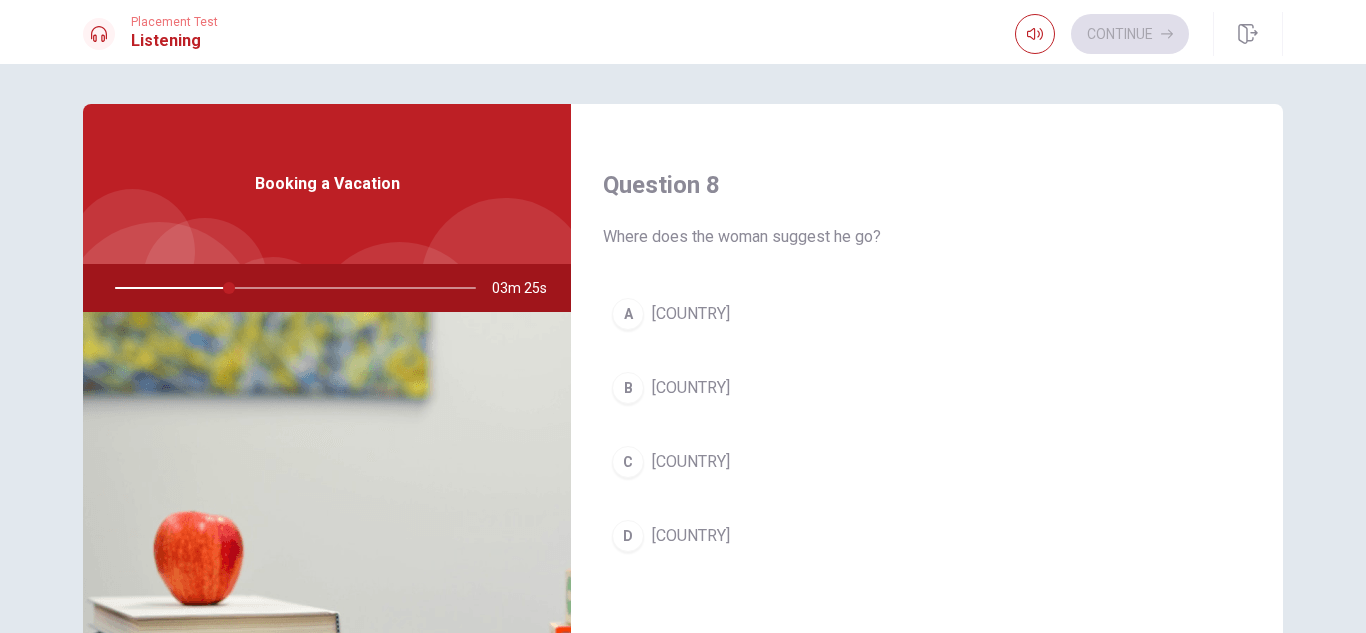scroll, scrollTop: 992, scrollLeft: 0, axis: vertical 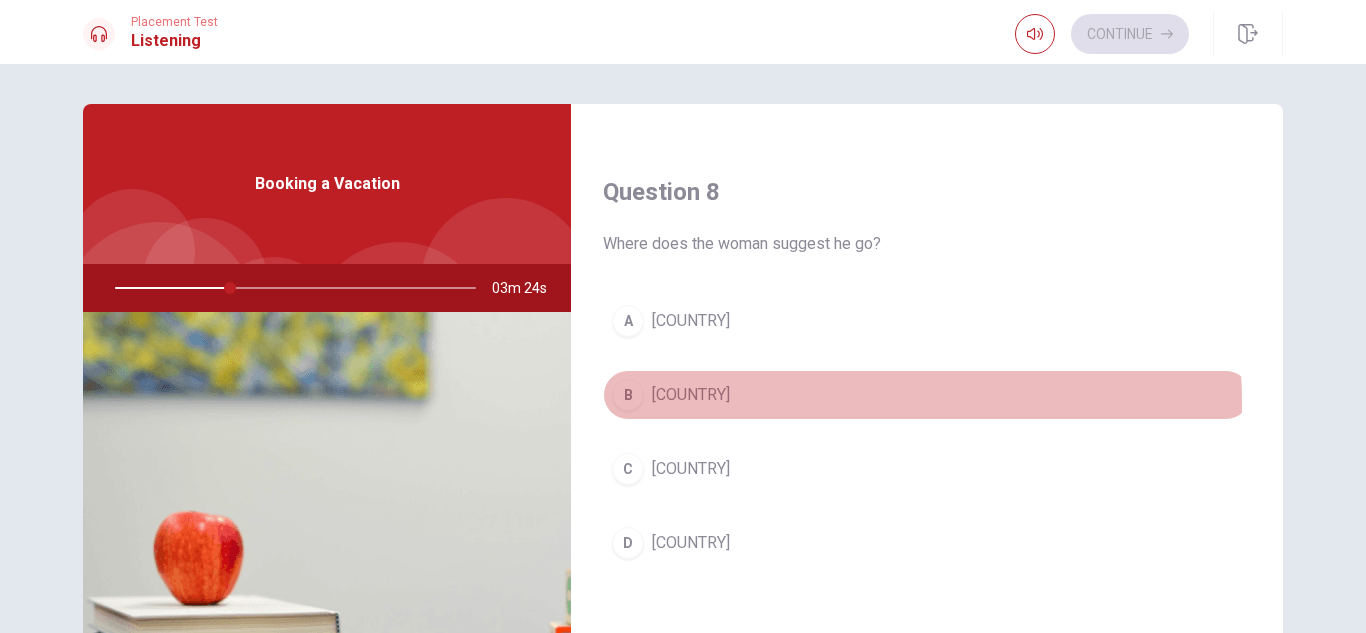 click on "B [COUNTRY]" at bounding box center (927, 395) 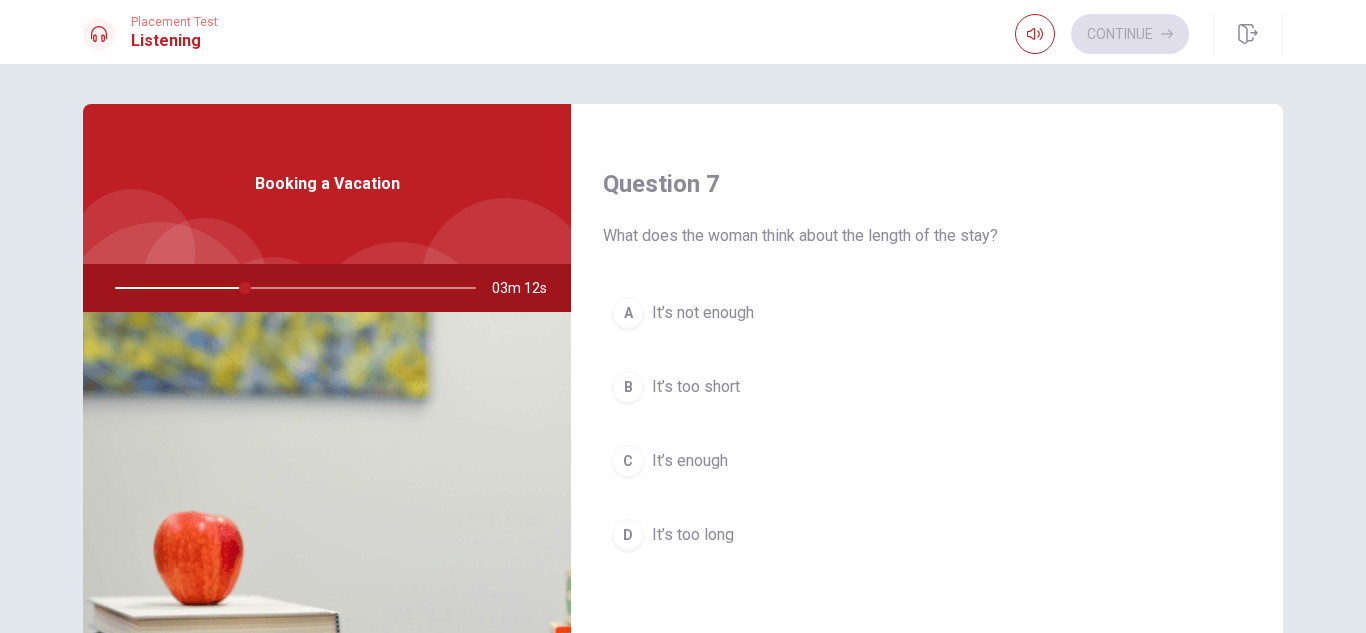 scroll, scrollTop: 458, scrollLeft: 0, axis: vertical 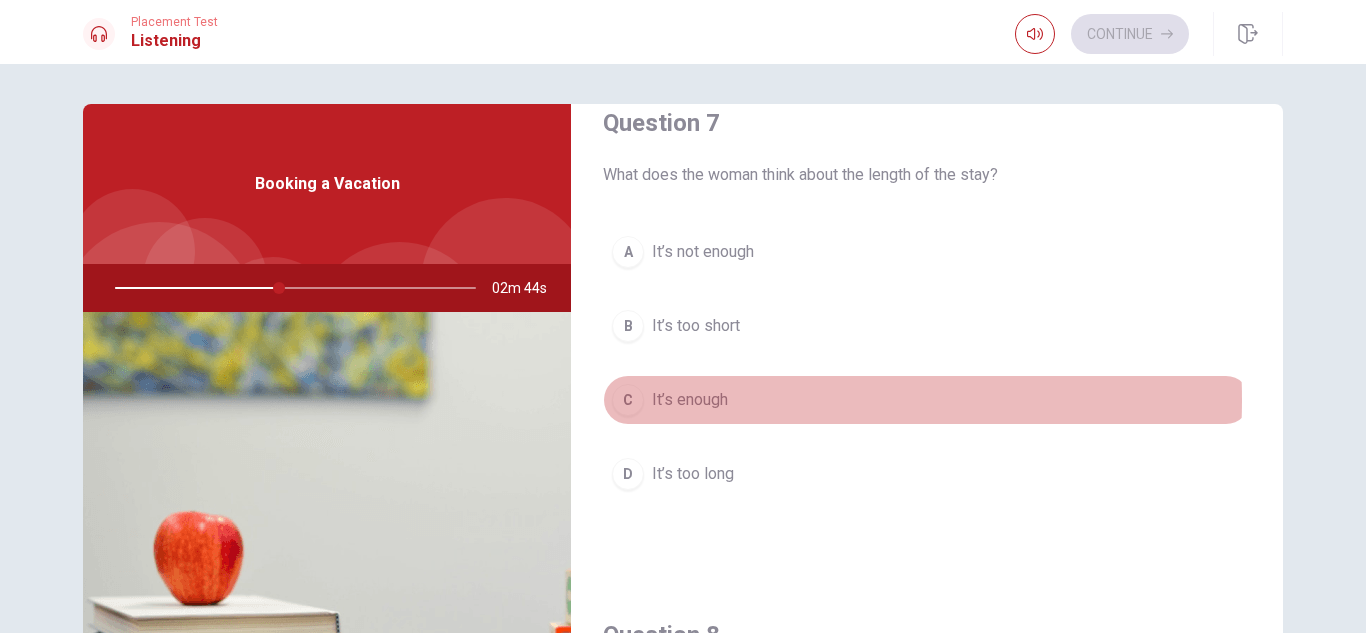 click on "It’s enough" at bounding box center (690, 400) 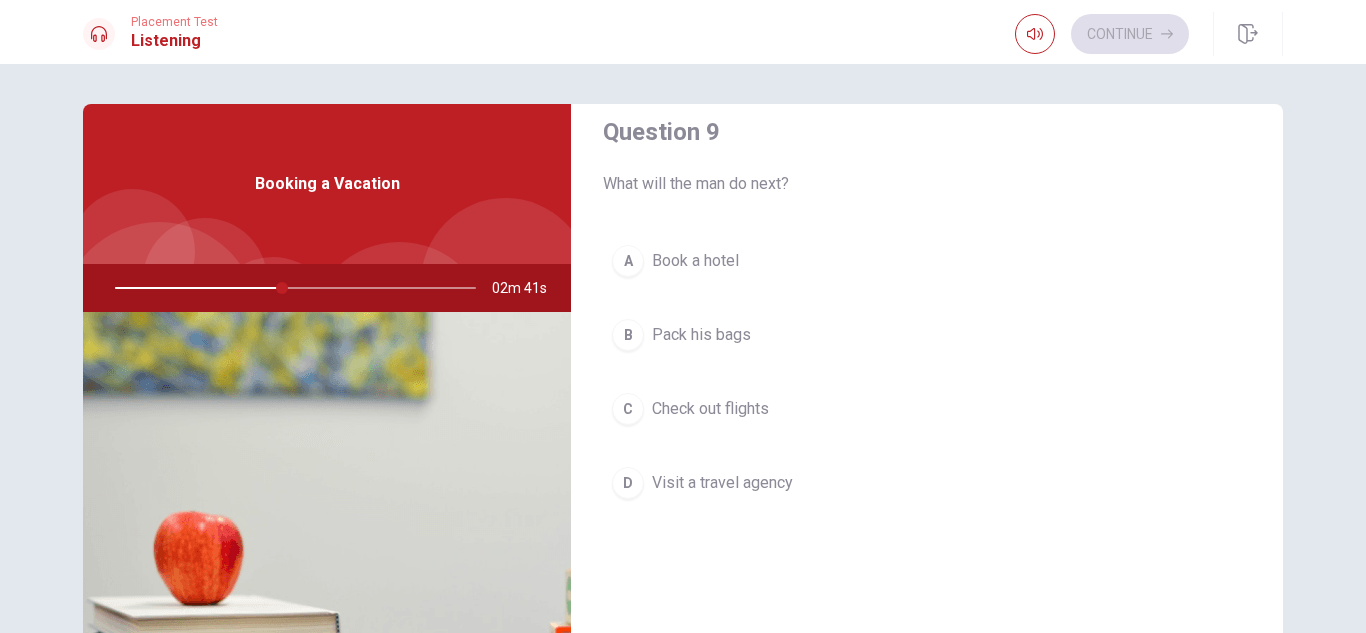 scroll, scrollTop: 1568, scrollLeft: 0, axis: vertical 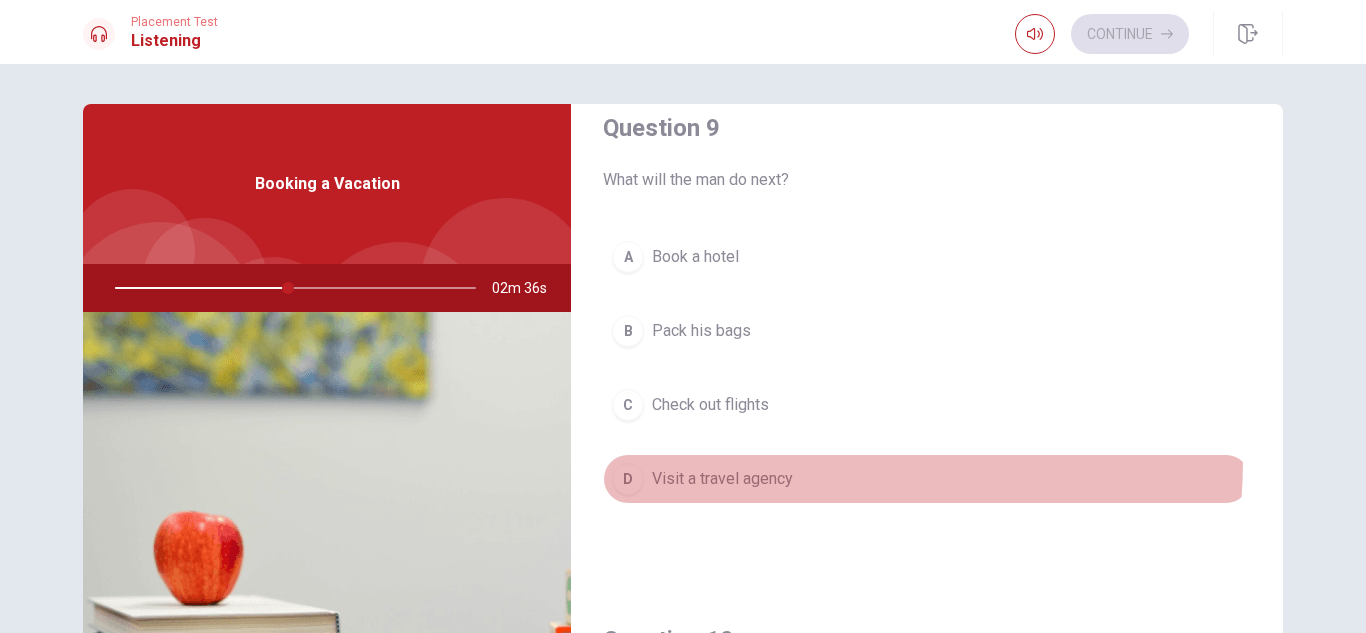 click on "D Visit a travel agency" at bounding box center [927, 479] 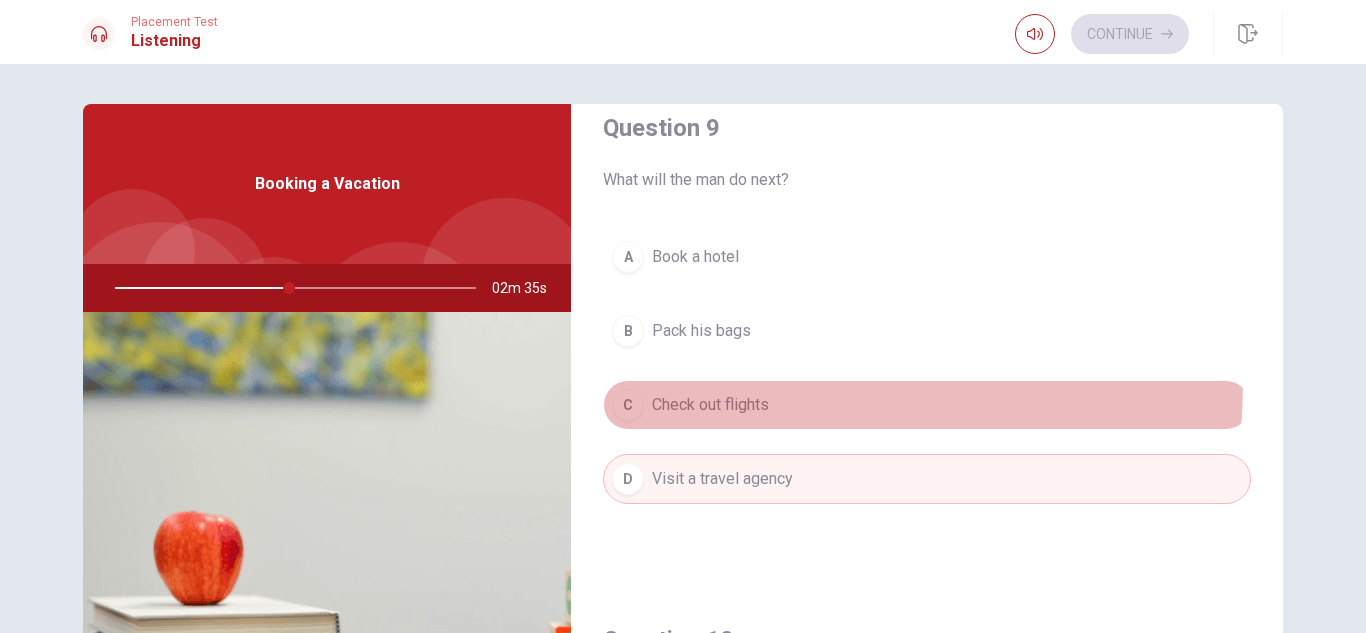 click on "C Check out flights" at bounding box center [927, 405] 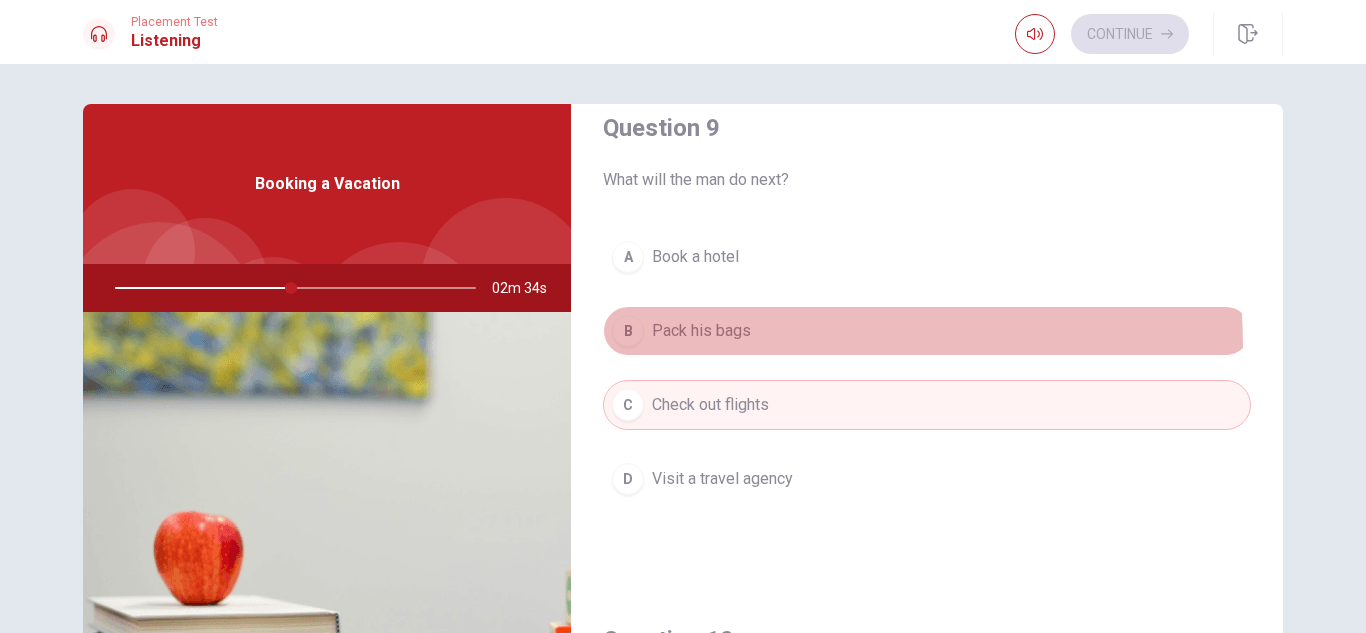click on "B Pack his bags" at bounding box center [927, 331] 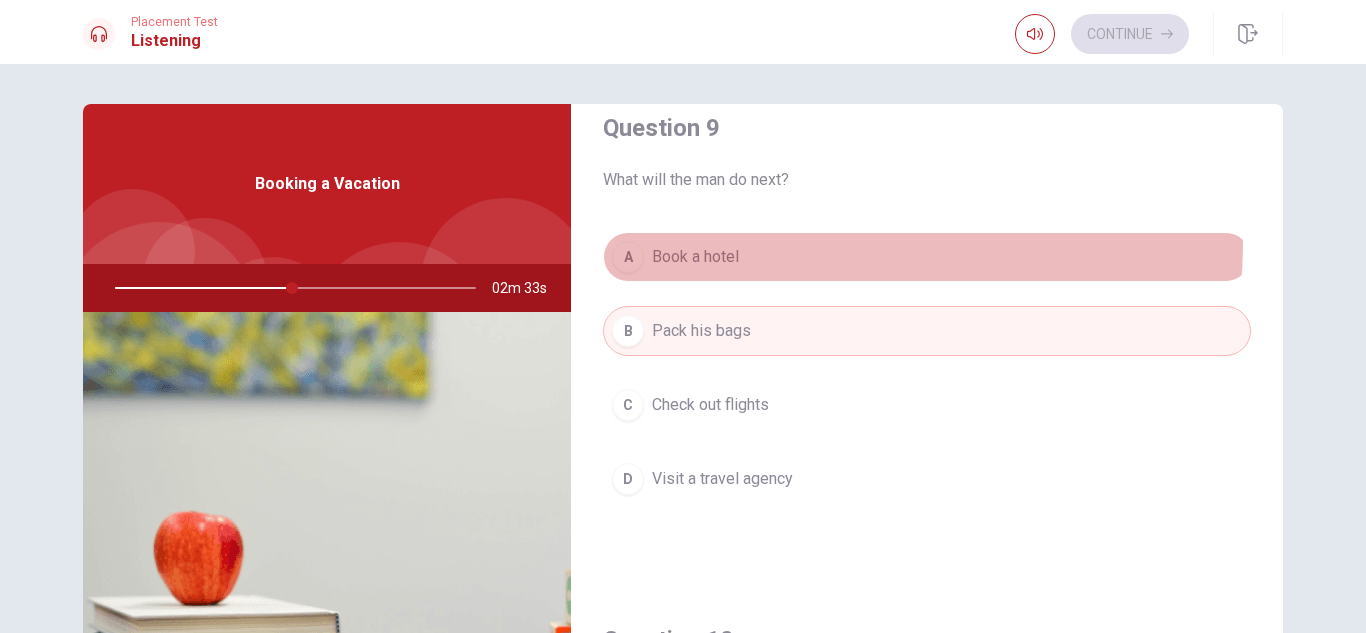 click on "A Book a hotel" at bounding box center [927, 257] 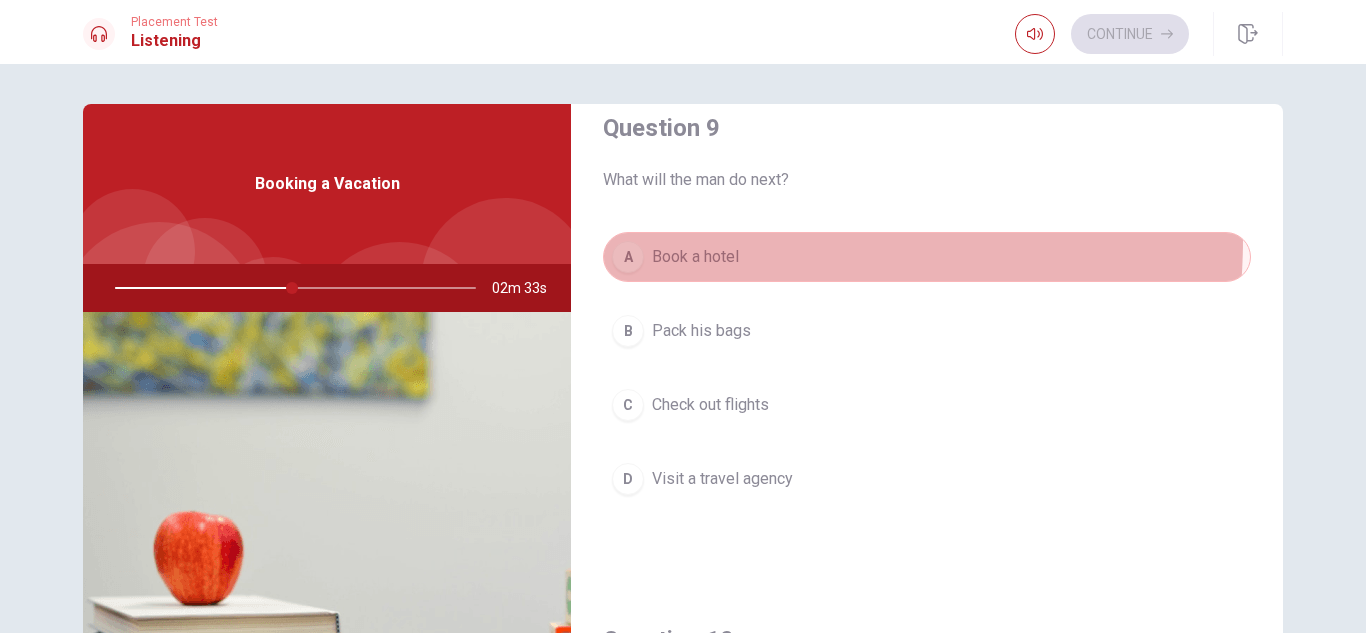 click on "A Book a hotel" at bounding box center [927, 257] 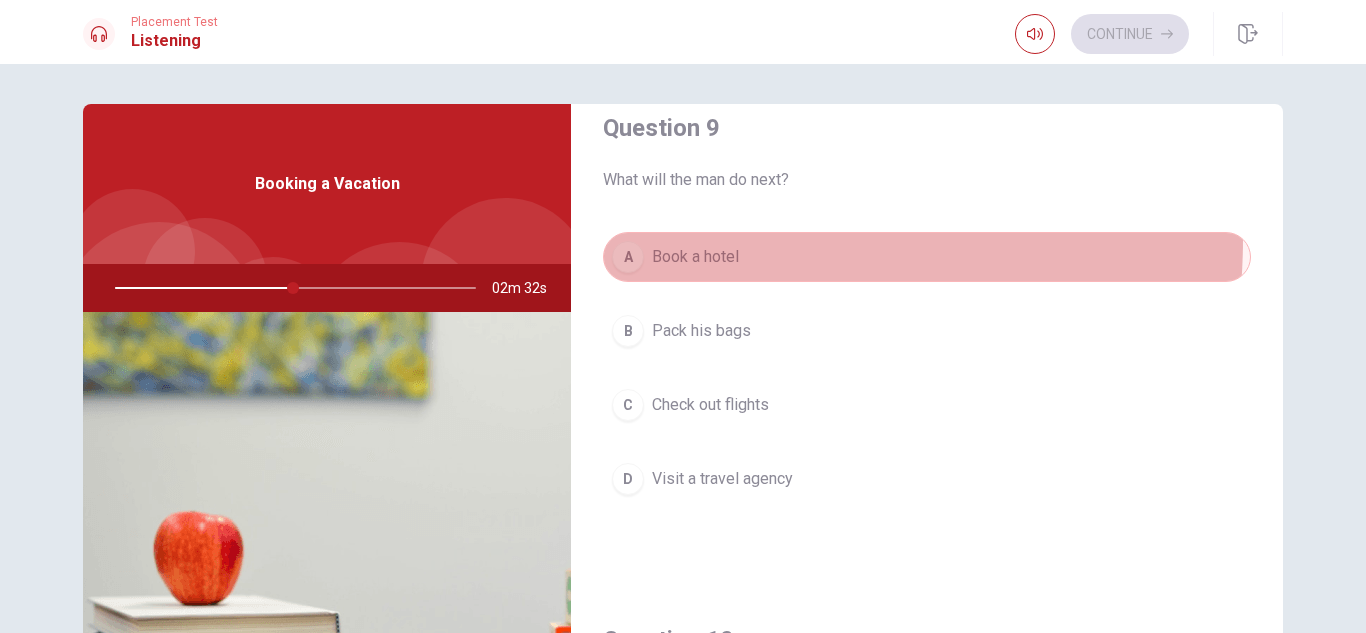 click on "A Book a hotel" at bounding box center (927, 257) 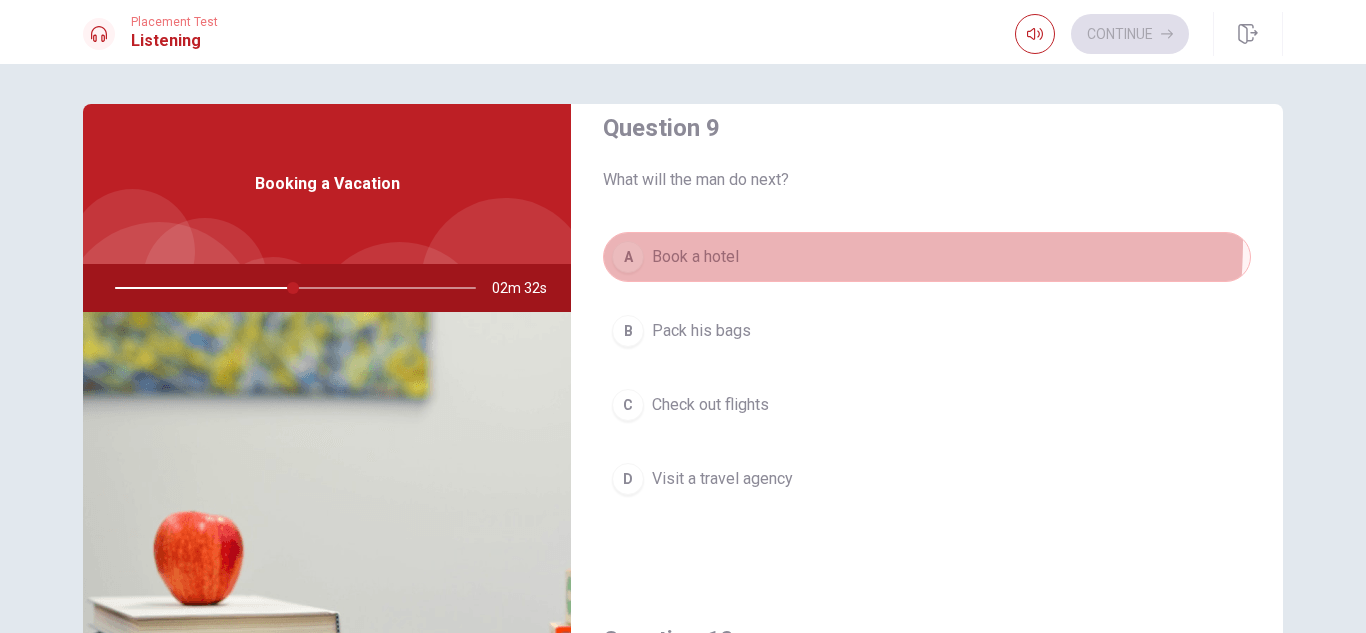 click on "A Book a hotel" at bounding box center [927, 257] 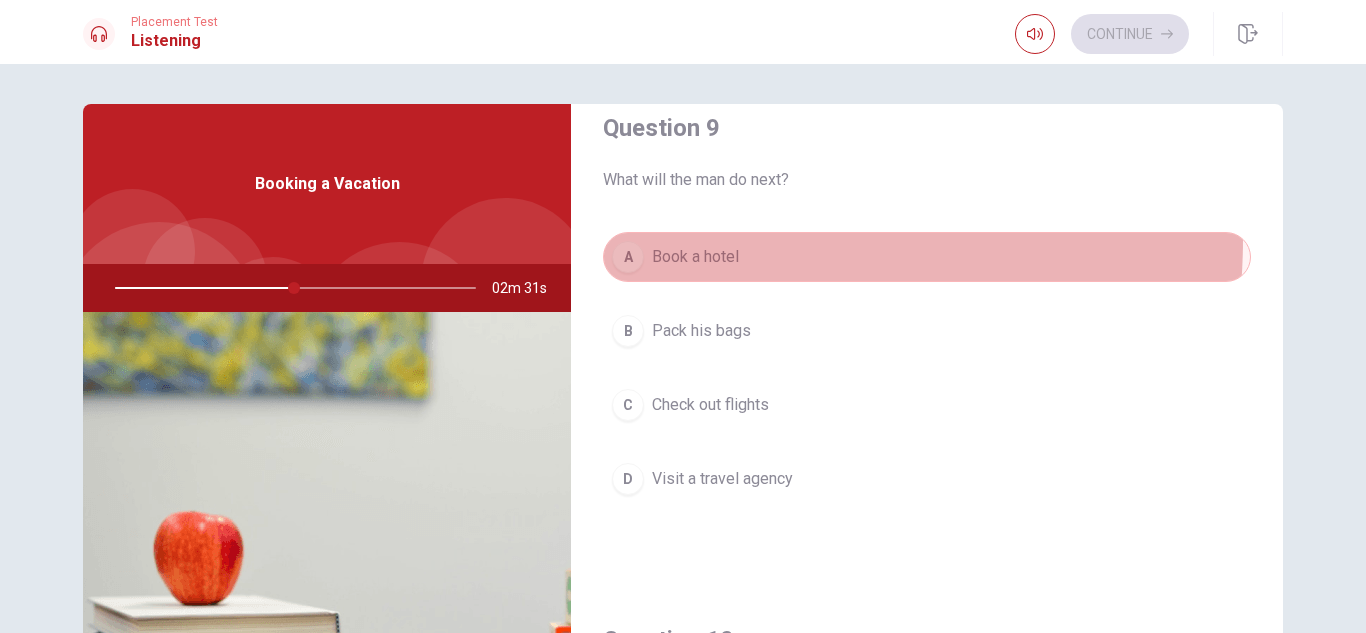 click on "A Book a hotel" at bounding box center [927, 257] 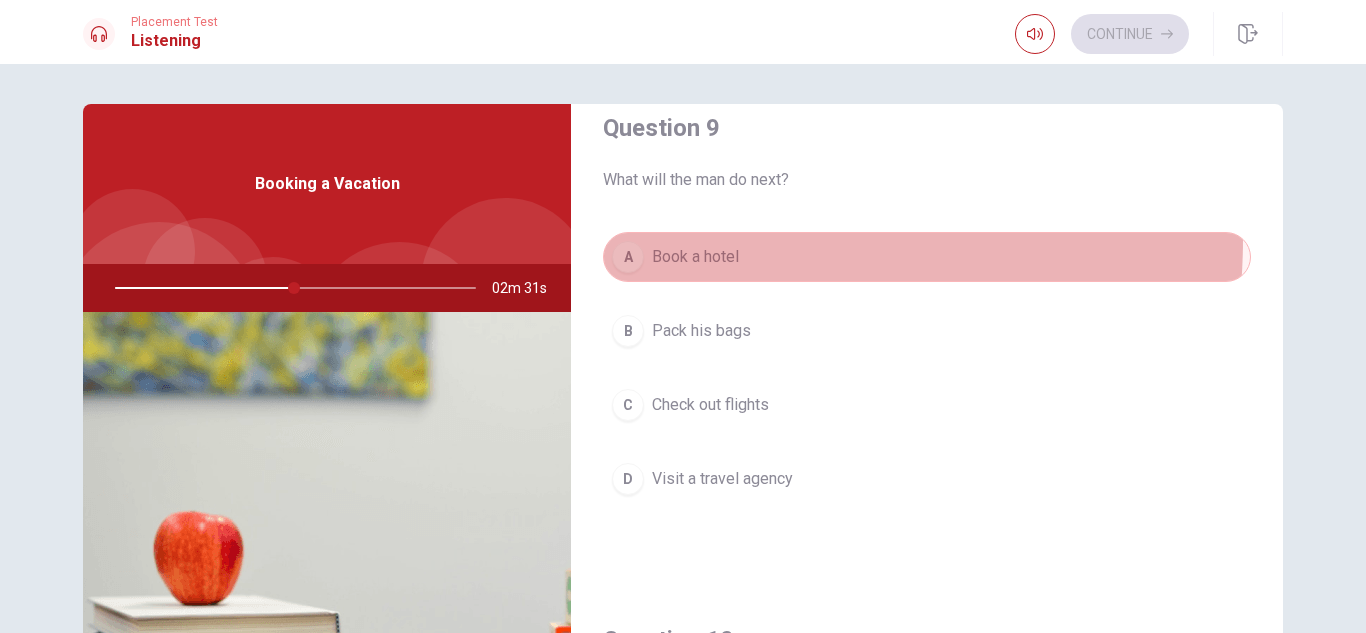 click on "A Book a hotel" at bounding box center [927, 257] 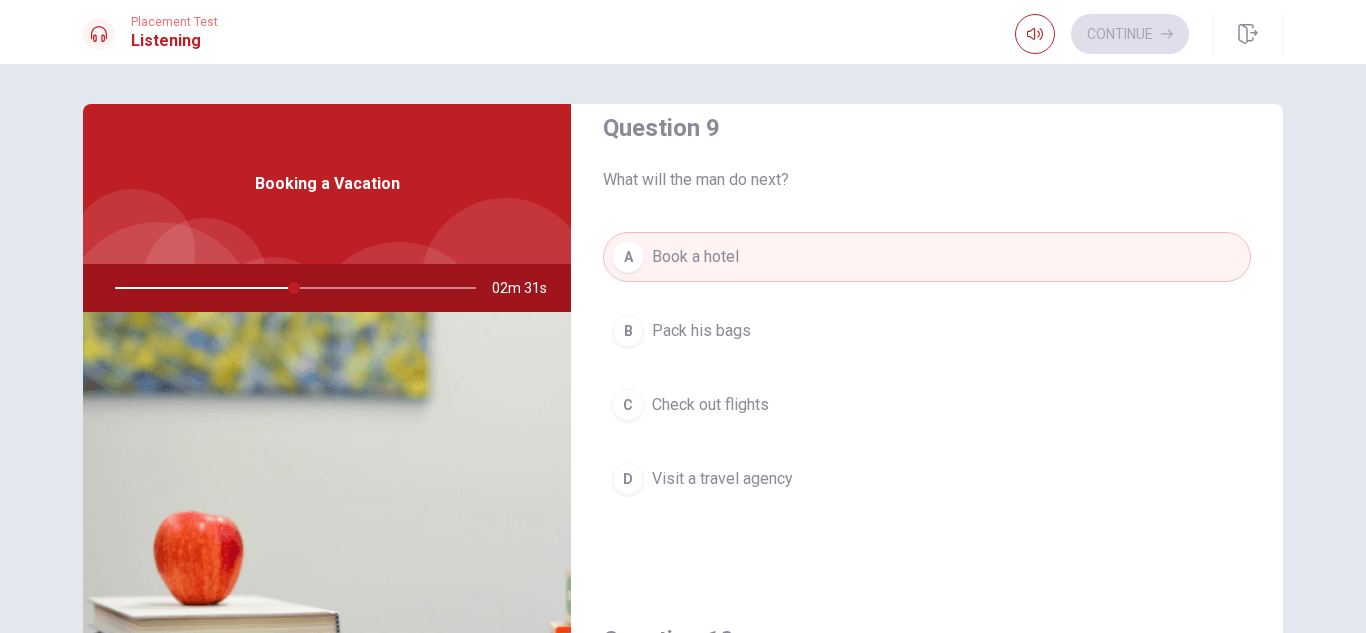 click on "A Book a hotel" at bounding box center (927, 257) 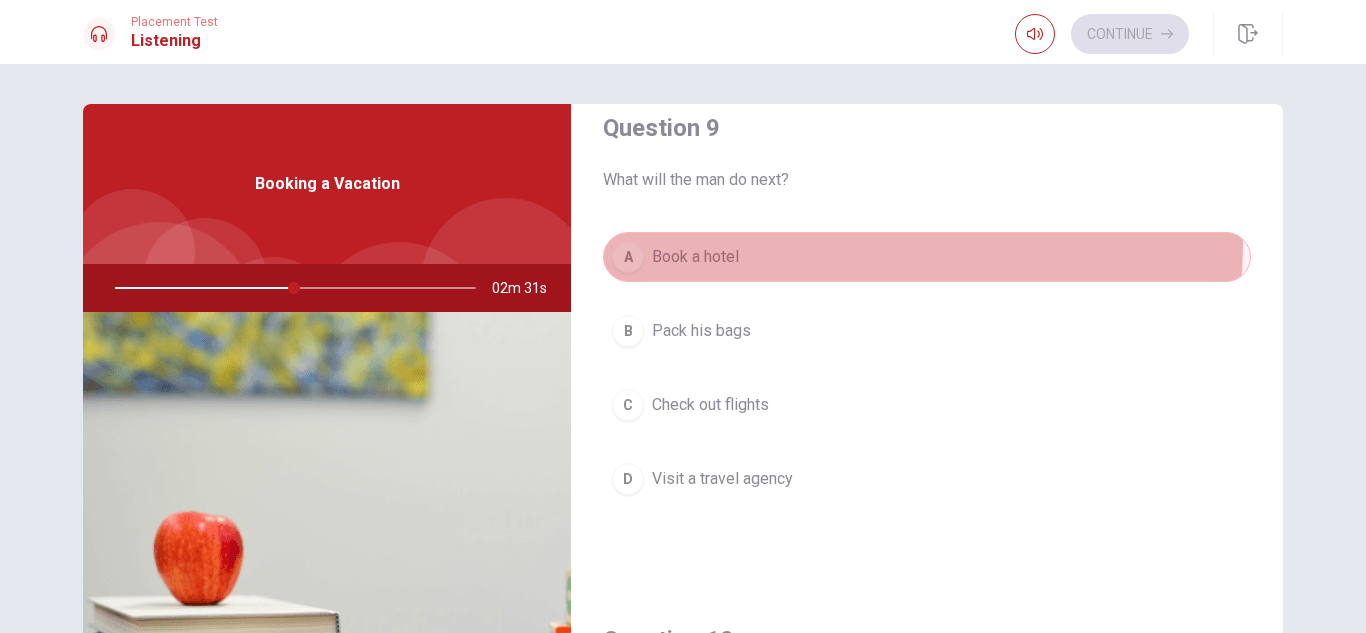 click on "A Book a hotel" at bounding box center [927, 257] 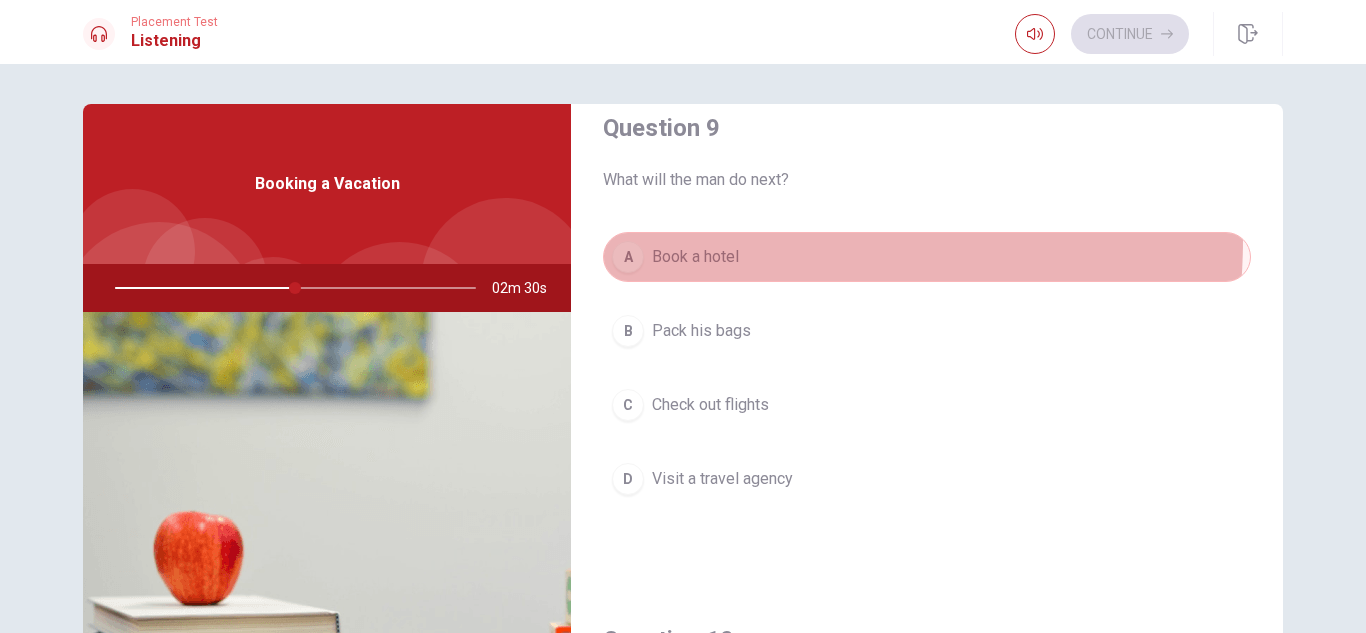 click on "A Book a hotel" at bounding box center [927, 257] 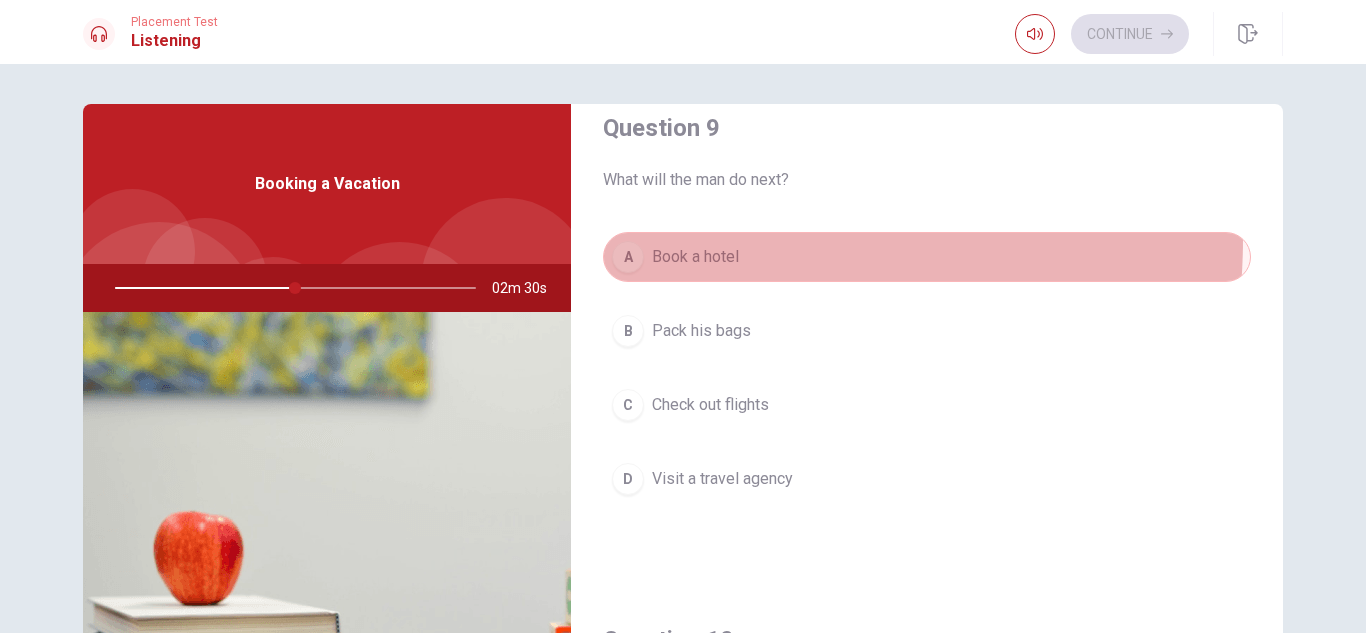 click on "A Book a hotel" at bounding box center [927, 257] 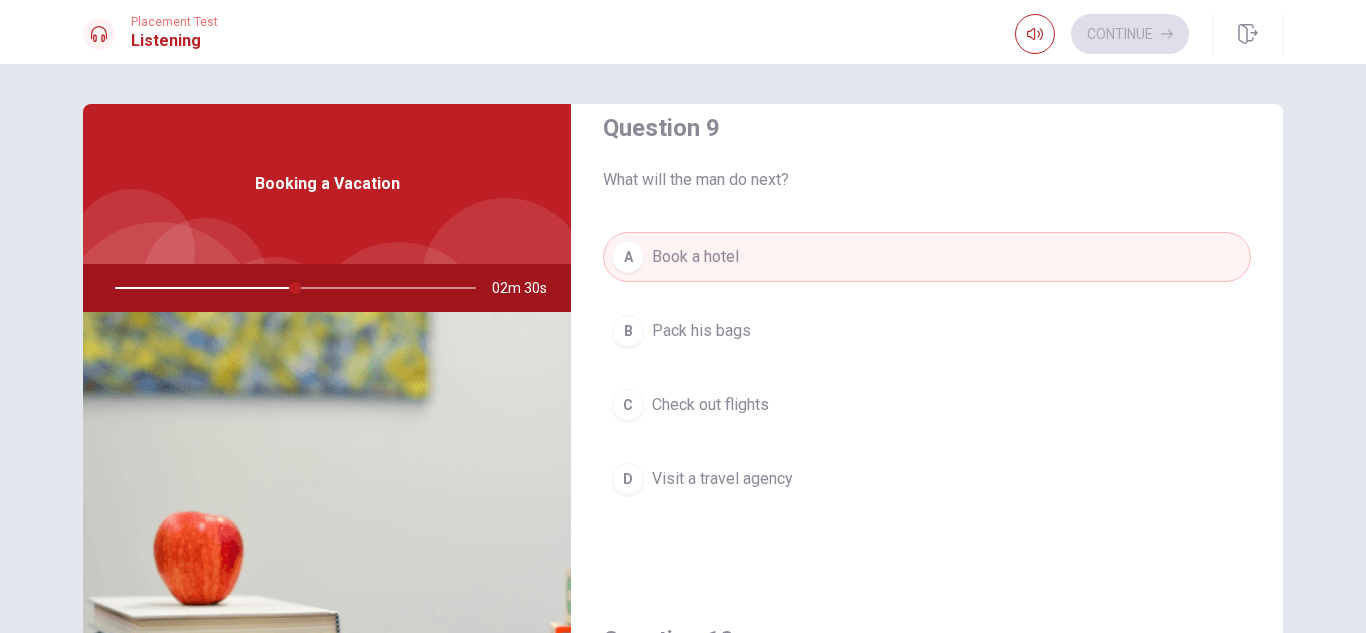 click on "A Book a hotel" at bounding box center (927, 257) 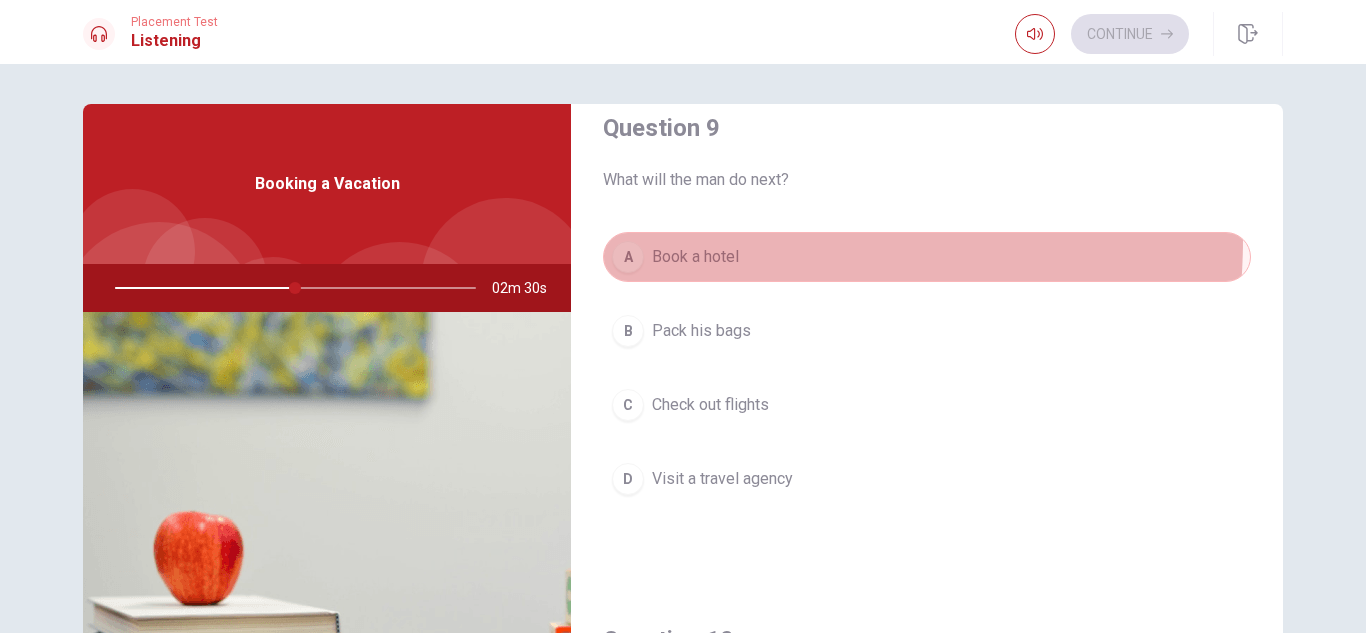 click on "A Book a hotel" at bounding box center (927, 257) 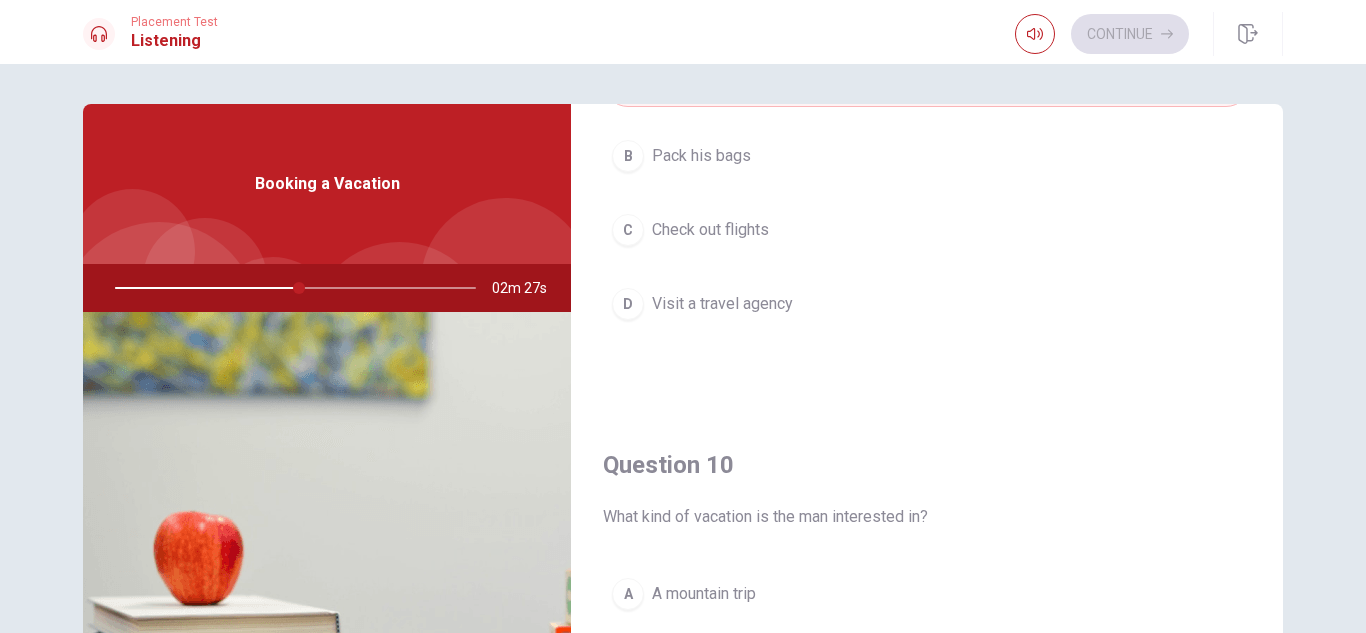 scroll, scrollTop: 1865, scrollLeft: 0, axis: vertical 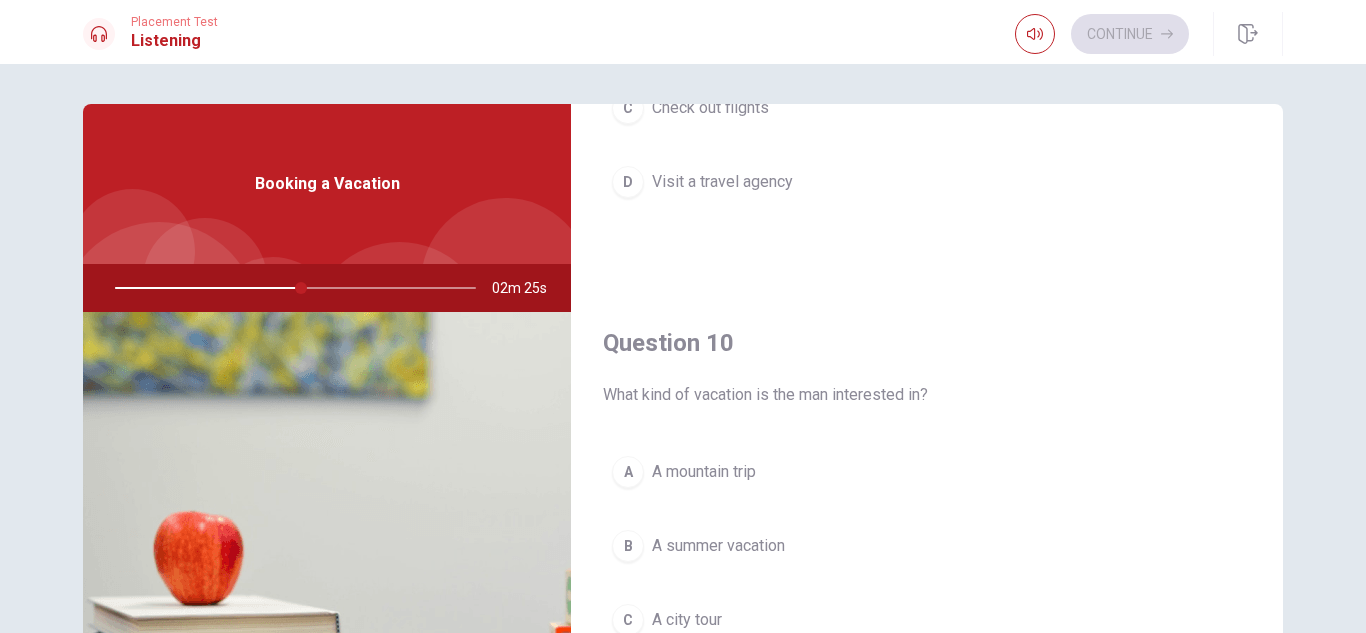 click on "Question 9 What will the man do next? A Book a hotel B Pack his bags C Check out flights D Visit a travel agency" at bounding box center (927, 31) 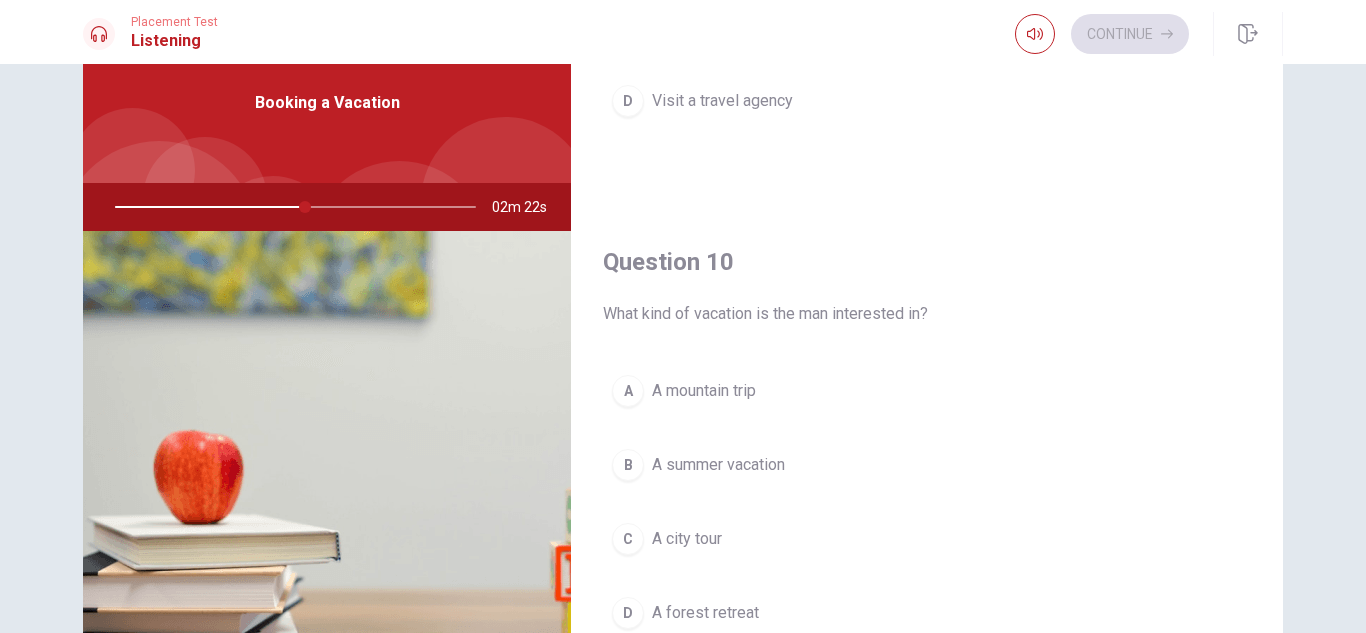 scroll, scrollTop: 120, scrollLeft: 0, axis: vertical 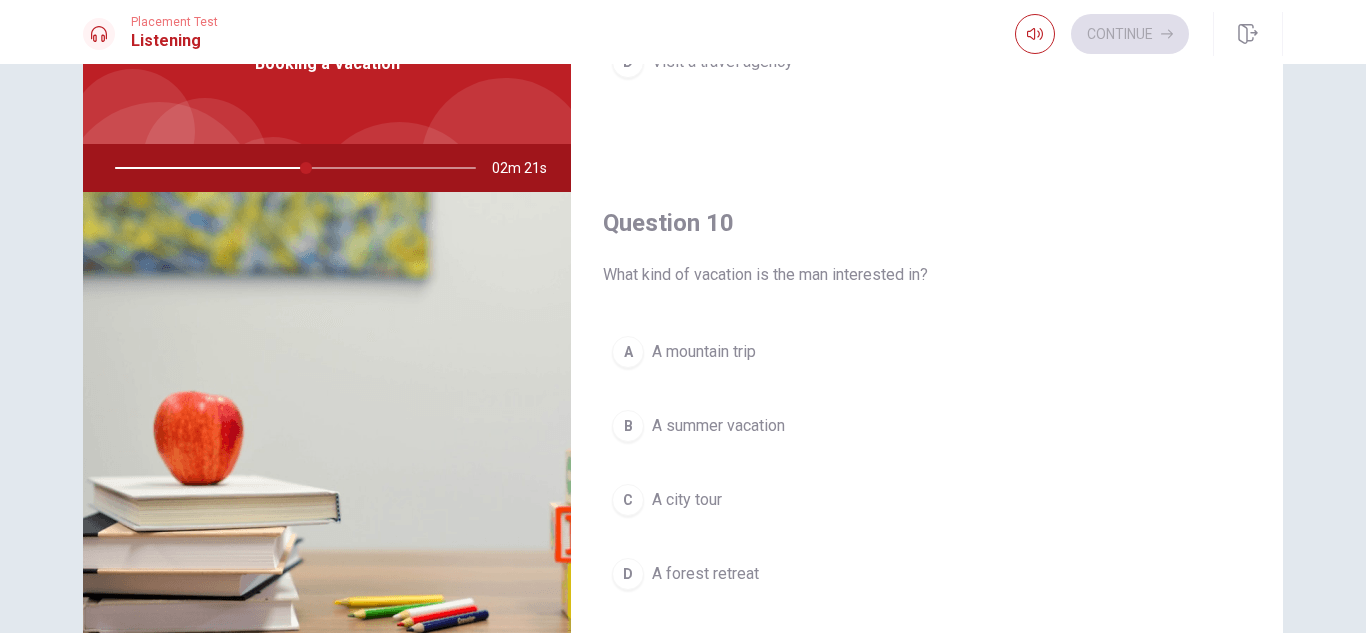 click on "A summer vacation" at bounding box center (718, 426) 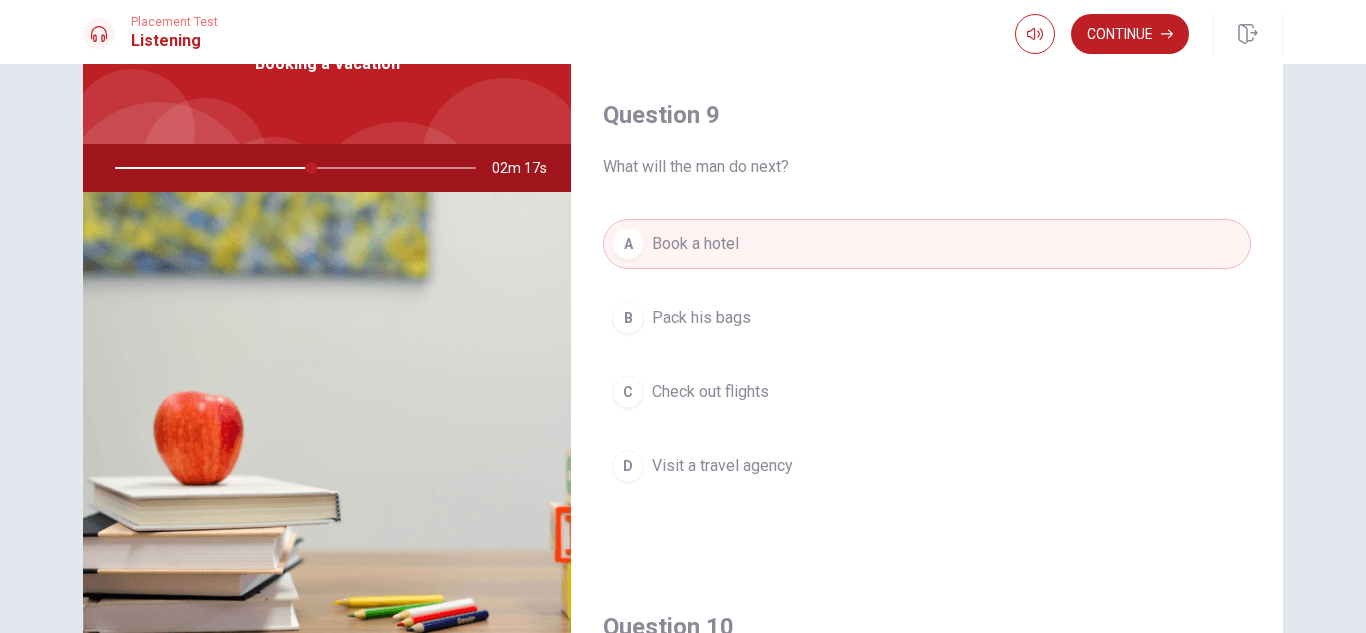 scroll, scrollTop: 1426, scrollLeft: 0, axis: vertical 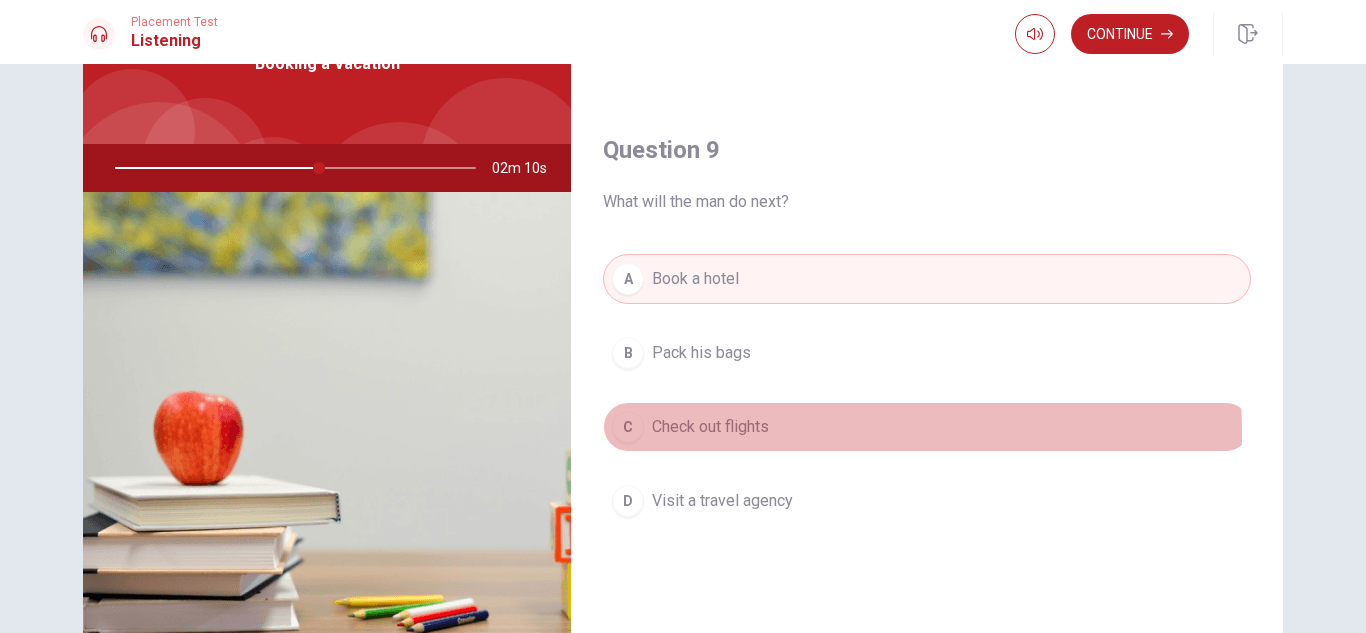 click on "Check out flights" at bounding box center (710, 427) 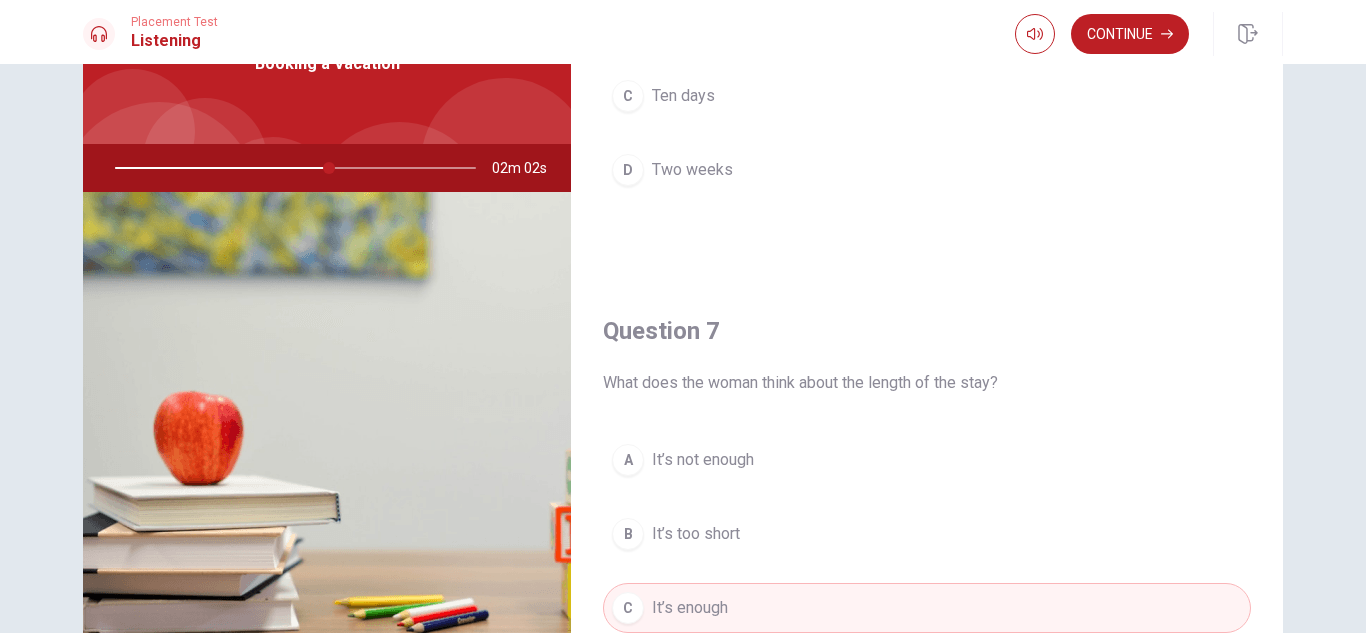 scroll, scrollTop: 31, scrollLeft: 0, axis: vertical 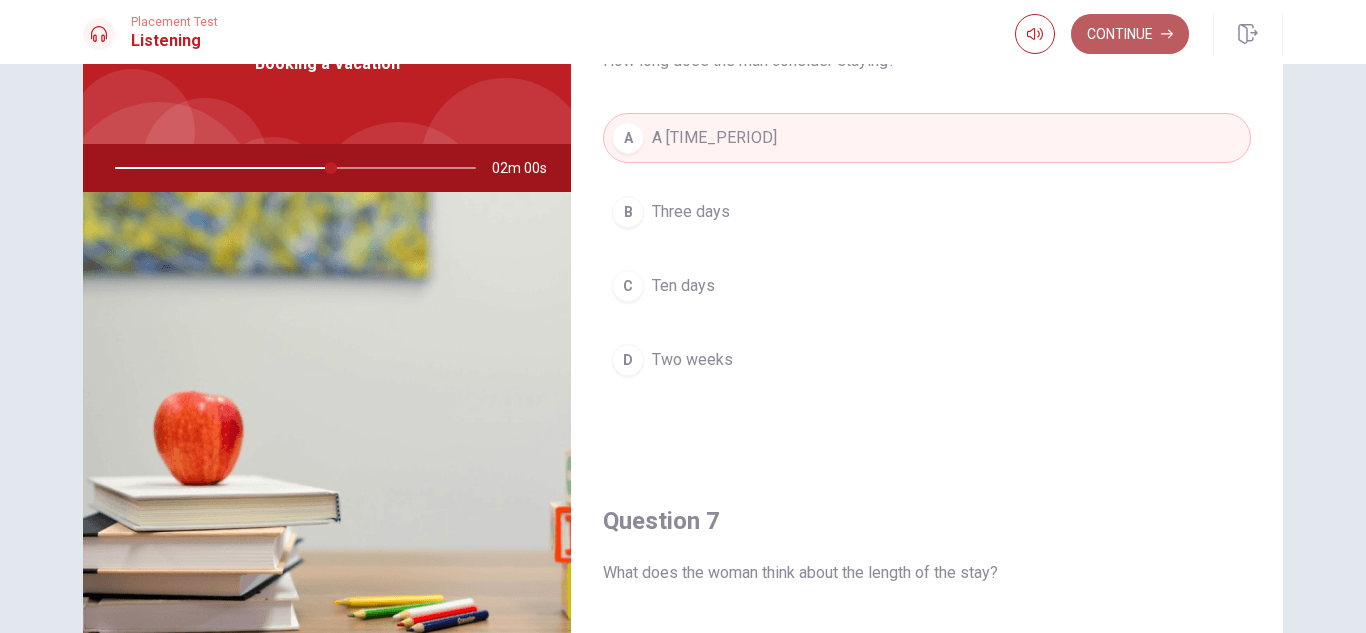 click on "Continue" at bounding box center [1130, 34] 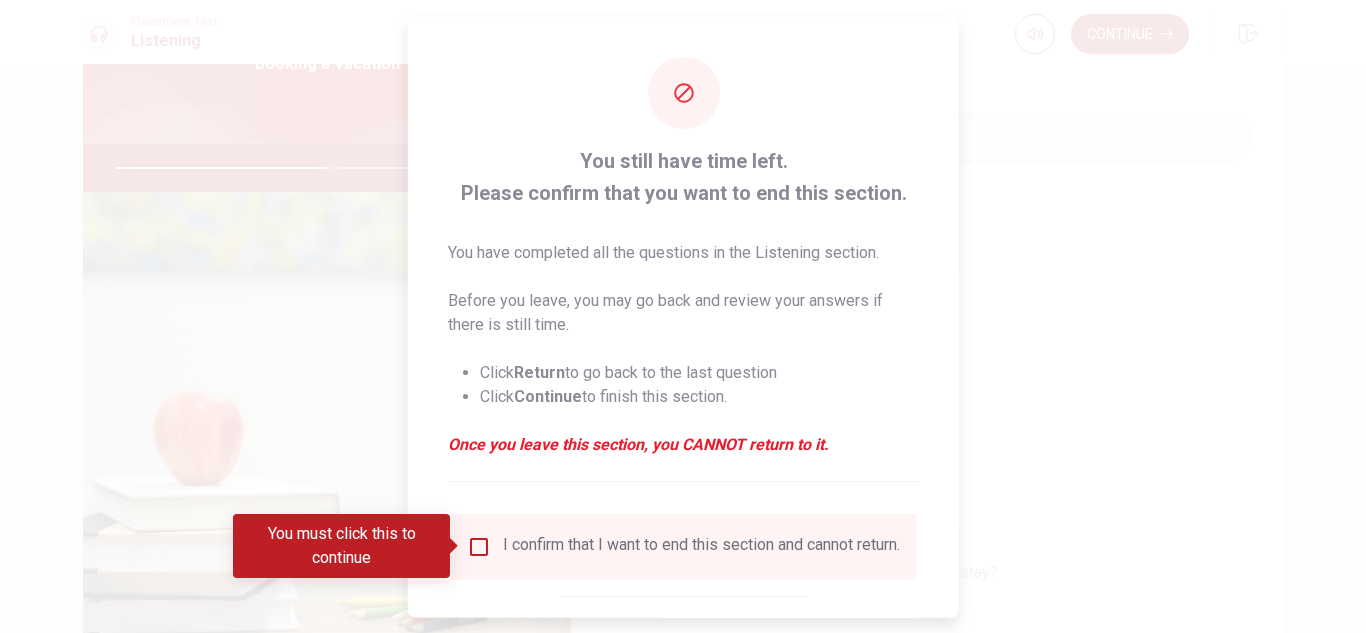 click on "I confirm that I want to end this section and cannot return." at bounding box center (701, 546) 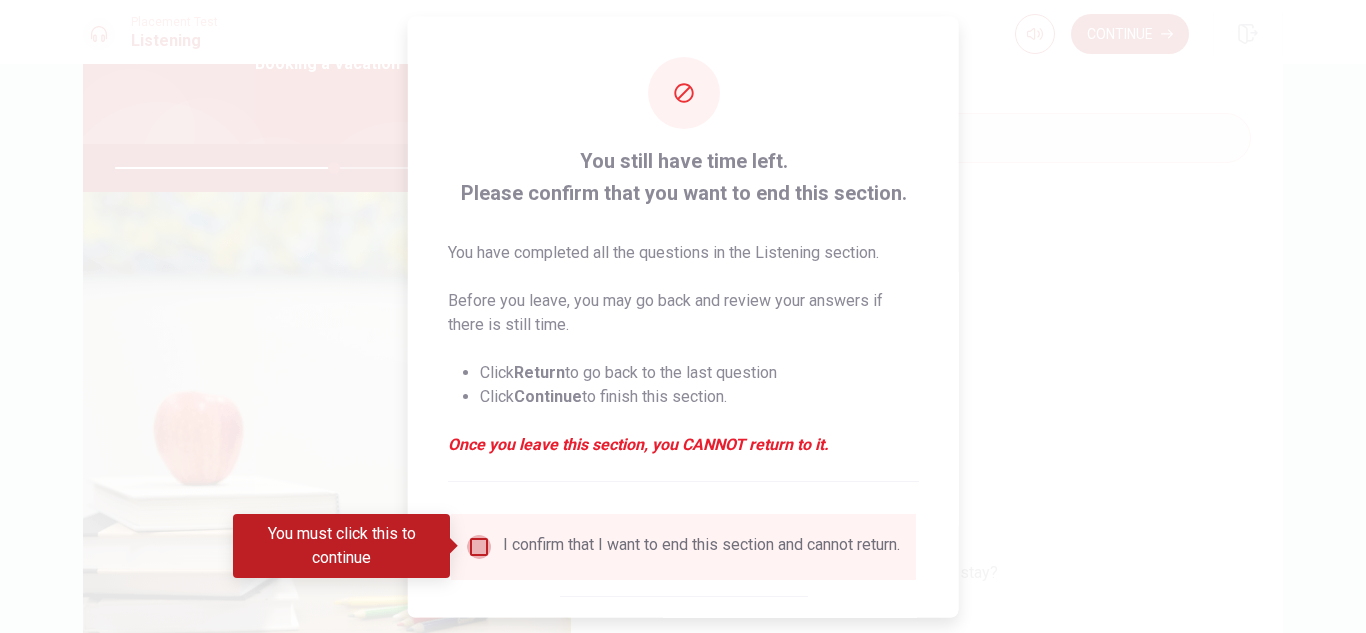 click at bounding box center (479, 546) 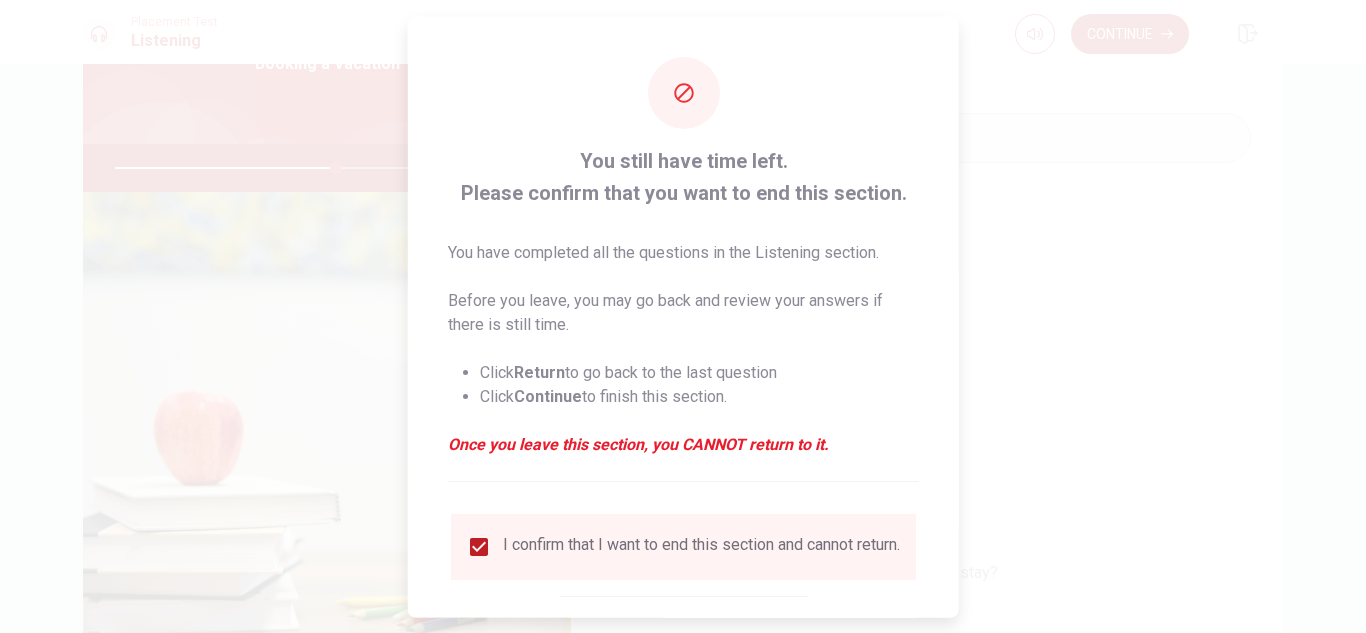 click at bounding box center (683, 316) 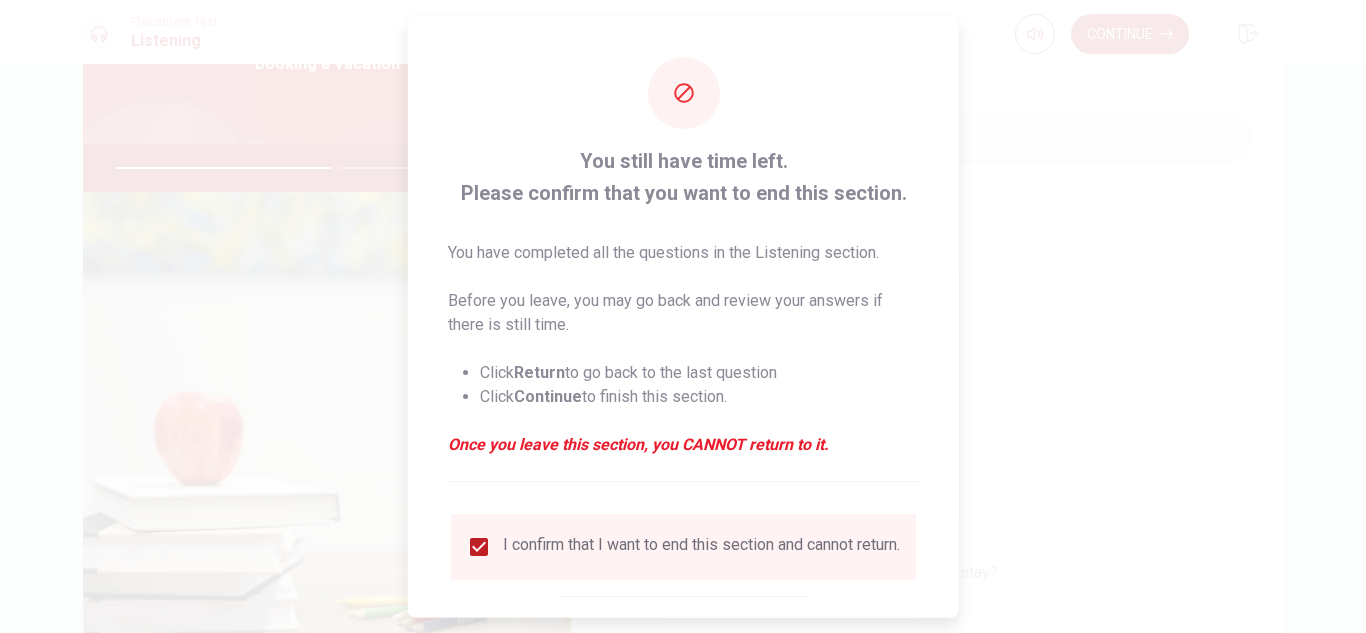 drag, startPoint x: 1095, startPoint y: 271, endPoint x: 957, endPoint y: 375, distance: 172.80046 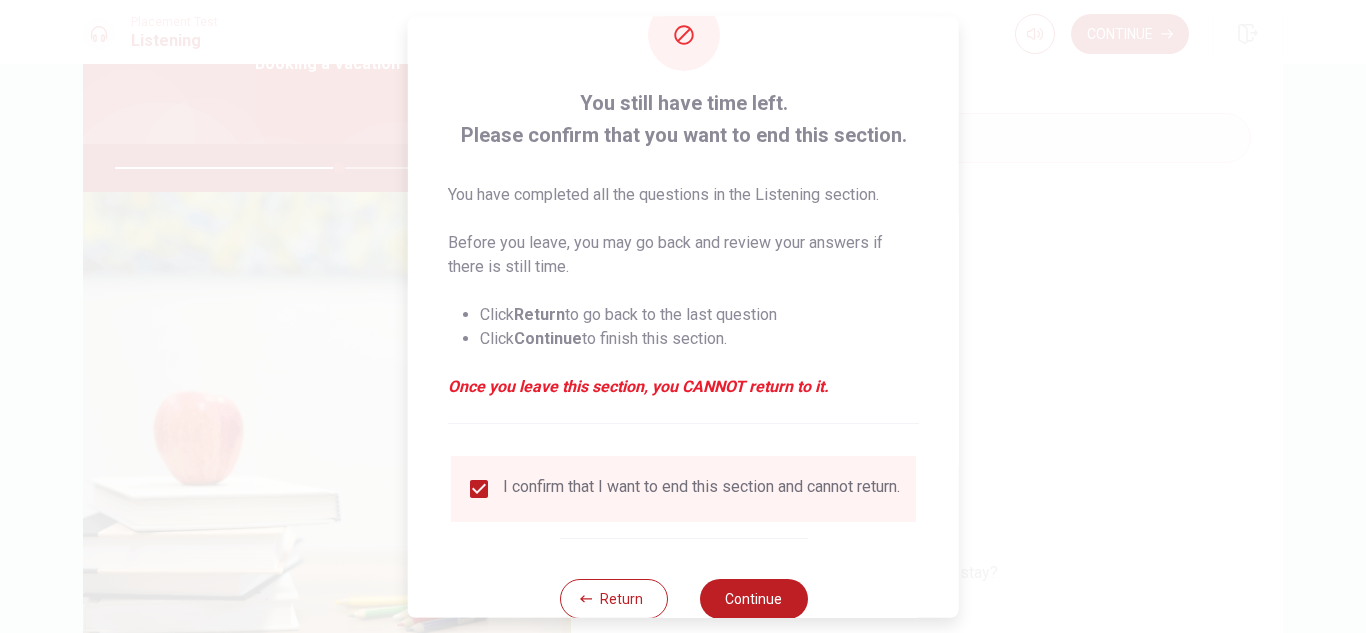 scroll, scrollTop: 113, scrollLeft: 0, axis: vertical 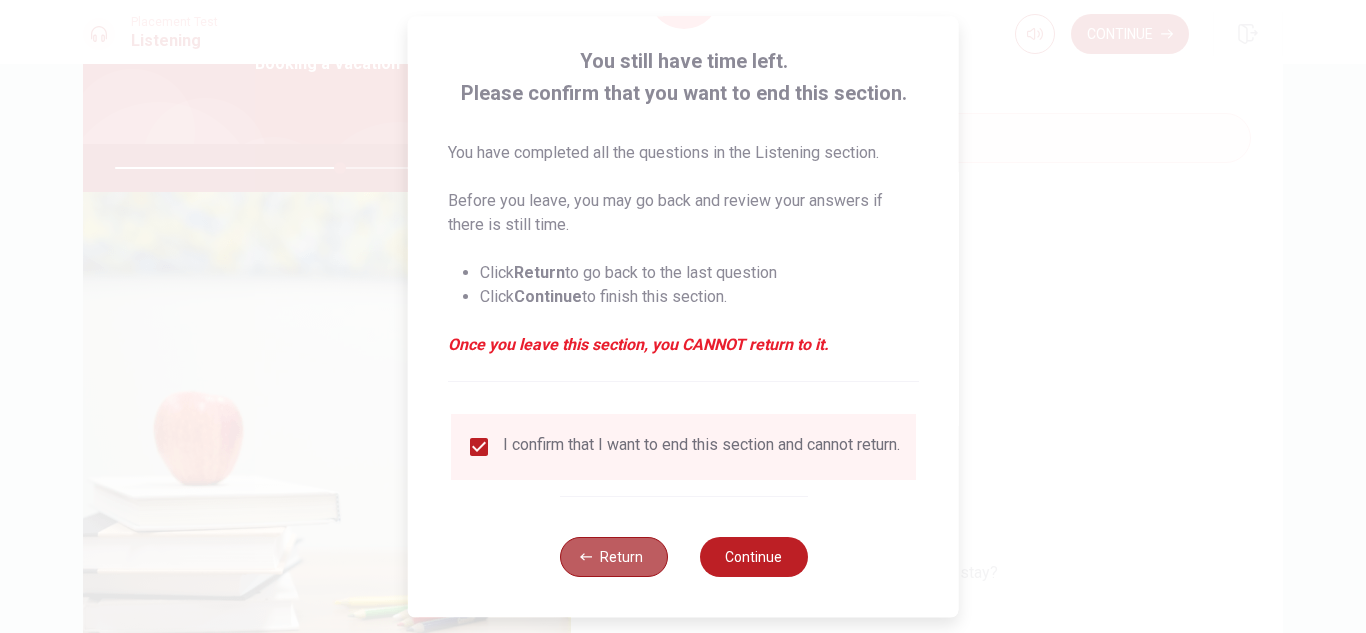 click on "Return" at bounding box center [613, 557] 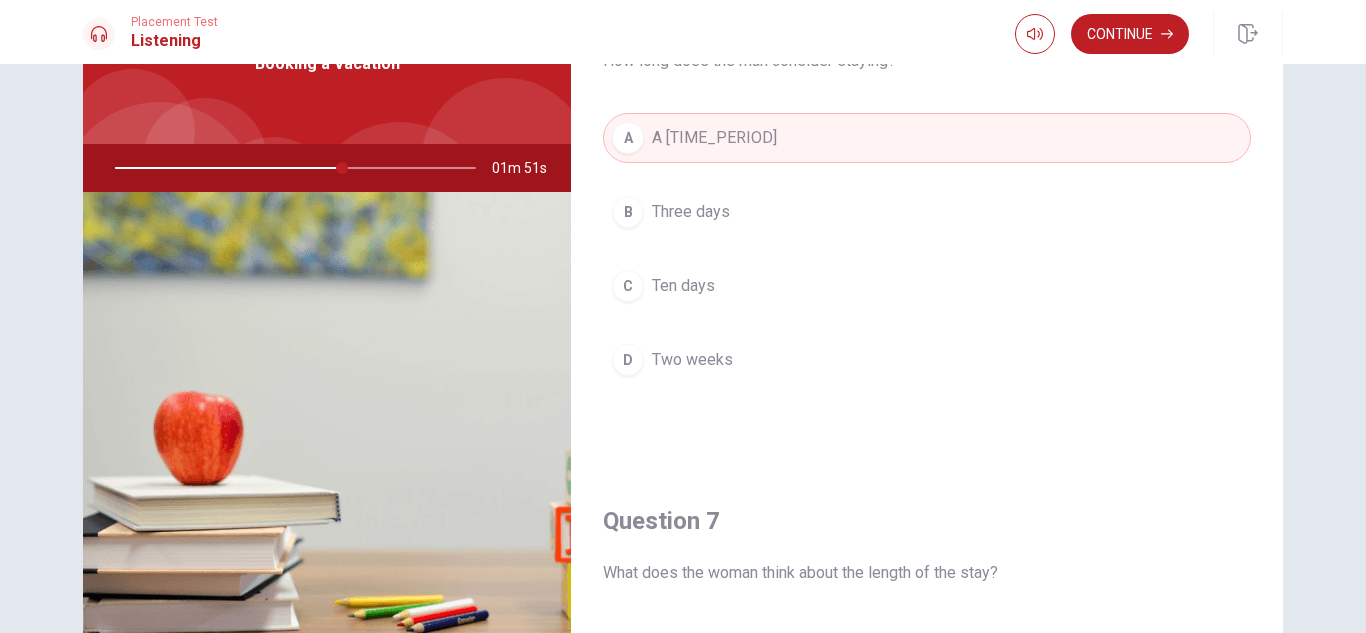 scroll, scrollTop: 0, scrollLeft: 0, axis: both 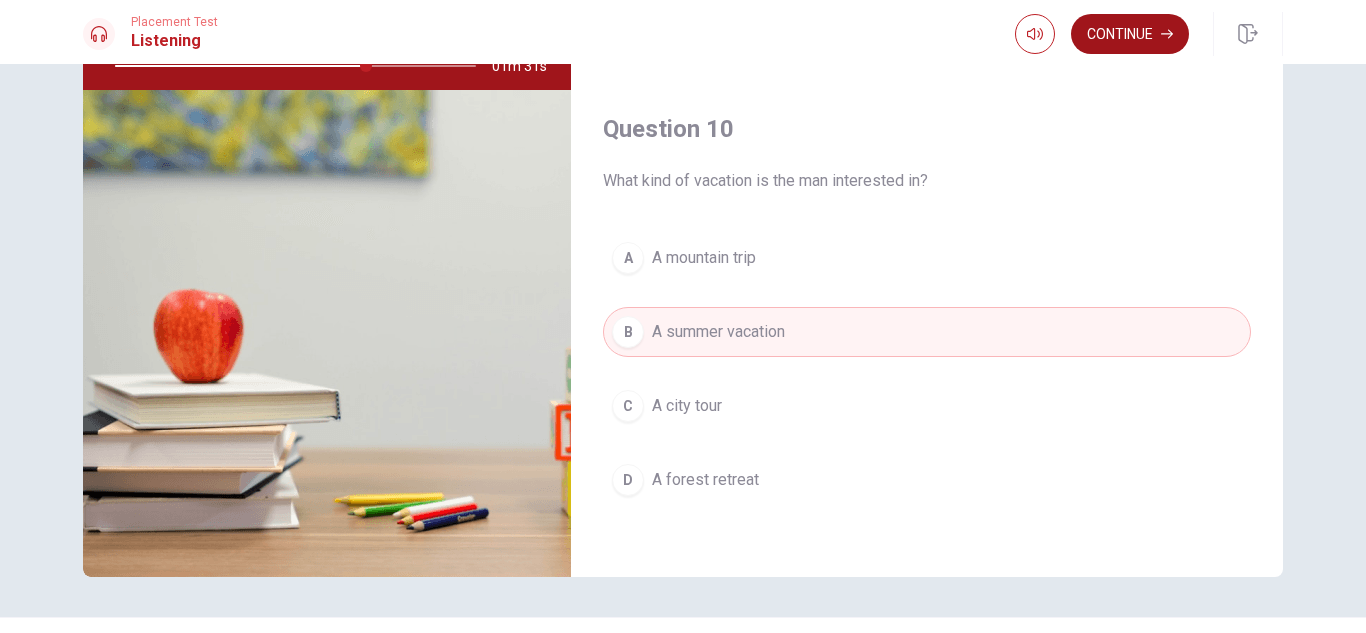 click on "Continue" at bounding box center [1130, 34] 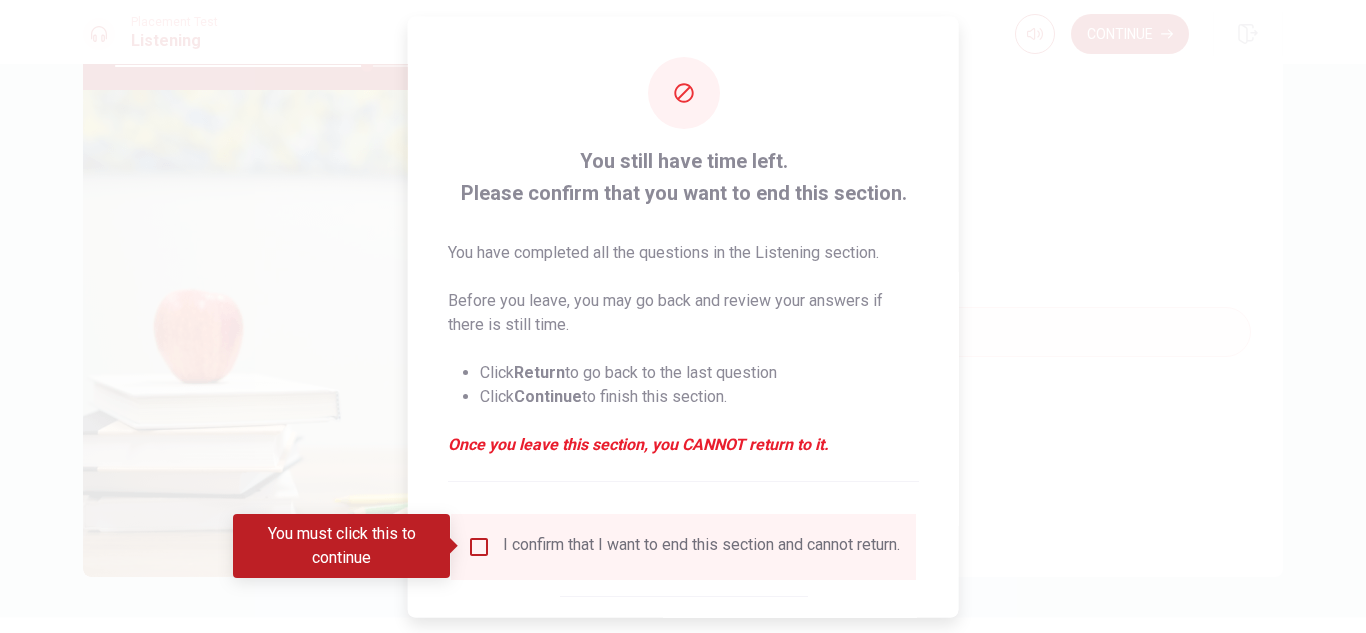 click on "I confirm that I want to end this section and cannot return." at bounding box center [701, 546] 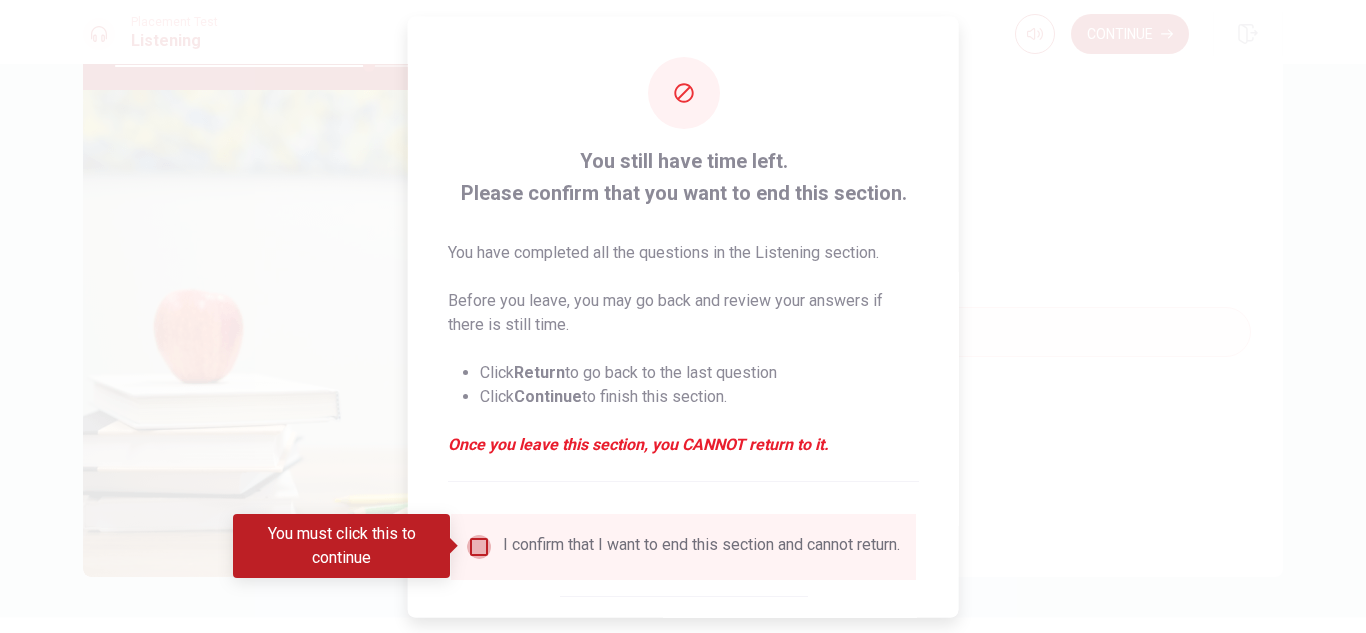 click at bounding box center (479, 546) 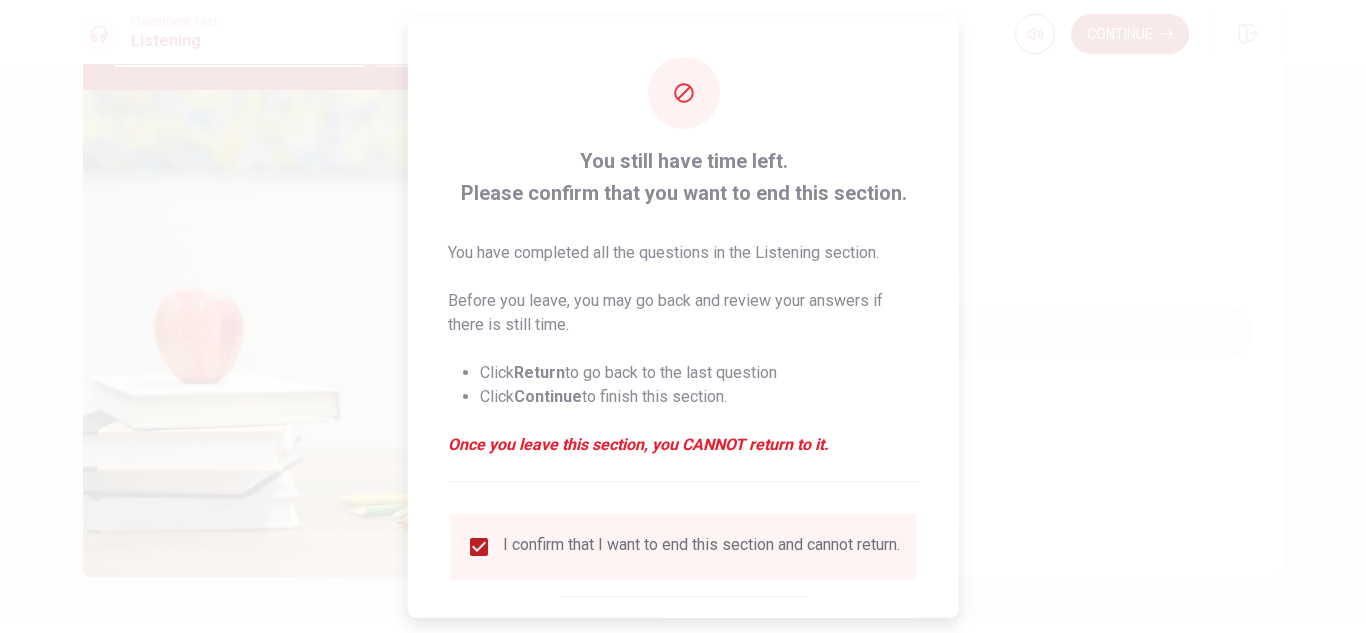 scroll, scrollTop: 113, scrollLeft: 0, axis: vertical 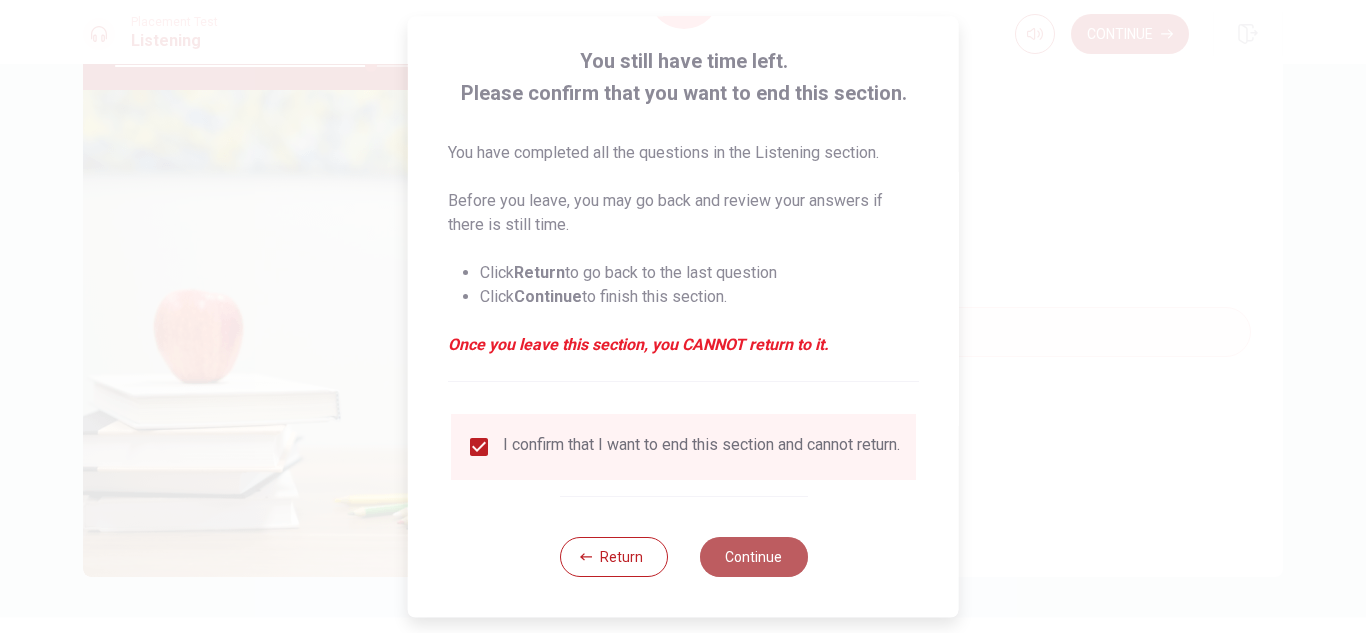 click on "Continue" at bounding box center [753, 557] 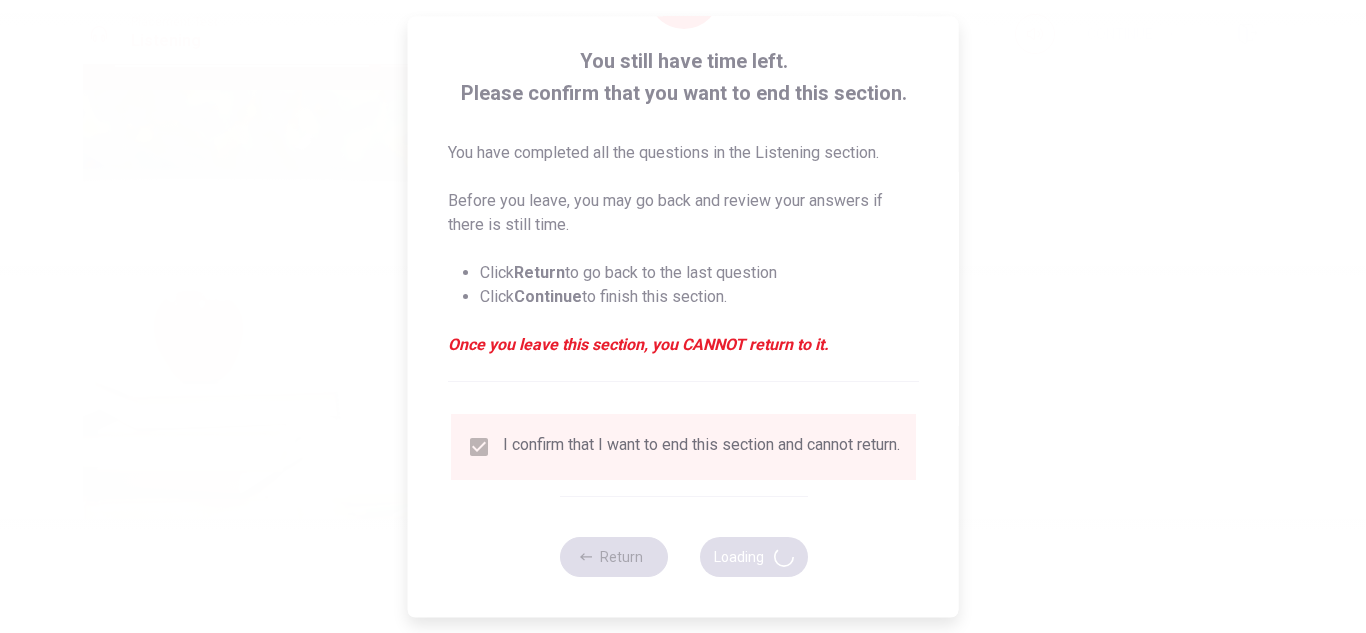 type on "72" 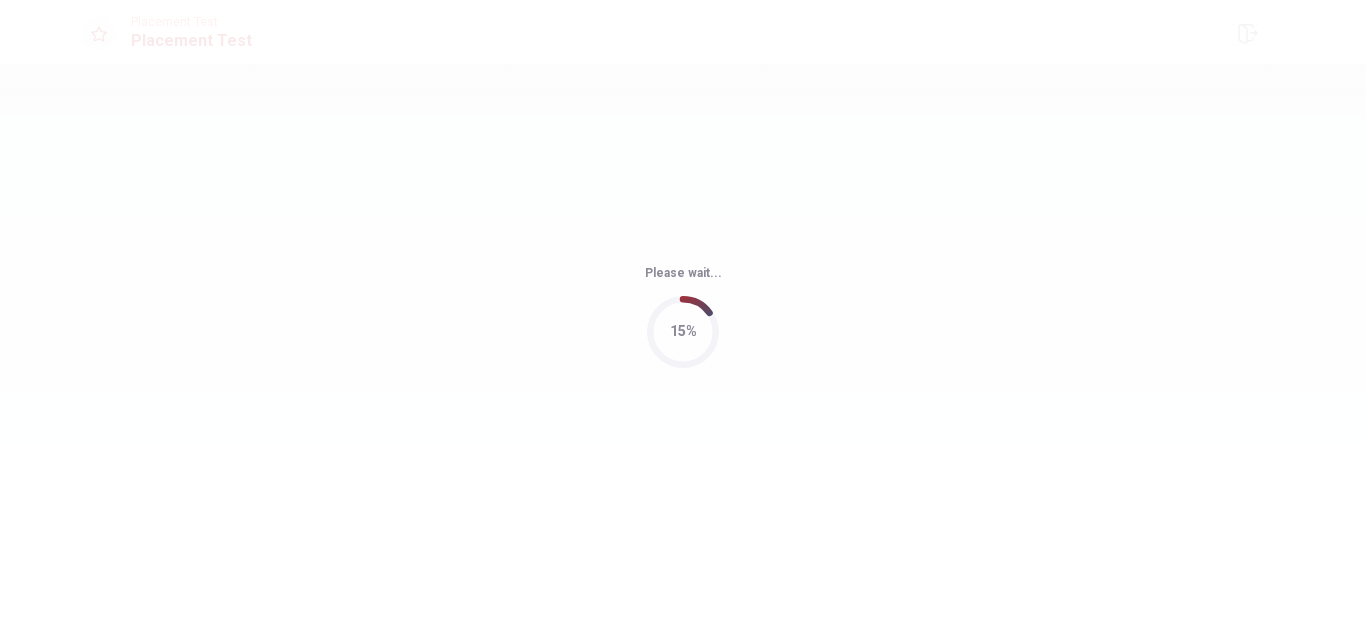 scroll, scrollTop: 0, scrollLeft: 0, axis: both 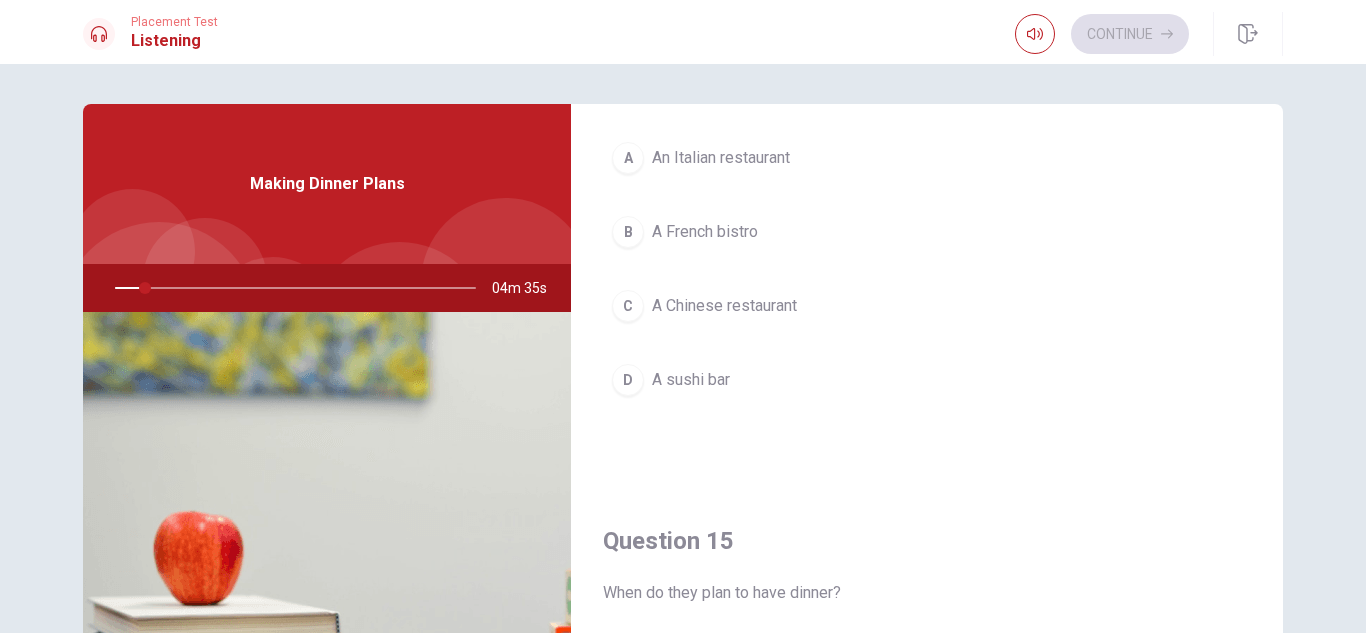 drag, startPoint x: 1365, startPoint y: 6, endPoint x: 1363, endPoint y: 135, distance: 129.0155 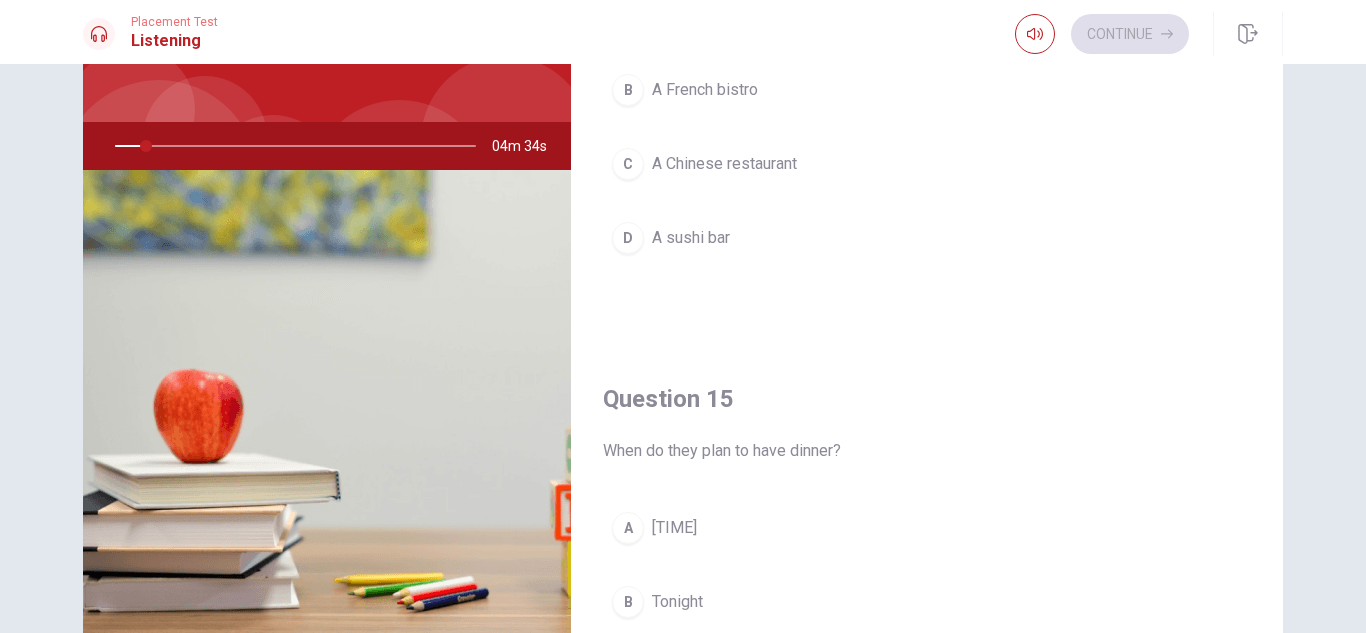 scroll, scrollTop: 151, scrollLeft: 0, axis: vertical 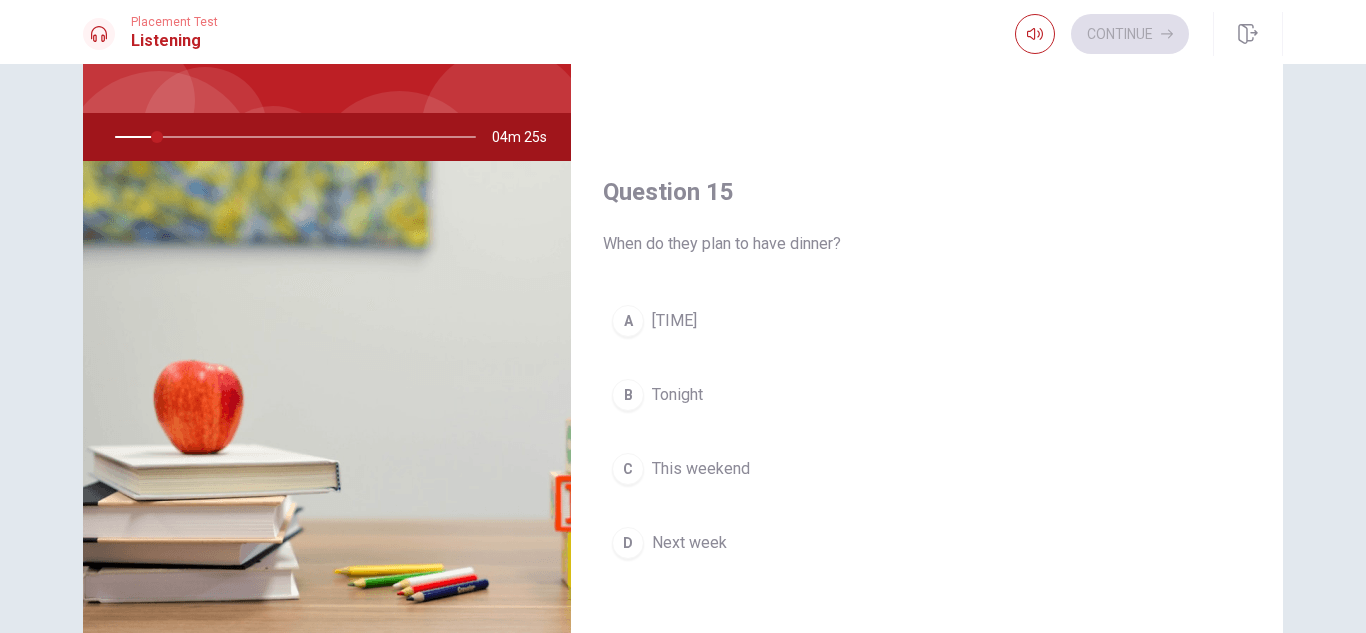 click on "Question 11 What time do they hope to get a reservation? A 8:00 B 9:00 C 7:00 D 6:00 Question 12 How will they get to the restaurant? A They’ll take a bus B They’ll meet there C She will pick him up D He will pick her up Question 13 Who will make the reservation? A No one B They will both do it C The woman D The man Question 14 Where are they planning to go? A An Italian restaurant B A French bistro C A Chinese restaurant D A sushi bar Question 15 When do they plan to have dinner? A Tomorrow night B Tonight C This weekend D Next week Making Dinner Plans 04m 25s" at bounding box center (683, 300) 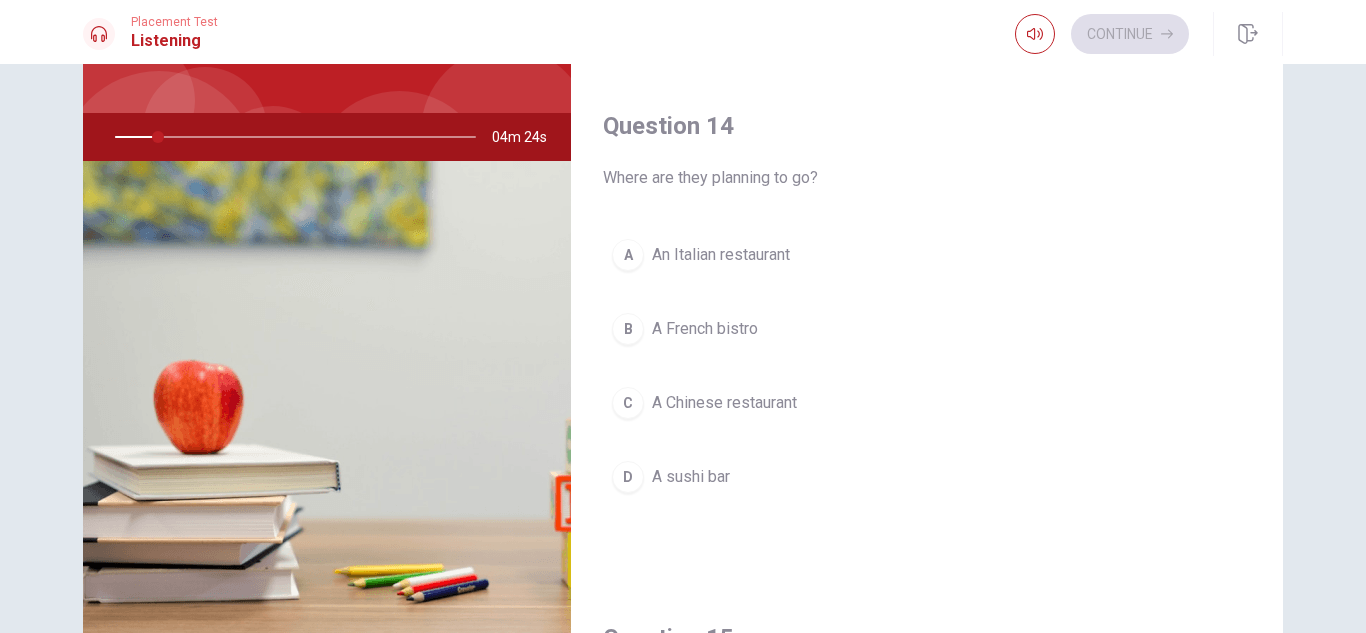 scroll, scrollTop: 397, scrollLeft: 0, axis: vertical 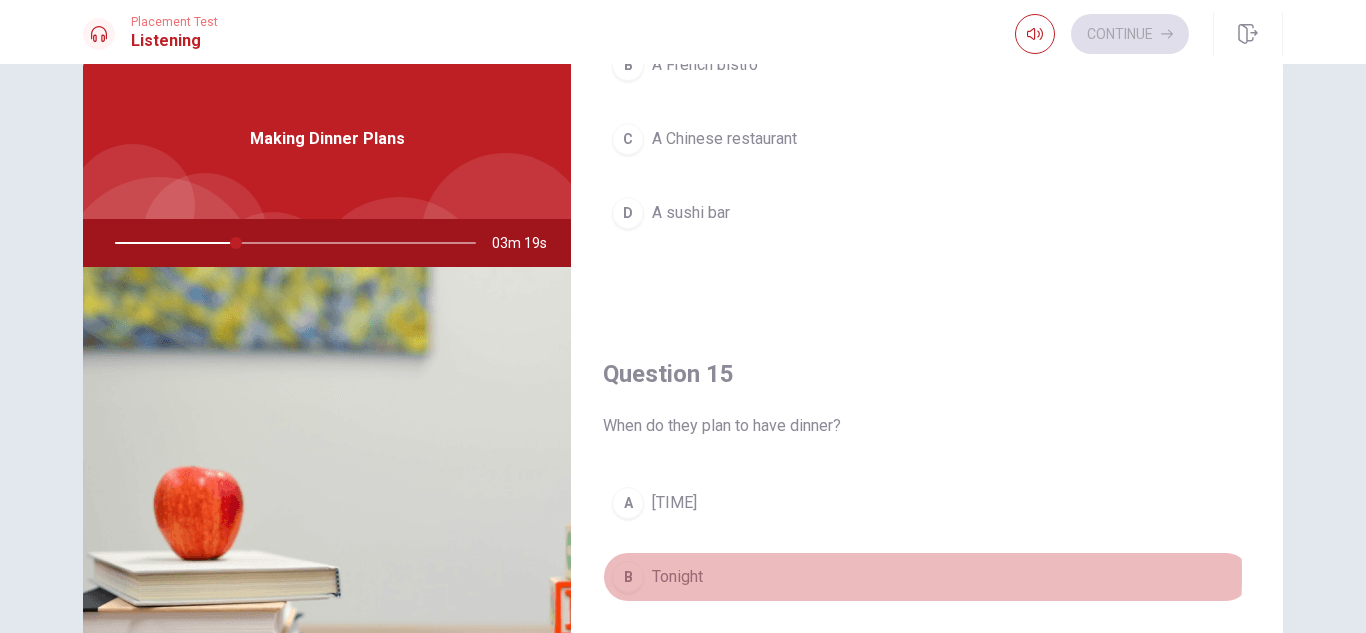 click on "B Tonight" at bounding box center (927, 577) 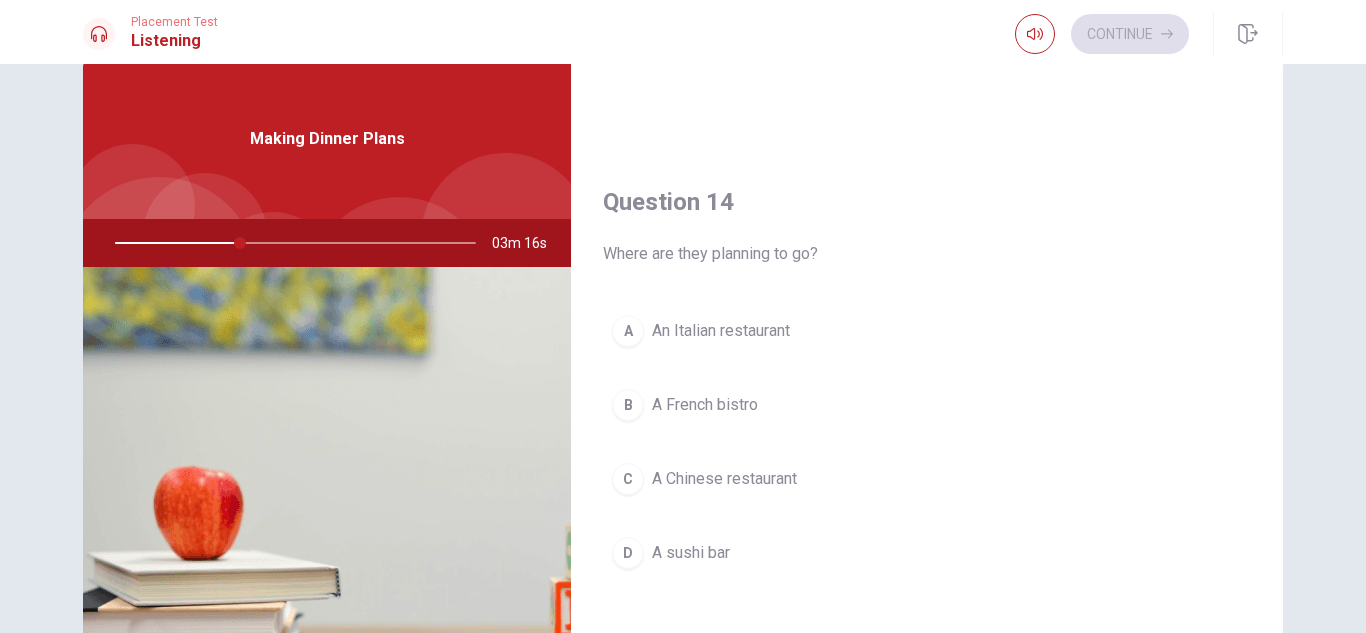 scroll, scrollTop: 1434, scrollLeft: 0, axis: vertical 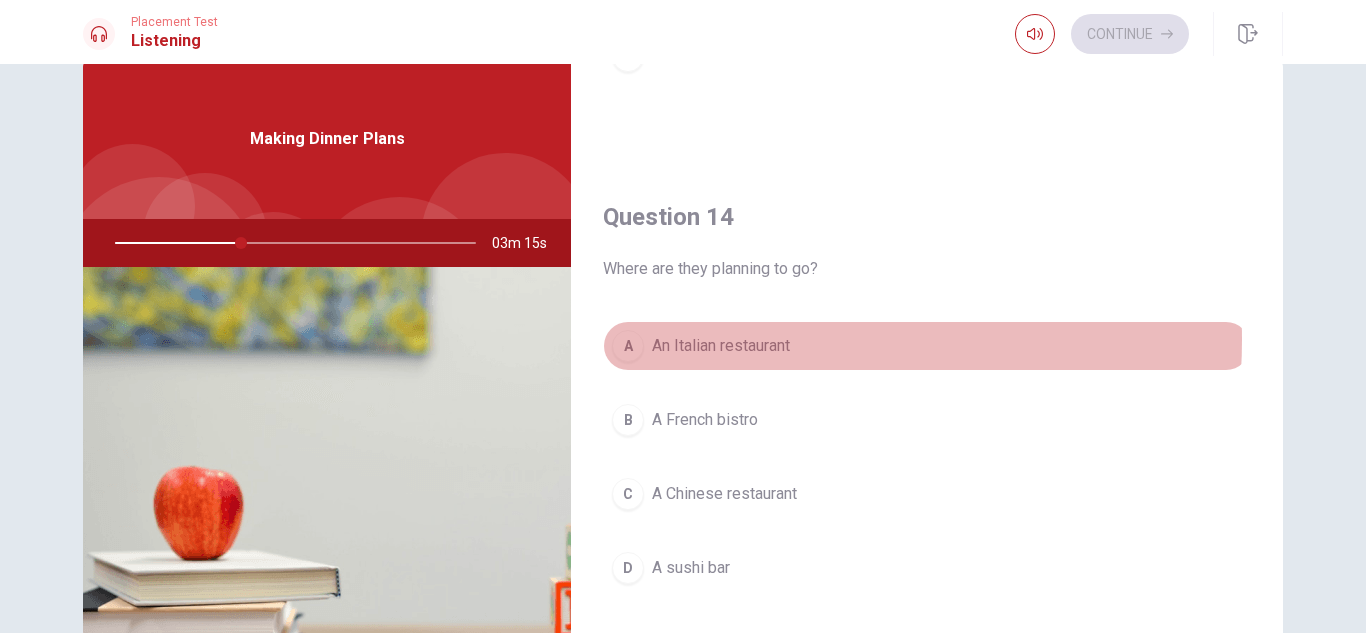 click on "An Italian restaurant" at bounding box center (721, 346) 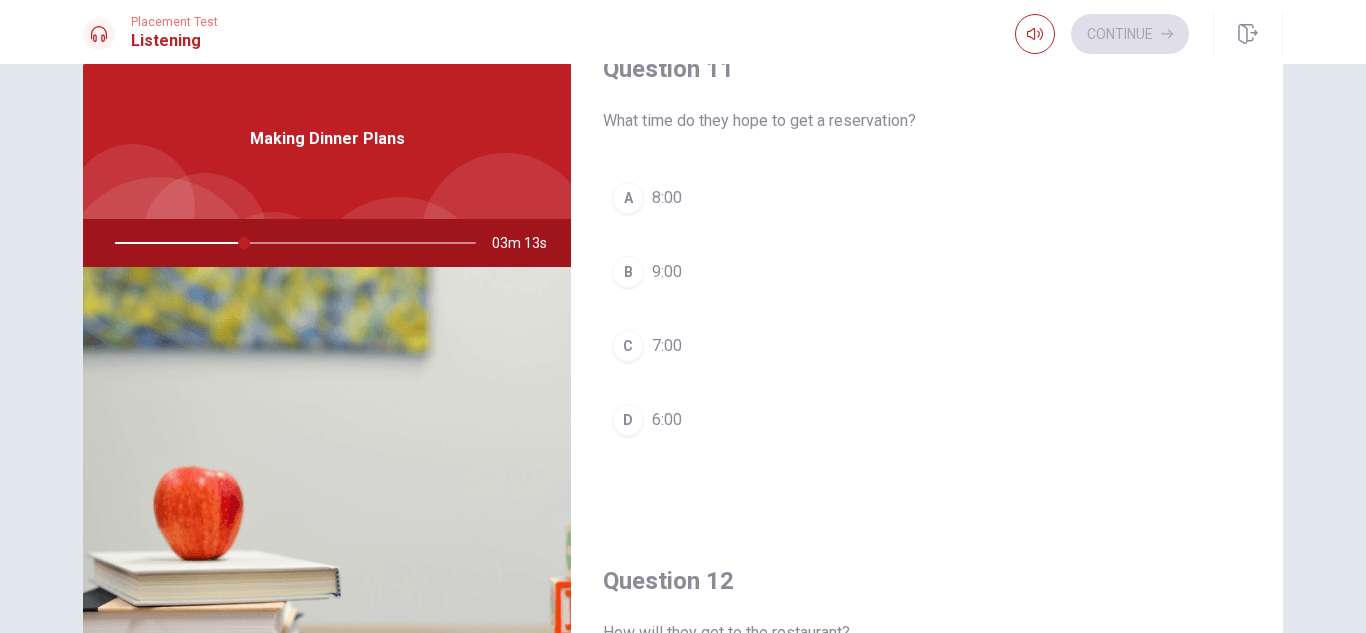scroll, scrollTop: 0, scrollLeft: 0, axis: both 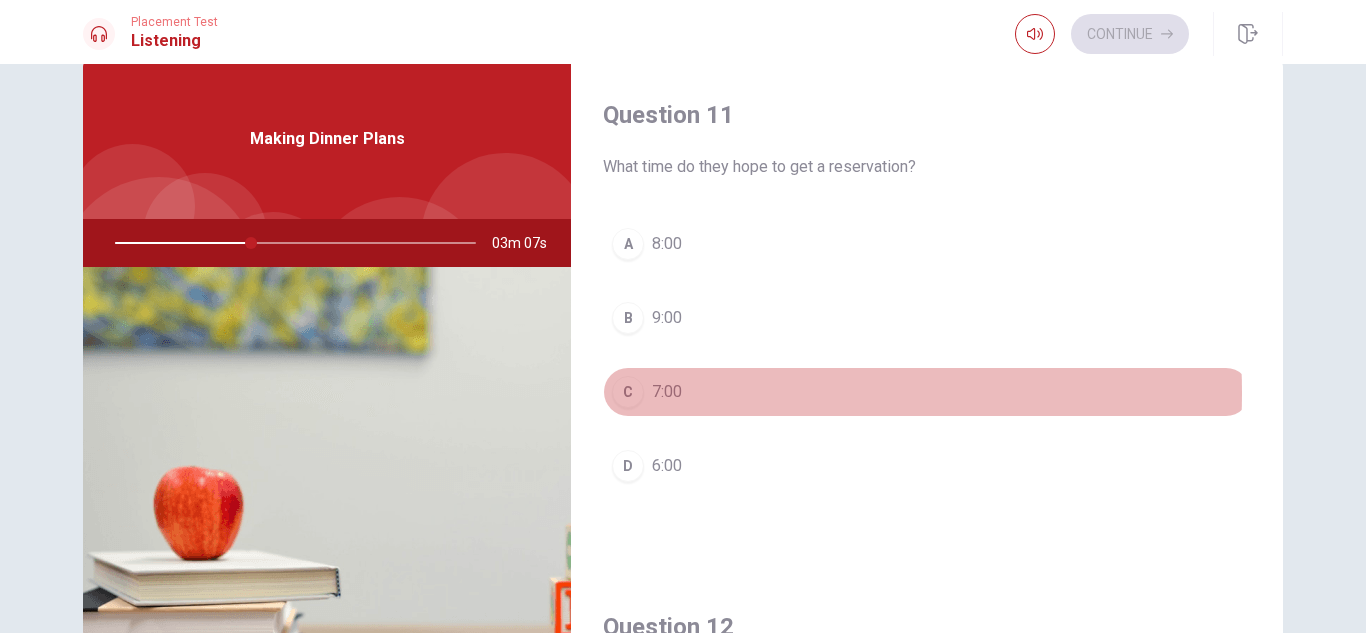 click on "C 7:00" at bounding box center [927, 392] 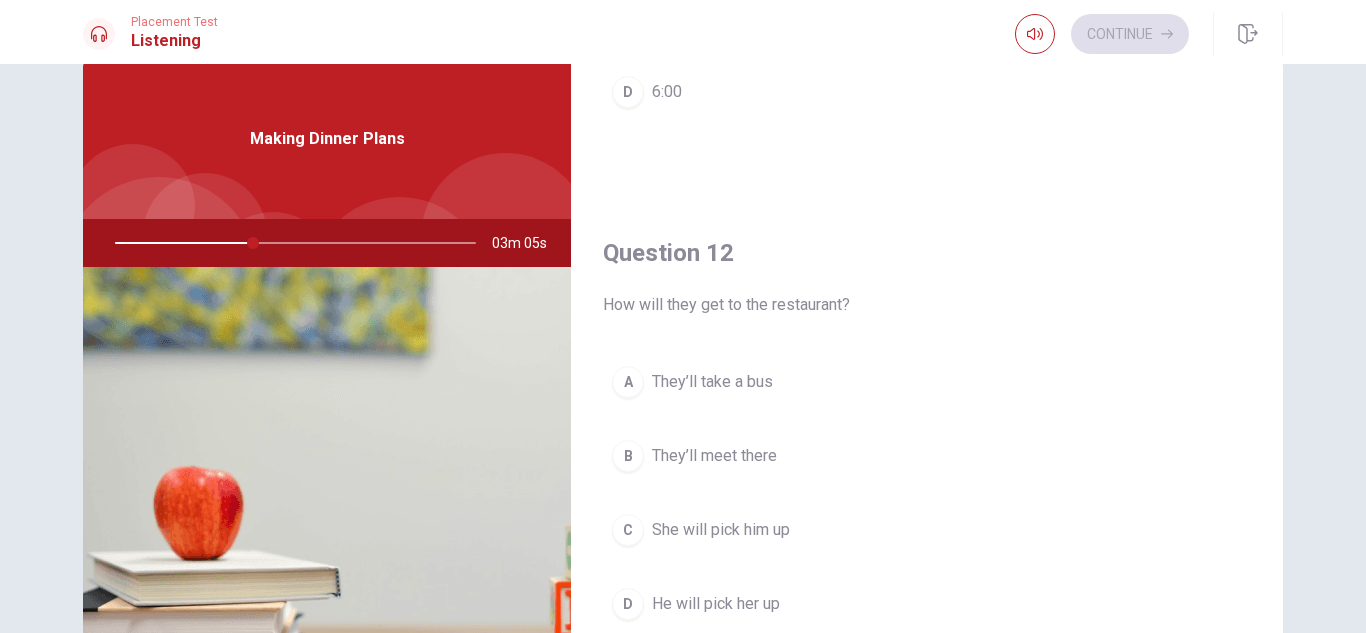 scroll, scrollTop: 378, scrollLeft: 0, axis: vertical 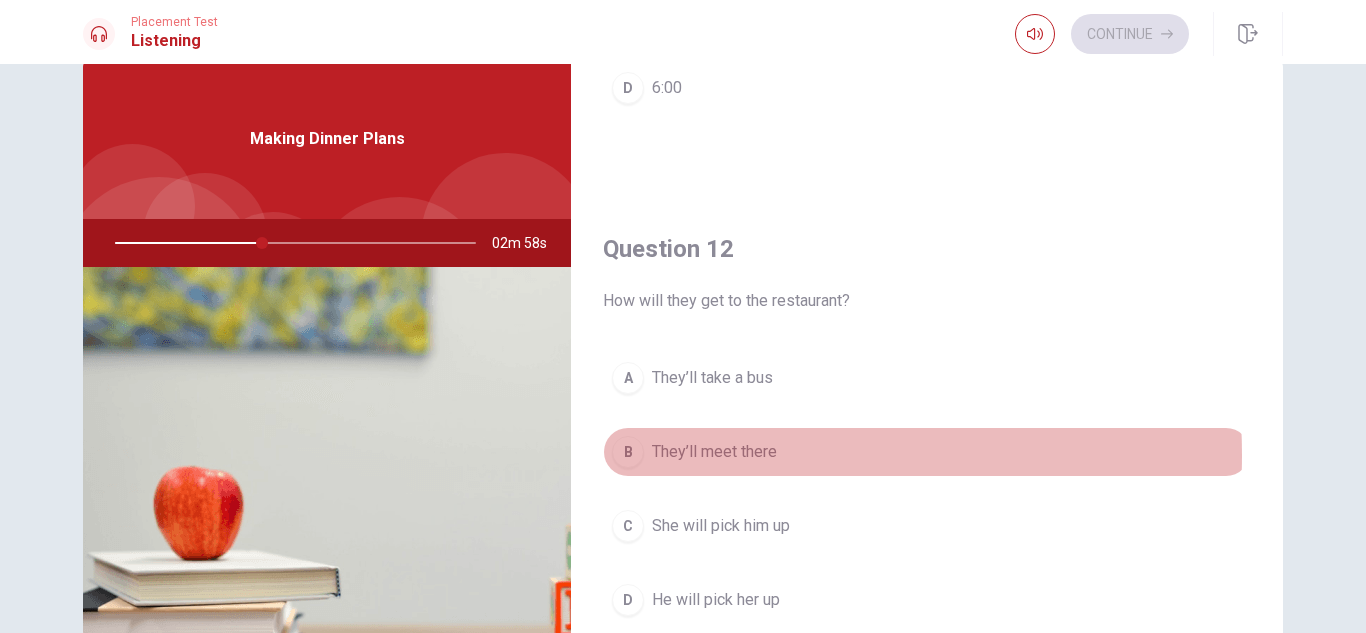 click on "They’ll meet there" at bounding box center (714, 452) 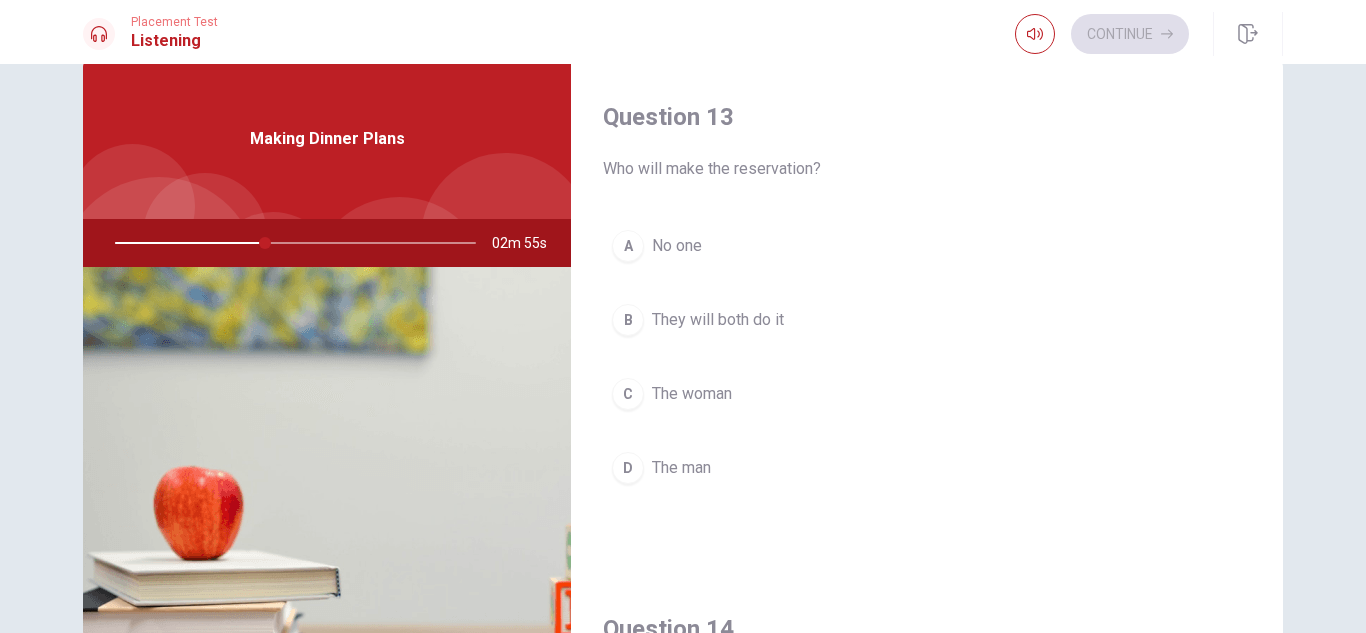 scroll, scrollTop: 999, scrollLeft: 0, axis: vertical 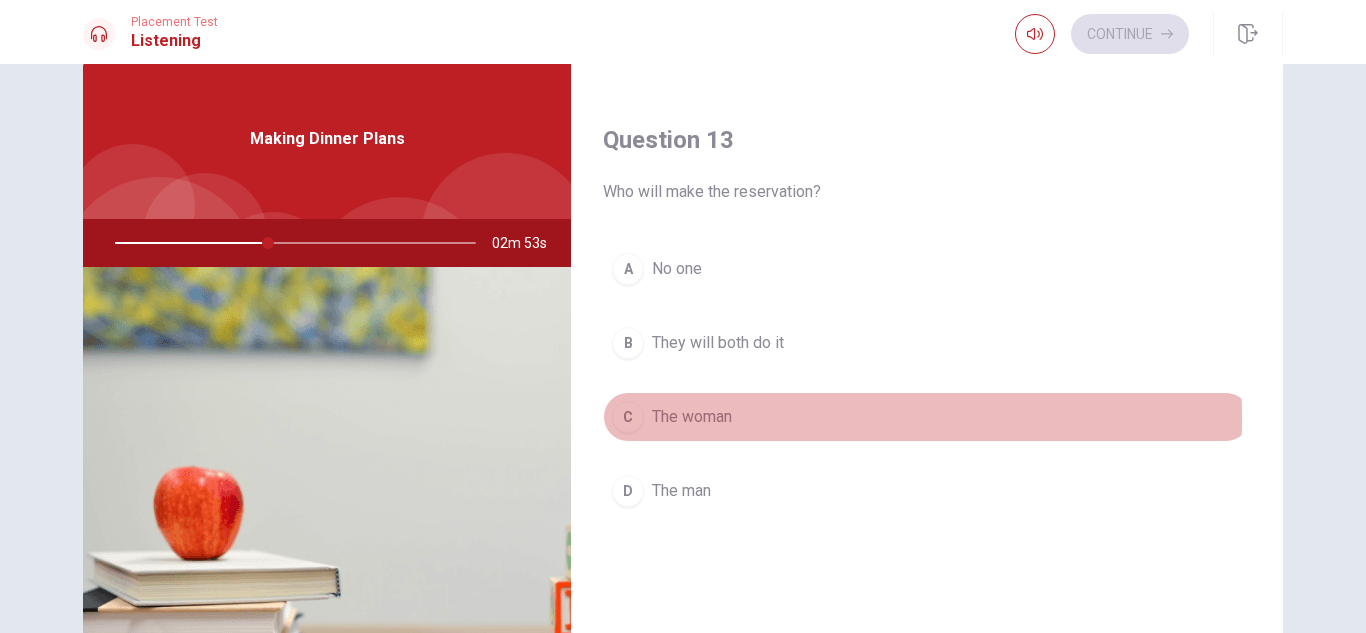 click on "The woman" at bounding box center [692, 417] 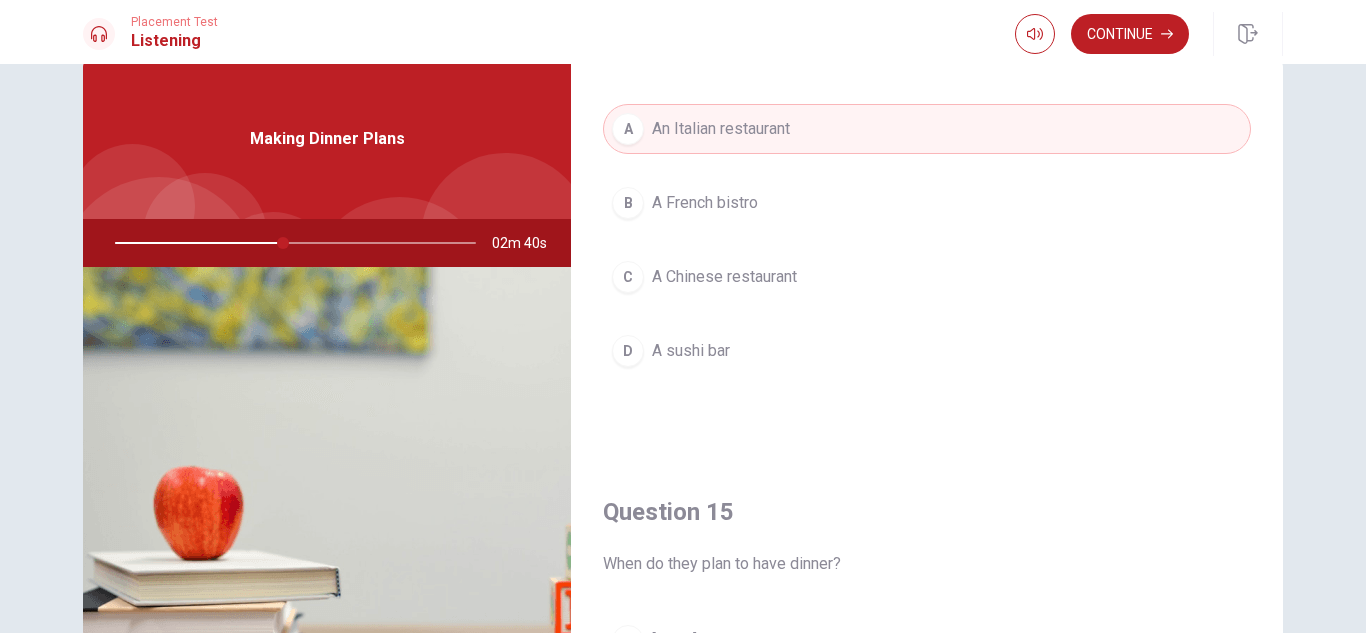 scroll, scrollTop: 1865, scrollLeft: 0, axis: vertical 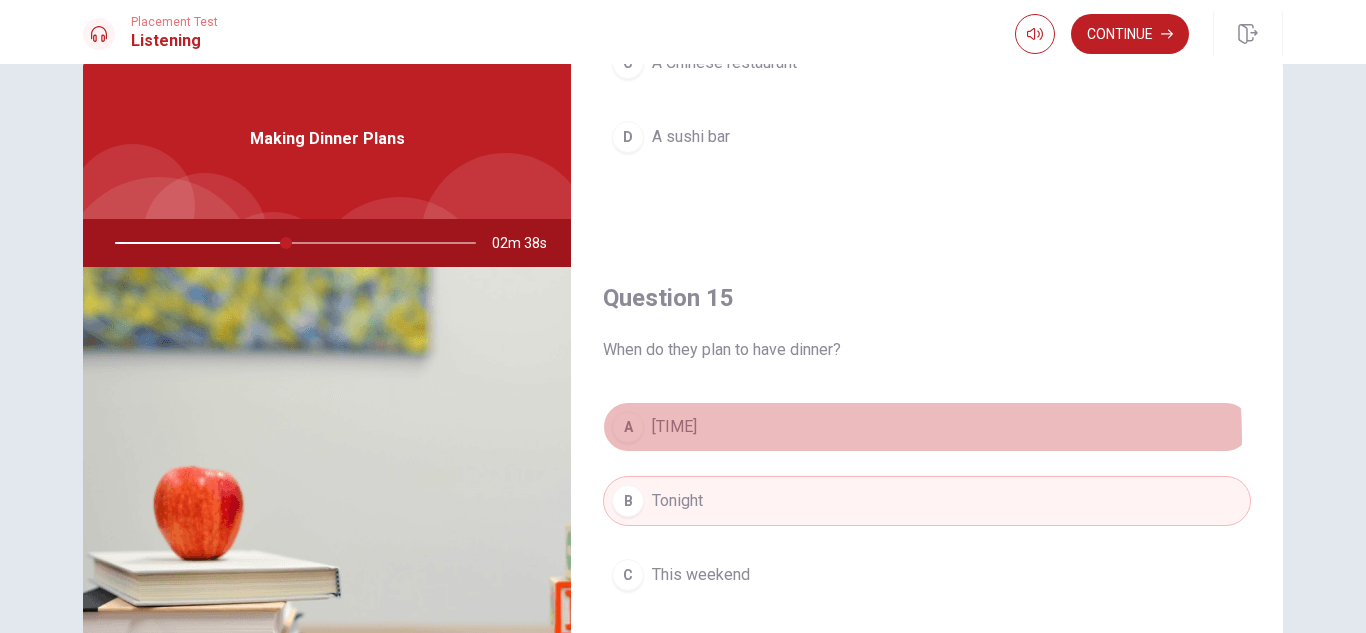 click on "A [TIME]" at bounding box center [927, 427] 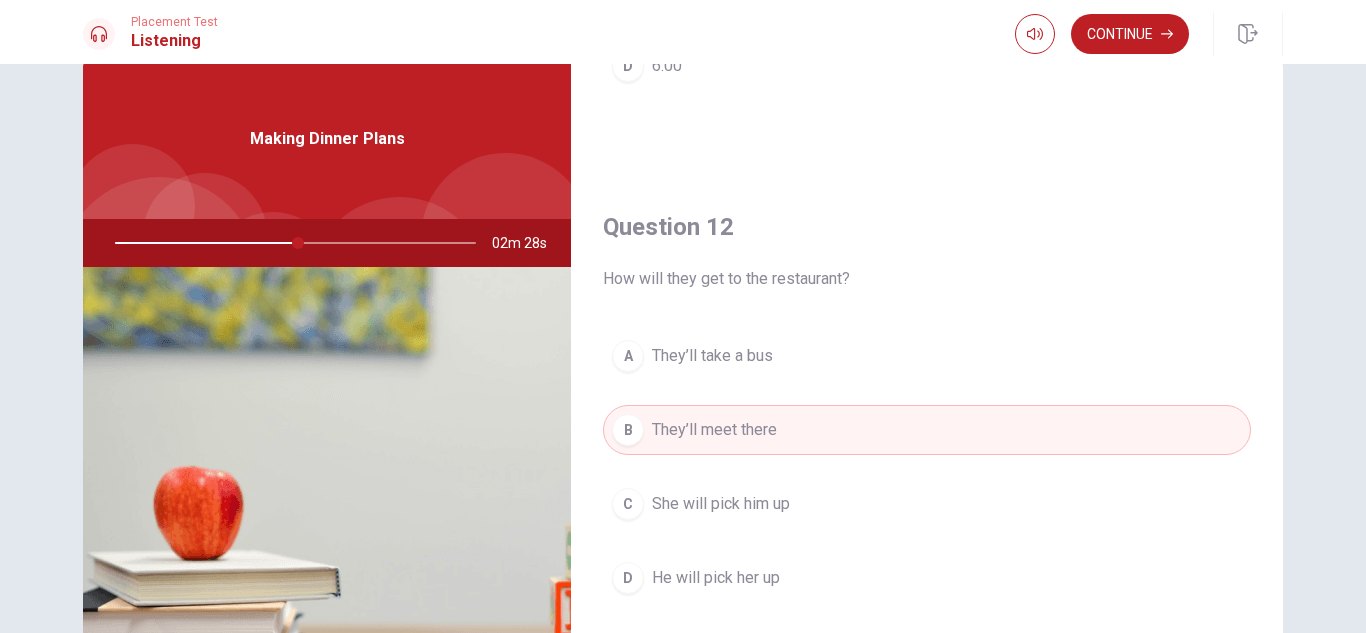 scroll, scrollTop: 404, scrollLeft: 0, axis: vertical 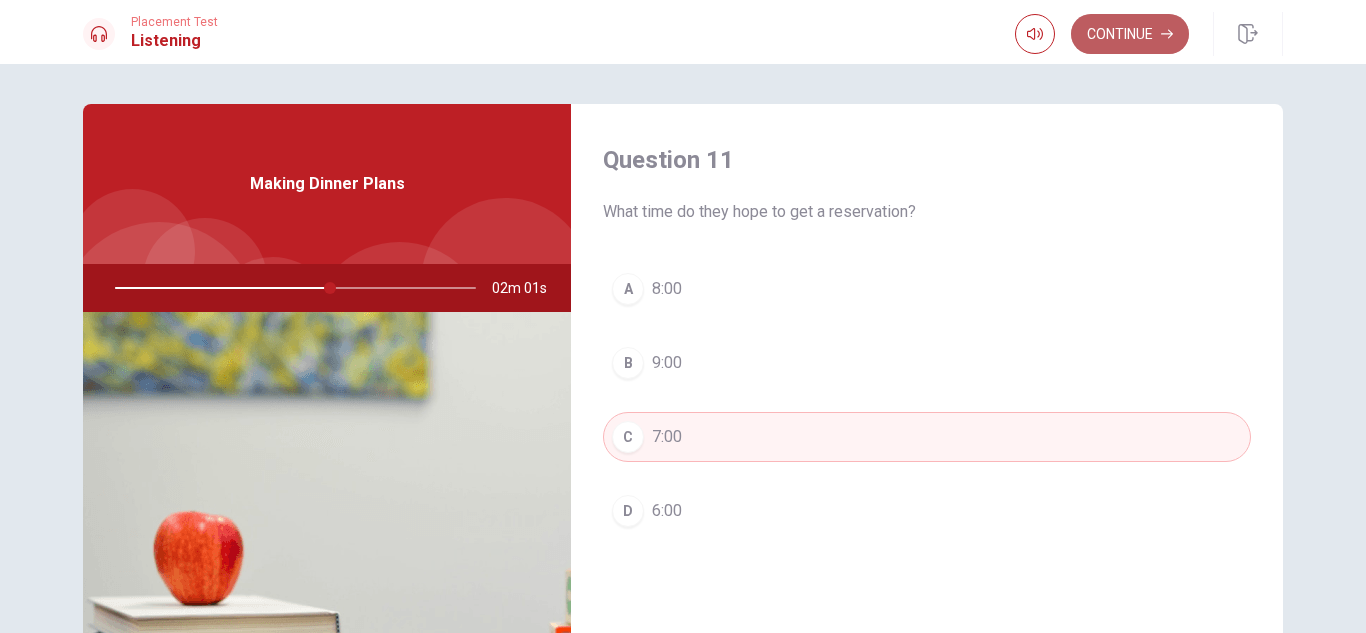 click on "Continue" at bounding box center [1130, 34] 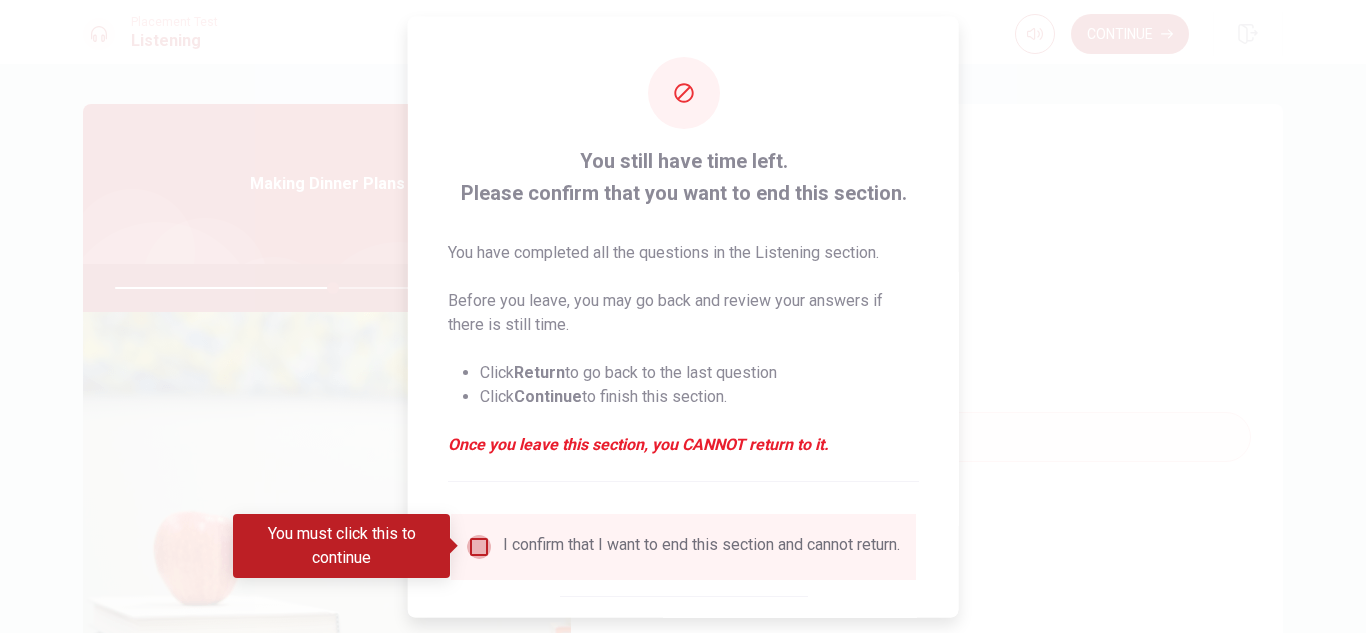 click at bounding box center (479, 546) 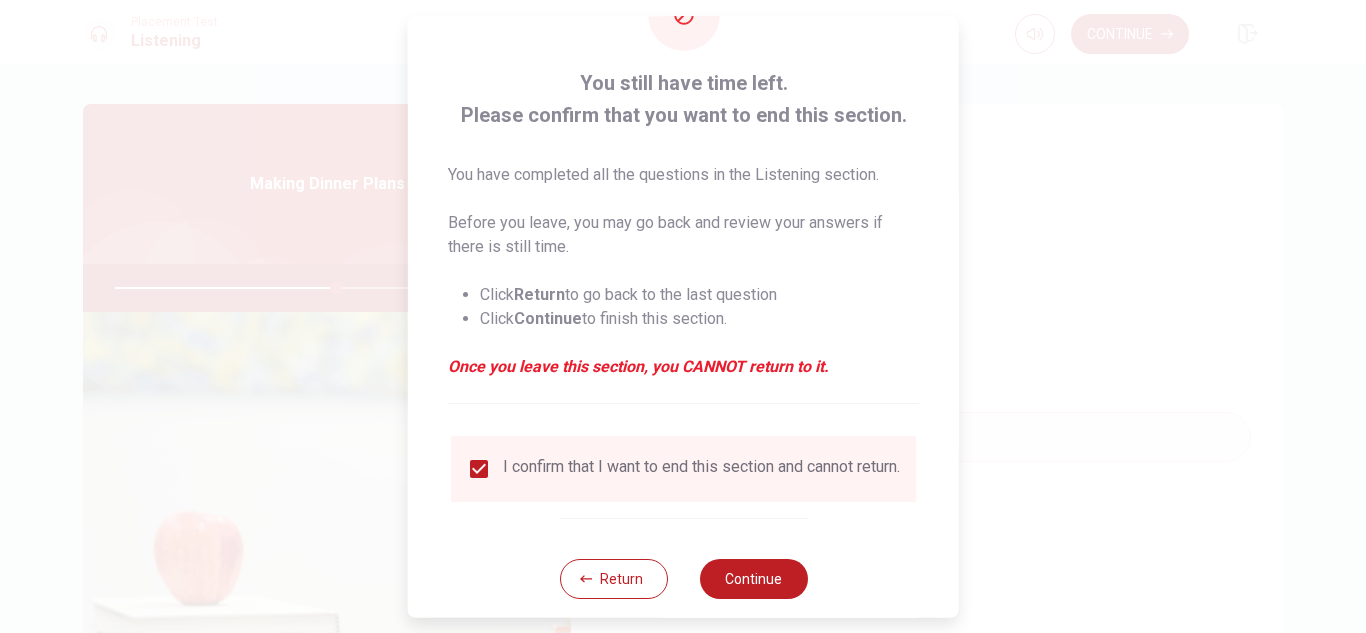 scroll, scrollTop: 113, scrollLeft: 0, axis: vertical 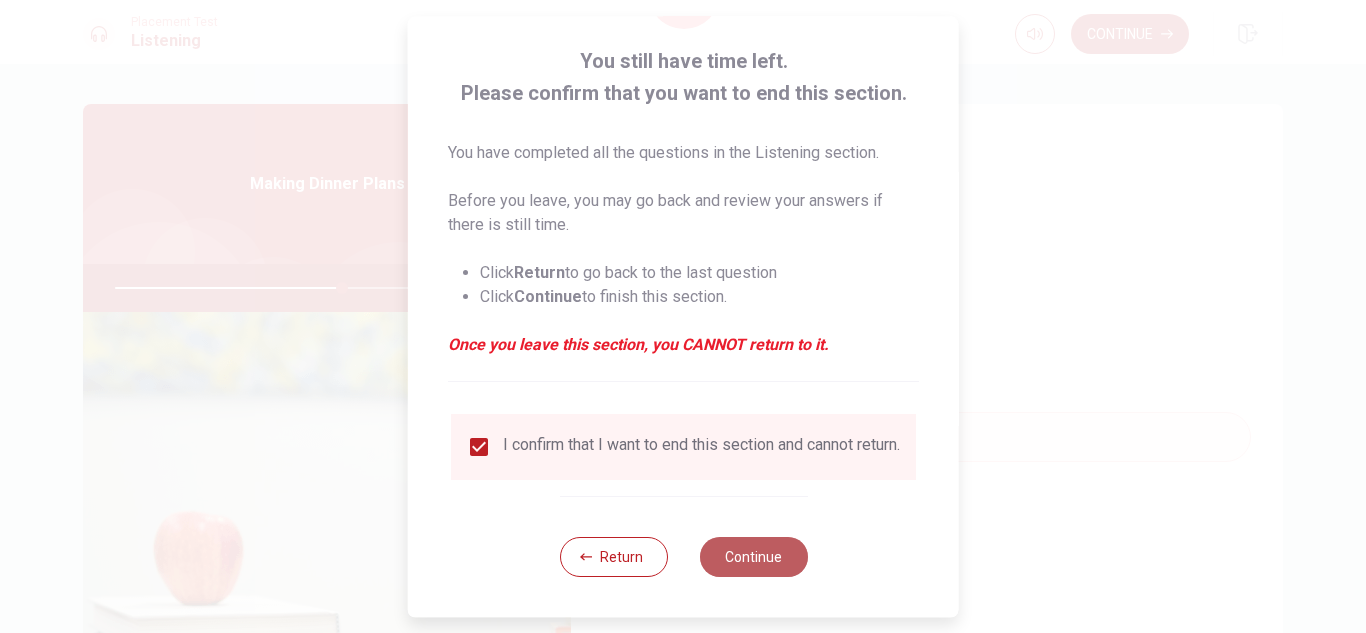 click on "Continue" at bounding box center [753, 557] 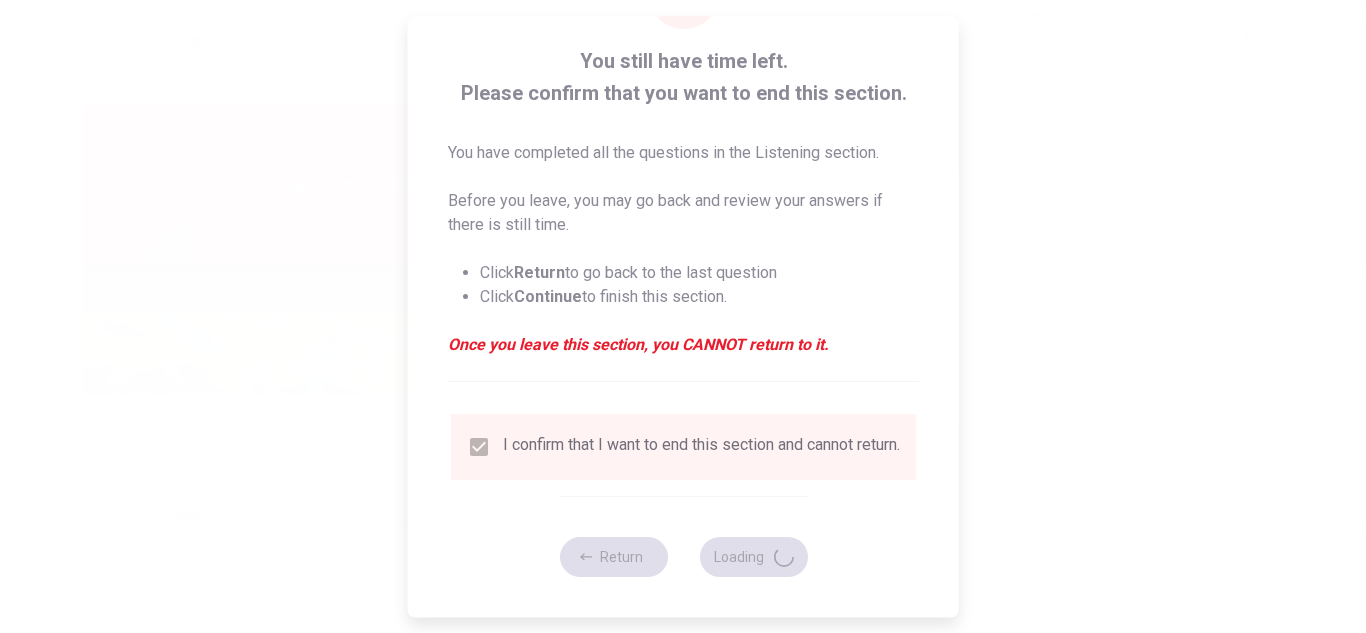 type on "65" 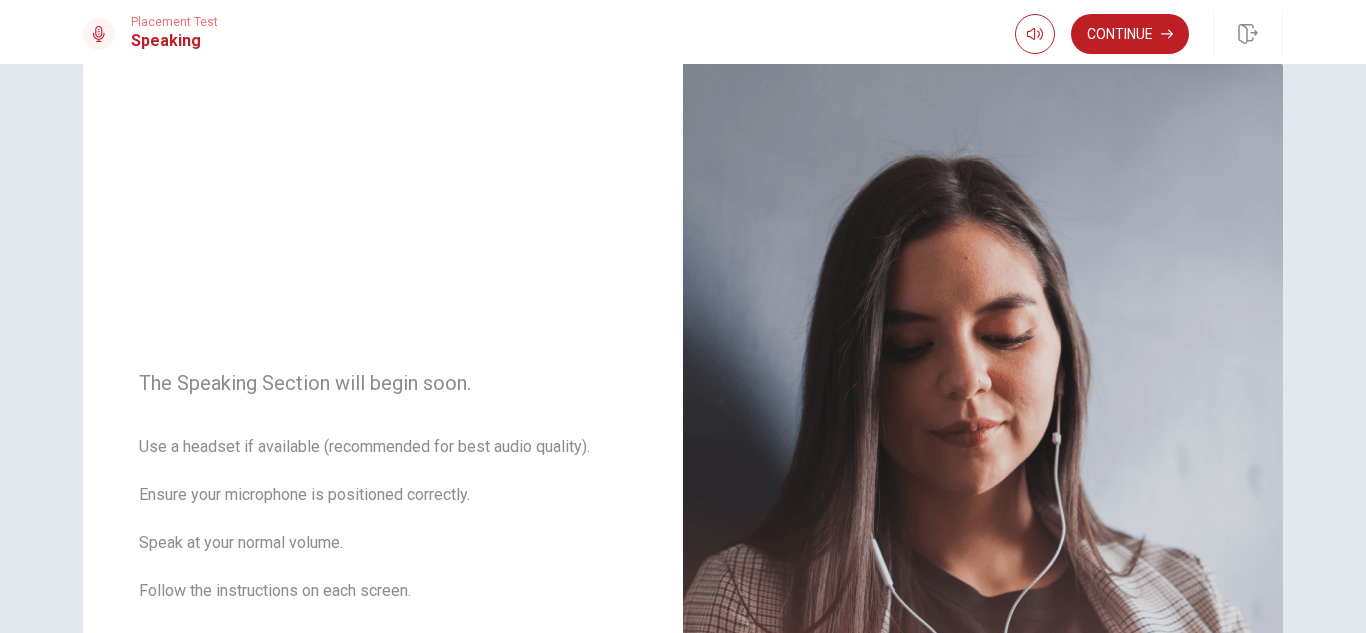 scroll, scrollTop: 0, scrollLeft: 0, axis: both 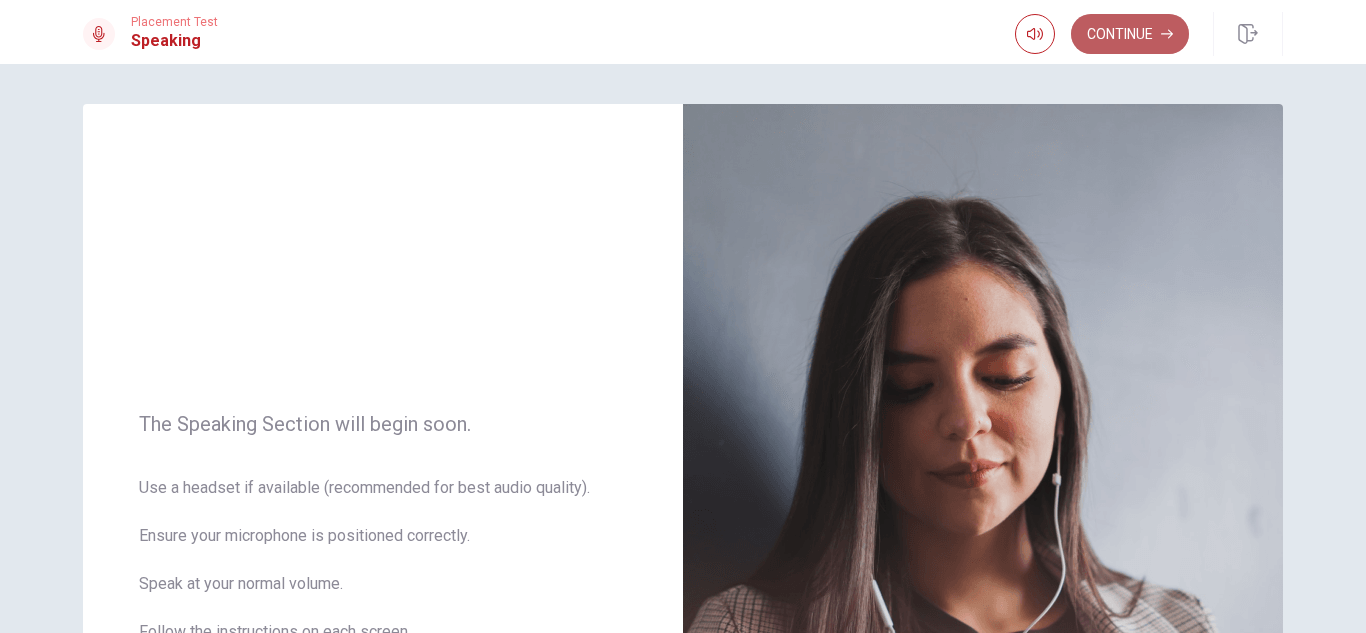 click on "Continue" at bounding box center (1130, 34) 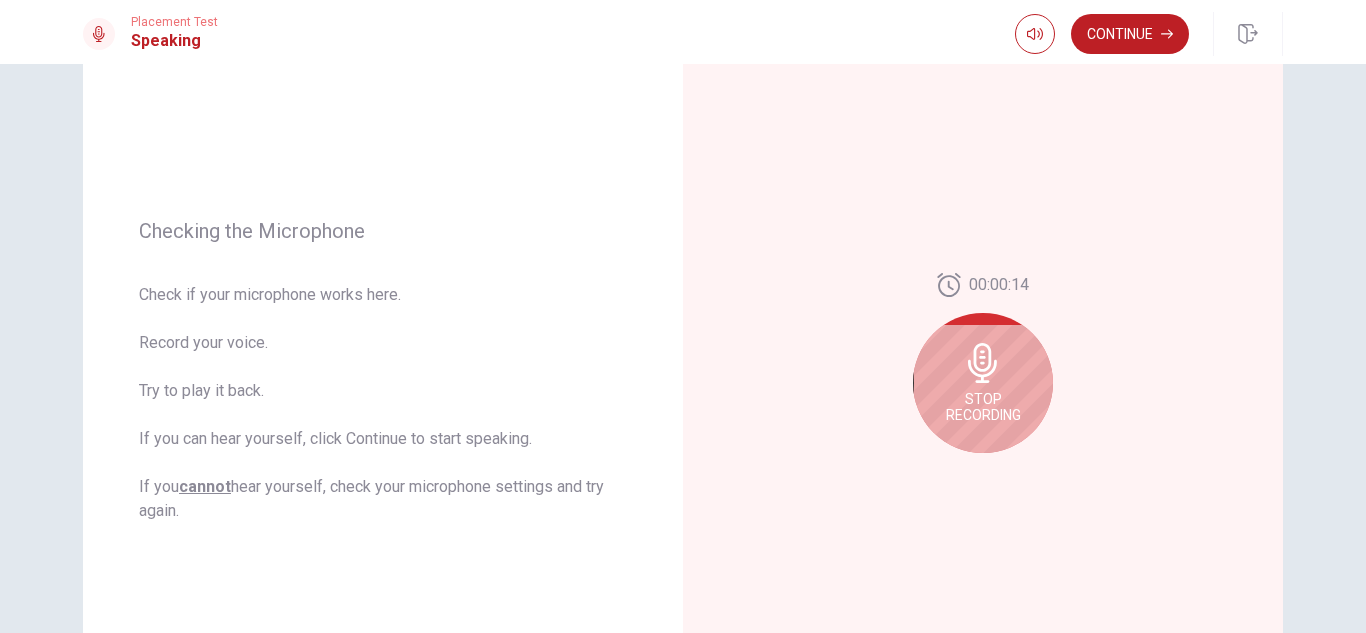 scroll, scrollTop: 166, scrollLeft: 0, axis: vertical 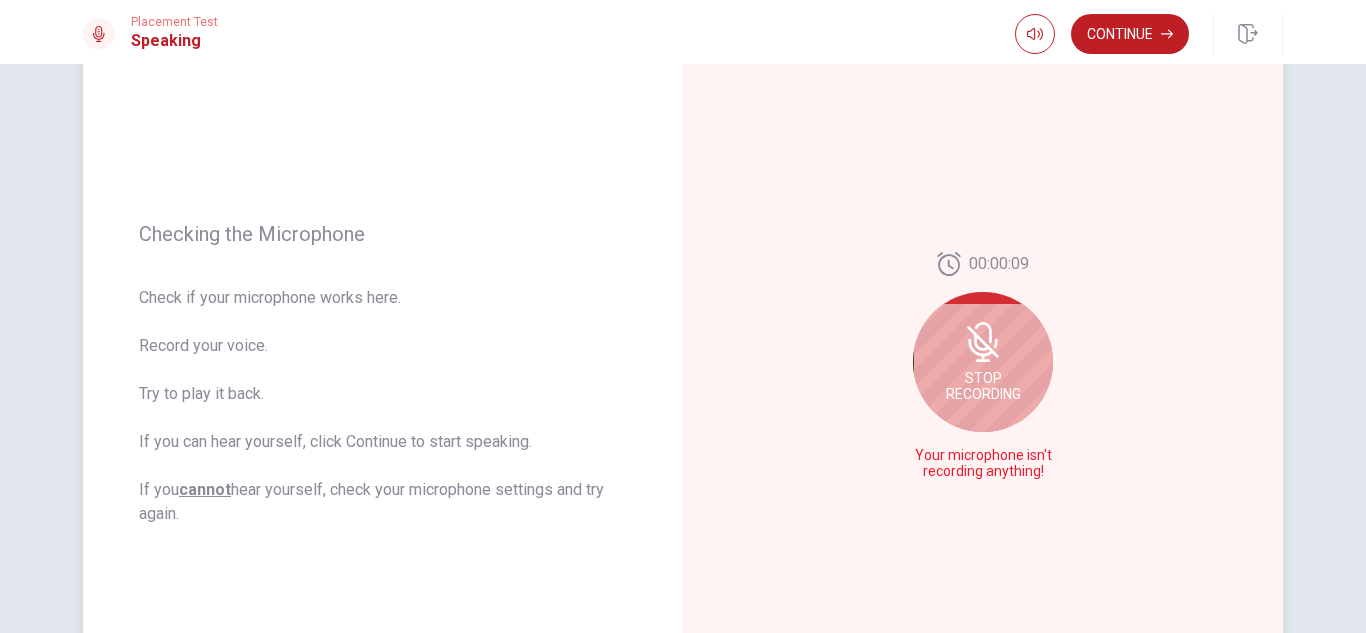 click on "Stop   Recording" at bounding box center (983, 362) 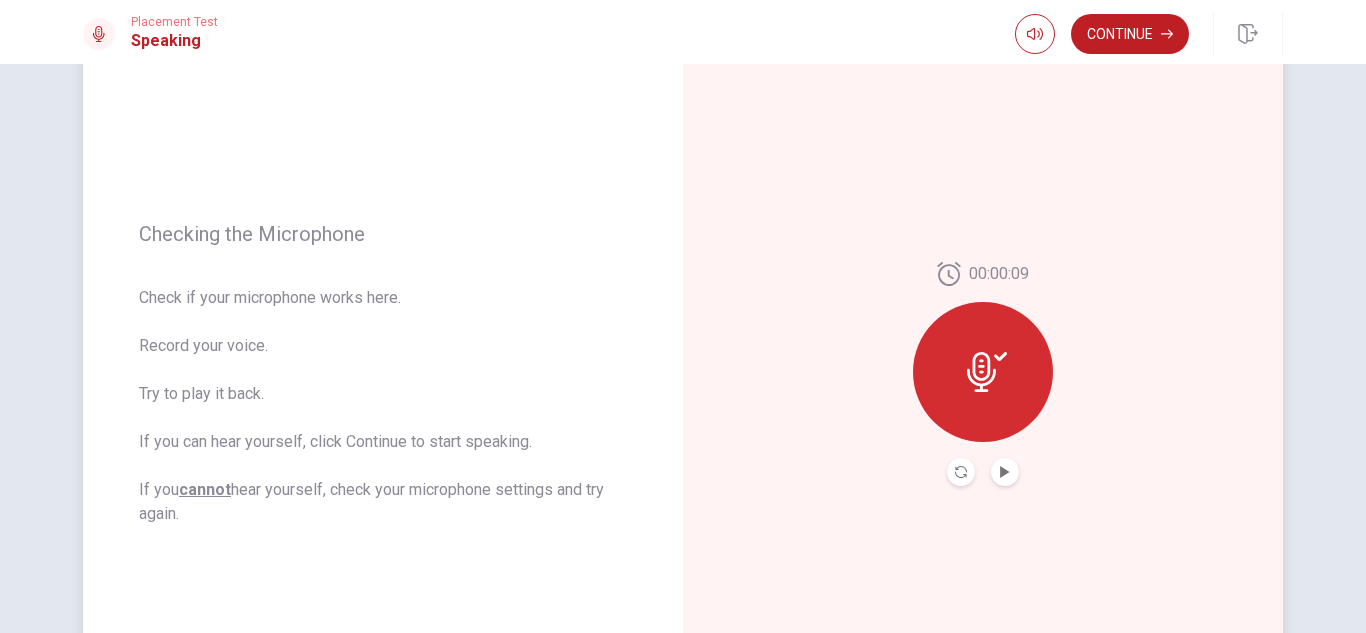 click at bounding box center [983, 372] 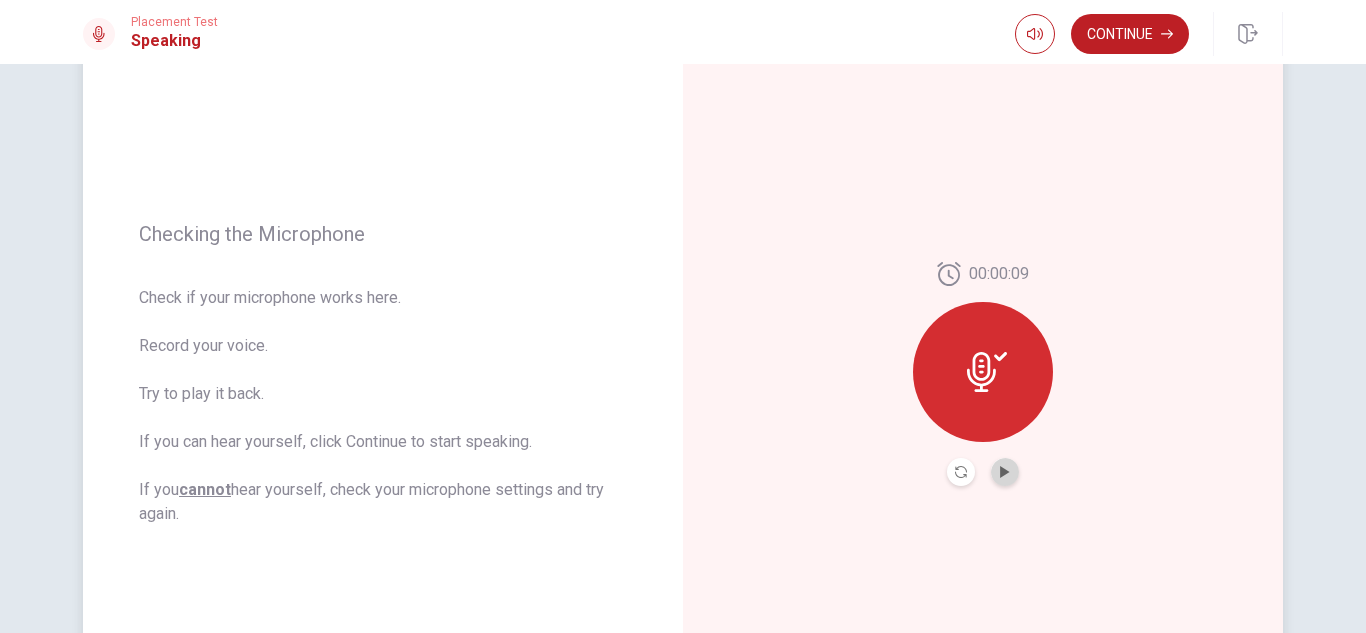 click at bounding box center [1005, 472] 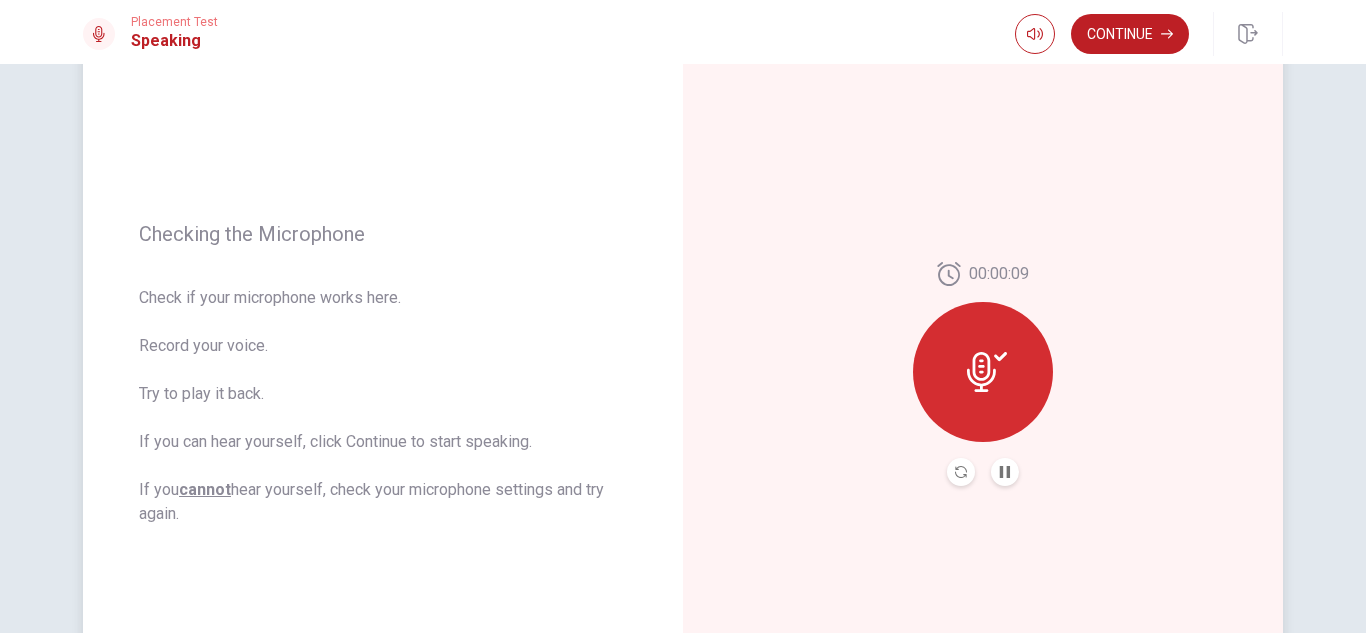 click 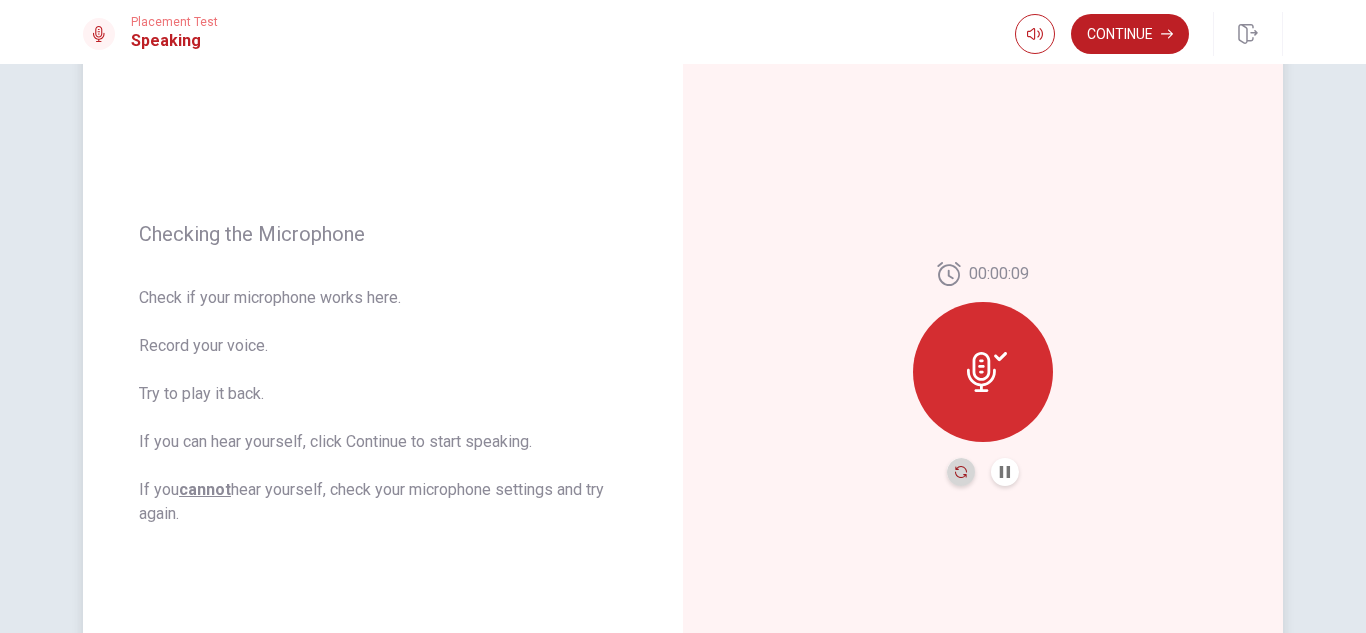 click 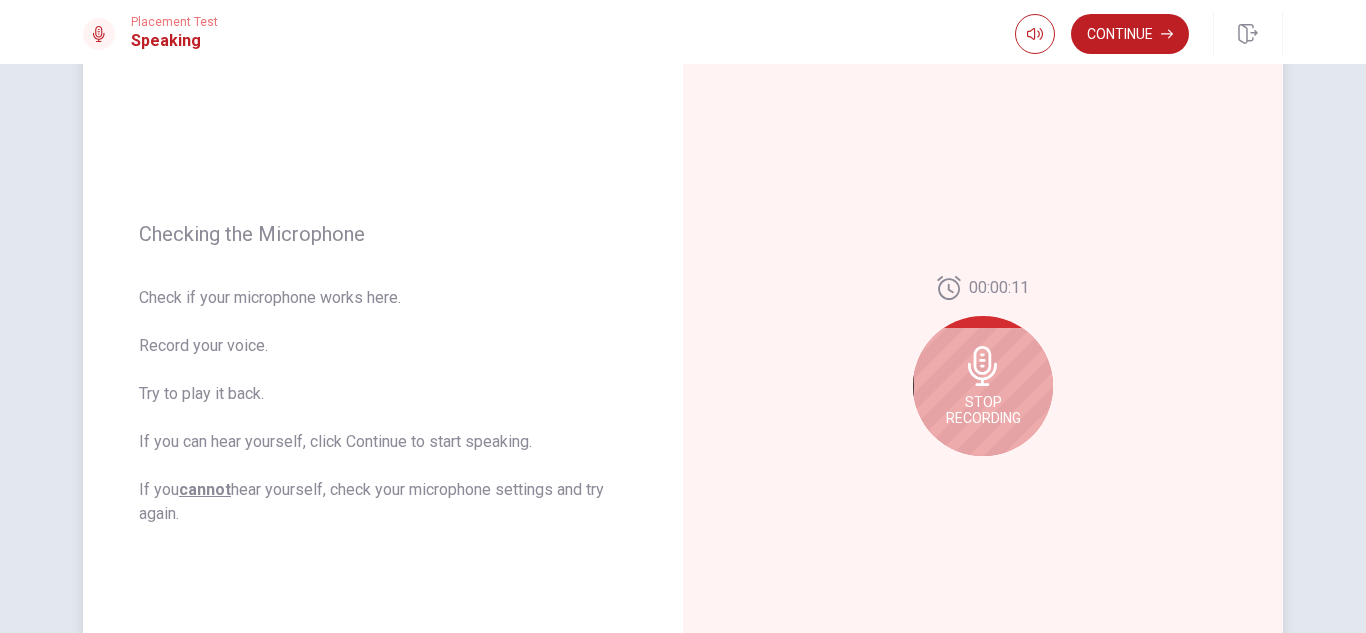 click on "Stop   Recording" at bounding box center [983, 410] 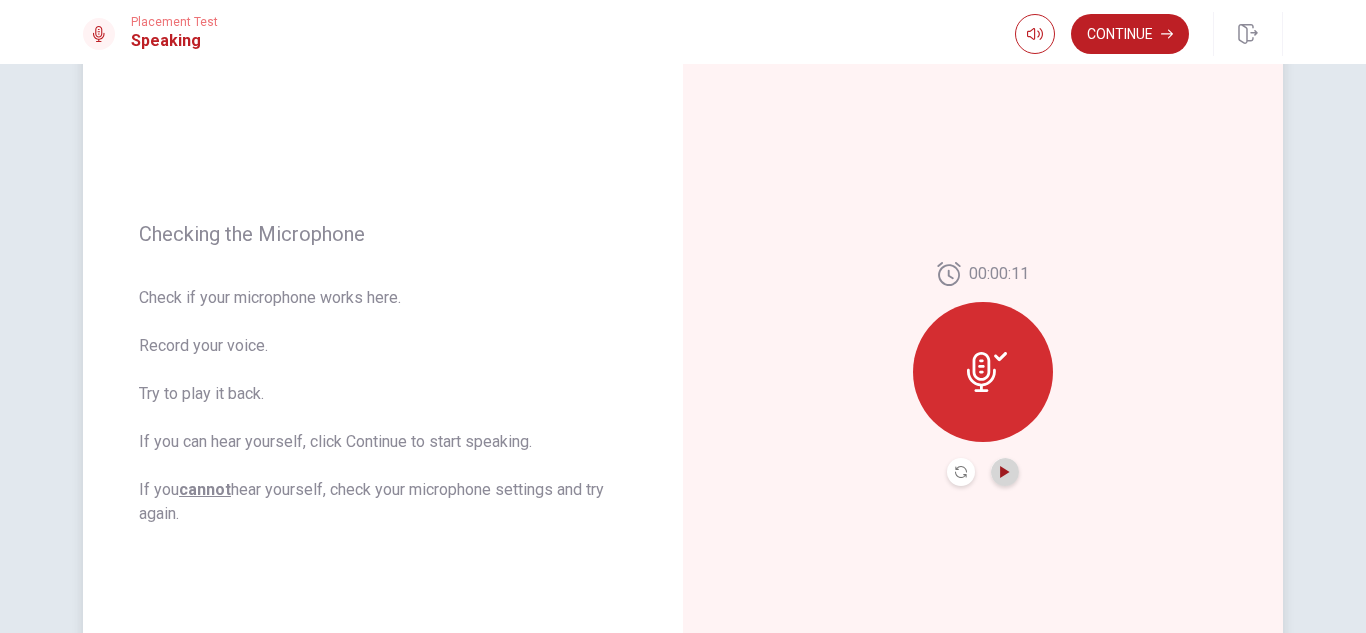 click 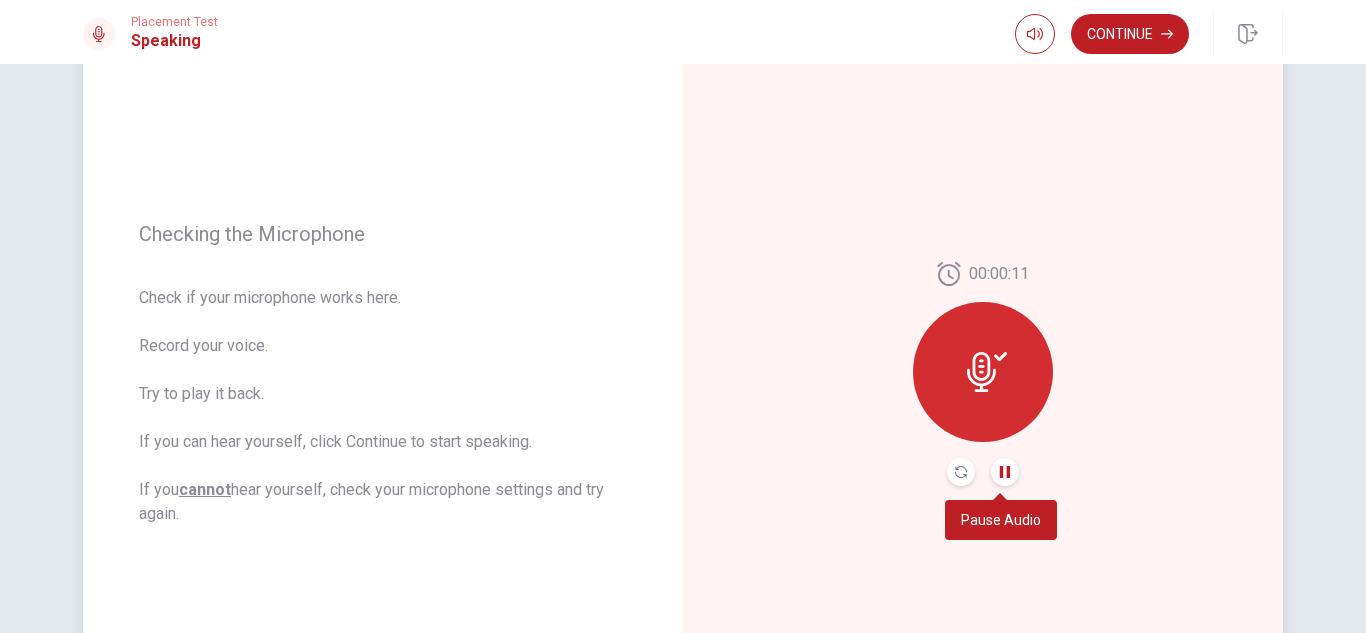 type 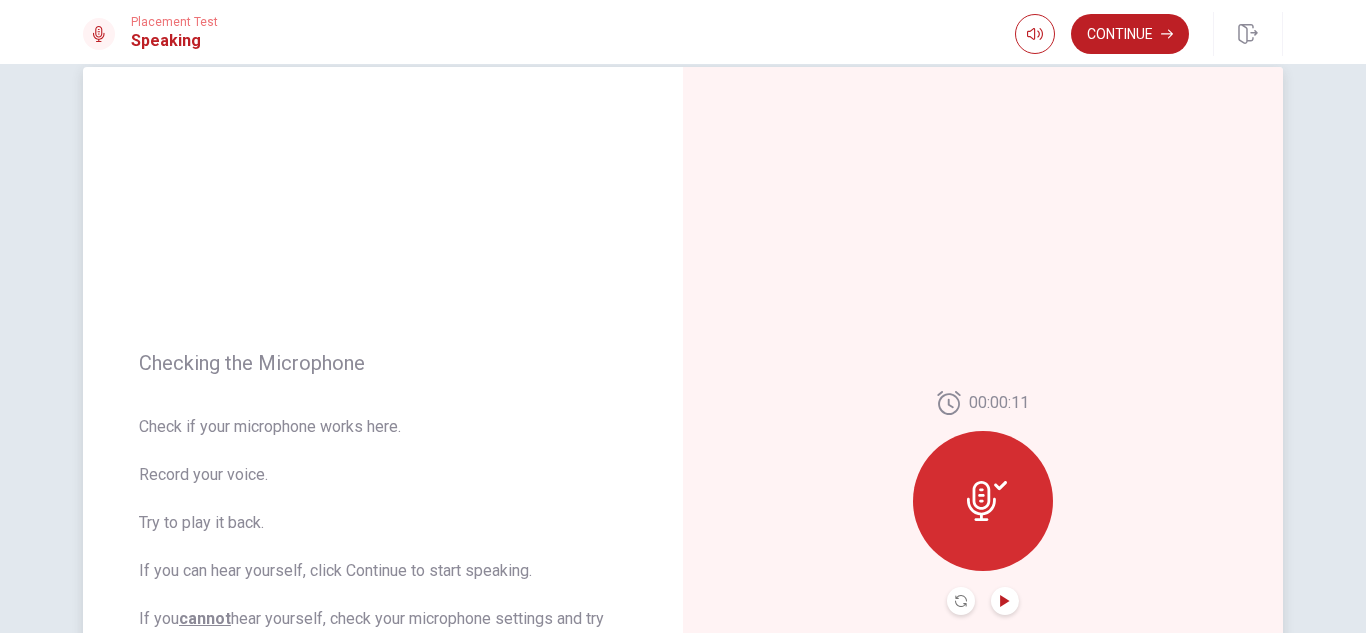 scroll, scrollTop: 0, scrollLeft: 0, axis: both 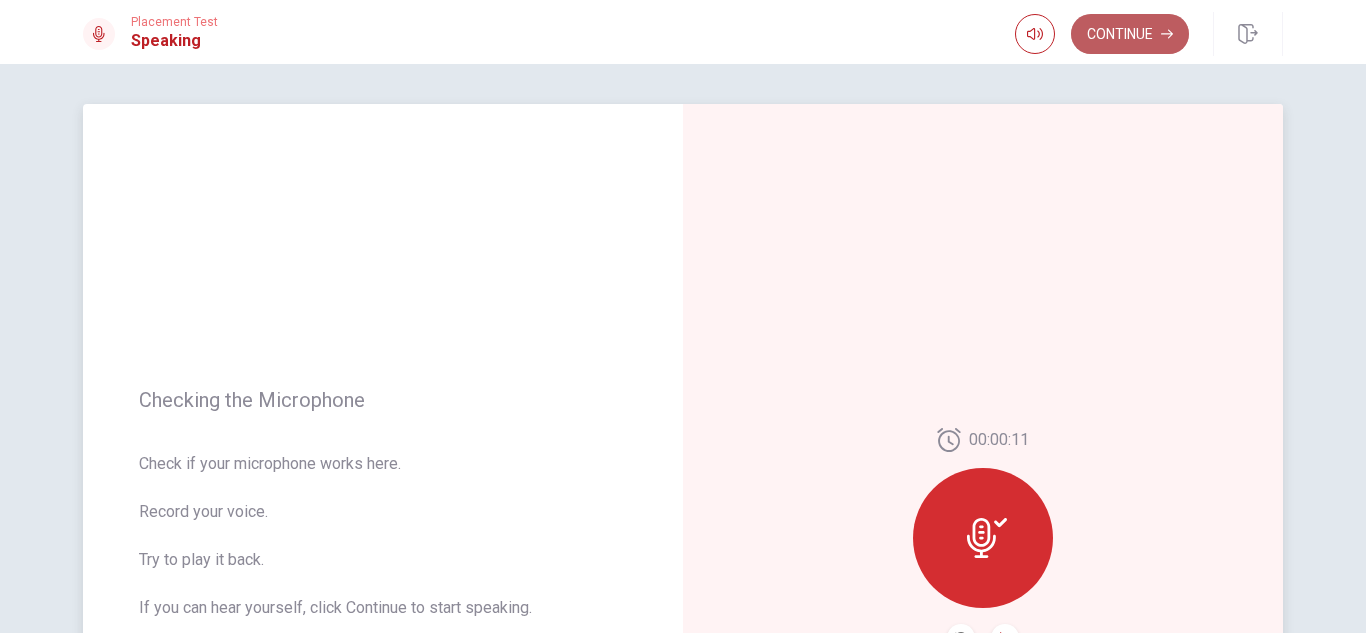 click on "Continue" at bounding box center (1130, 34) 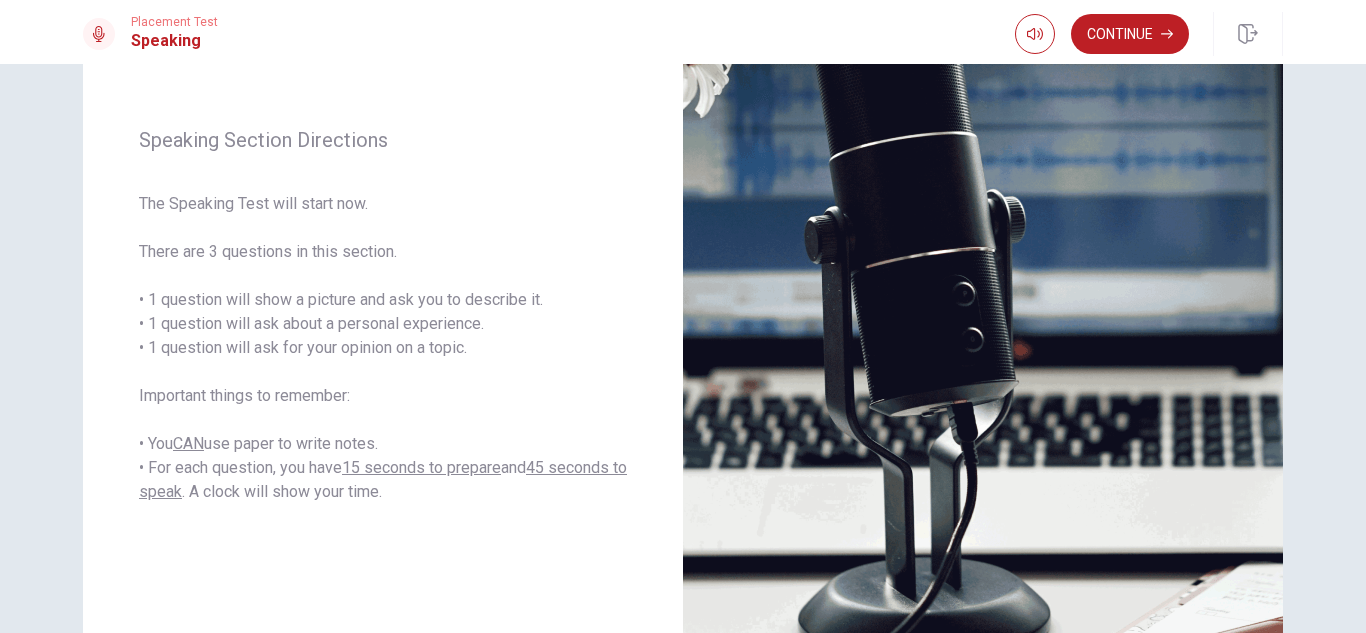 scroll, scrollTop: 233, scrollLeft: 0, axis: vertical 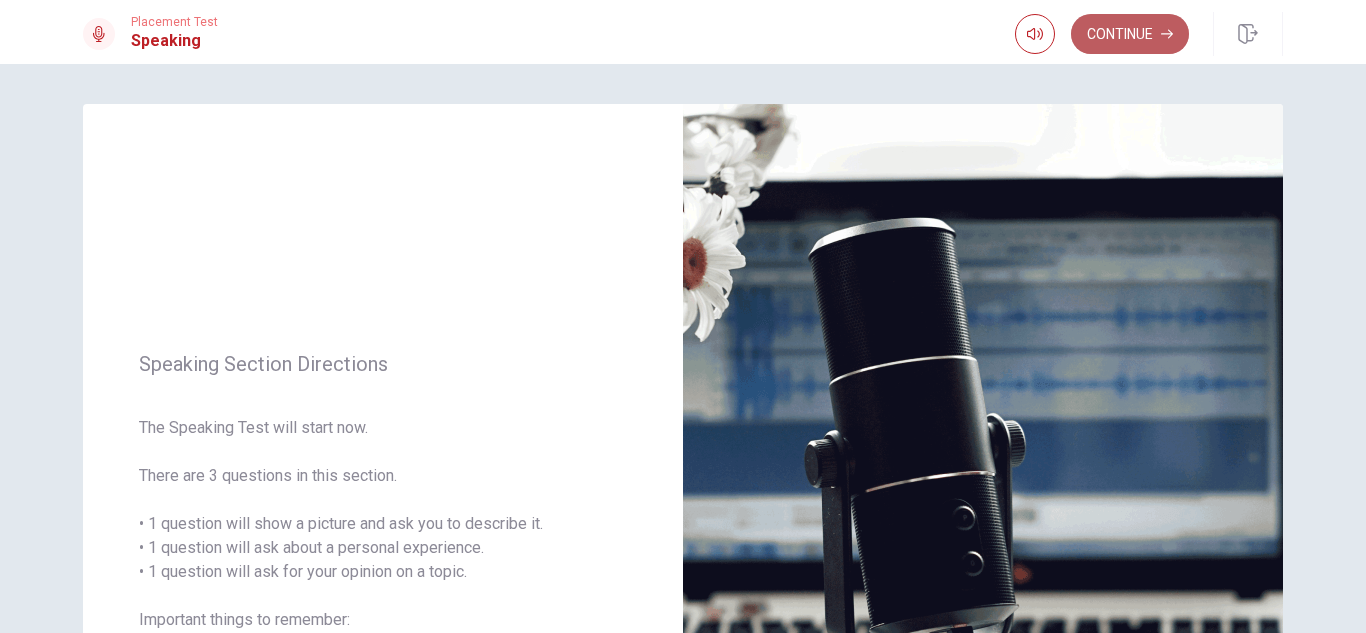 click on "Continue" at bounding box center (1130, 34) 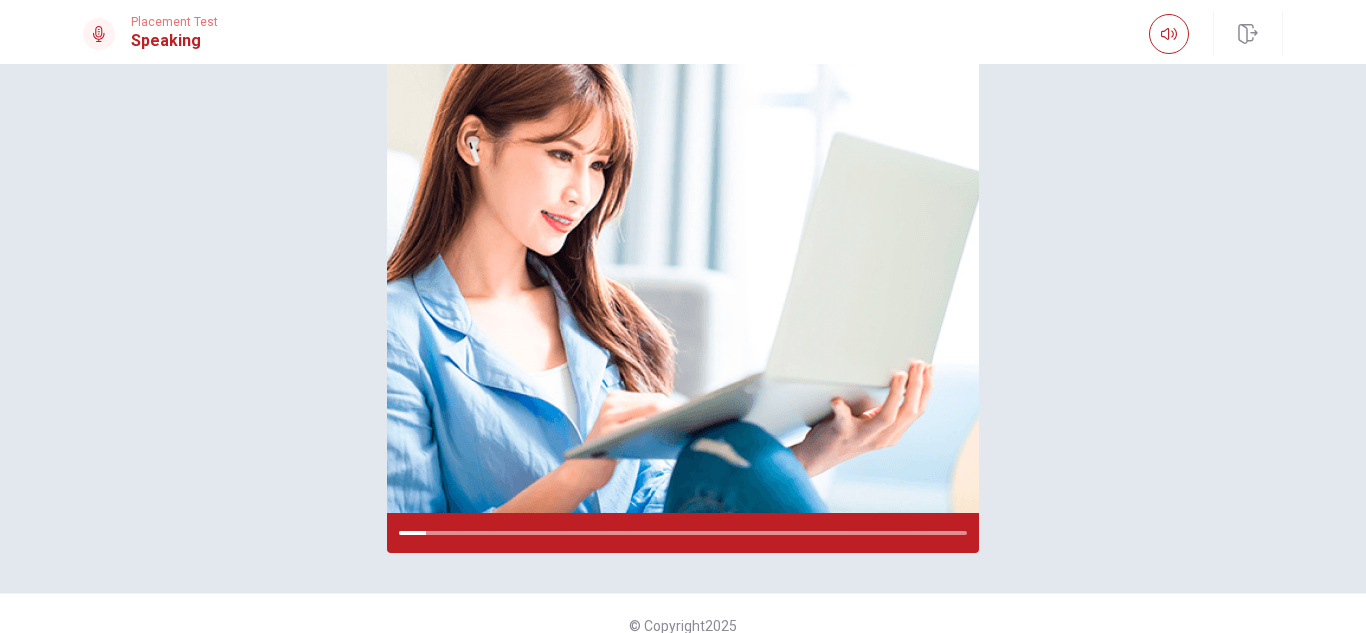 scroll, scrollTop: 228, scrollLeft: 0, axis: vertical 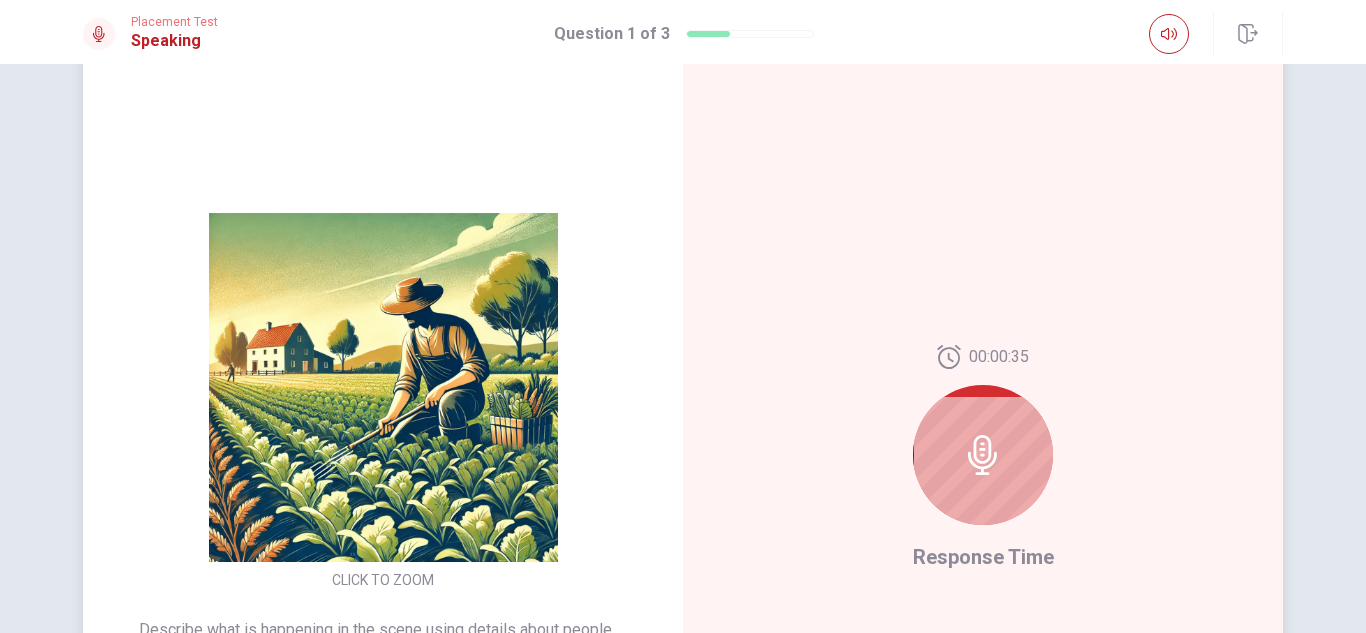 click at bounding box center (983, 455) 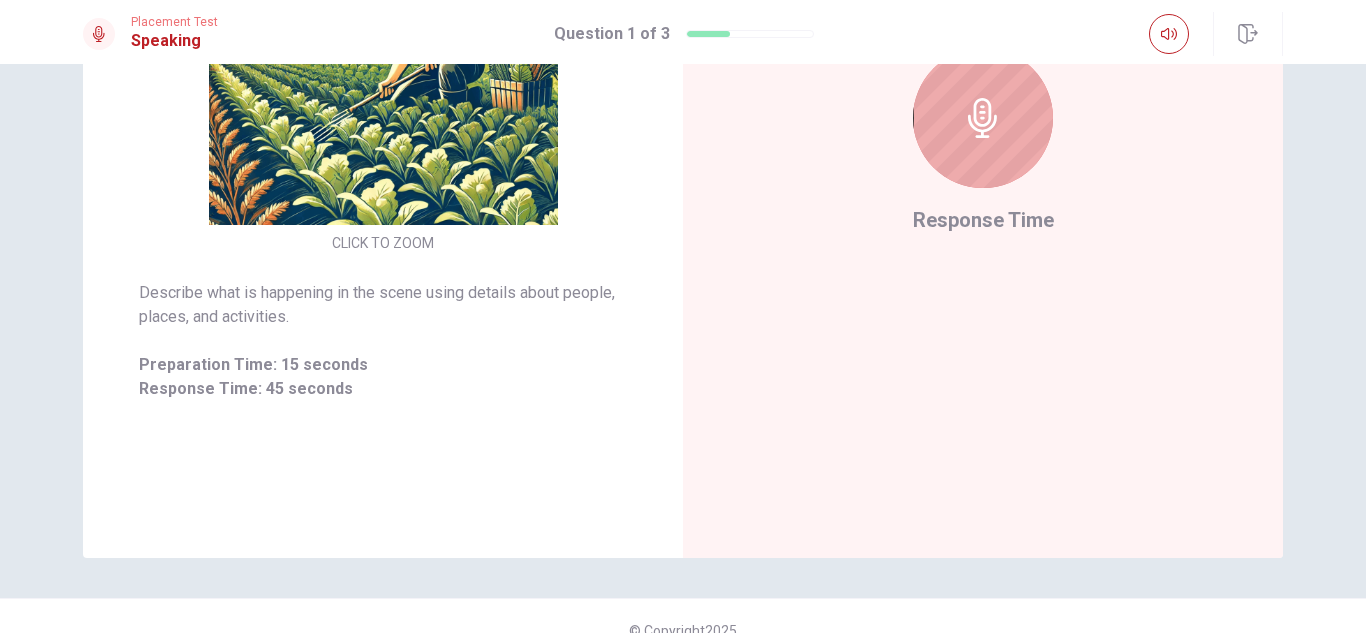 scroll, scrollTop: 447, scrollLeft: 0, axis: vertical 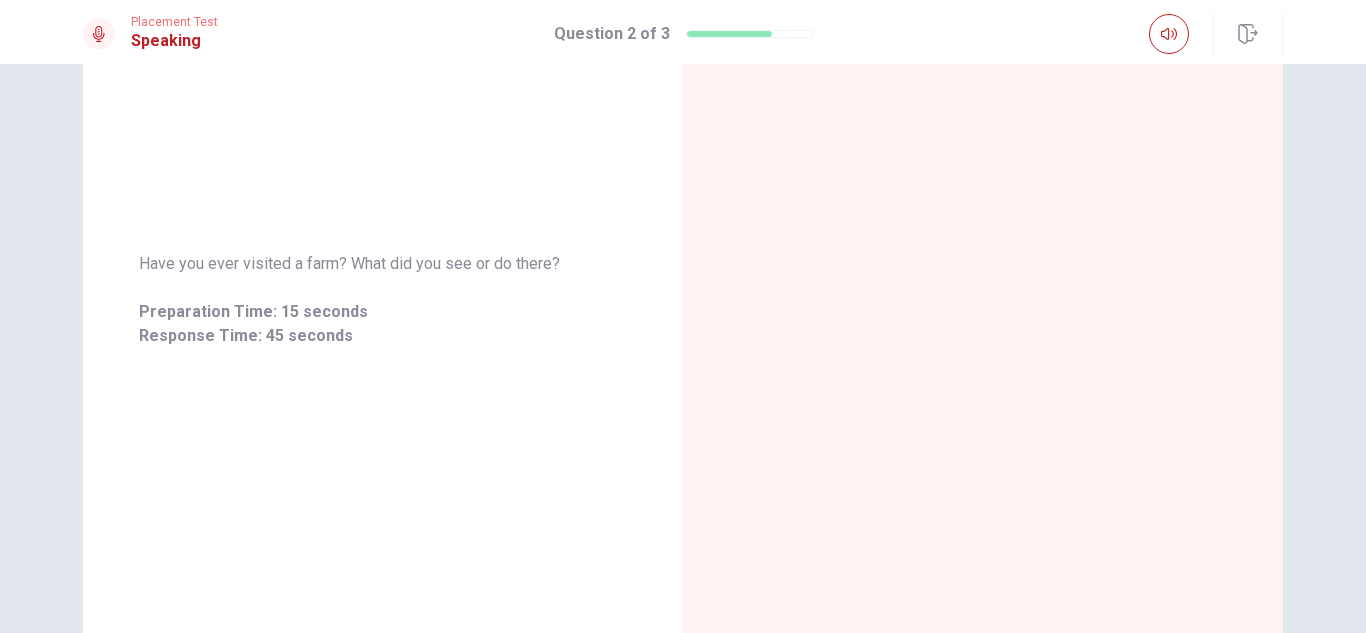 drag, startPoint x: 1344, startPoint y: 286, endPoint x: 1362, endPoint y: 237, distance: 52.201534 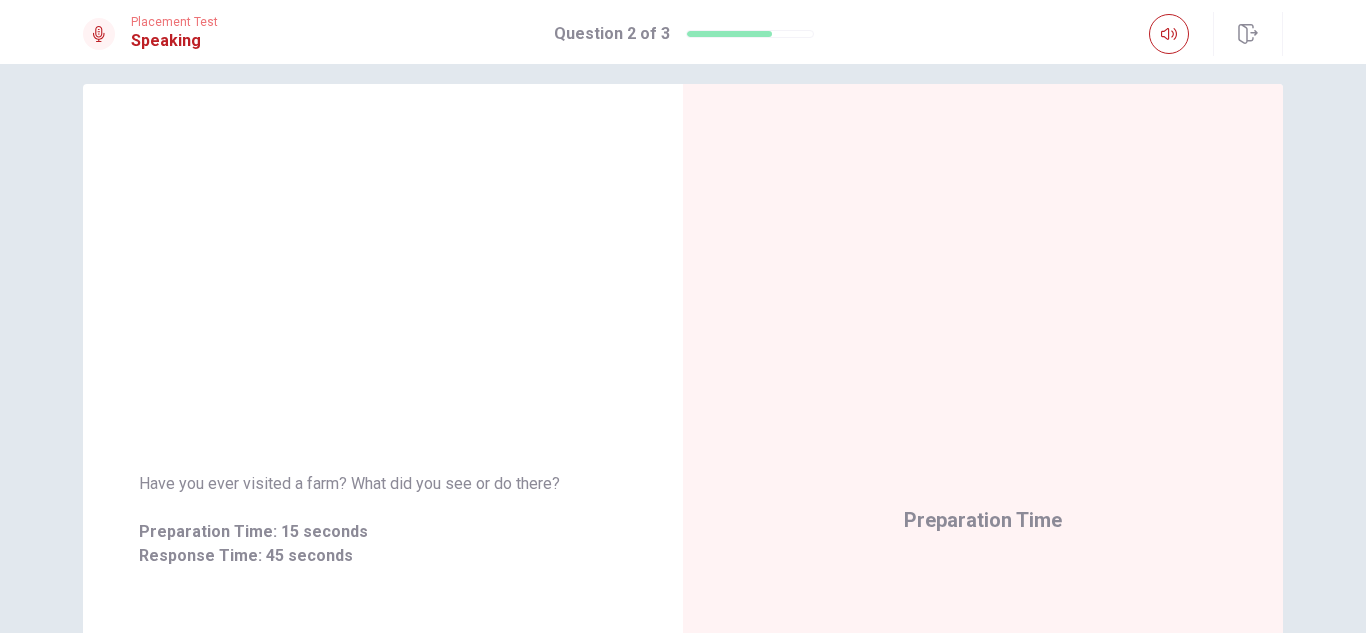 scroll, scrollTop: 0, scrollLeft: 0, axis: both 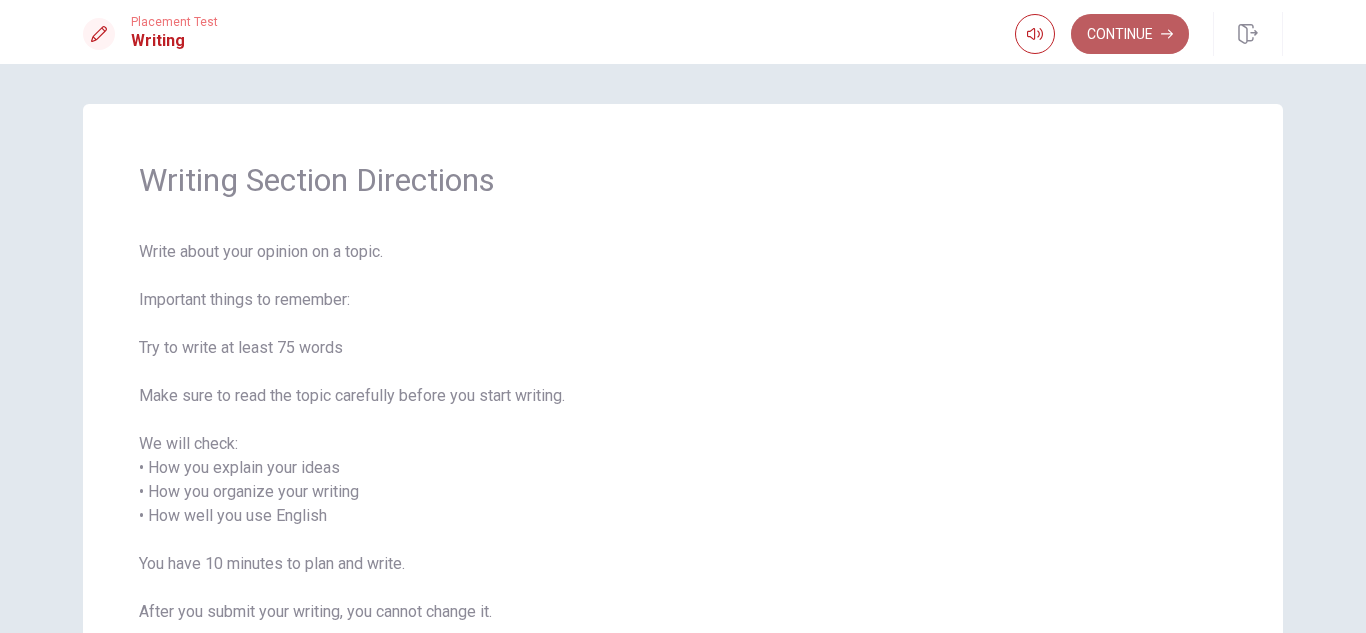 click on "Continue" at bounding box center (1130, 34) 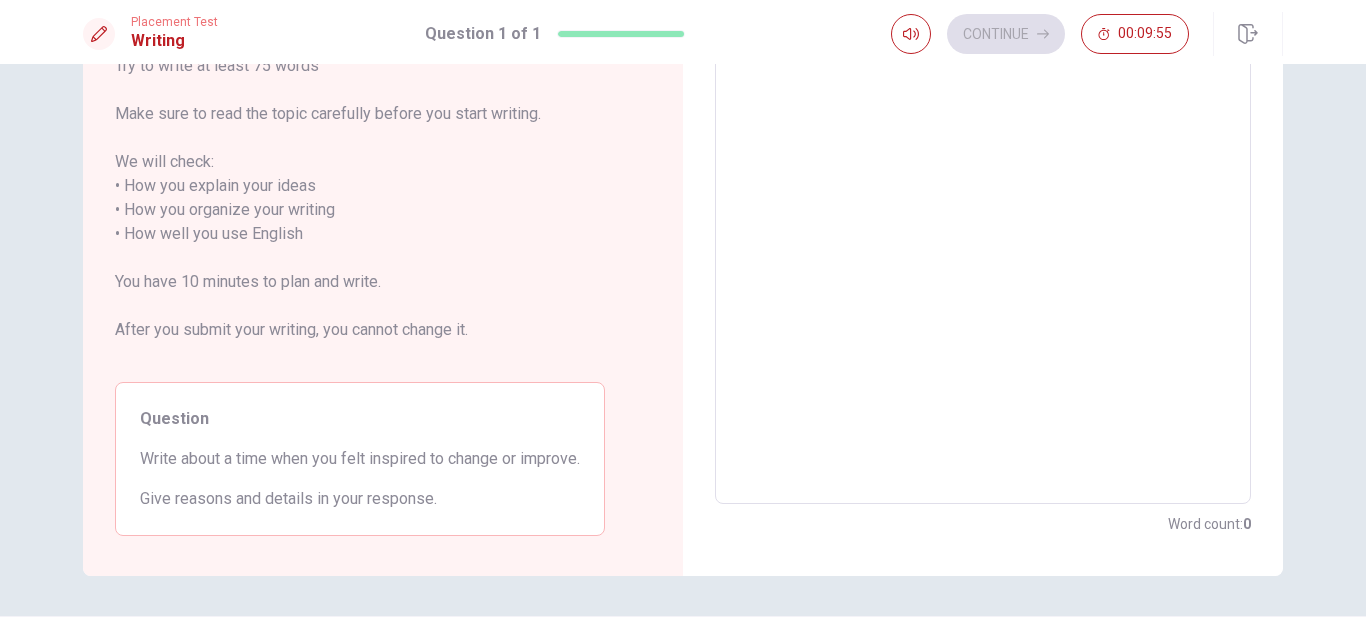 scroll, scrollTop: 281, scrollLeft: 0, axis: vertical 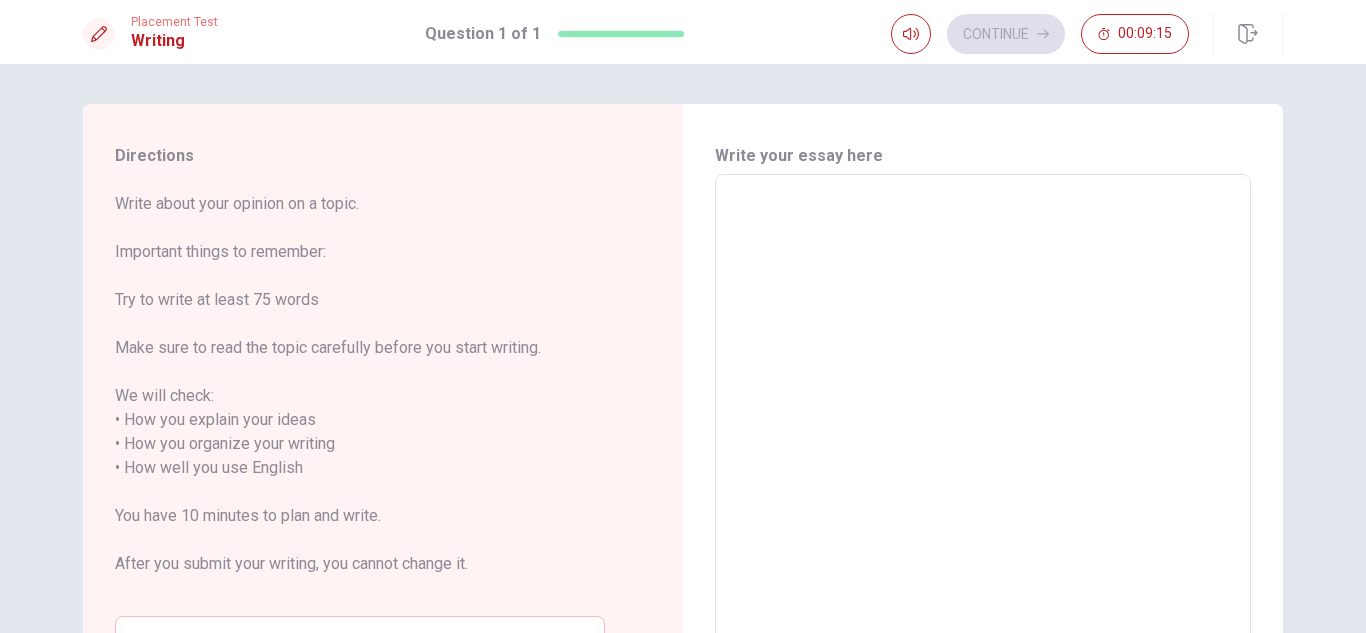 click at bounding box center (983, 456) 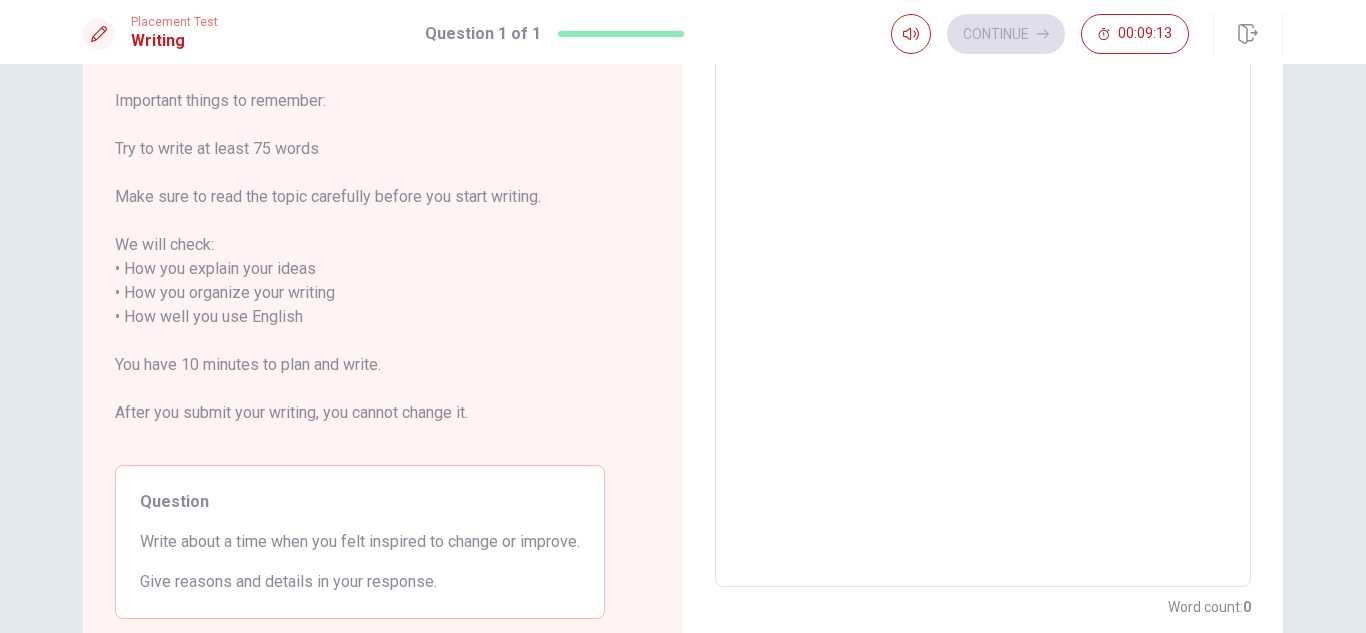 scroll, scrollTop: 281, scrollLeft: 0, axis: vertical 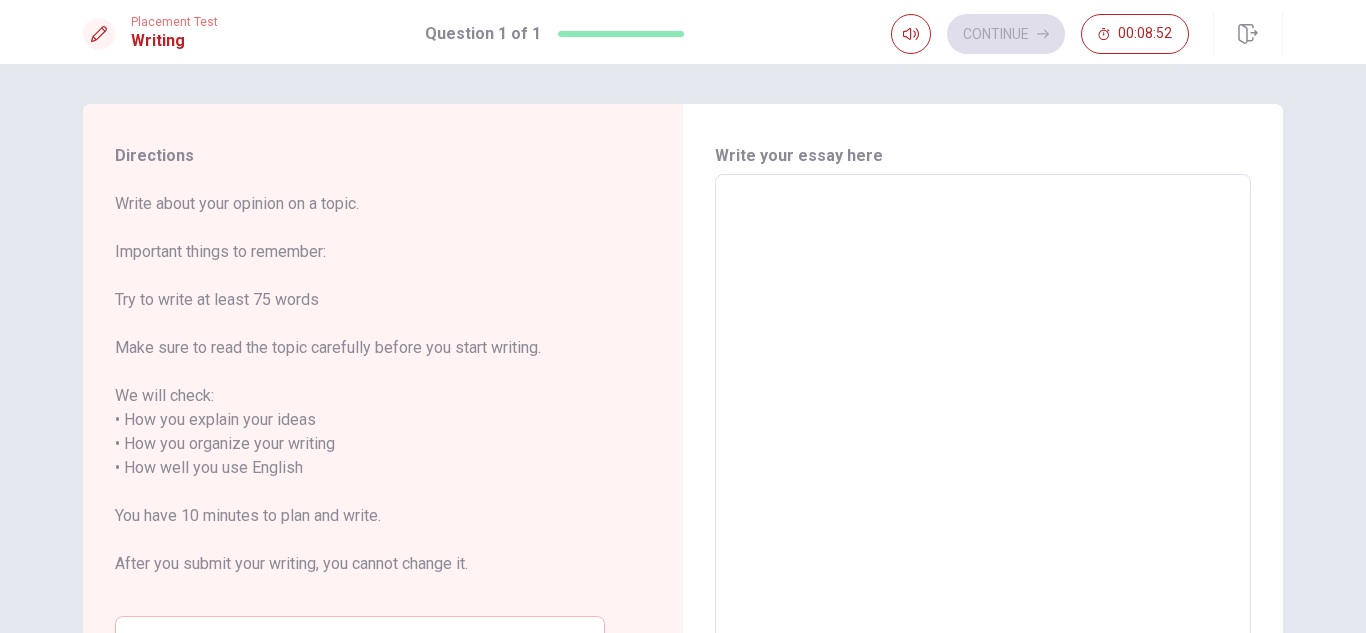 type on "i" 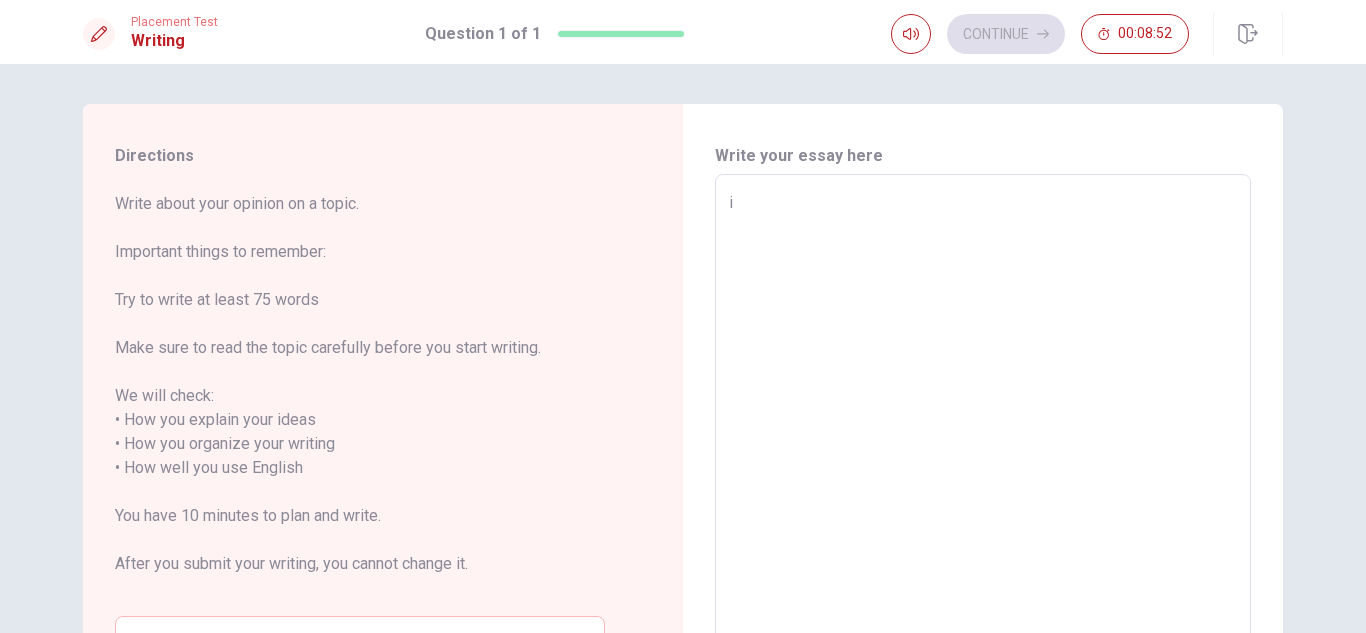 type on "x" 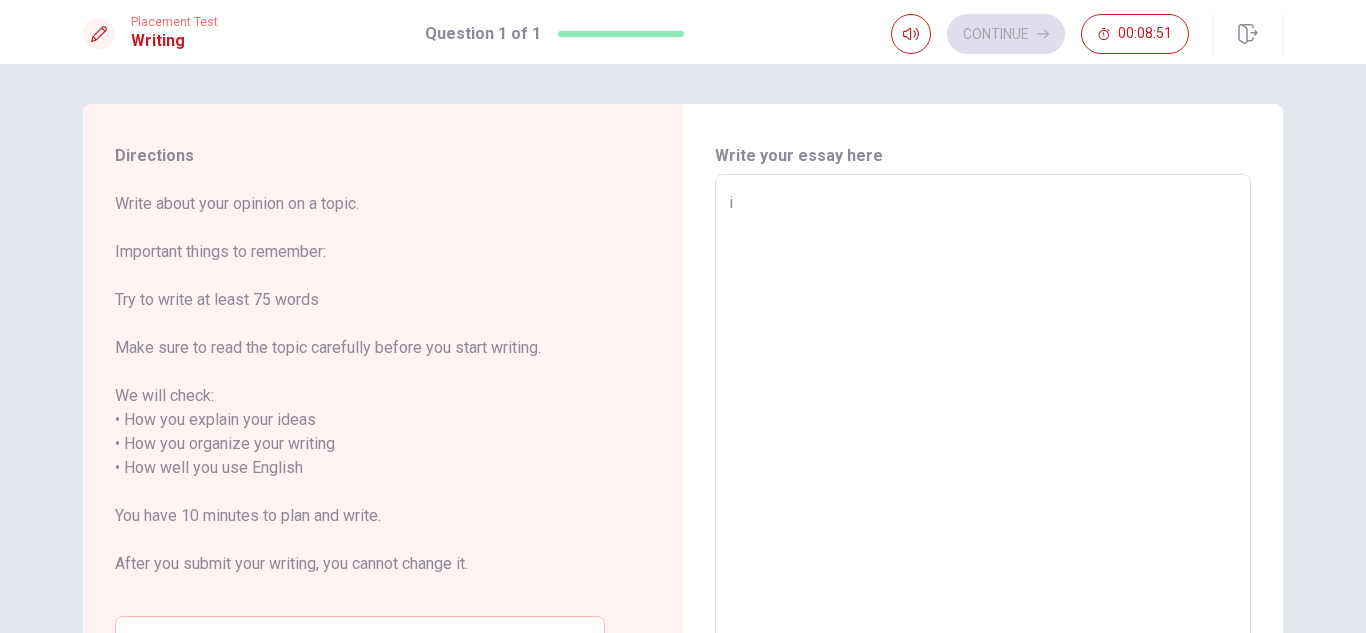 type on "i f" 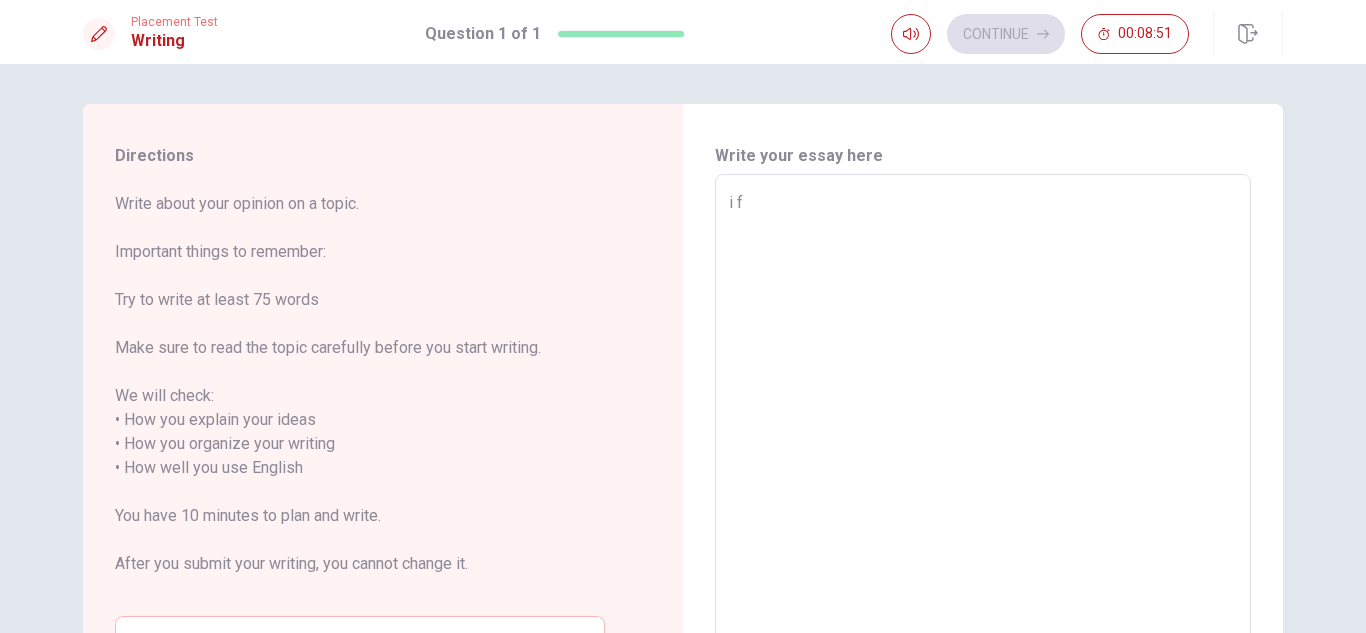 type on "x" 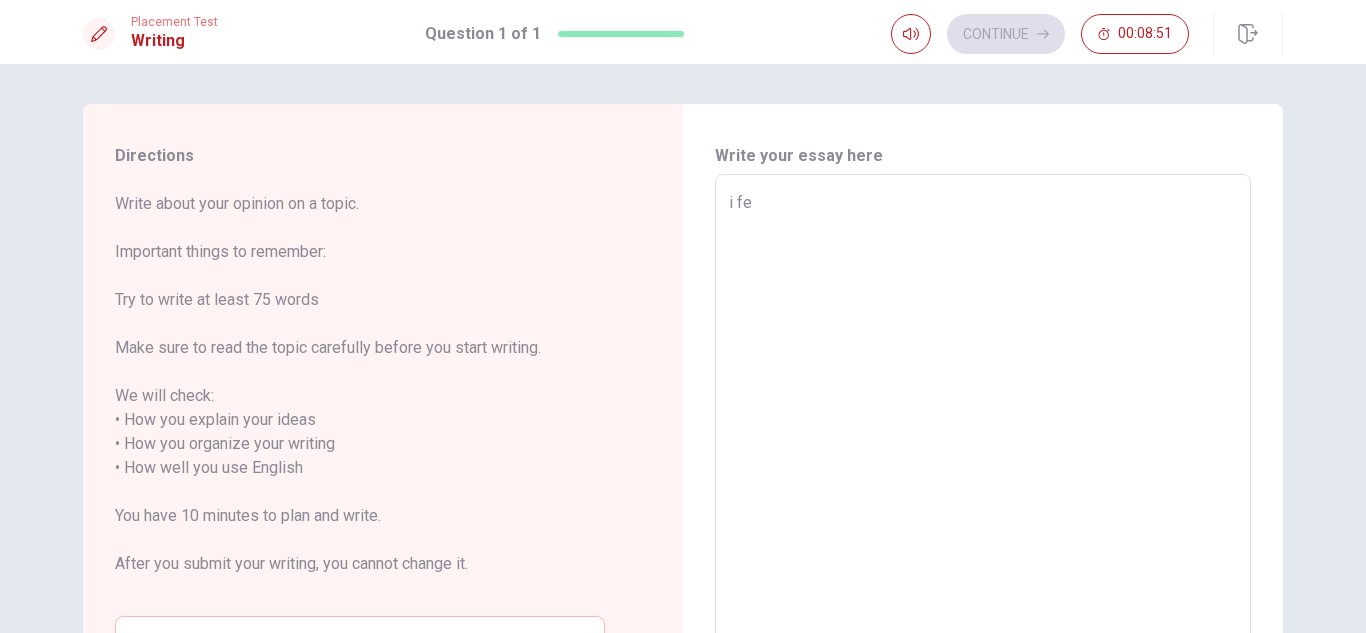 type on "x" 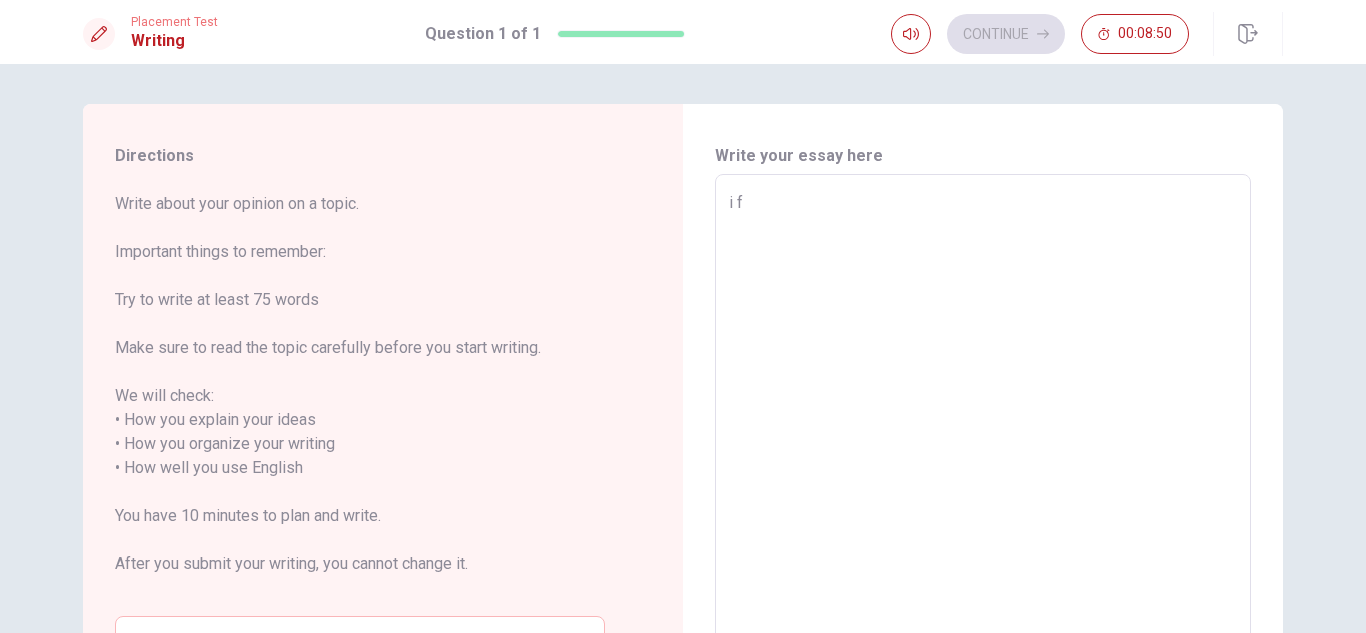 type on "x" 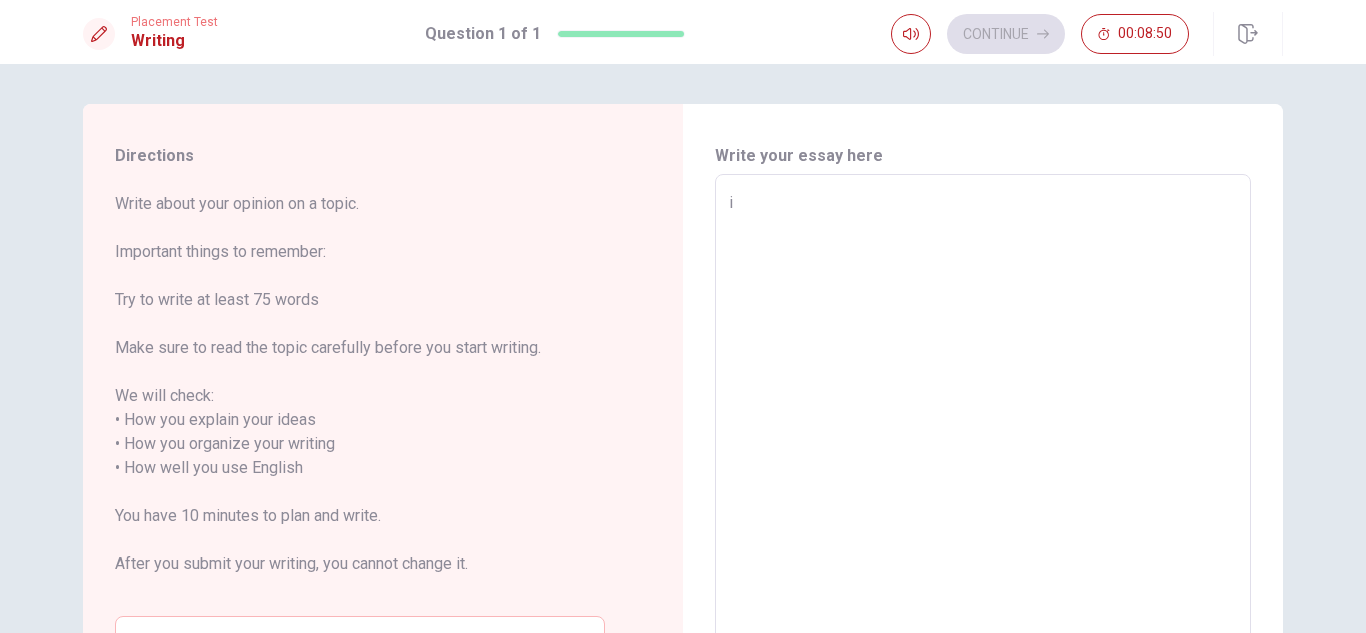 type on "x" 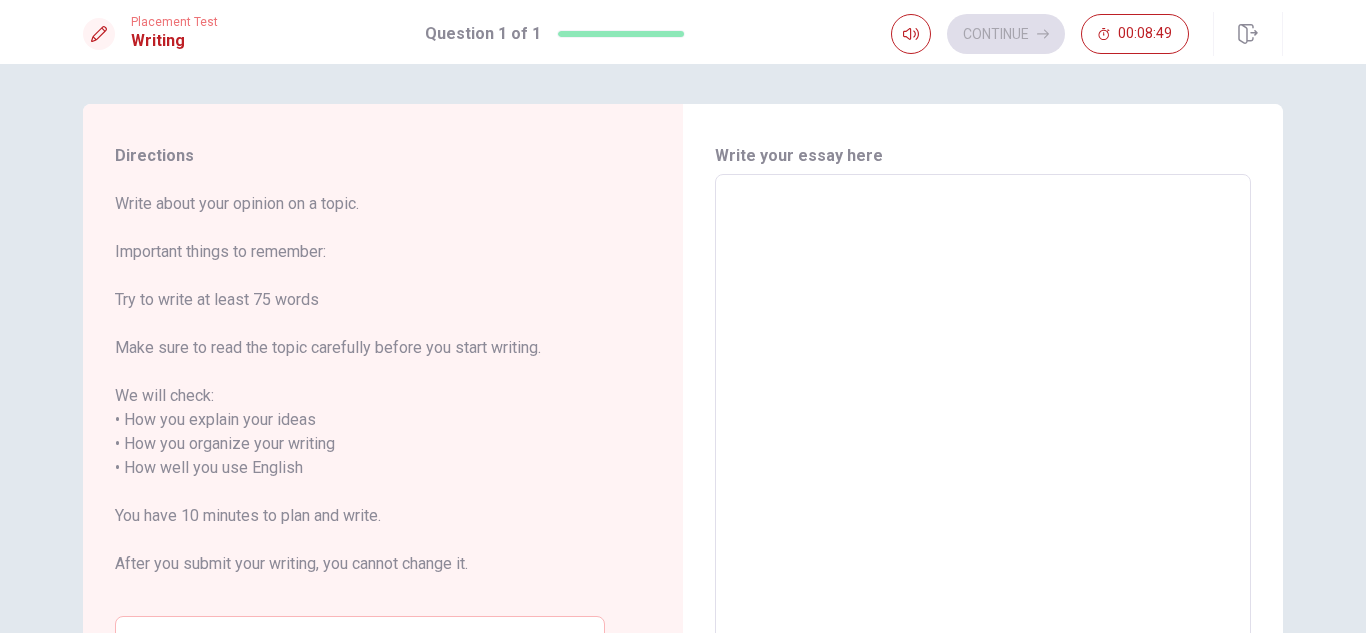 type on "i" 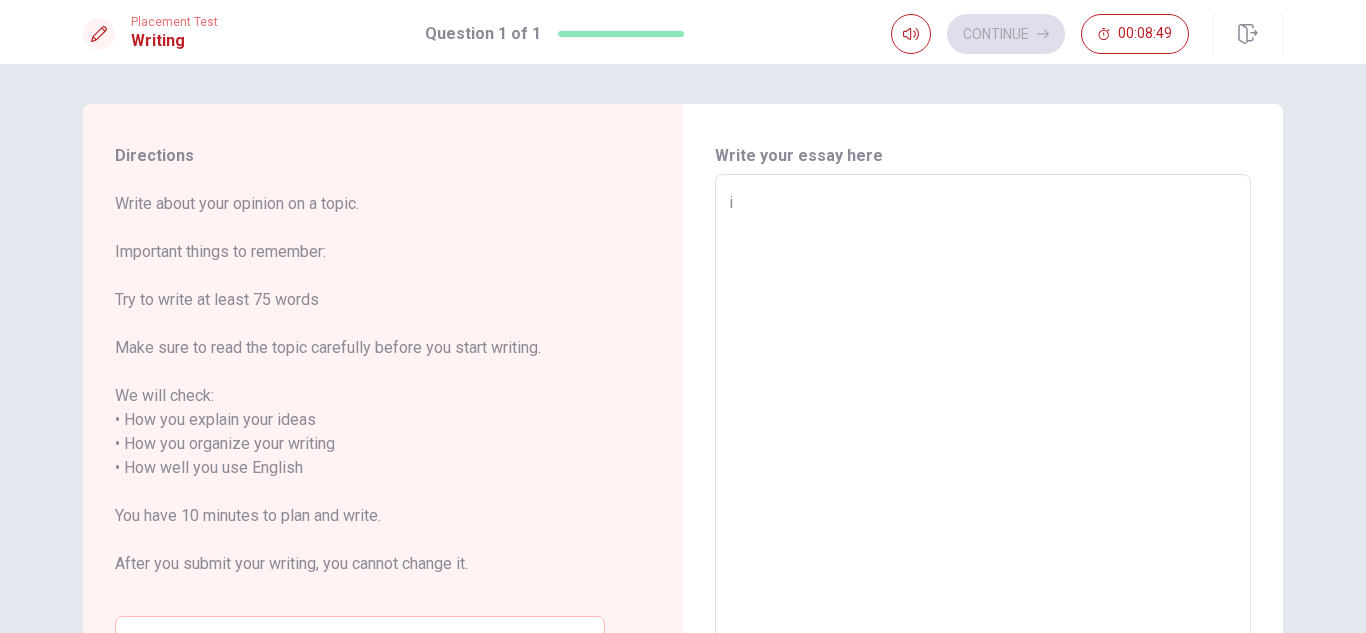 type on "x" 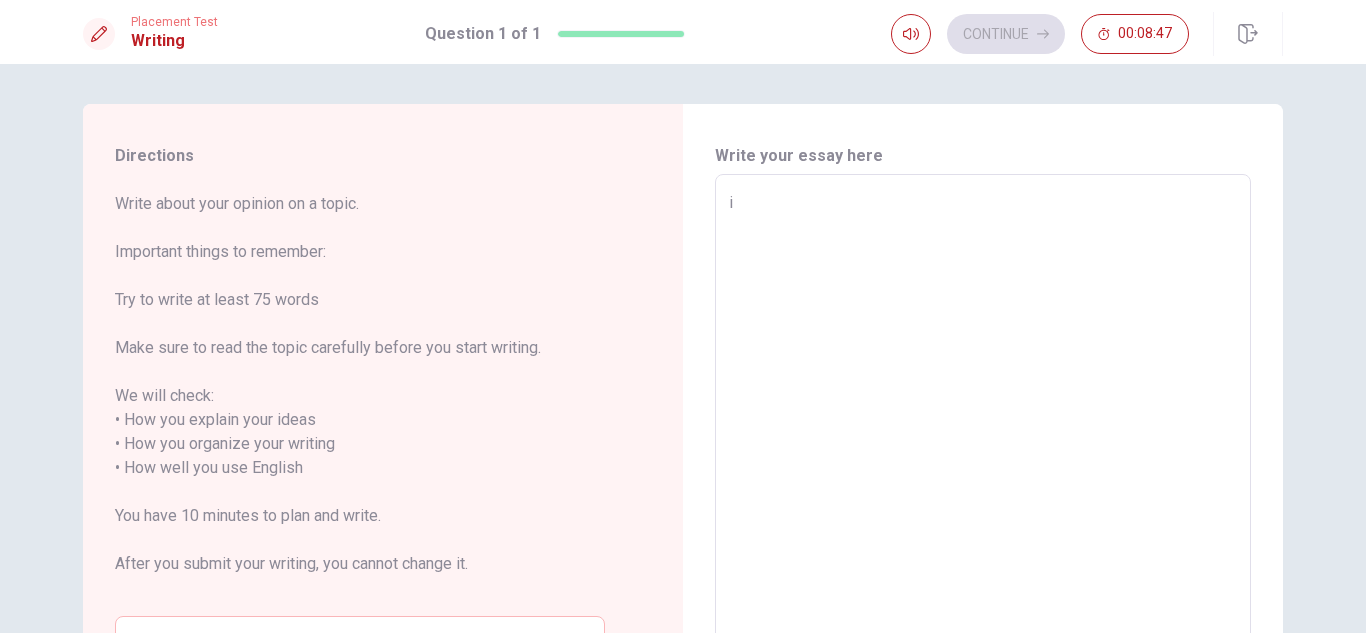 click on "i" at bounding box center [983, 456] 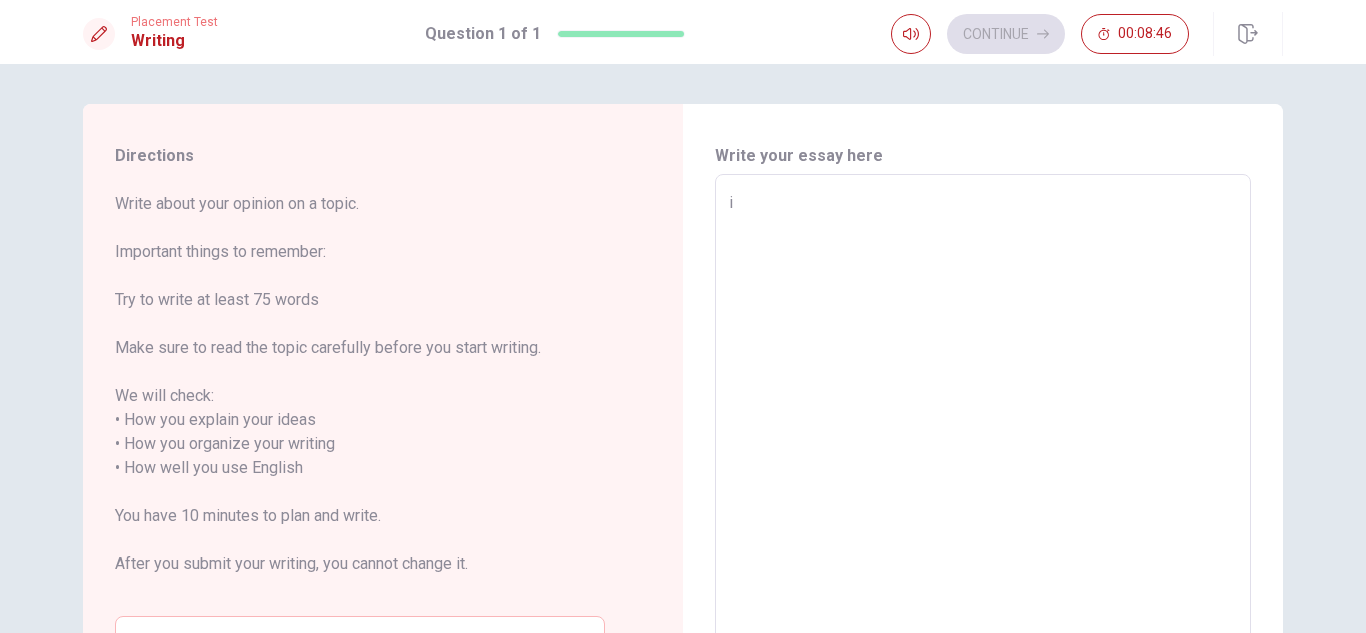 click on "i" at bounding box center (983, 456) 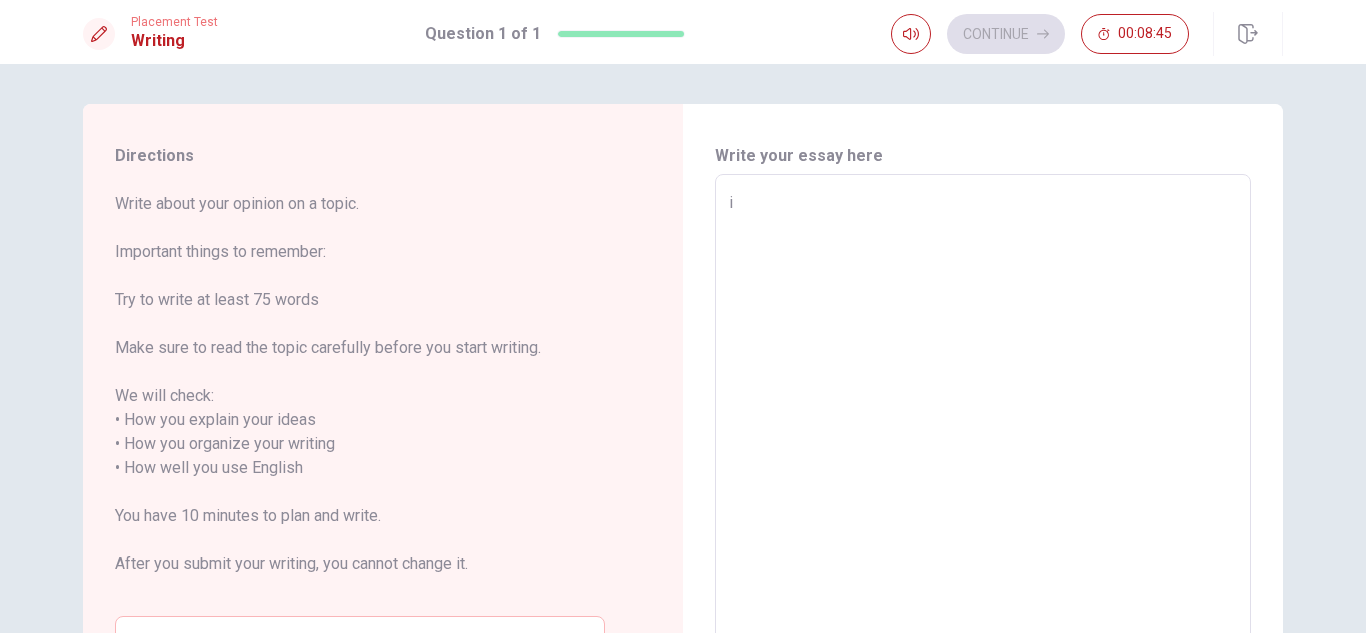 click on "i" at bounding box center [983, 456] 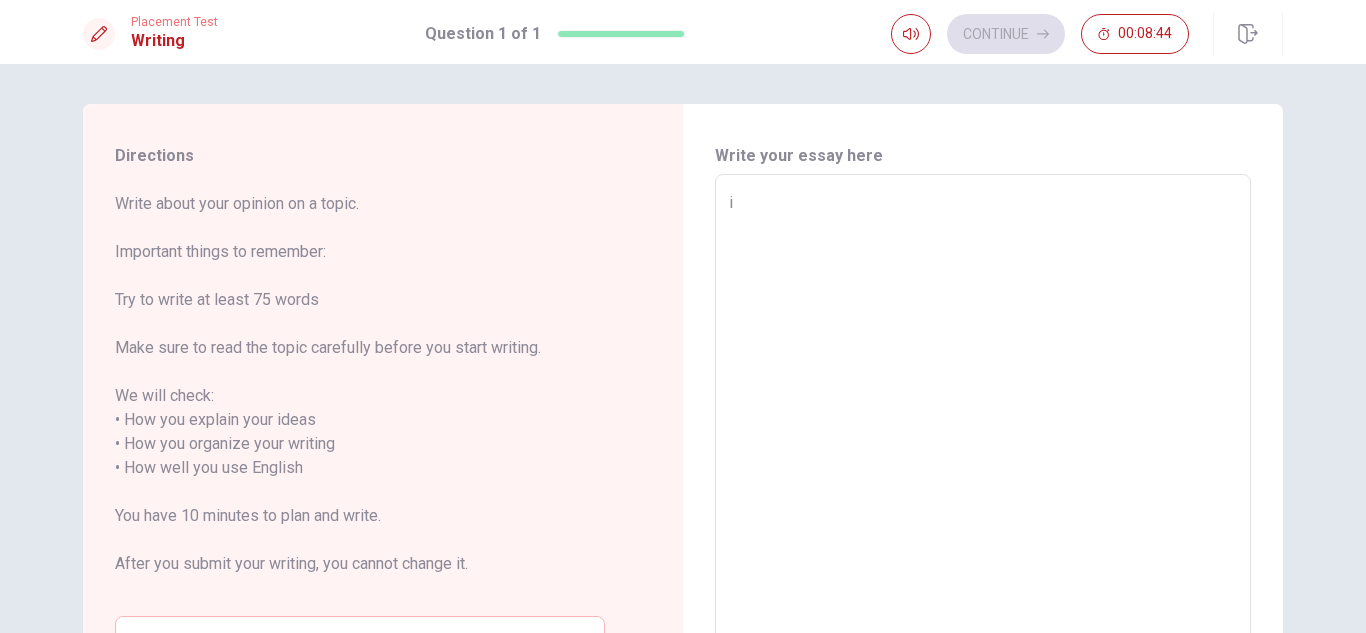 click on "i" at bounding box center (983, 456) 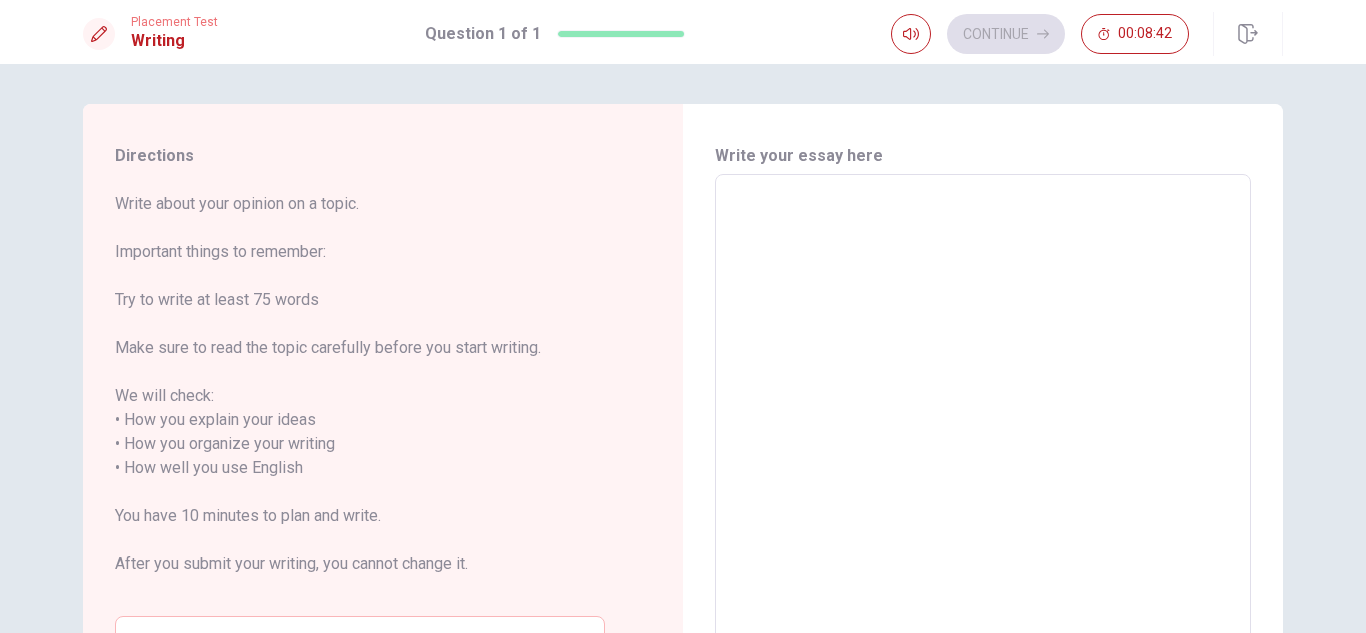 type on "i" 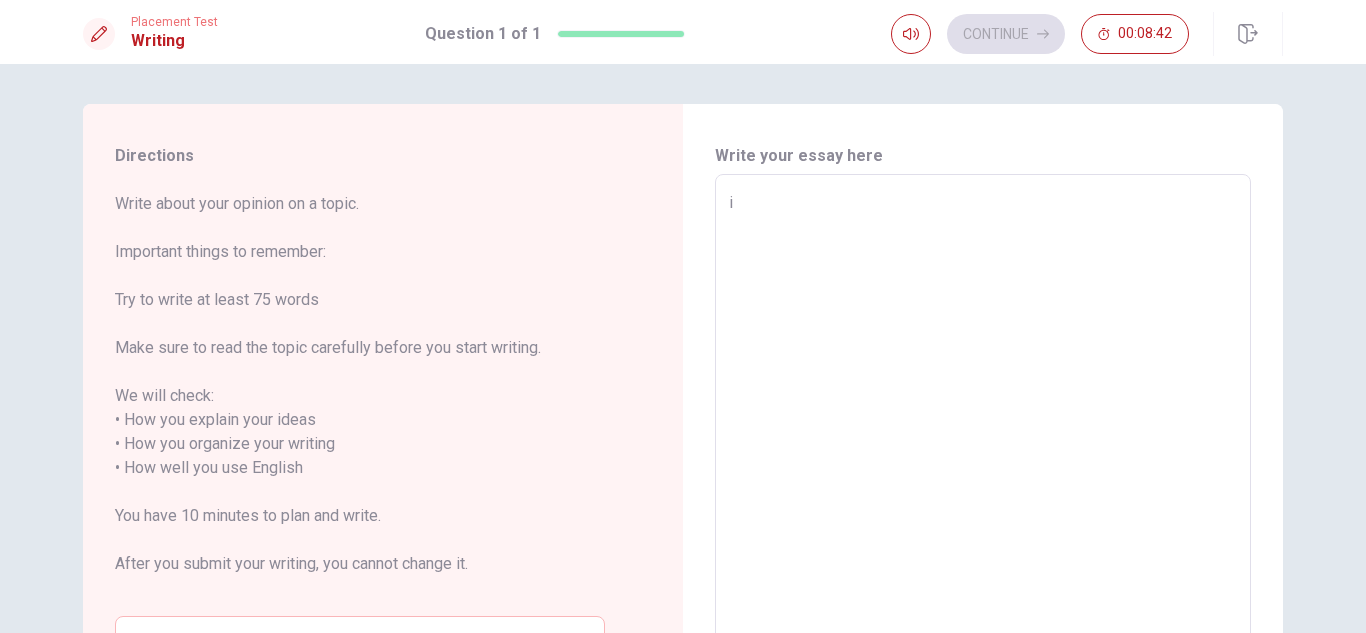 type on "x" 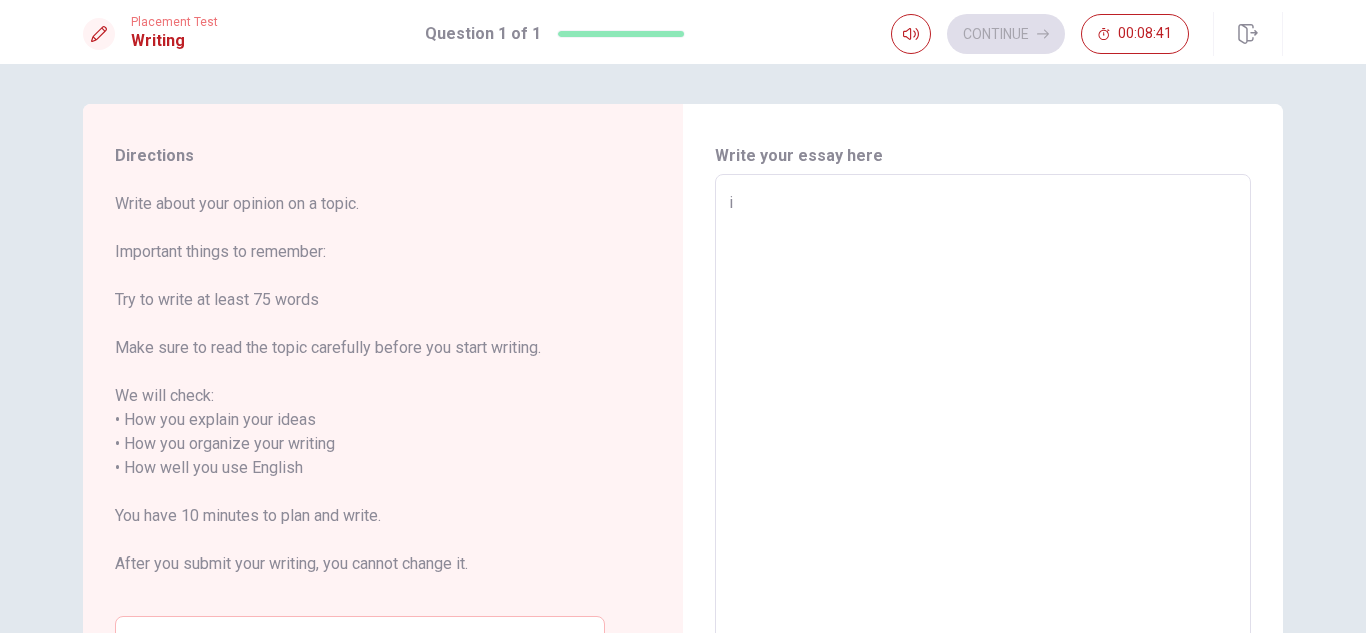 type on "i f" 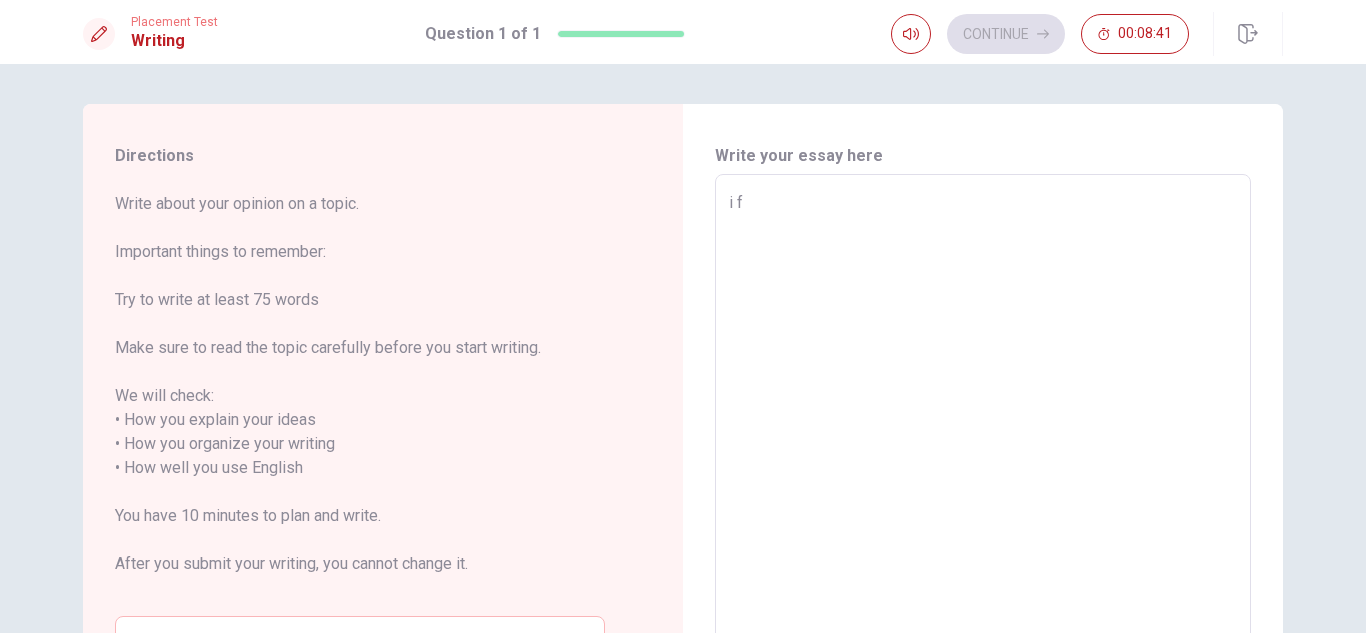 type on "x" 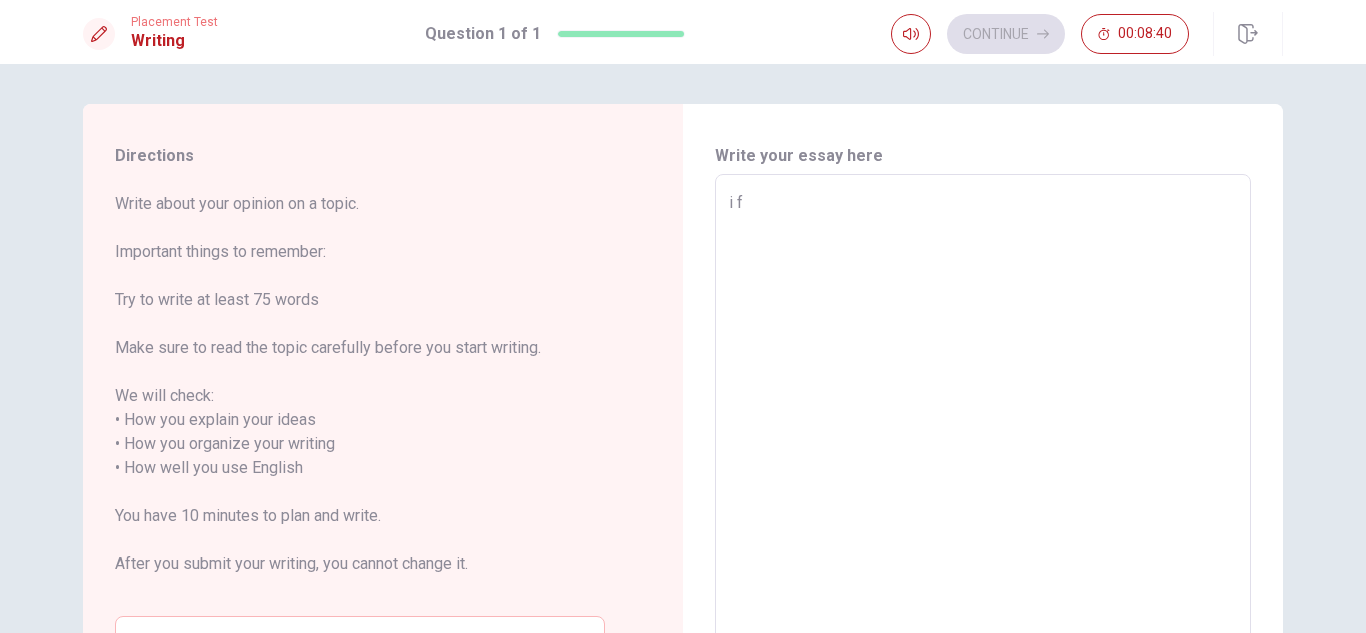 type on "i fe" 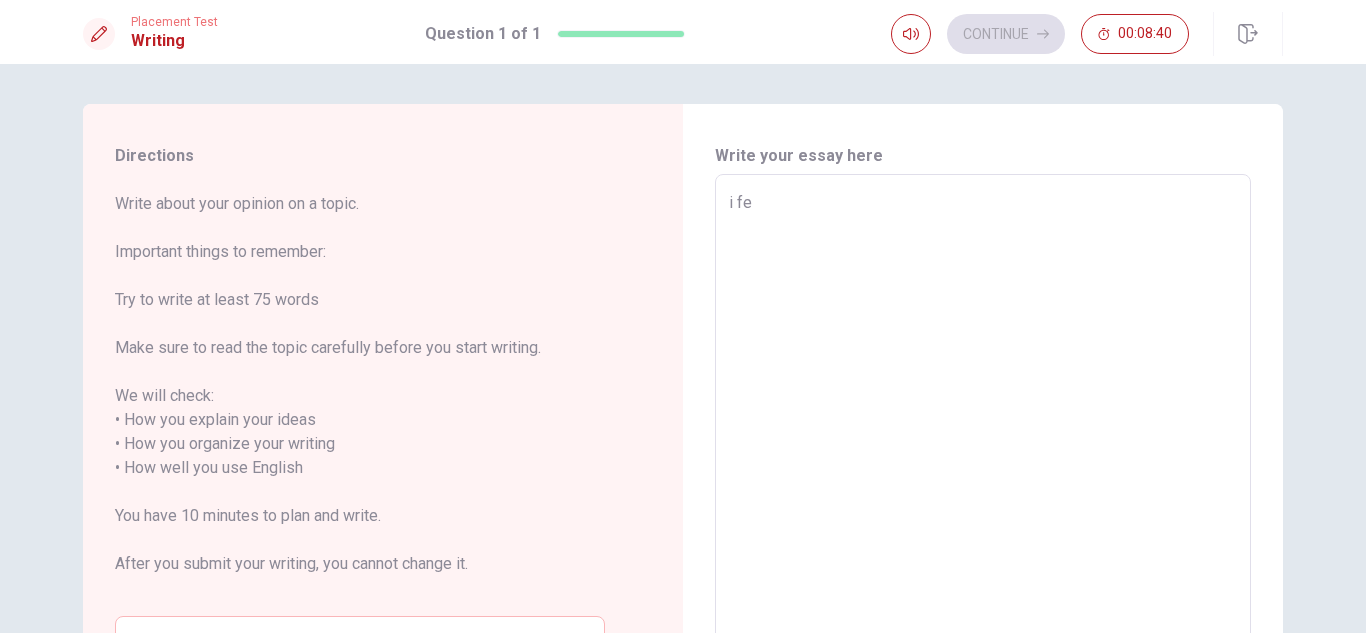 type on "x" 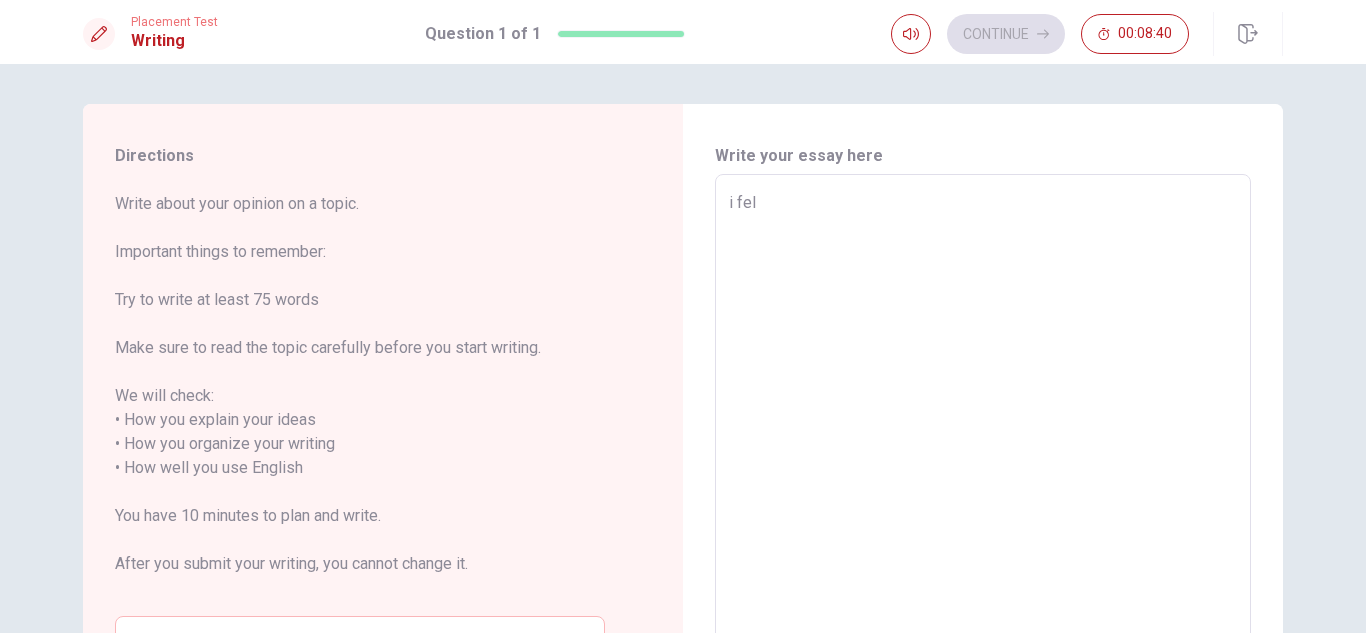 type on "x" 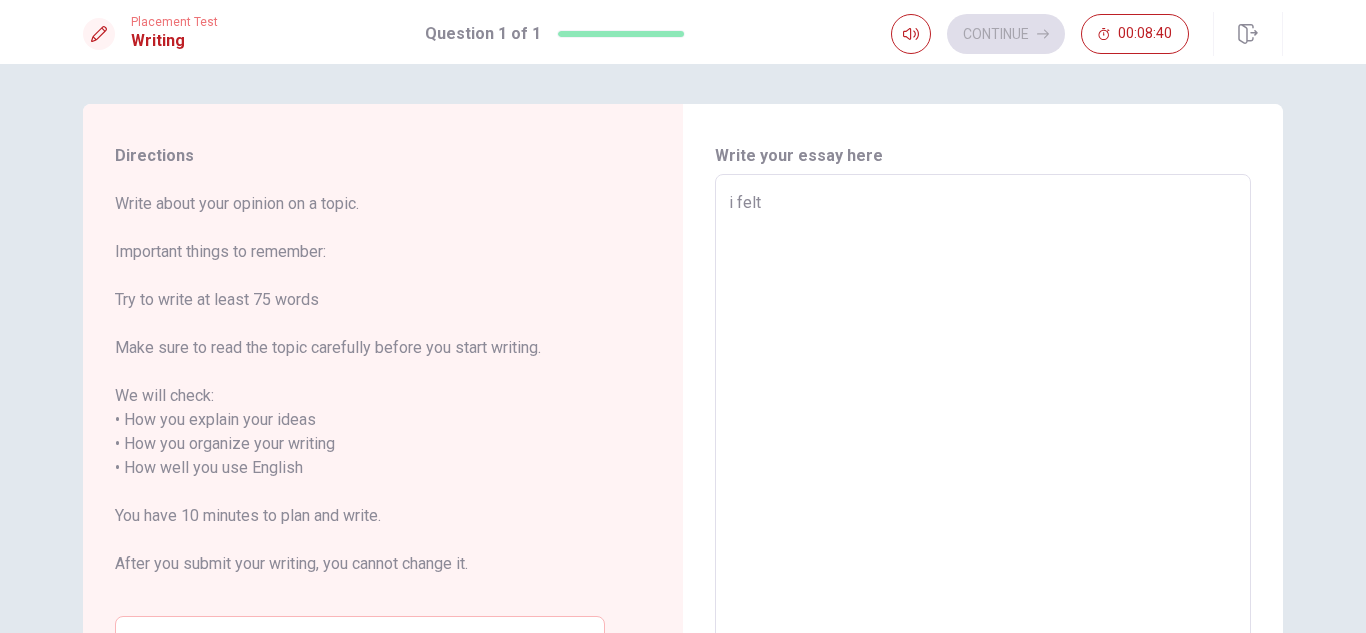 type on "x" 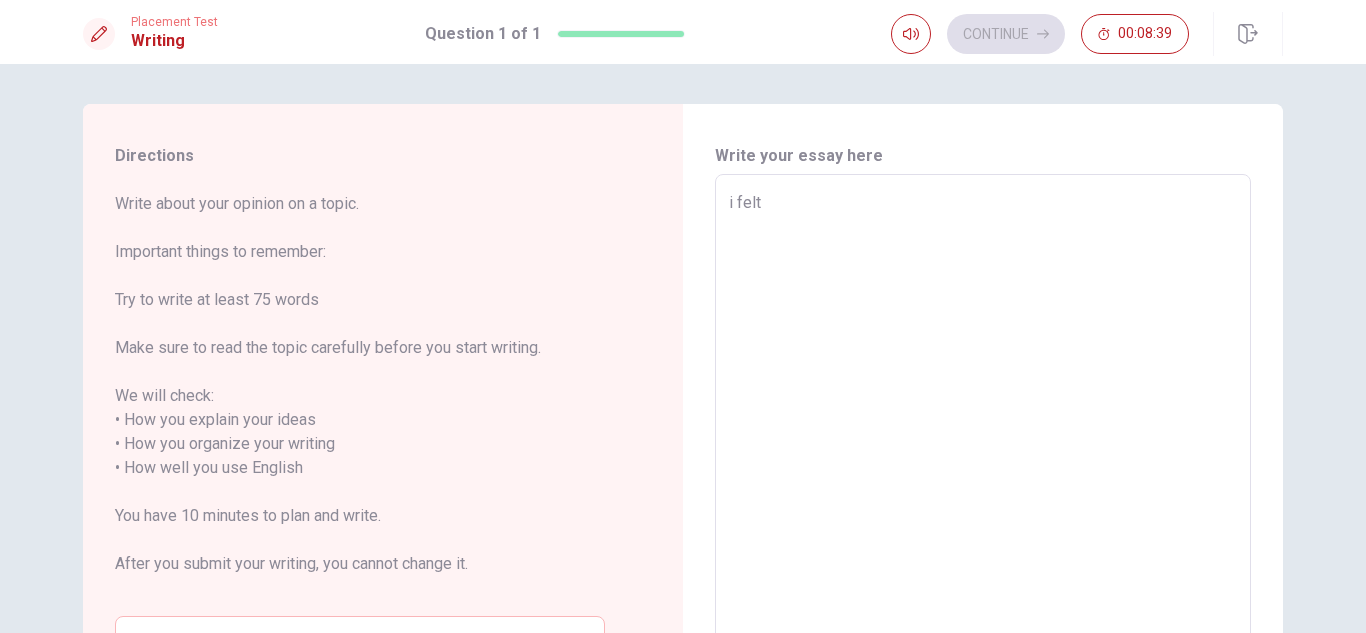 type on "i felt" 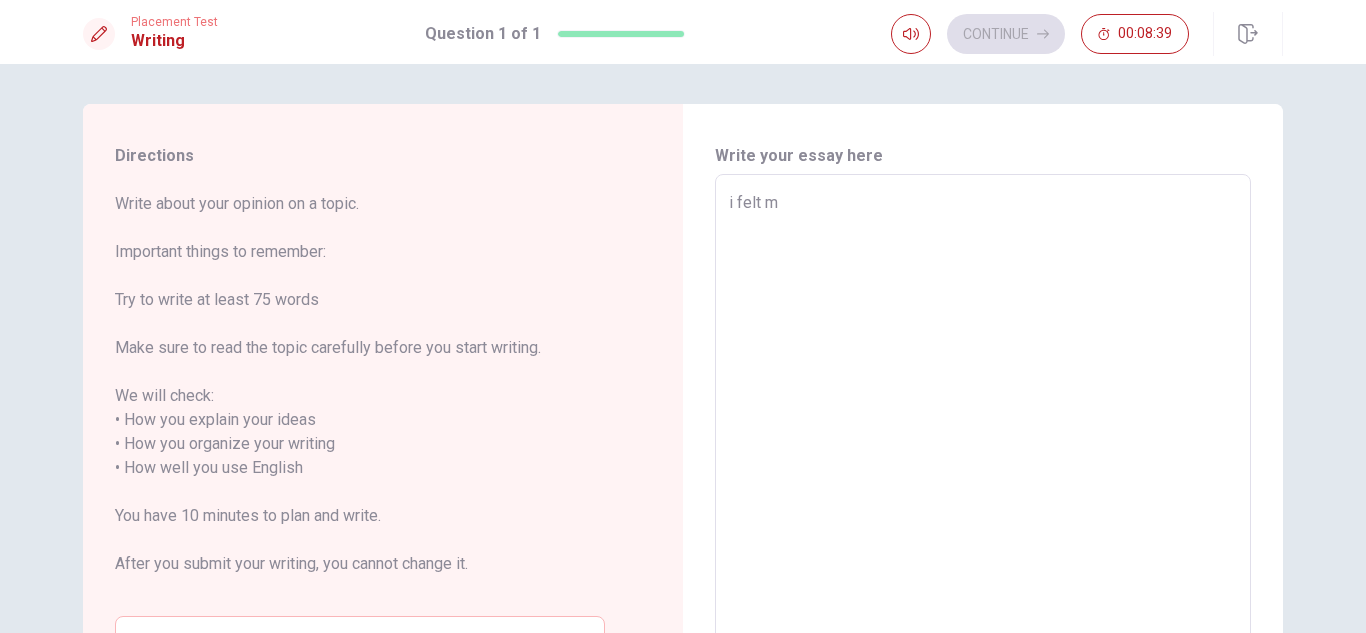 type on "x" 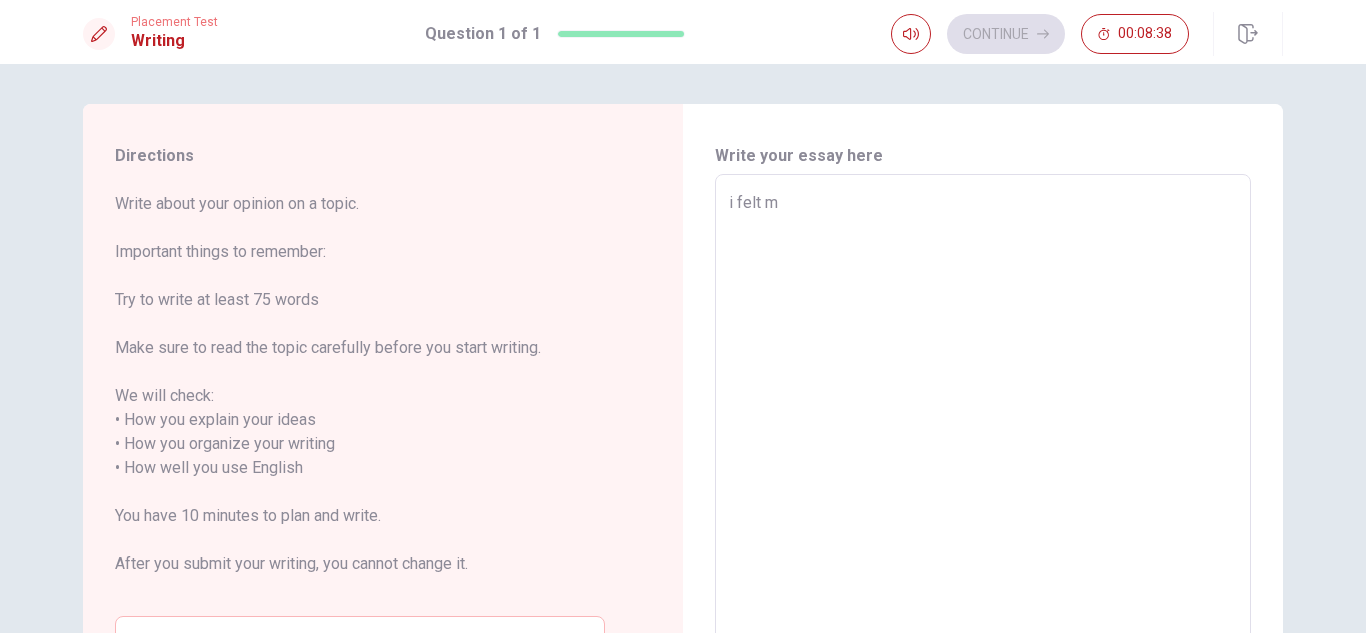 type on "i felt my" 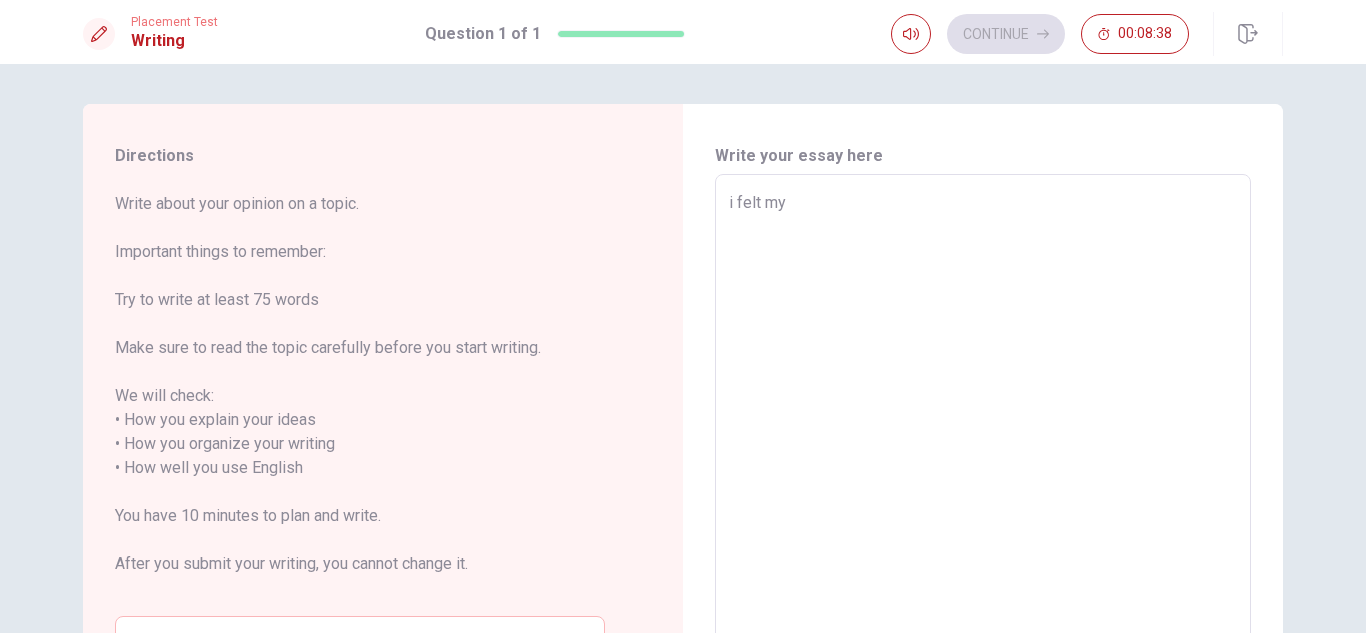 type on "x" 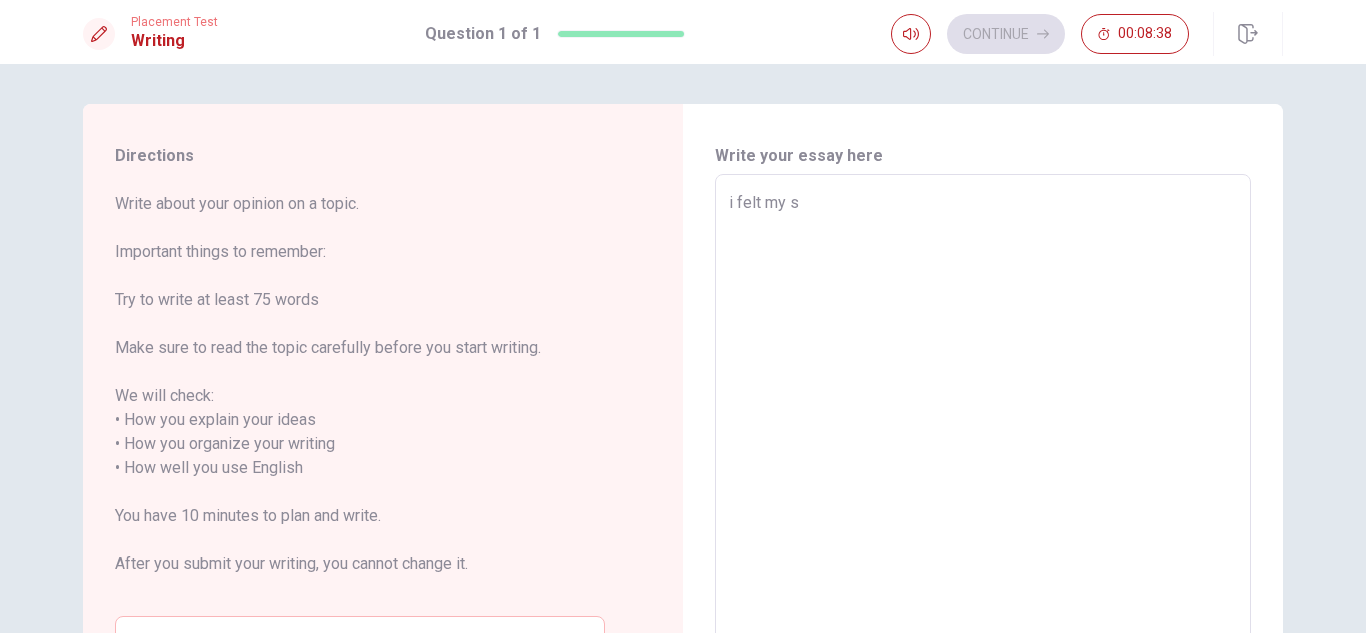 type on "x" 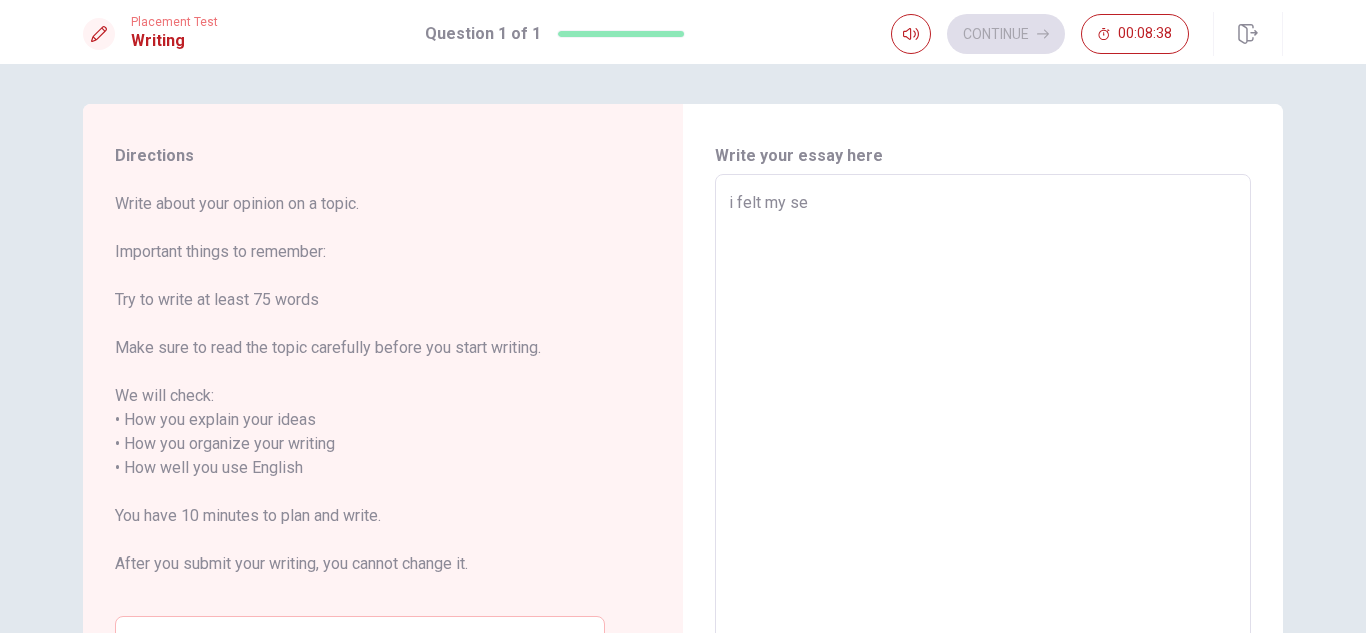 type on "x" 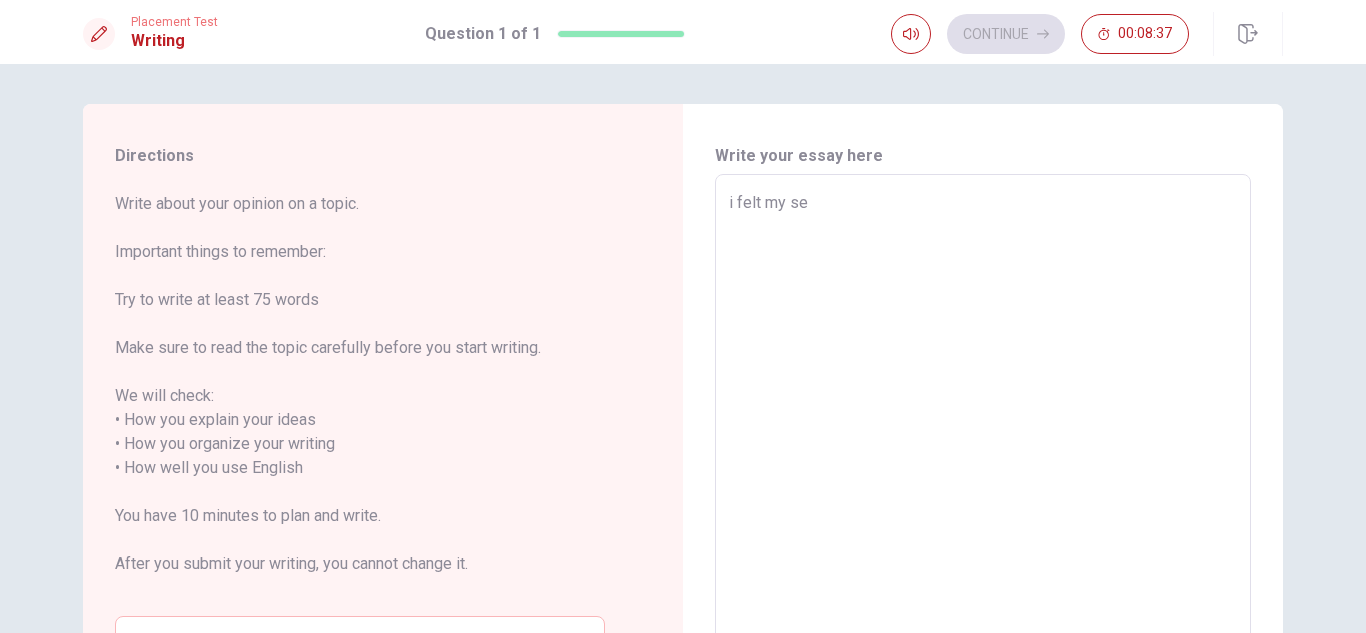 type on "i felt my sel" 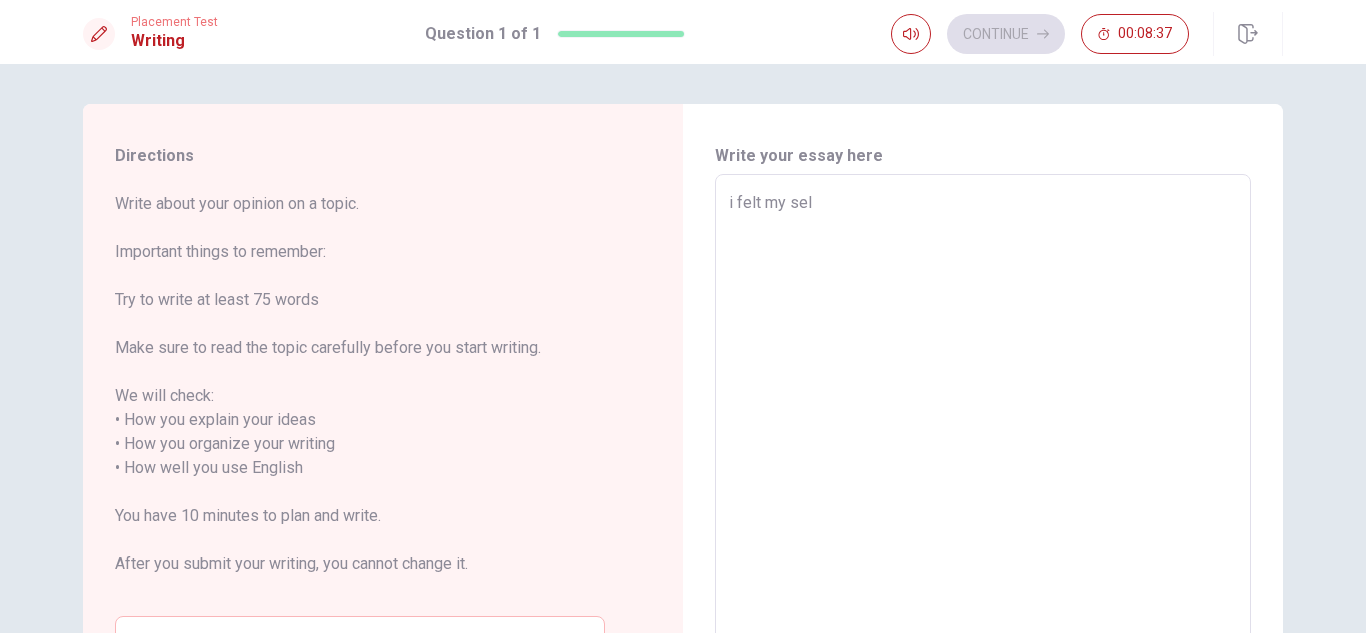 type on "x" 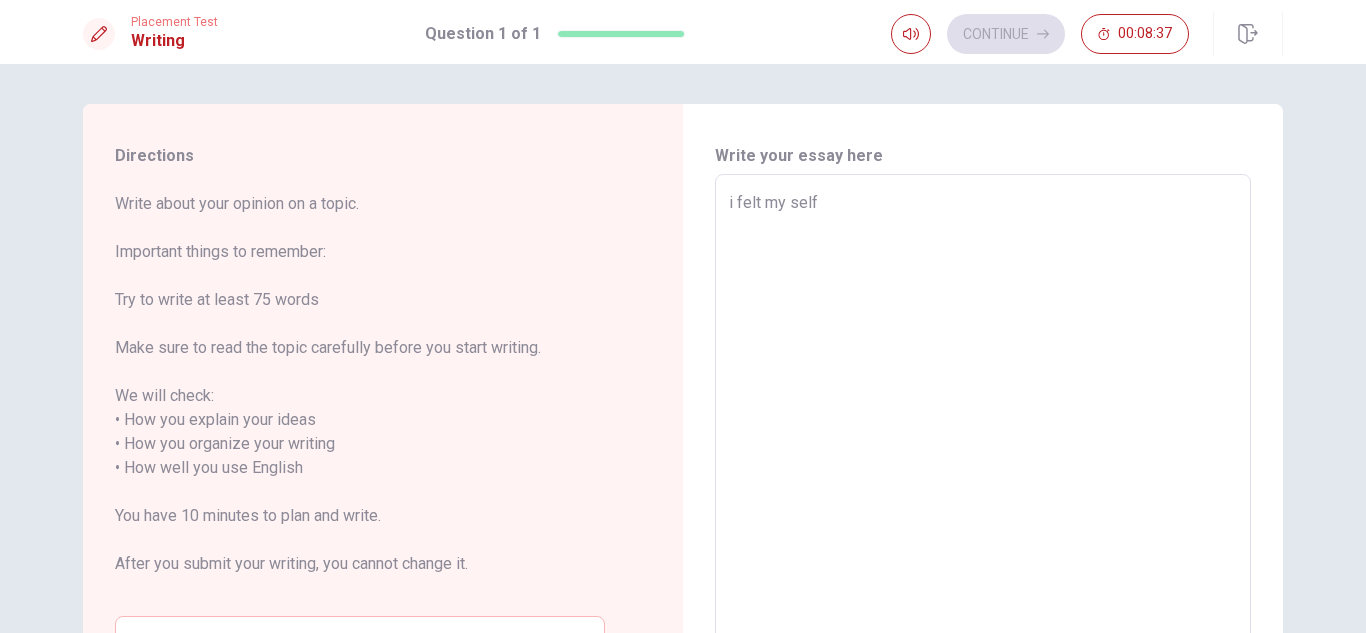 type on "x" 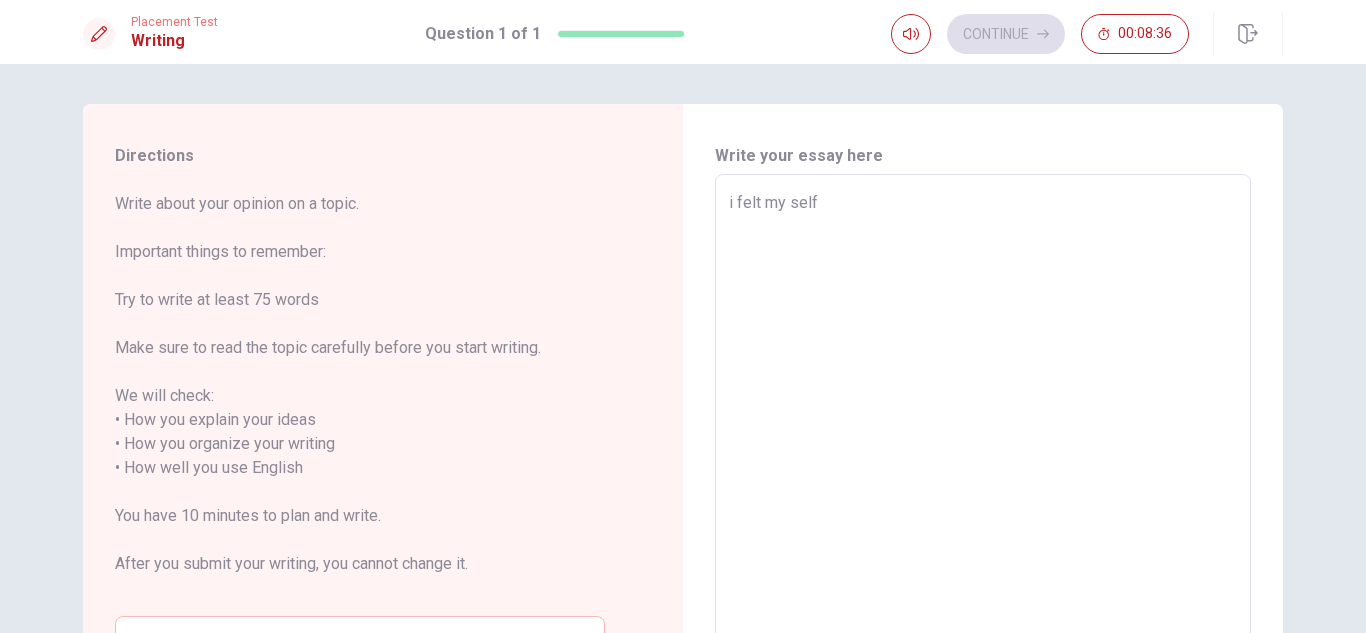 type on "i felt my self i" 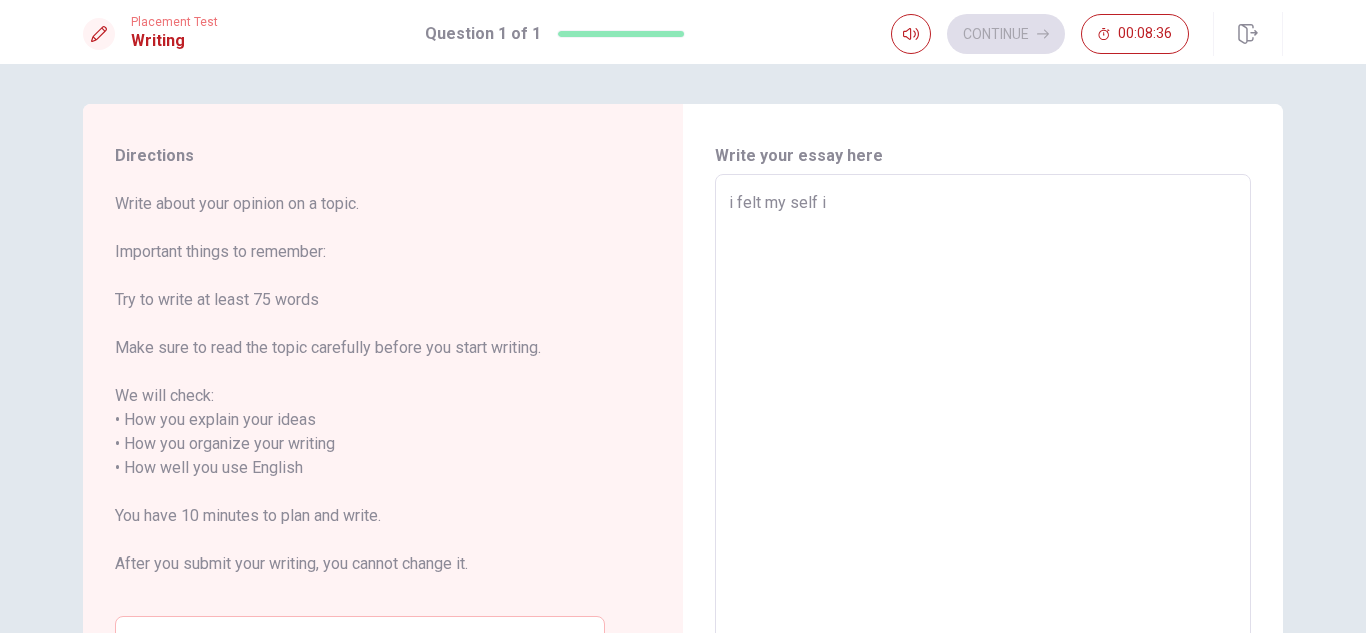type on "x" 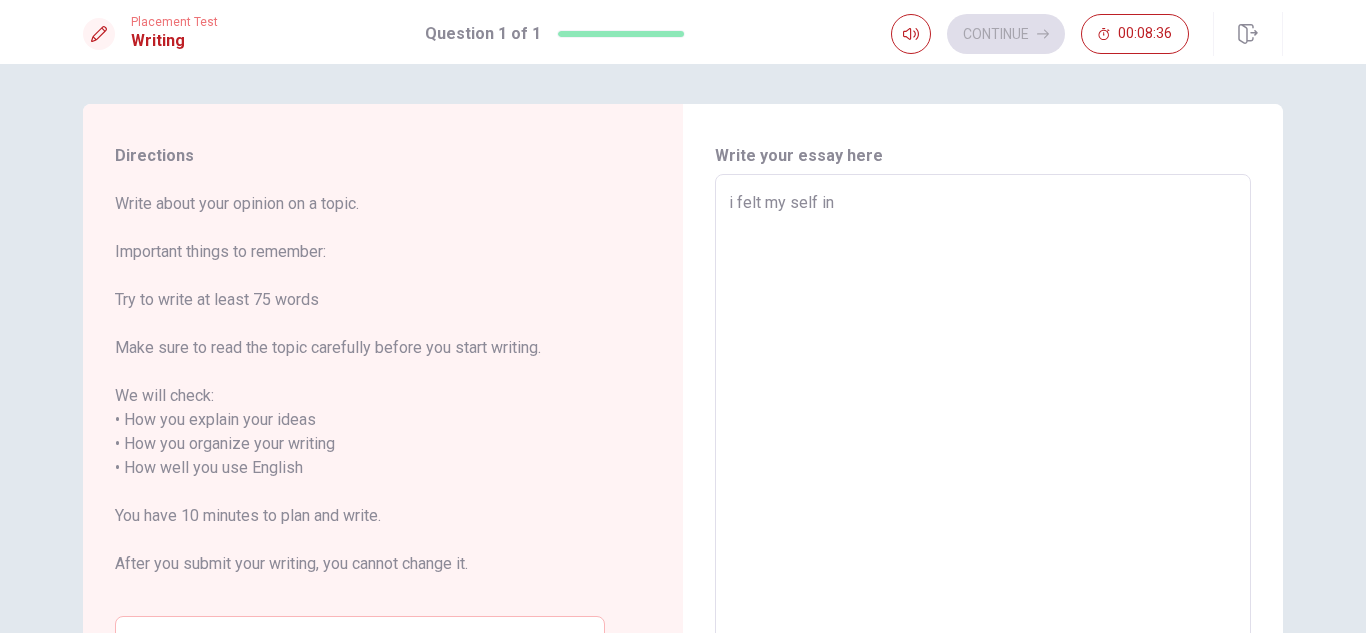 type on "x" 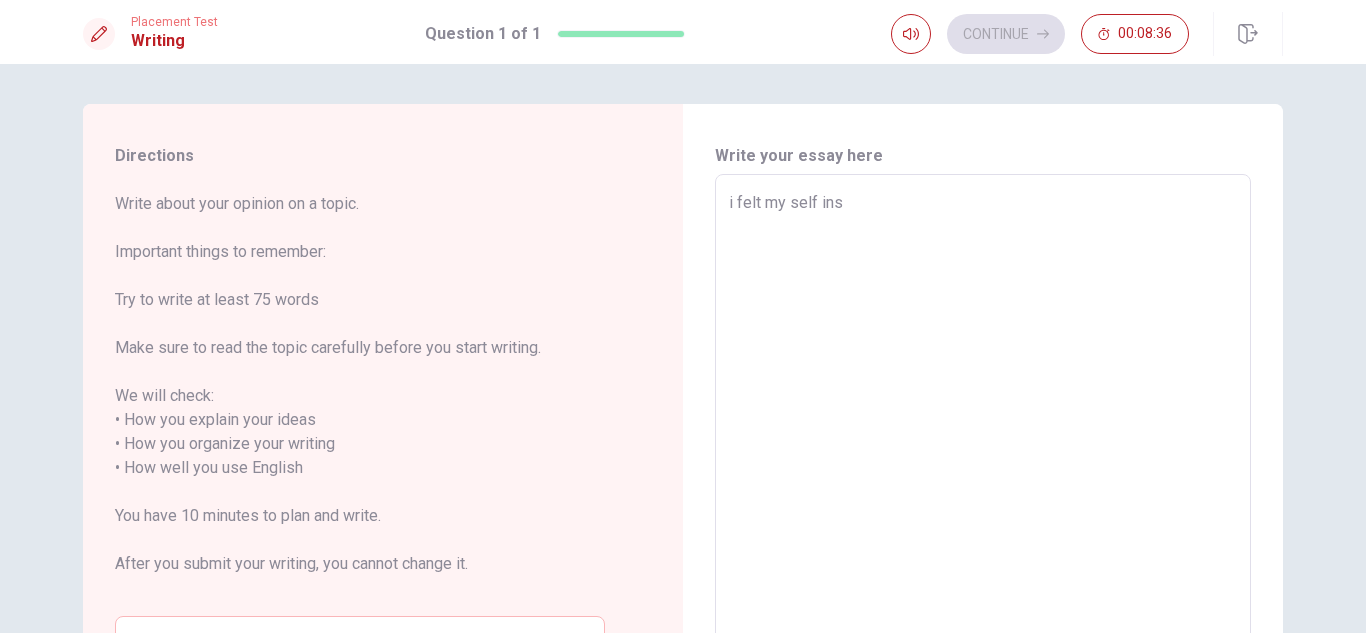 type on "x" 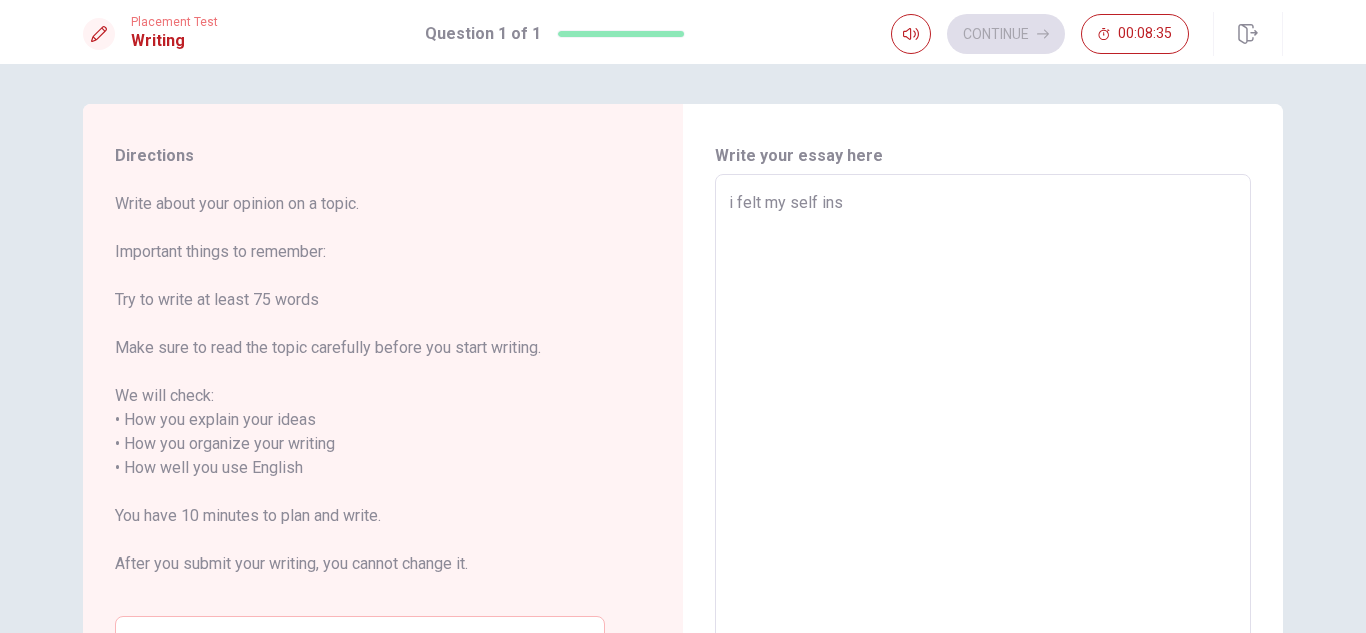 type on "i felt my self insi" 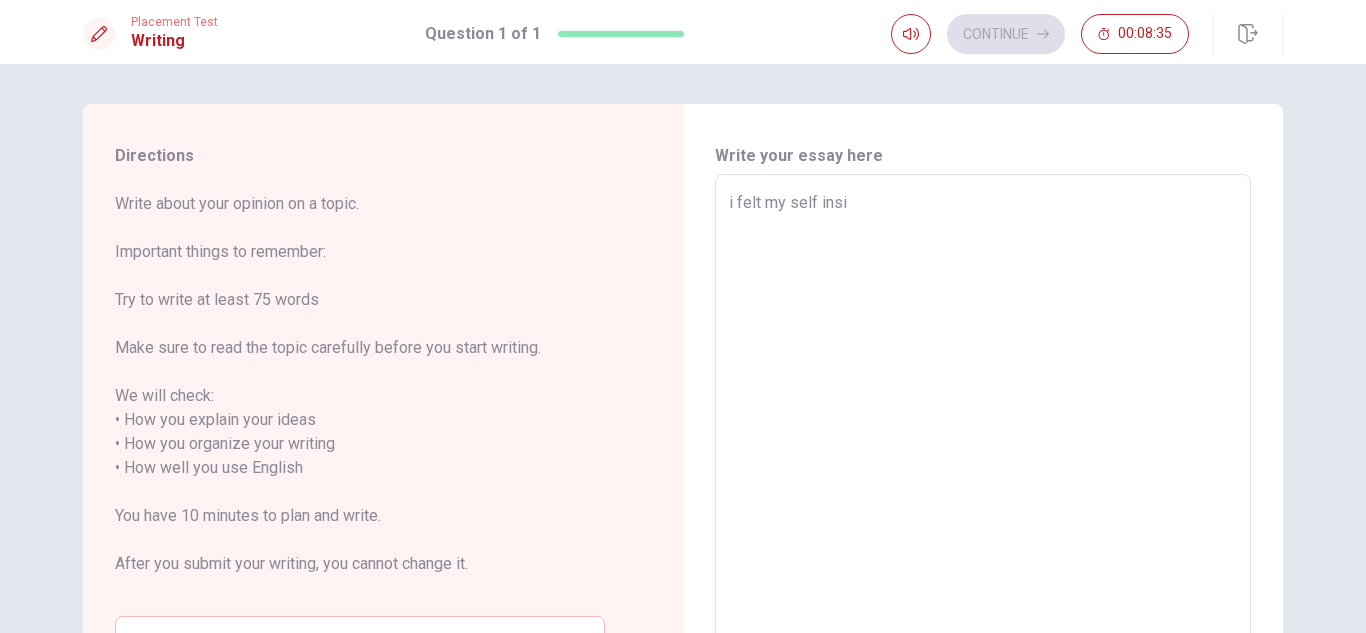 type on "x" 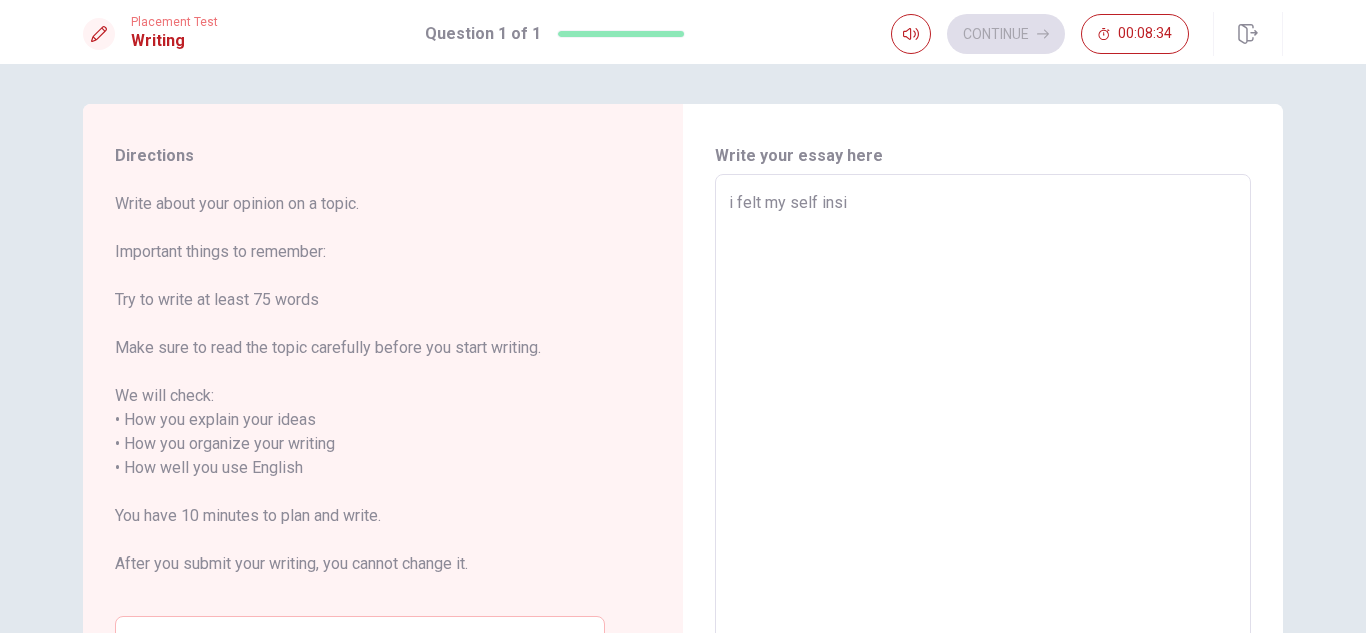 type on "i felt my self insip" 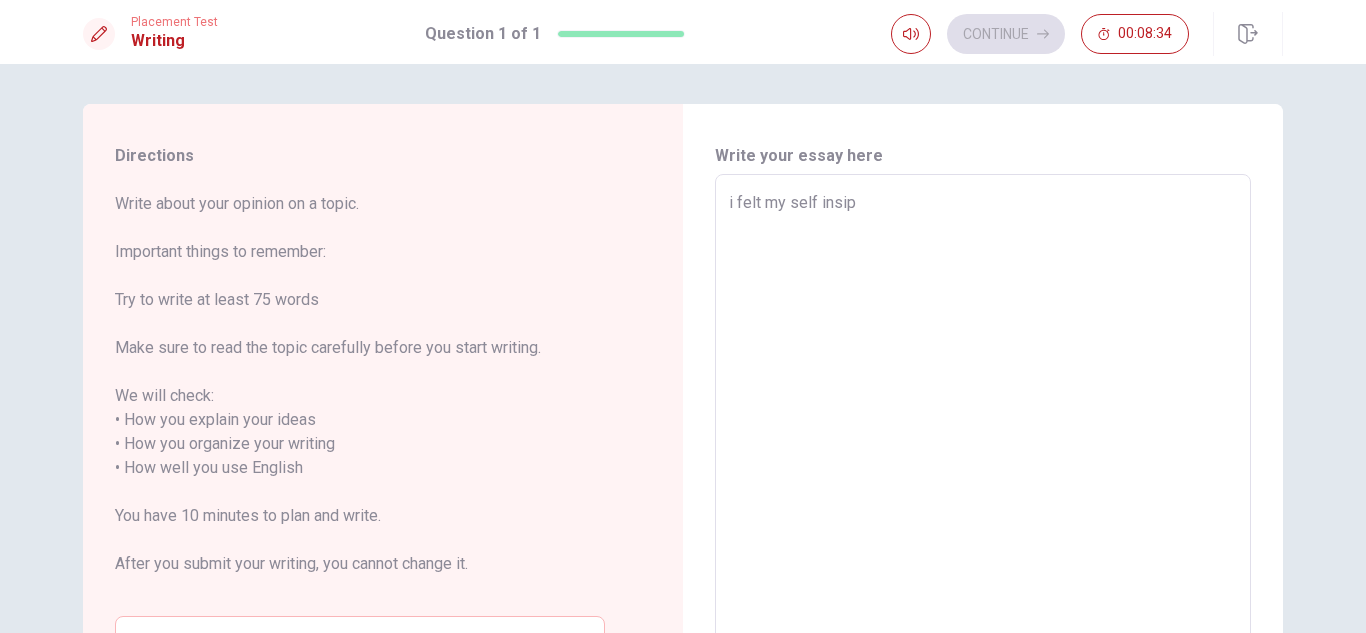 type on "x" 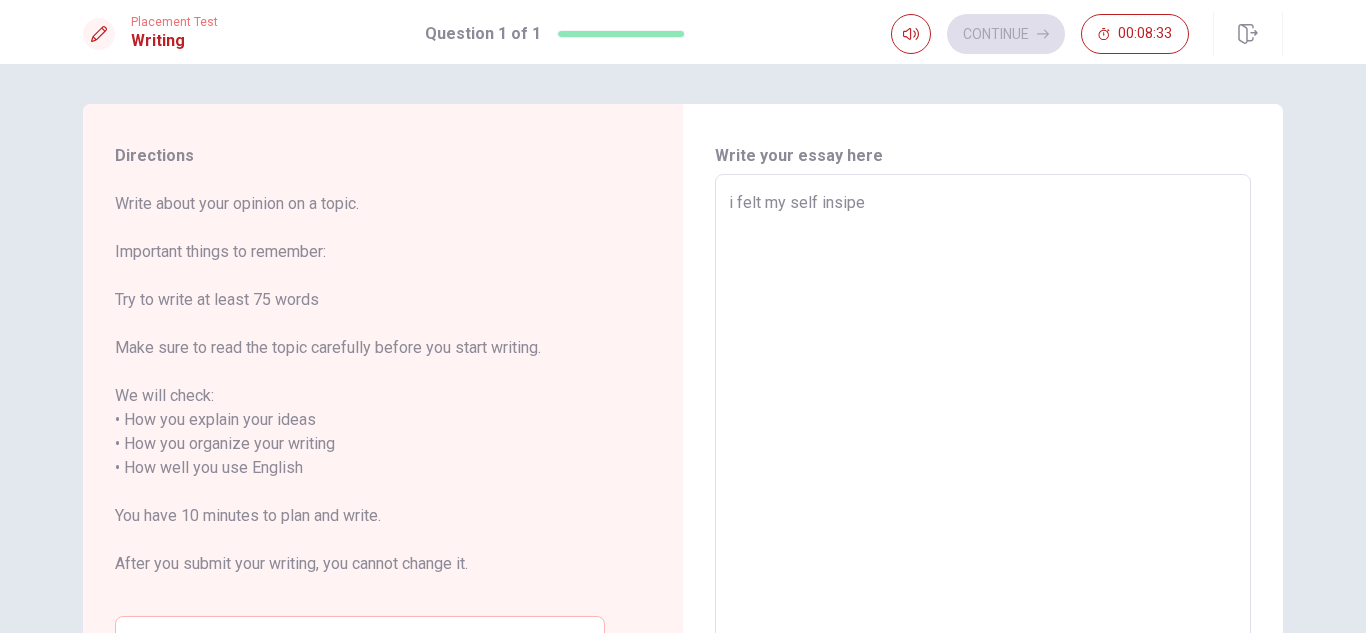 type on "x" 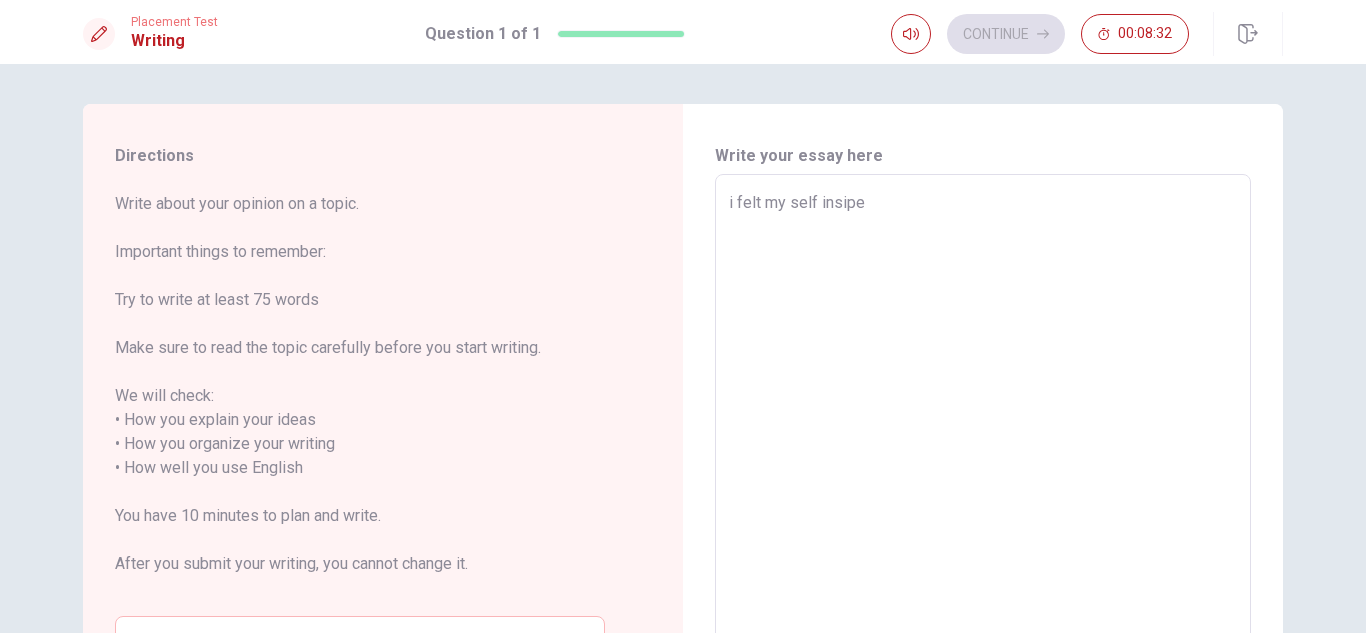 type on "i felt my self insiper" 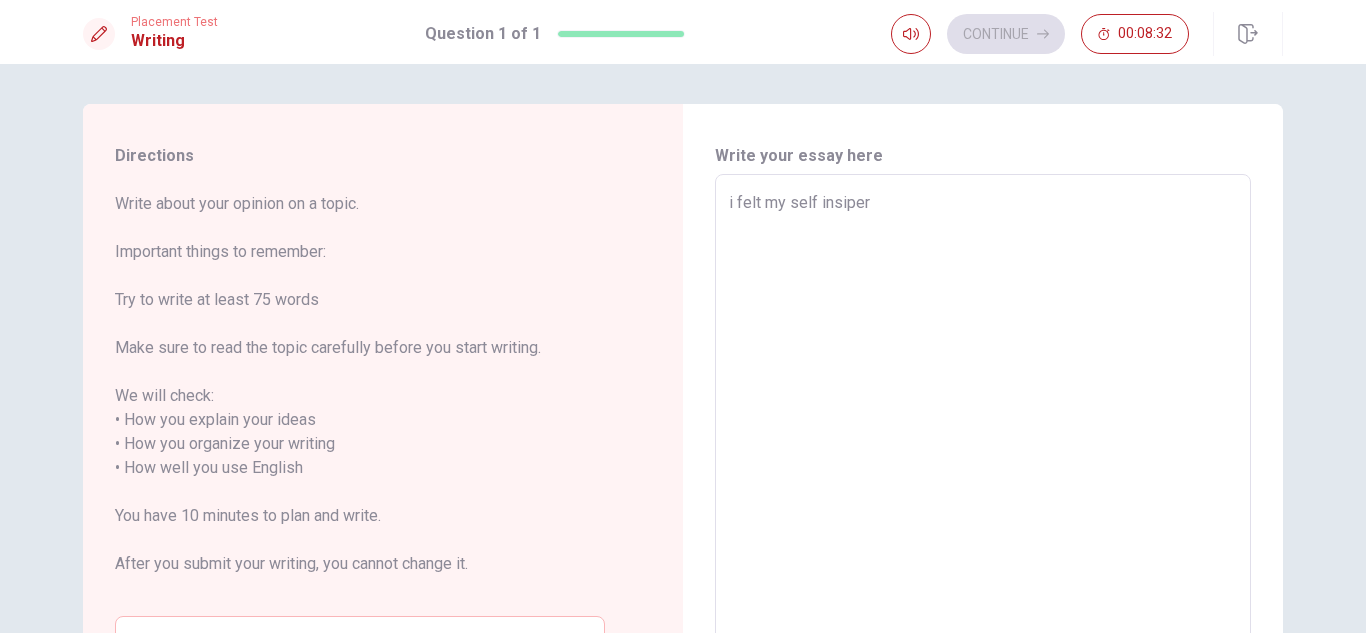 type on "x" 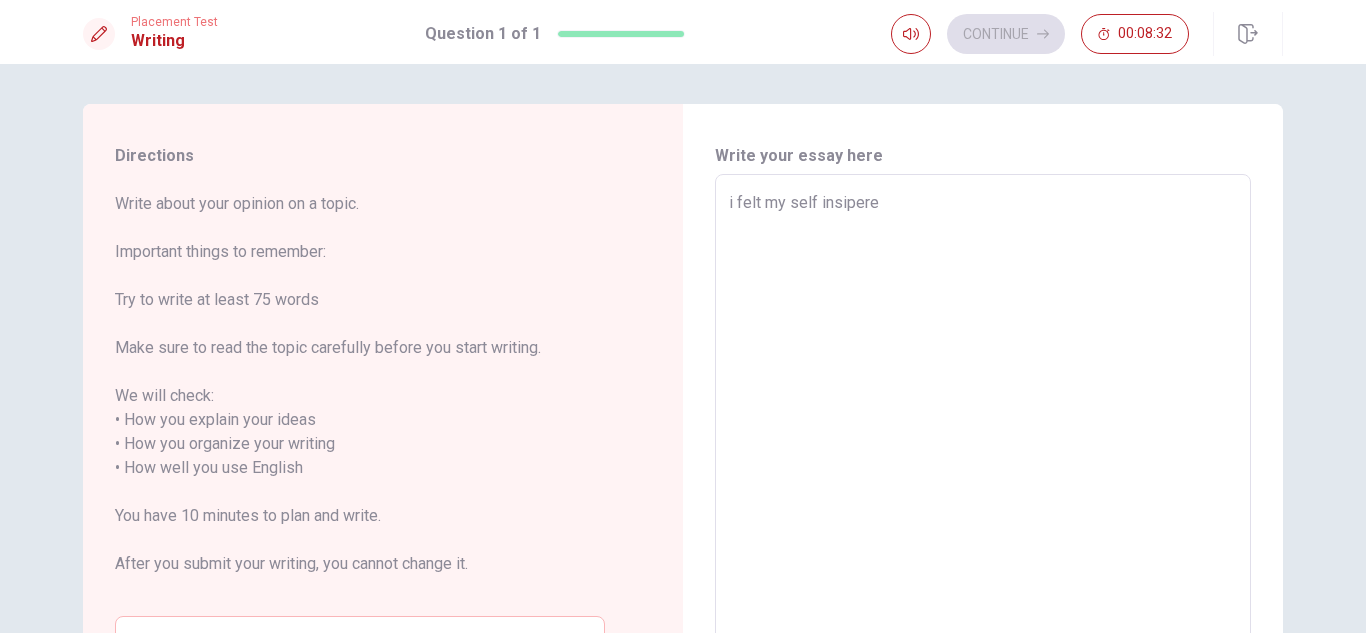 type on "x" 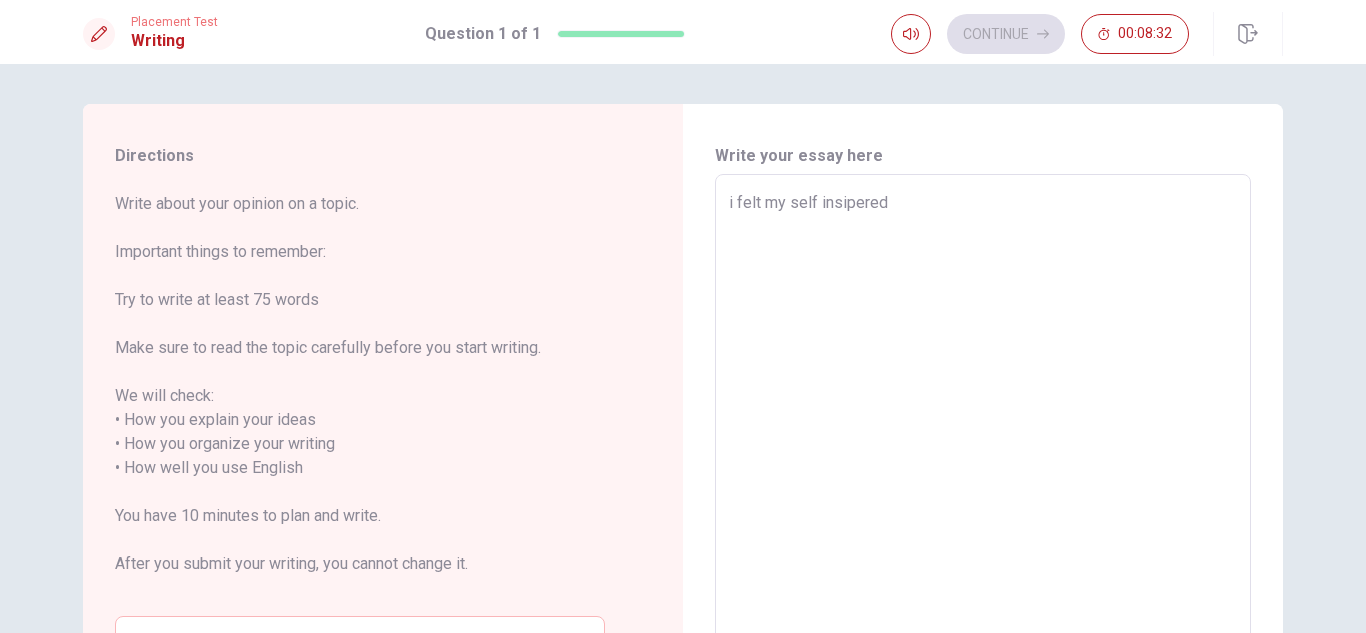 type on "x" 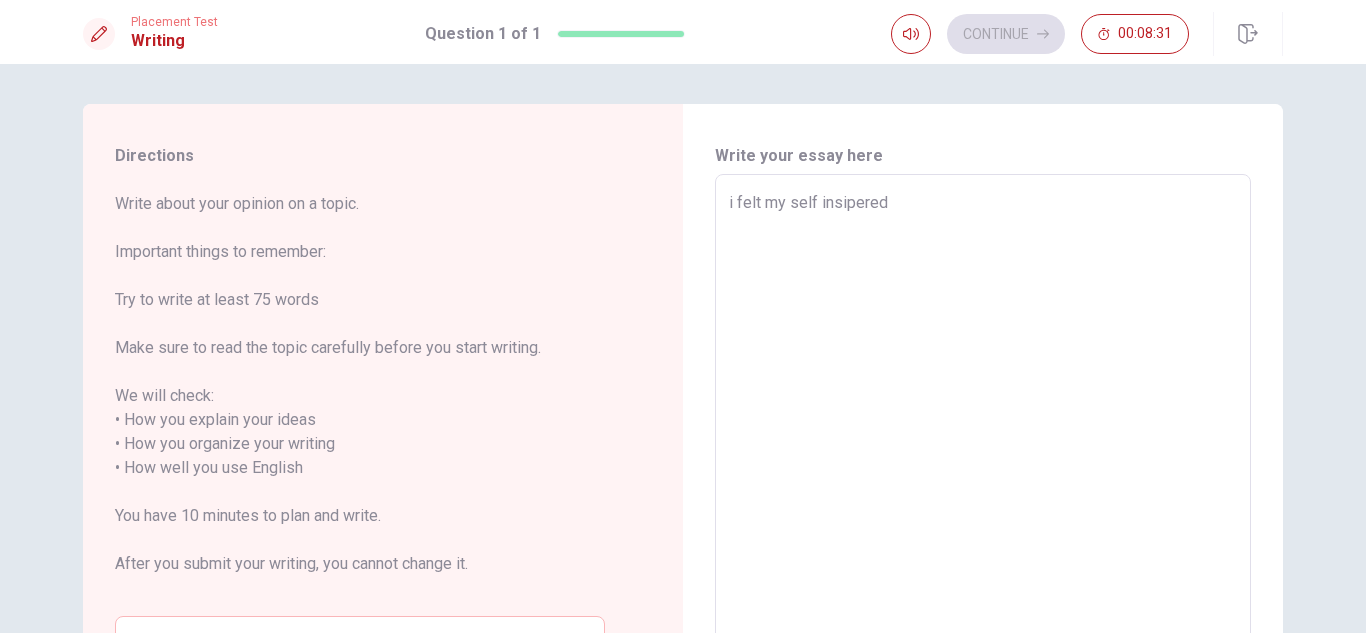 type on "i felt my self insipered t" 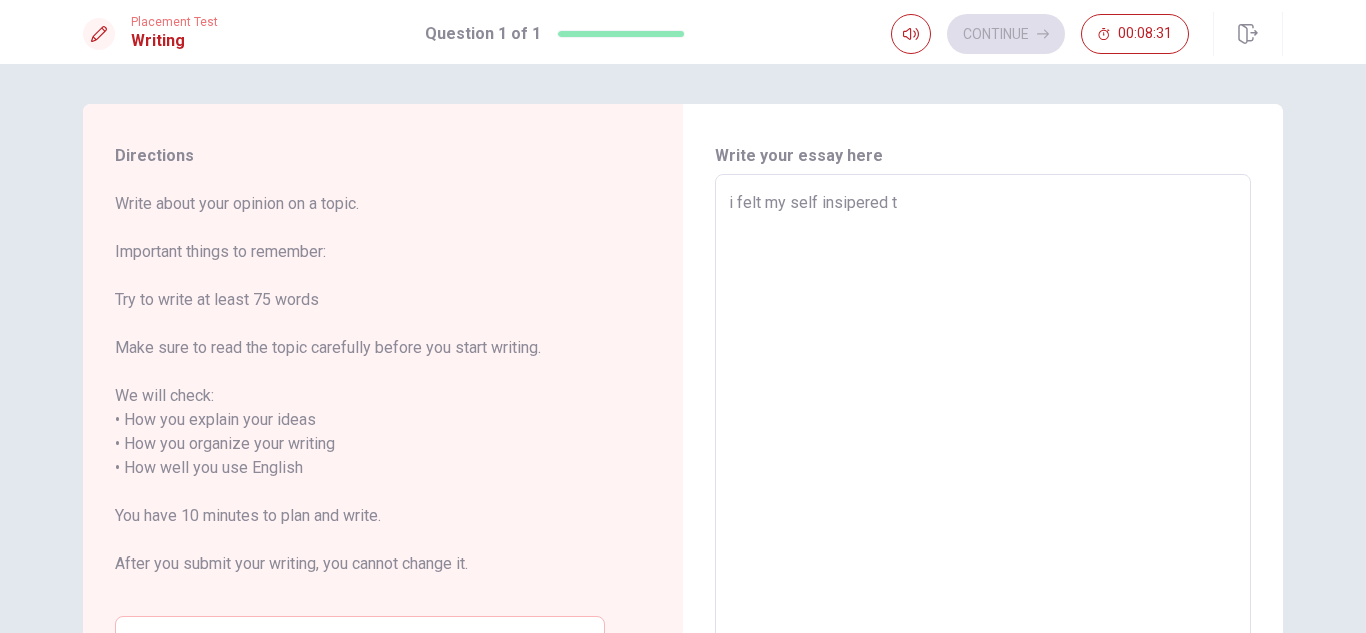 type on "x" 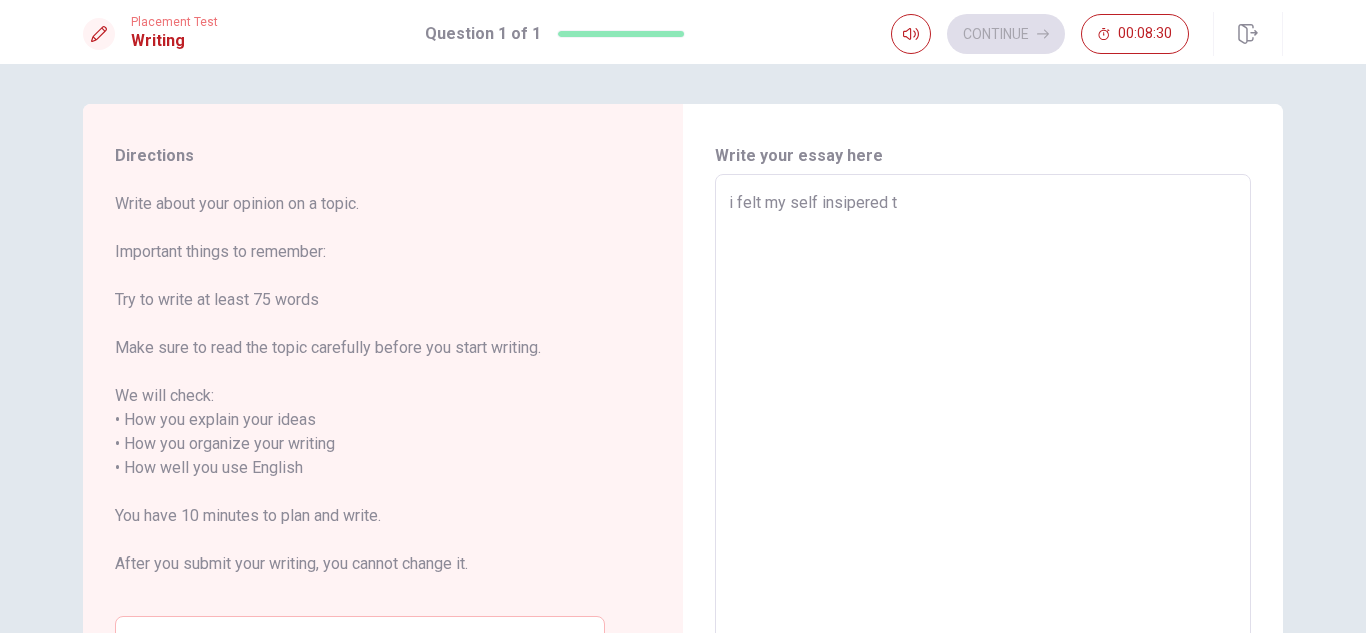 type on "i felt my self insipered to" 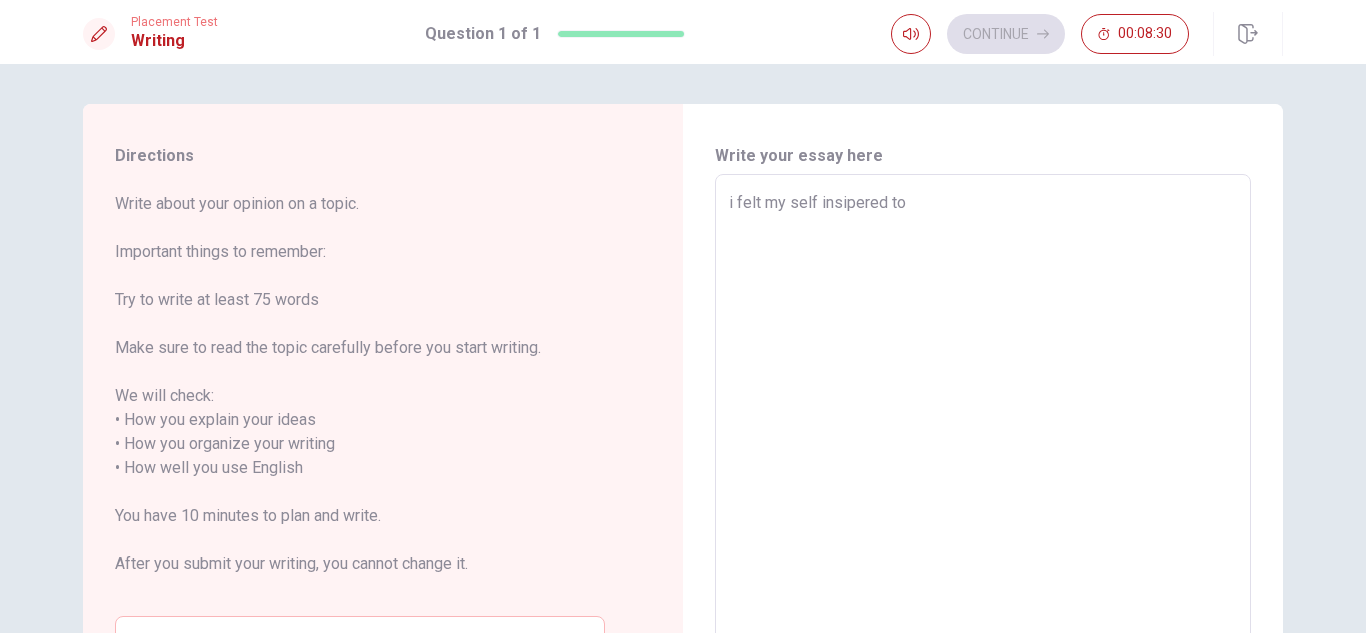 type on "x" 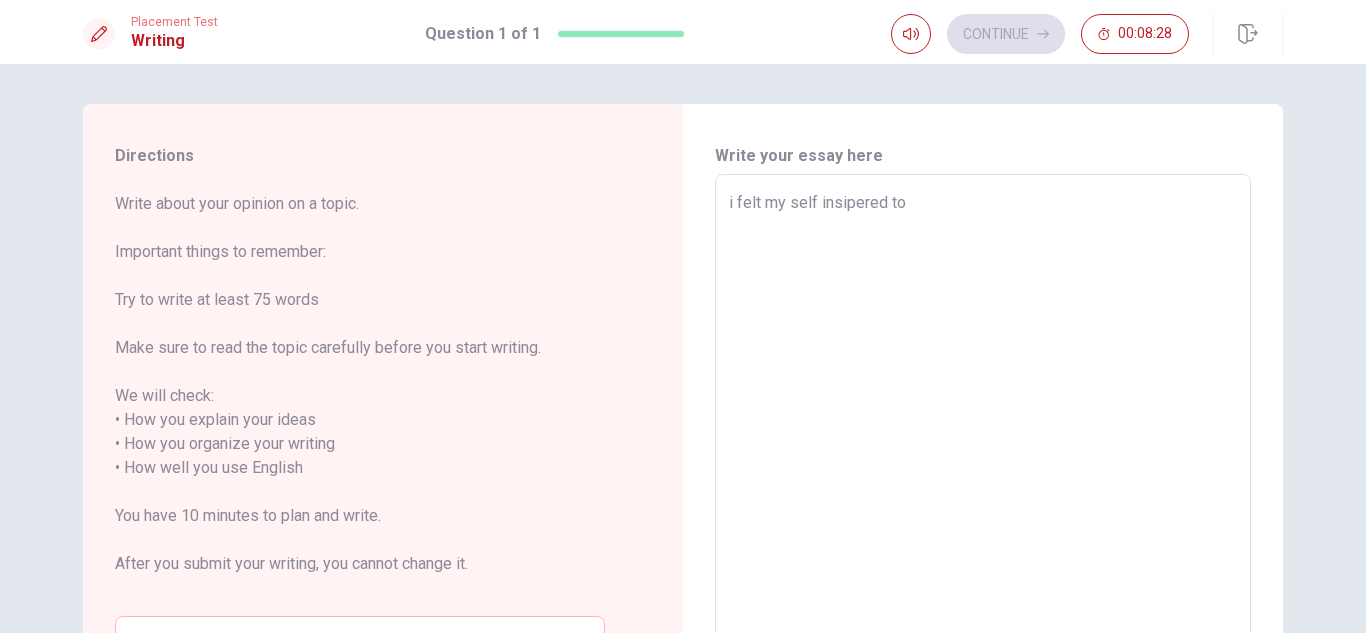 type on "x" 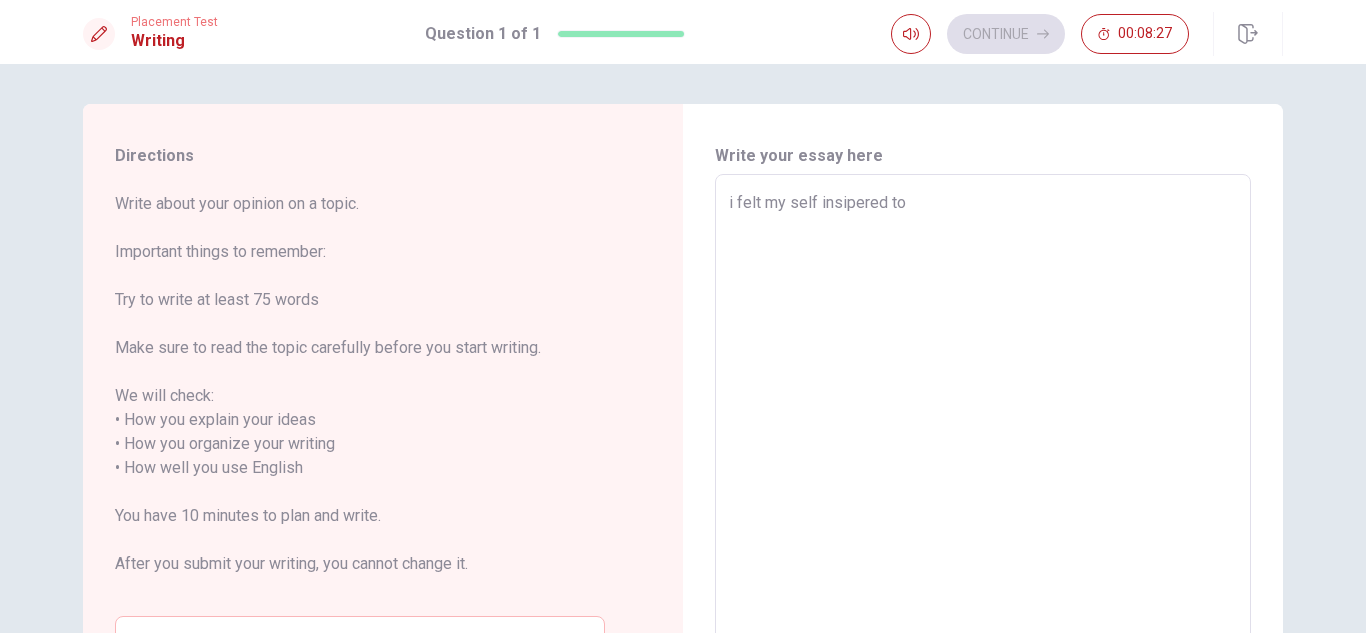 type on "i felt my self insipered to i" 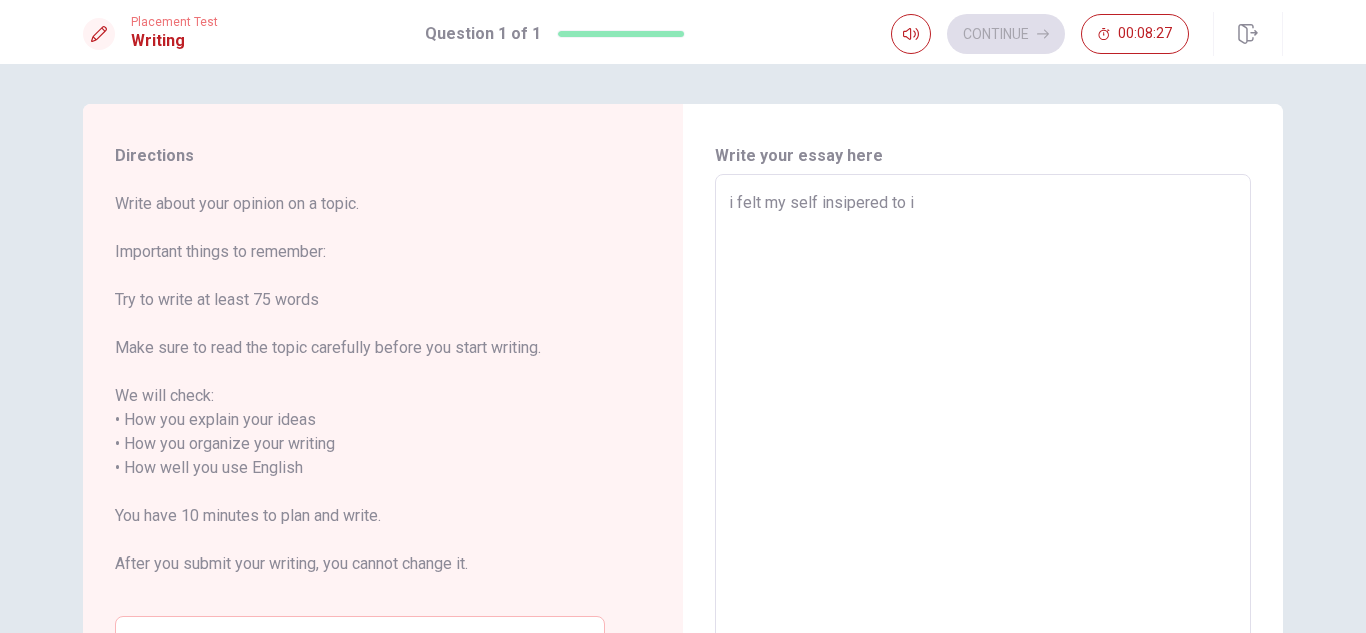 type on "x" 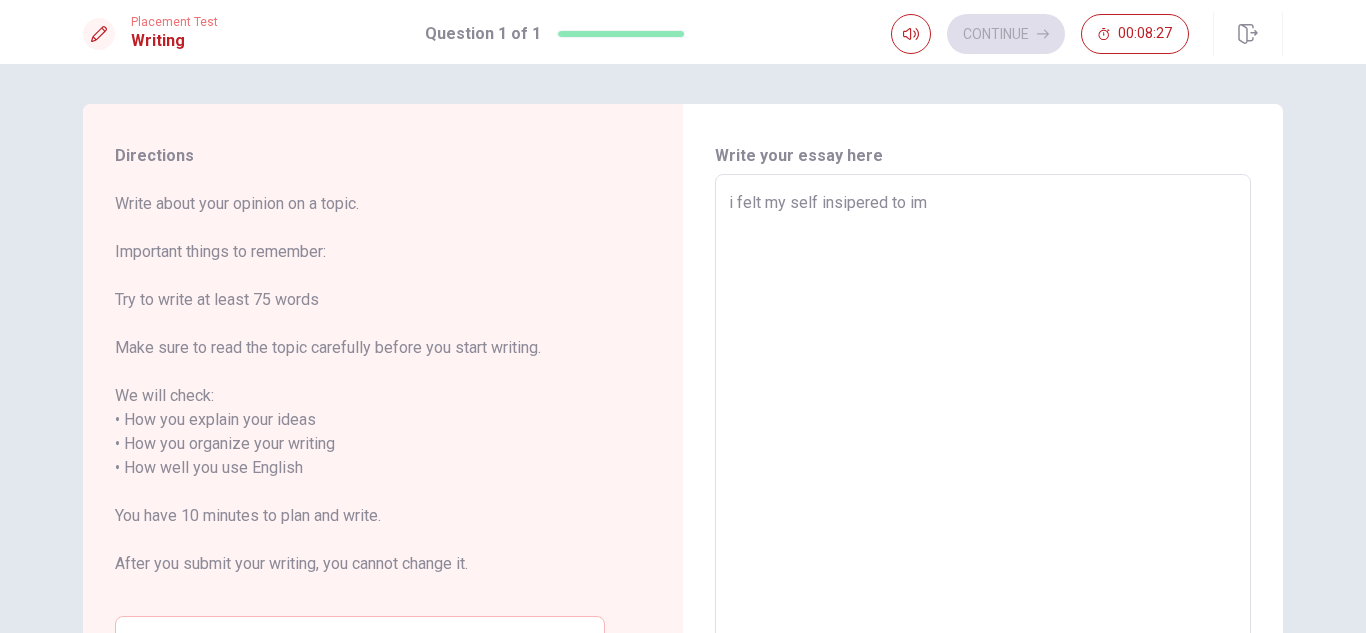 type on "x" 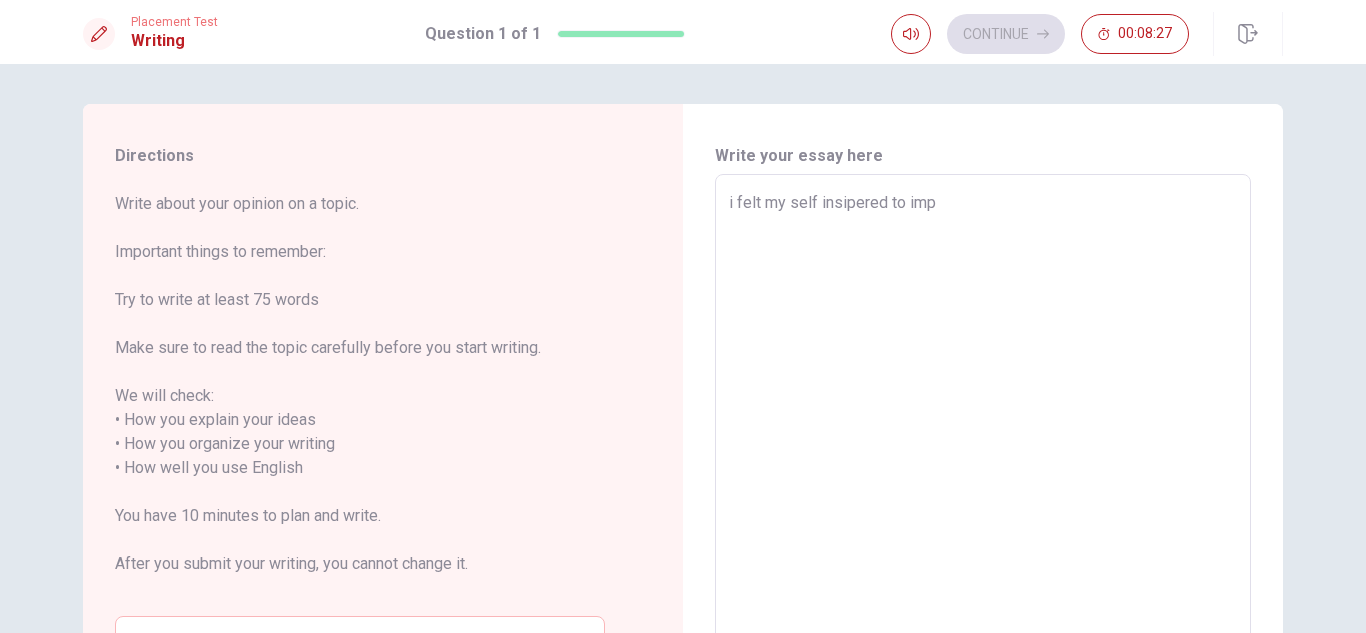 type on "x" 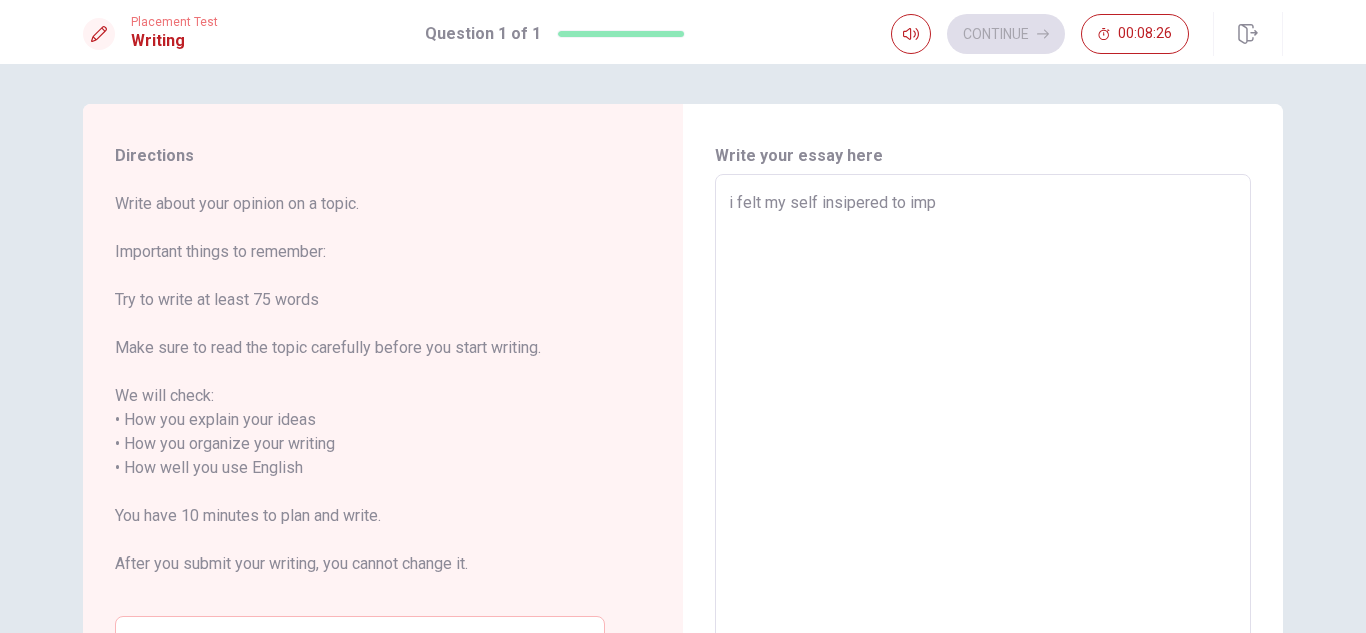 type on "i felt my self insipered to impr" 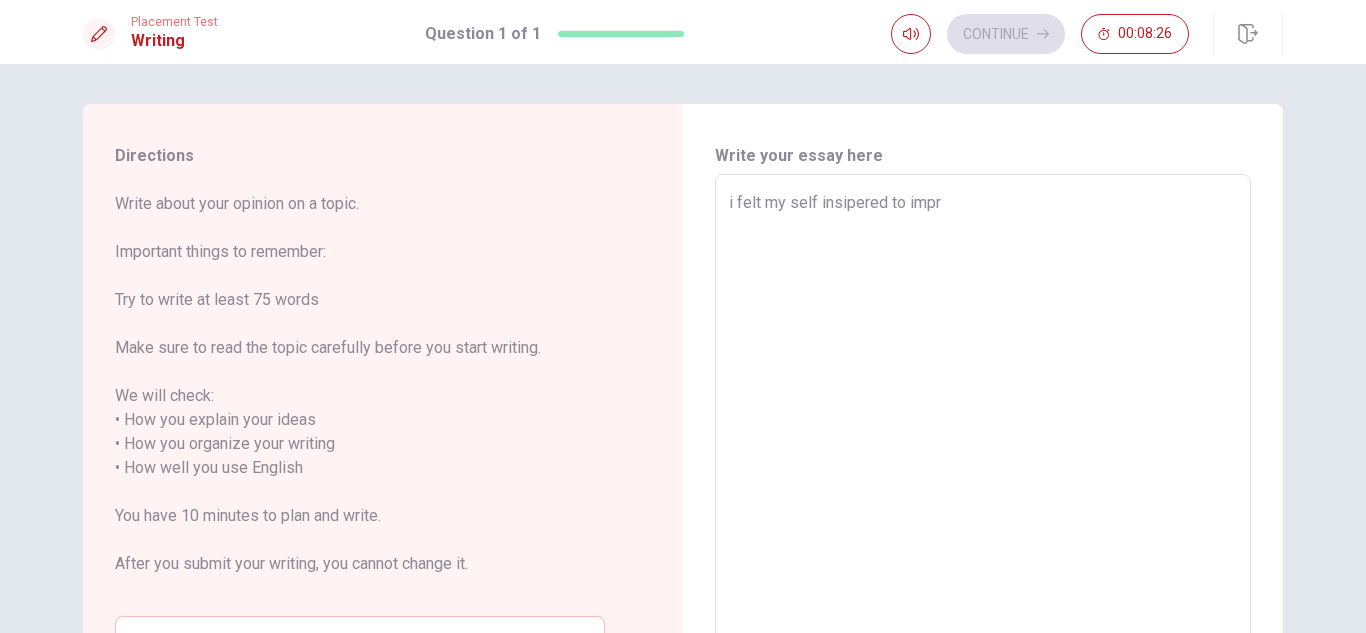 type on "x" 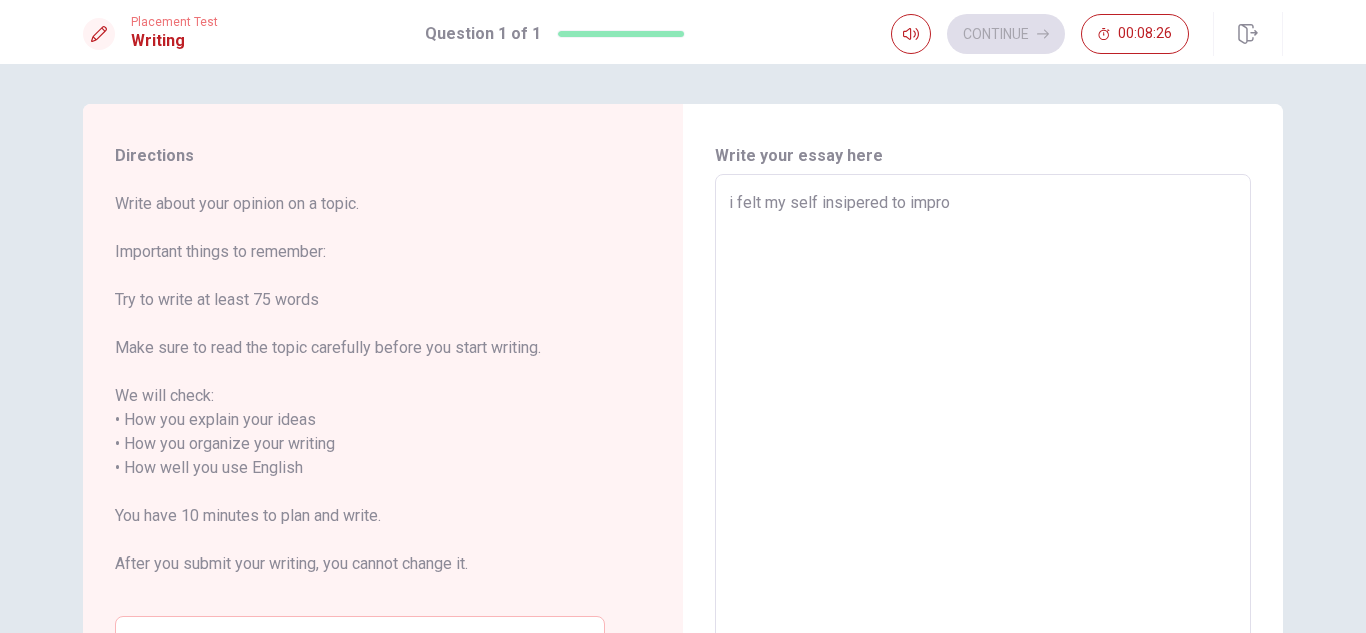 type on "x" 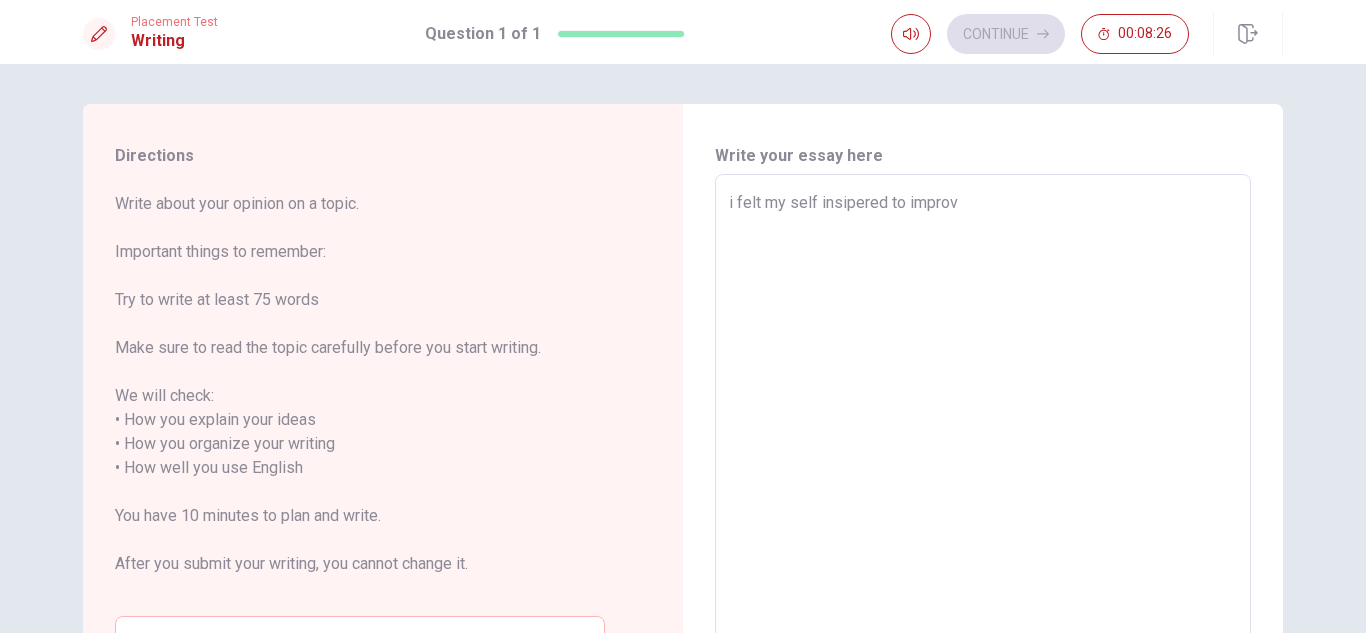 type on "x" 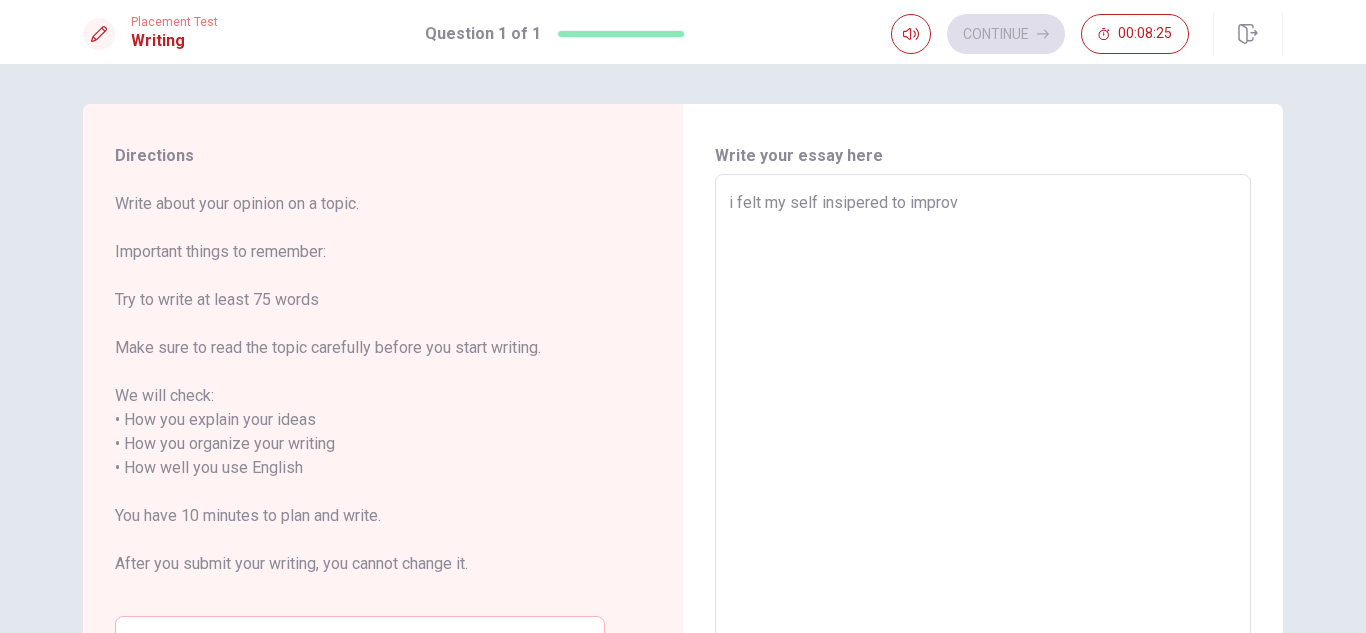 type on "i felt my self insipered to improve" 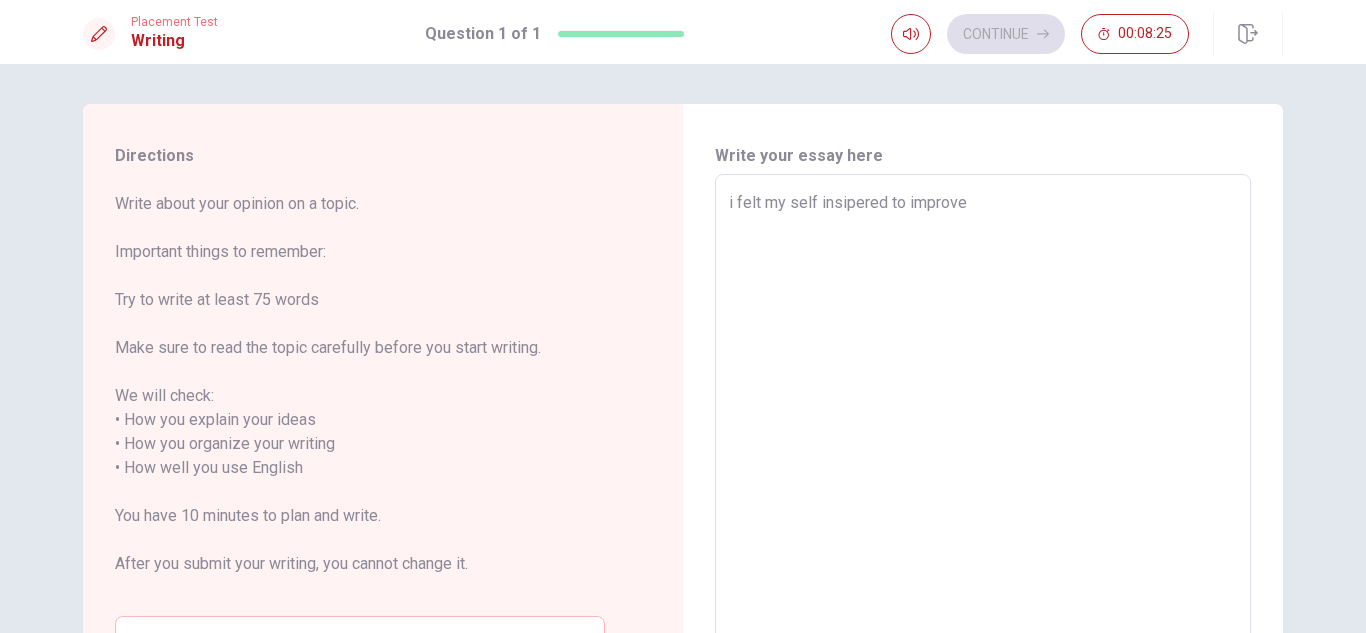 type on "x" 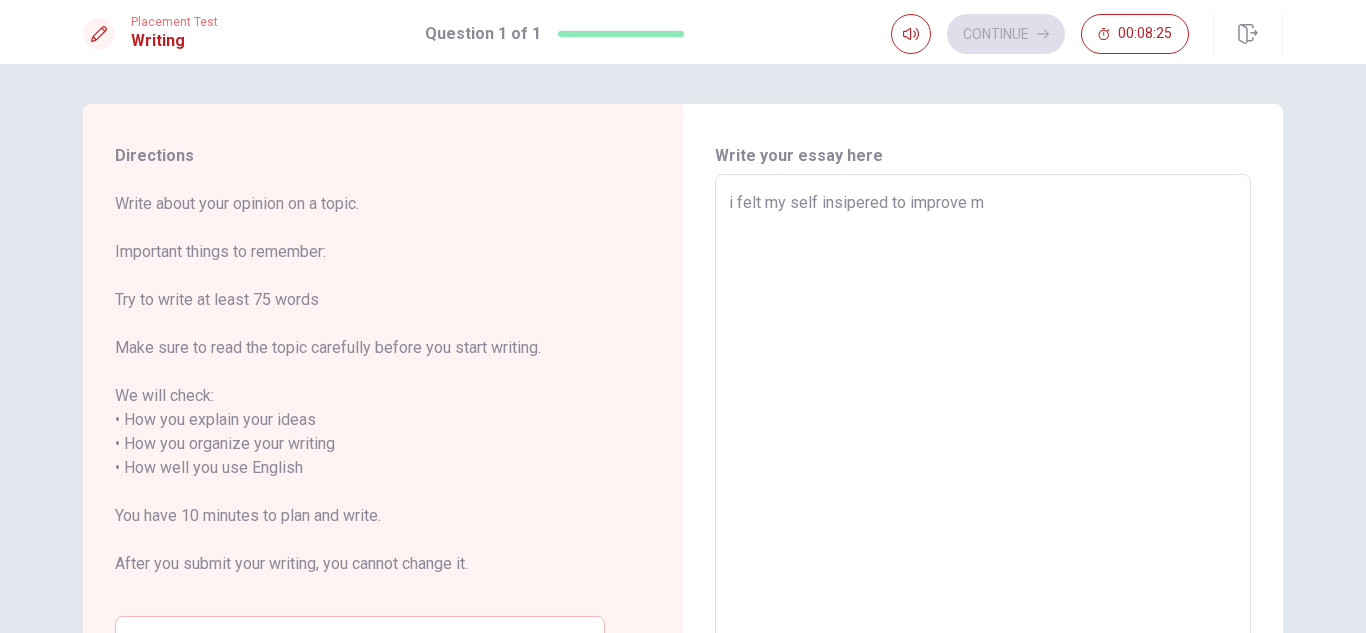 type on "x" 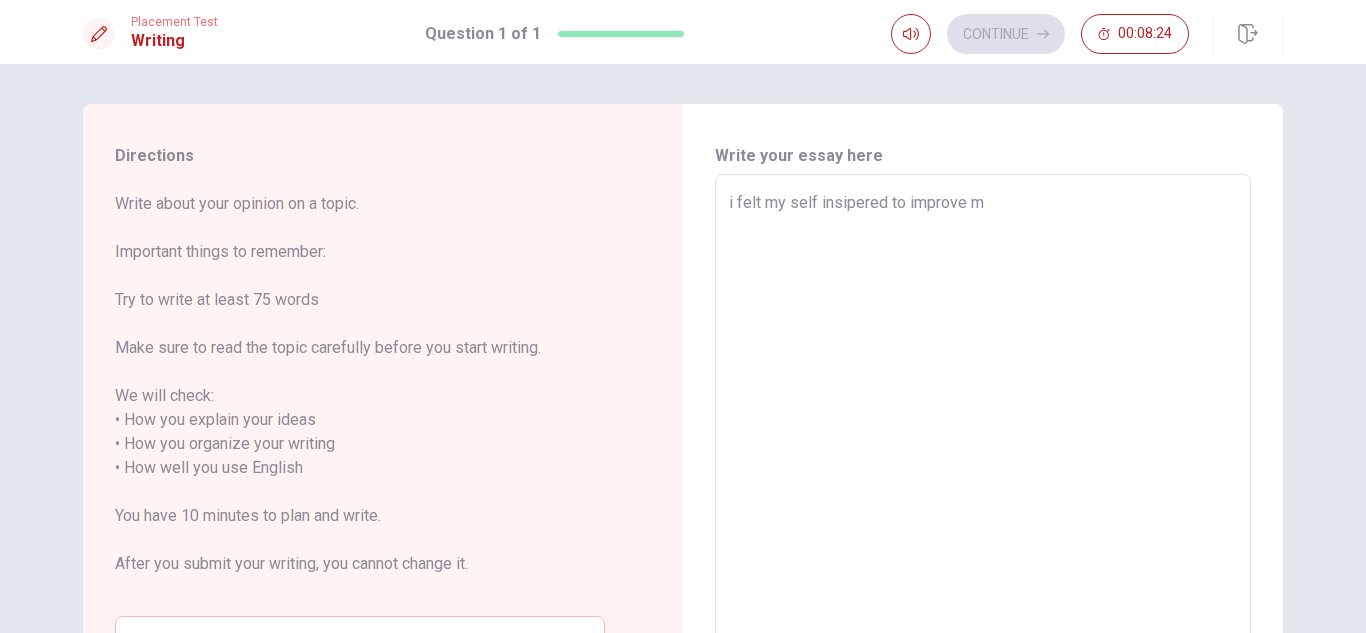 type on "i felt my self insipered to improve my" 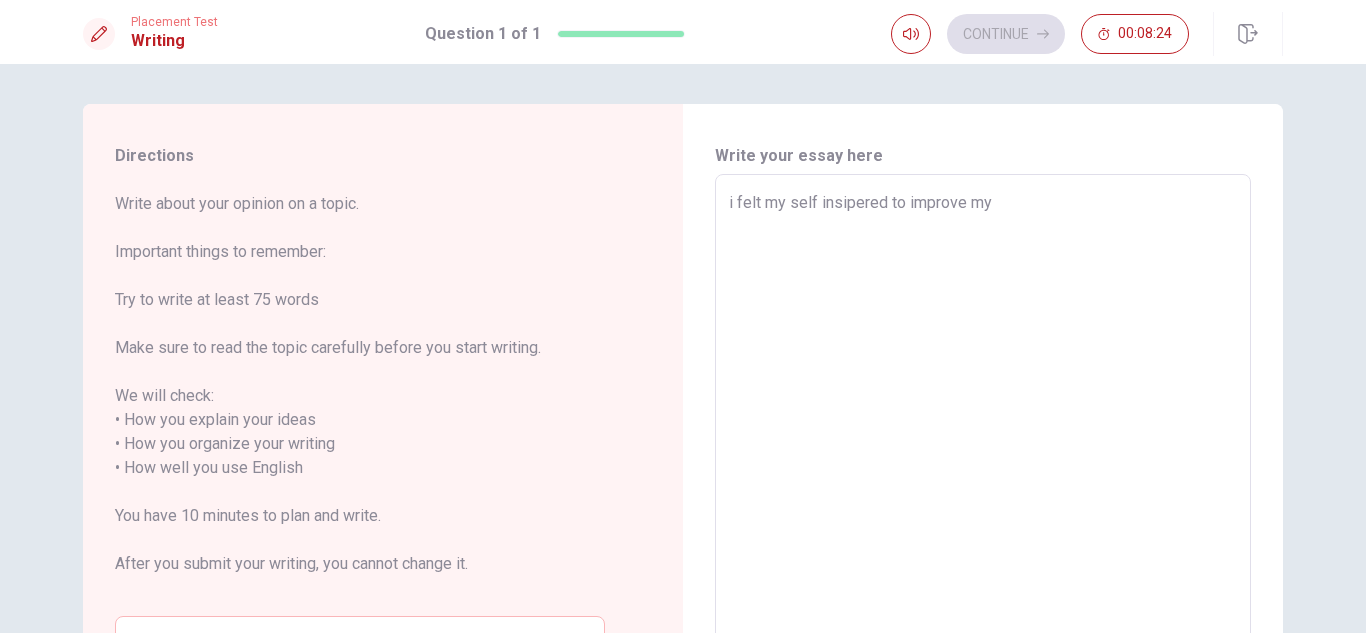 type on "x" 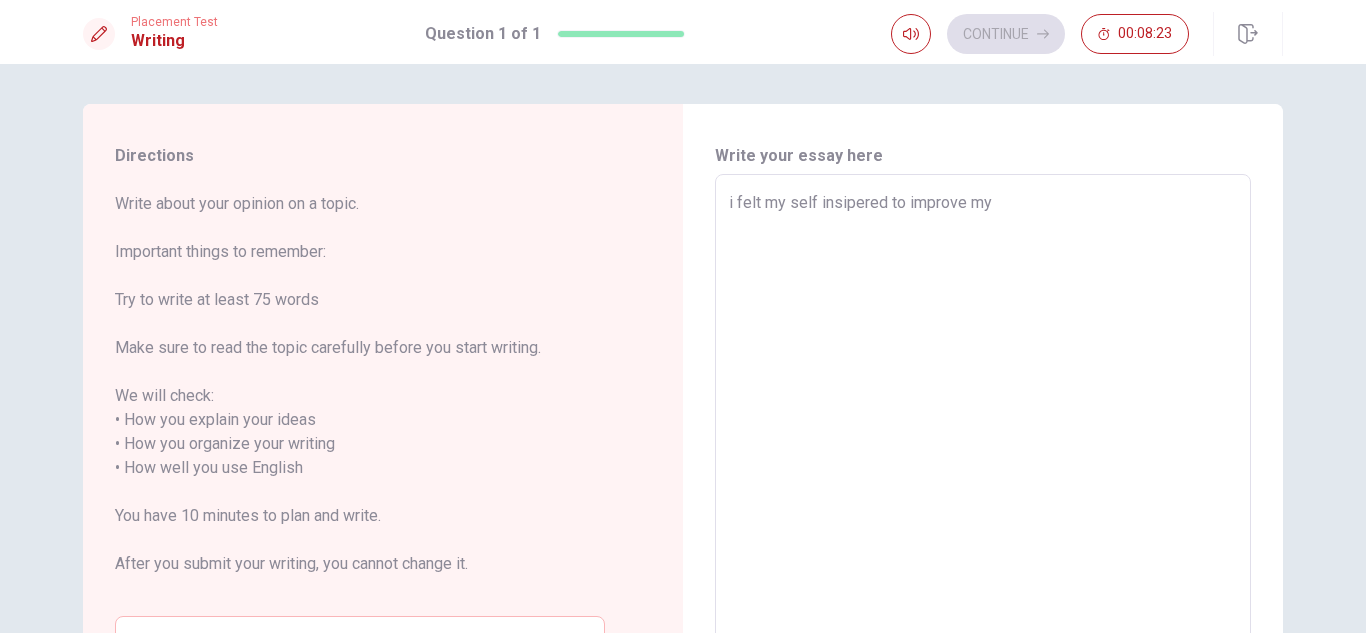 type on "i felt my self insipered to improve my s" 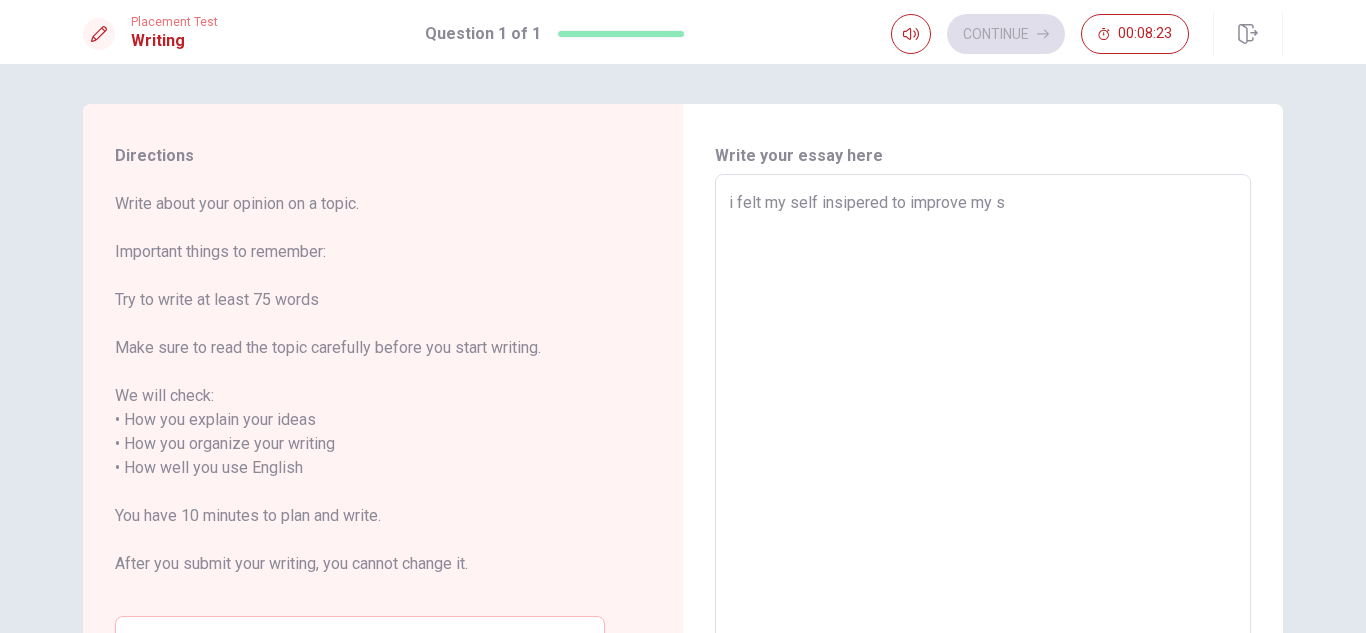 type on "x" 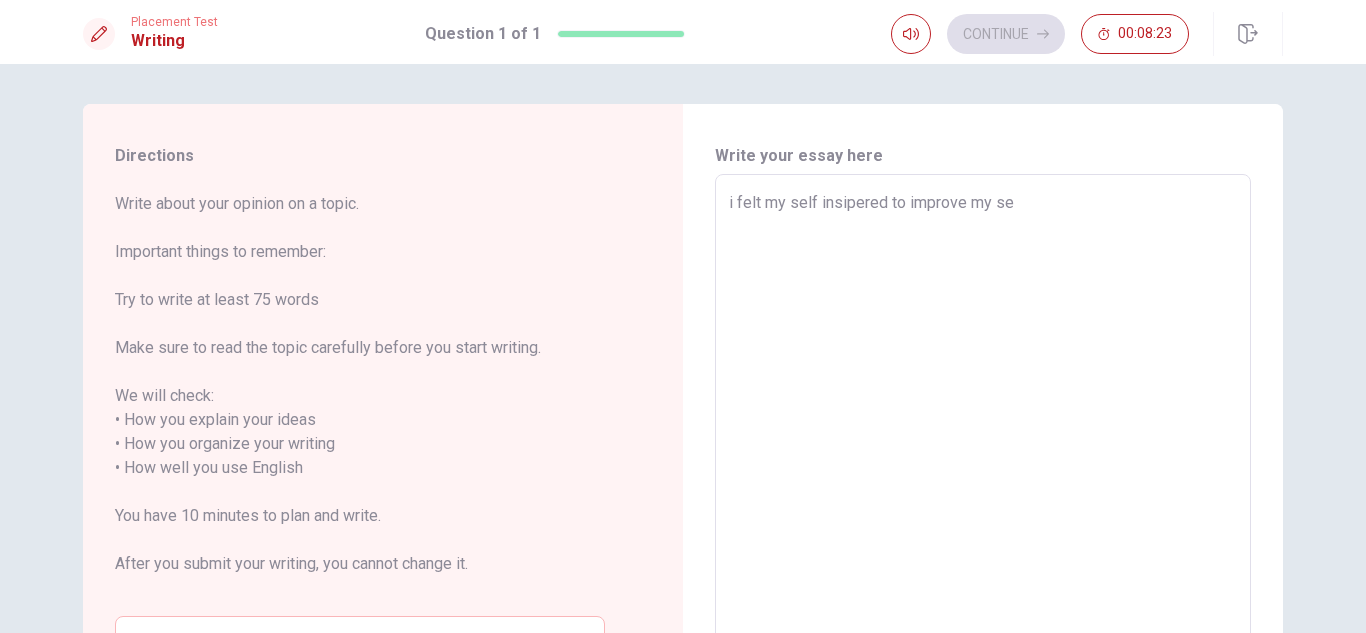 type on "x" 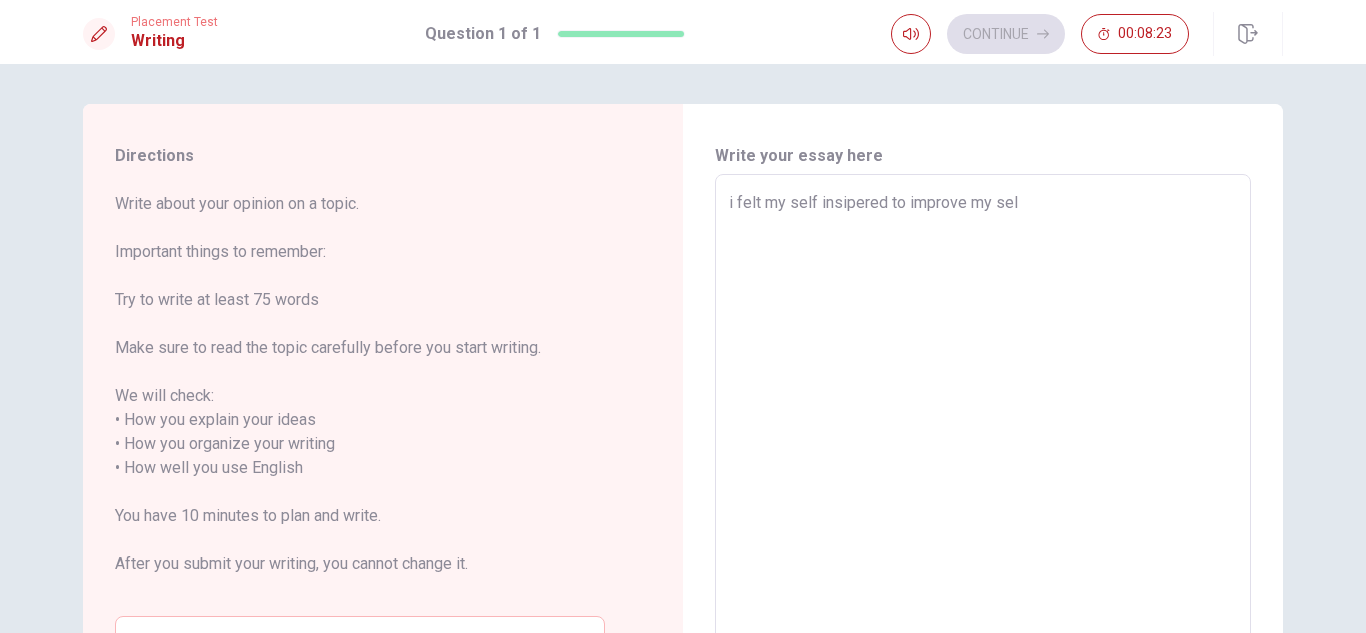 type on "x" 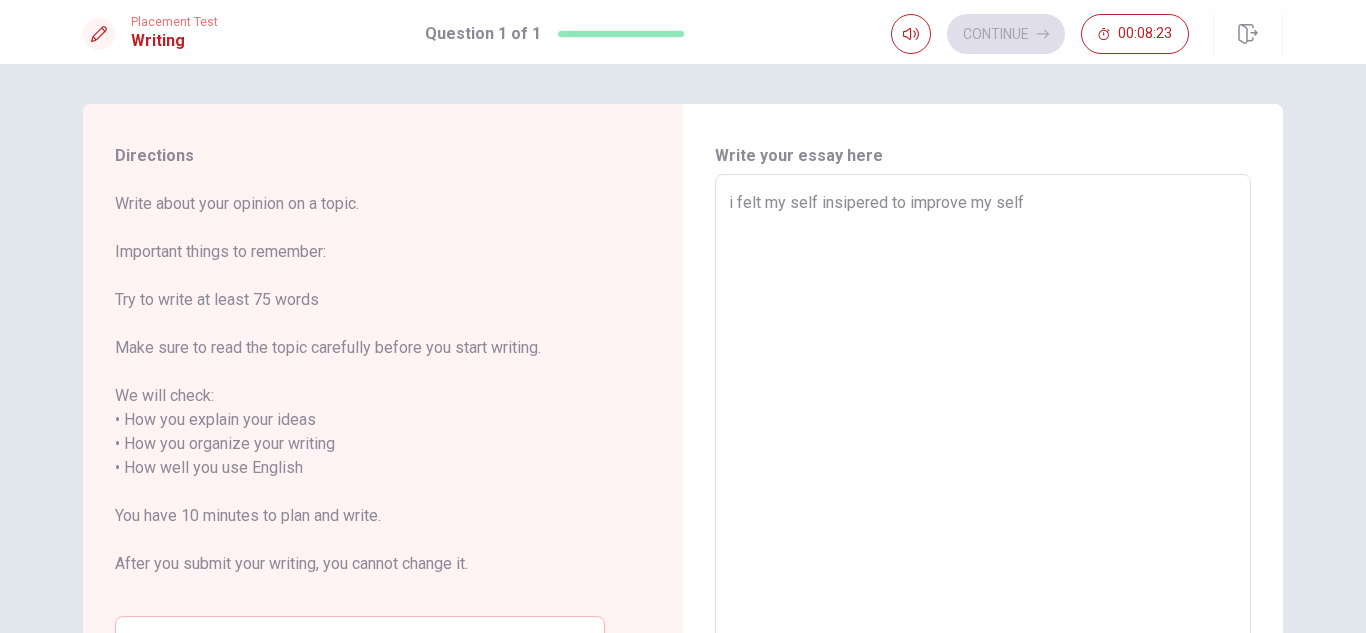 type on "x" 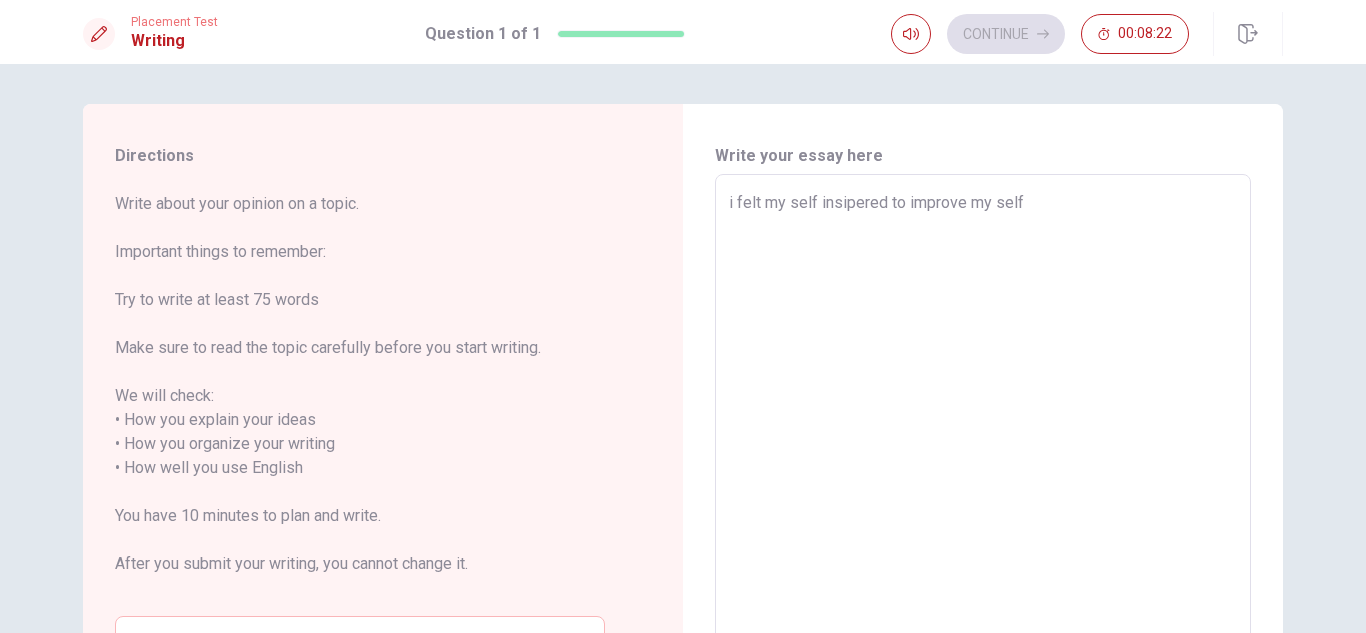 type on "i felt my self insipered to improve my self q" 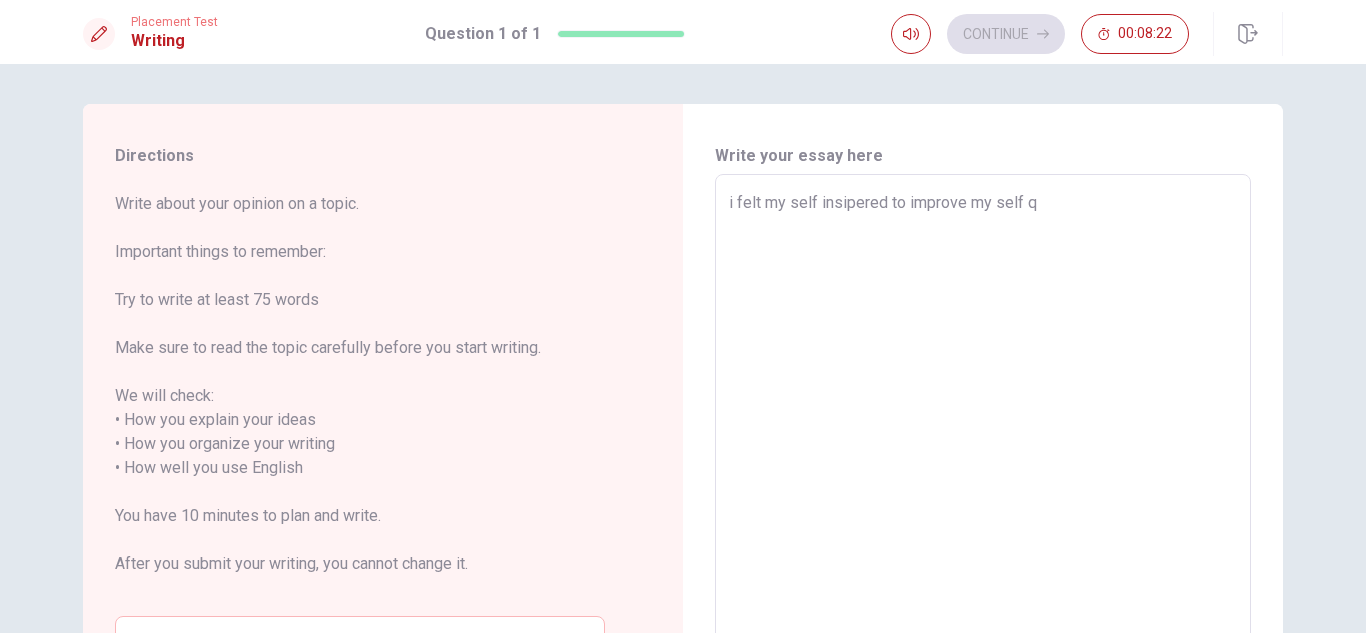 type on "x" 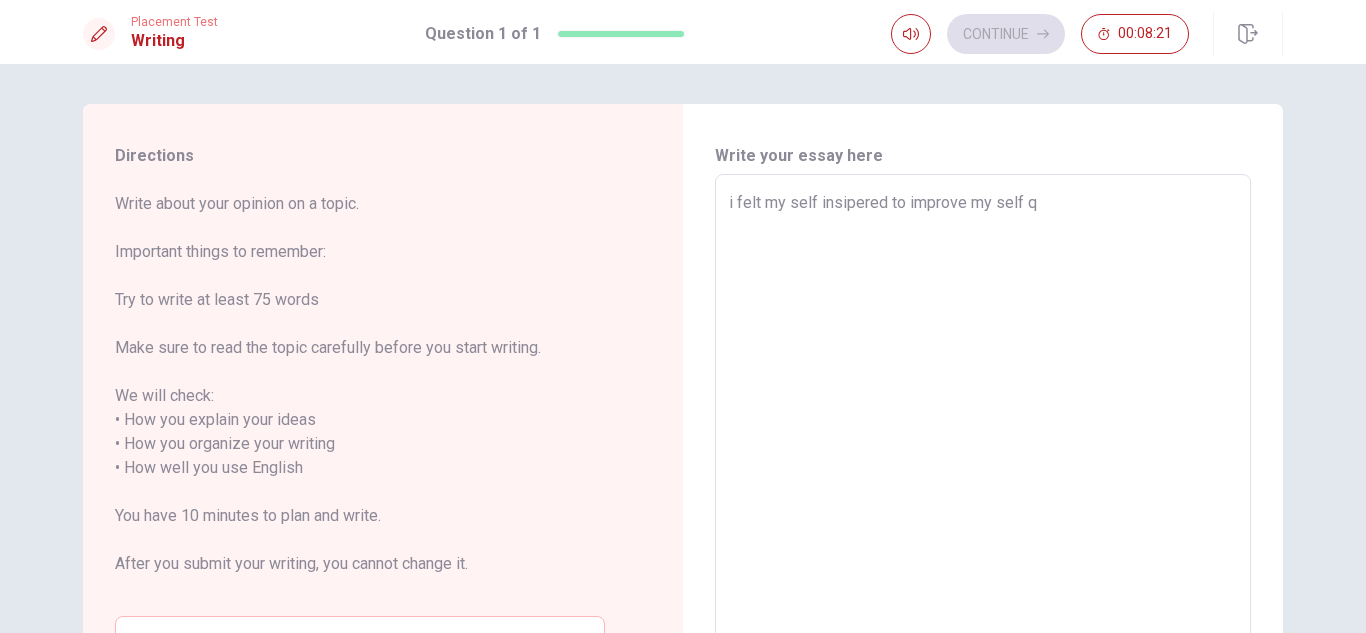 type on "i felt my self insipered to improve my self" 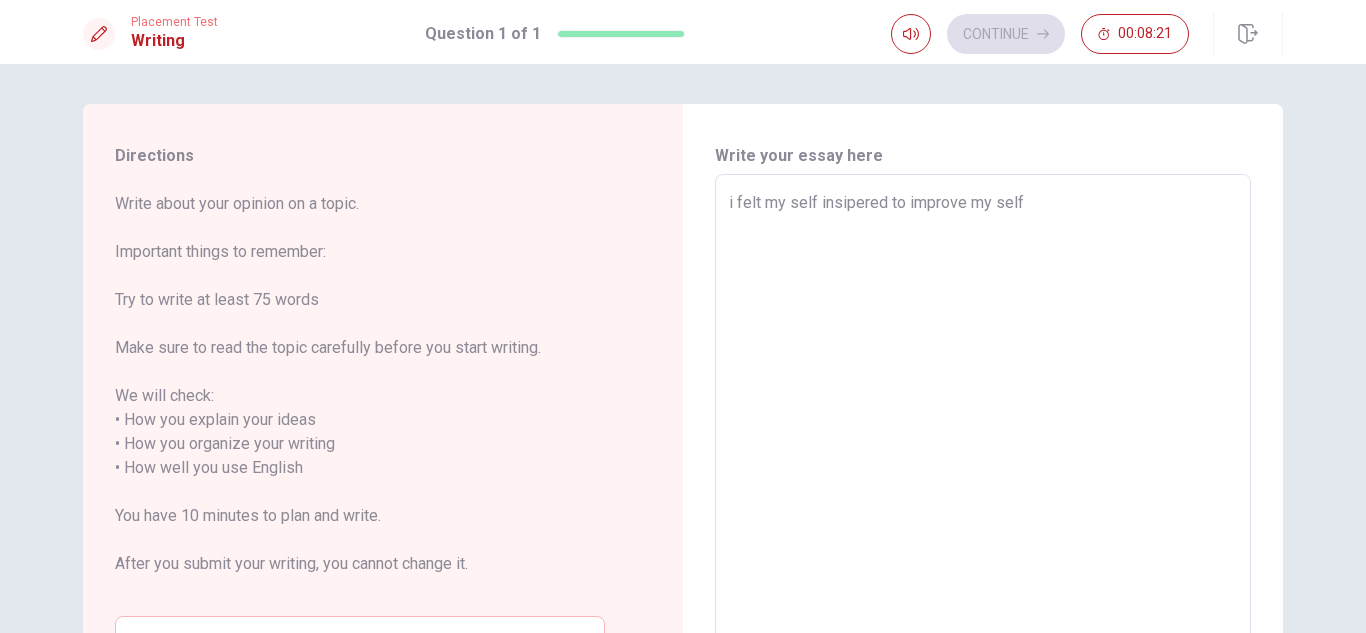 type on "x" 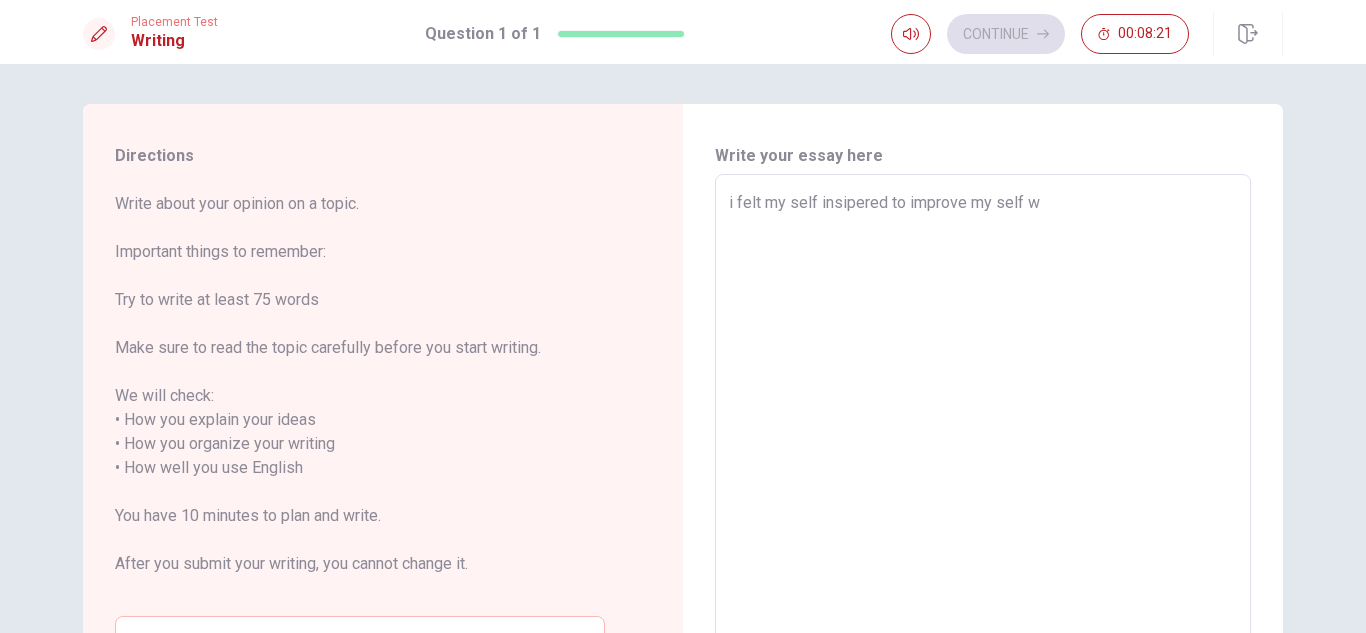 type on "x" 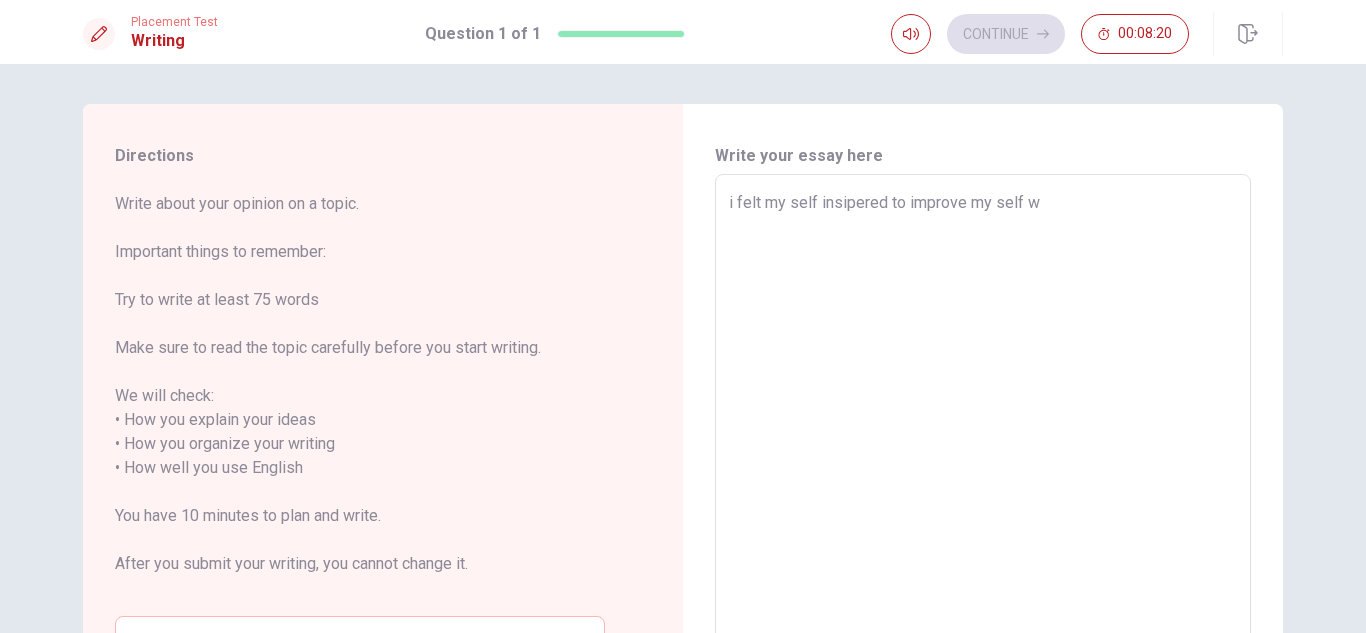 type on "i felt my self insipered to improve my self wh" 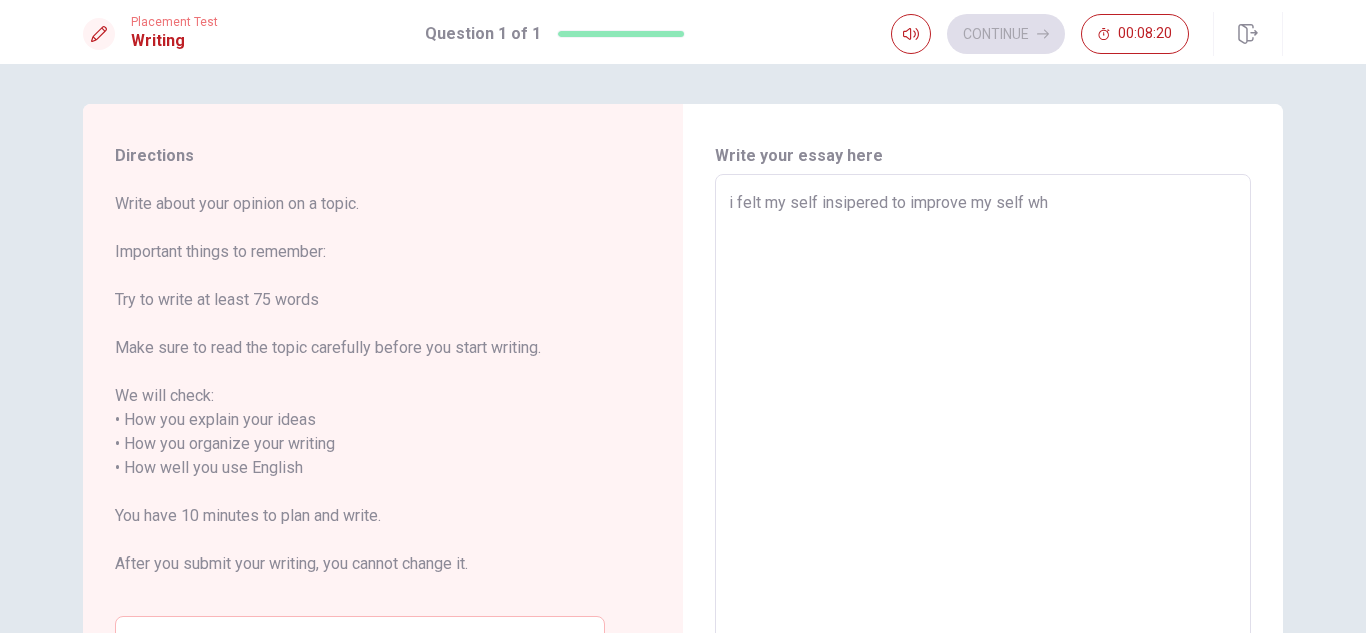 type on "x" 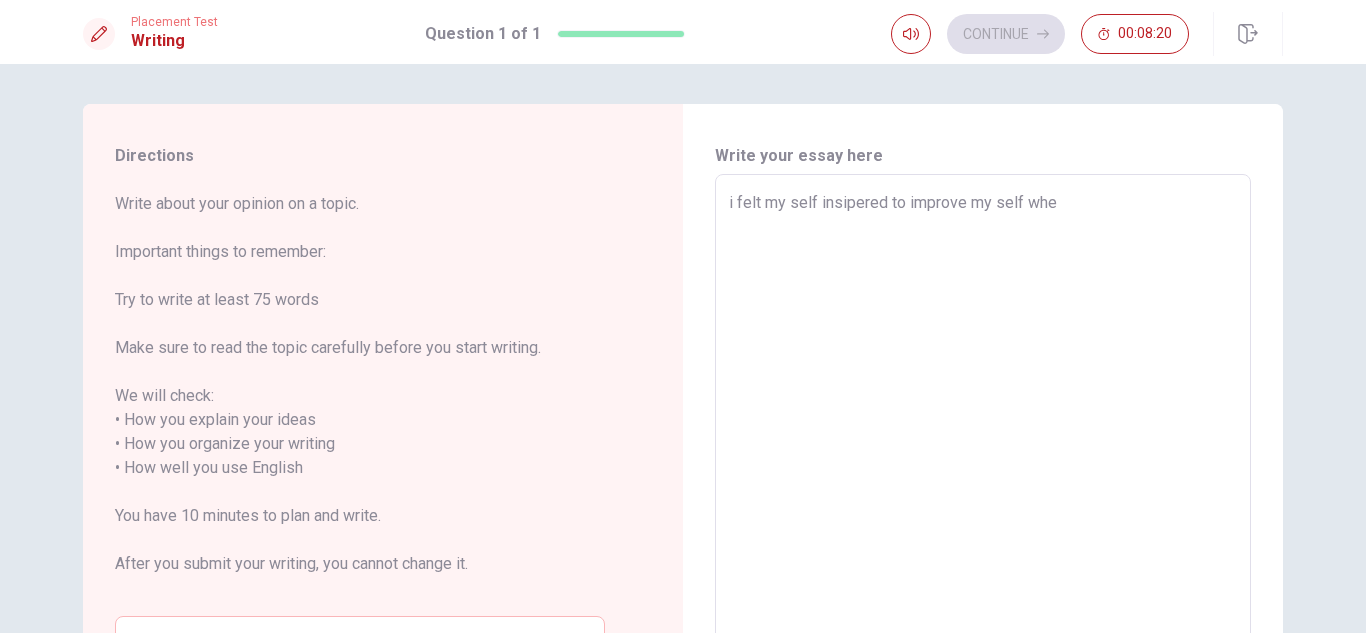 type on "x" 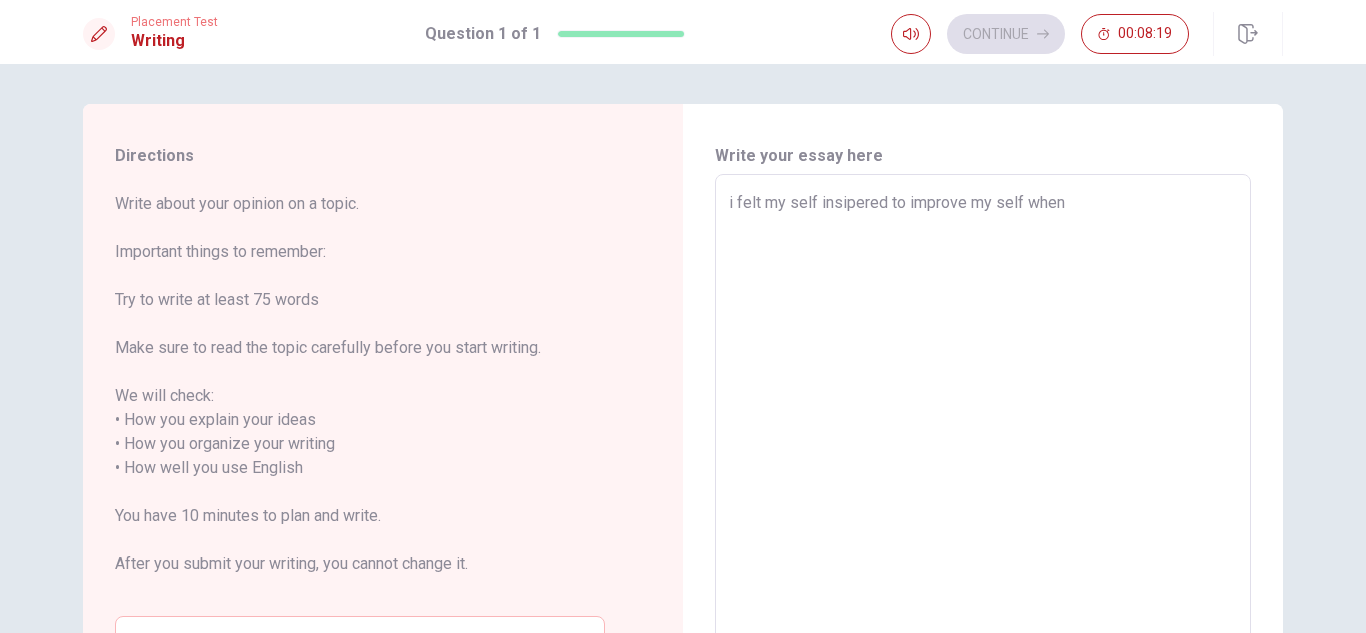type on "x" 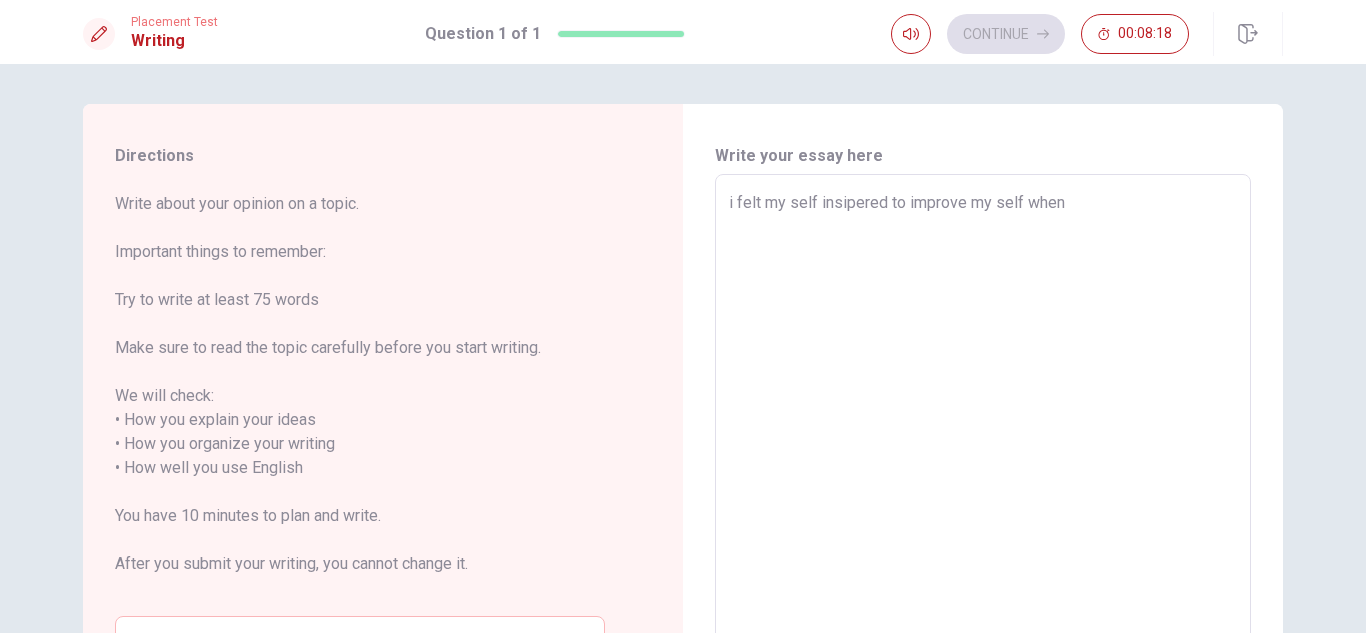 type on "x" 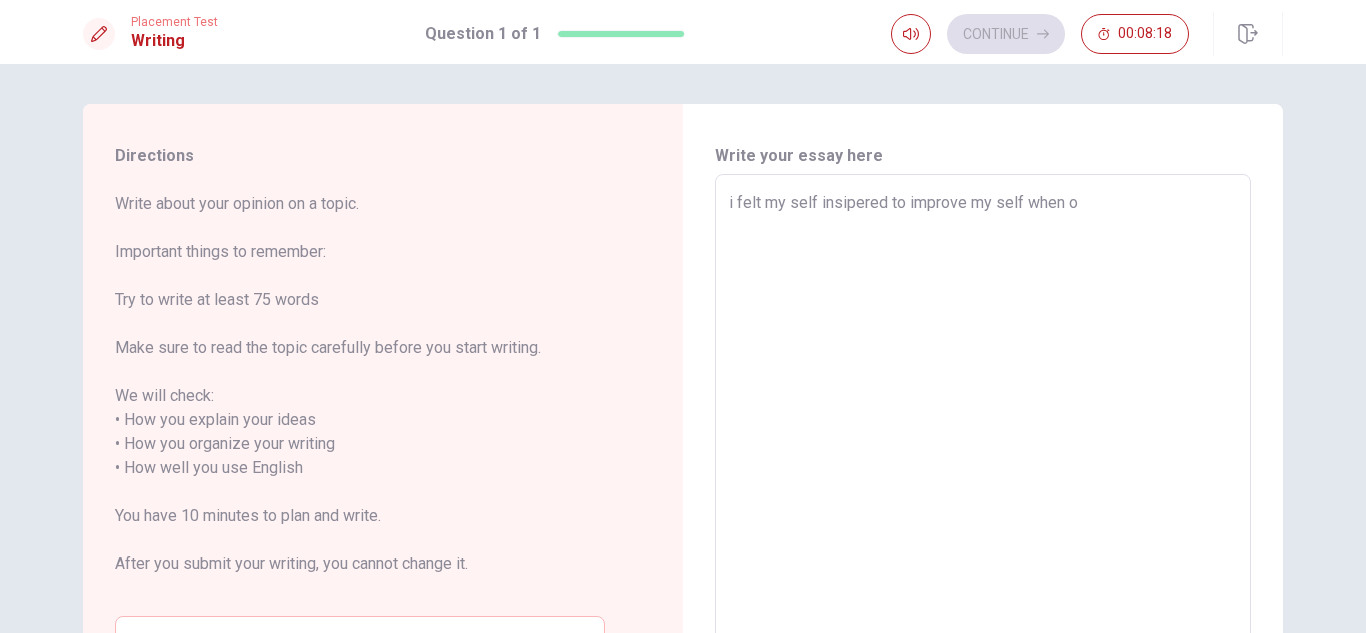 type on "x" 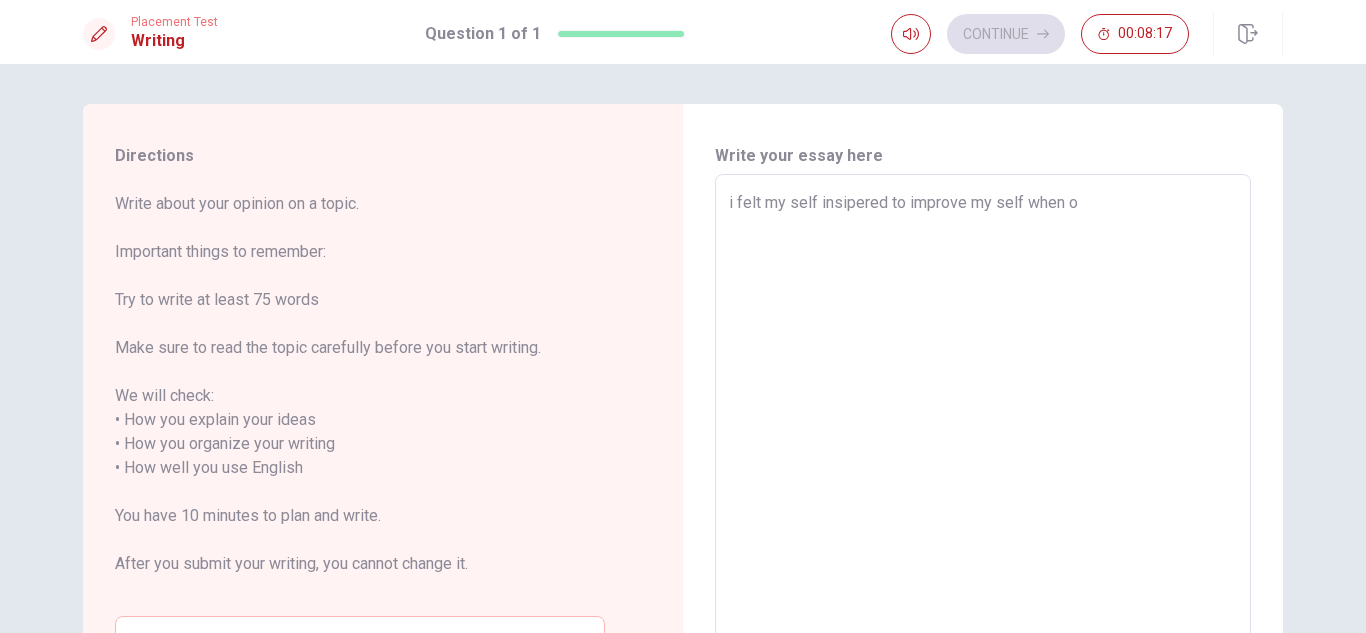 type on "i felt my self insipered to improve my self when" 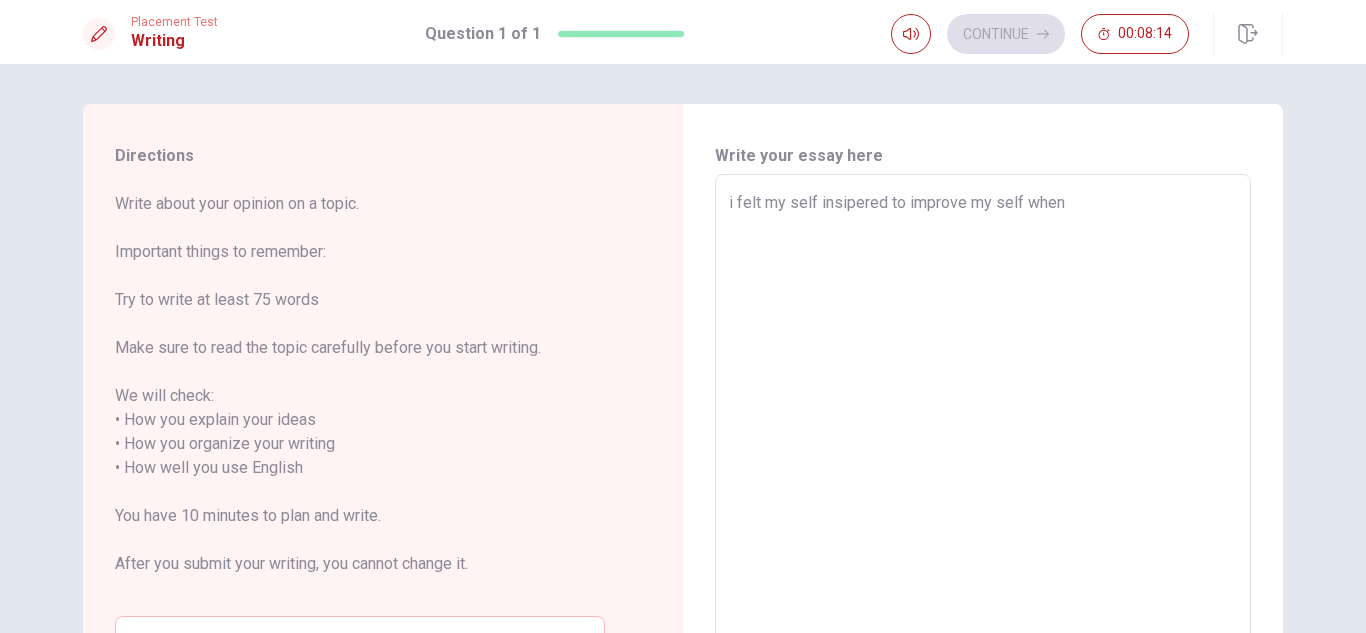 type on "x" 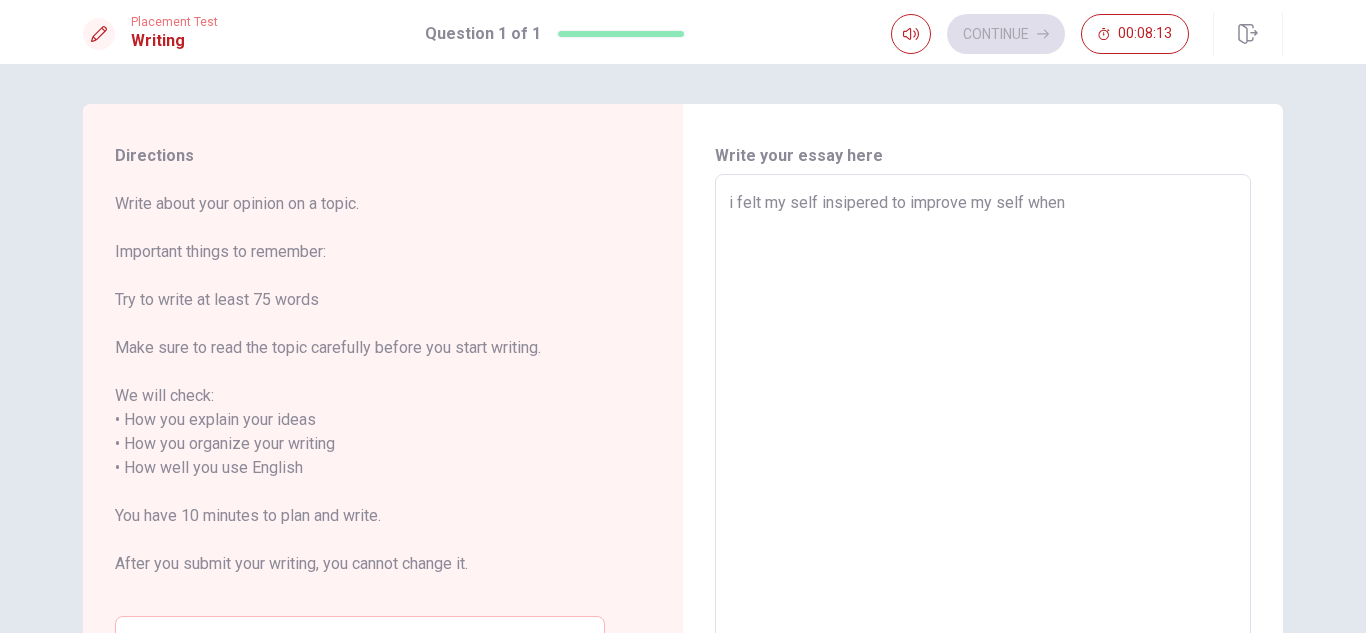 type on "i felt my self insipered to improve my self when i" 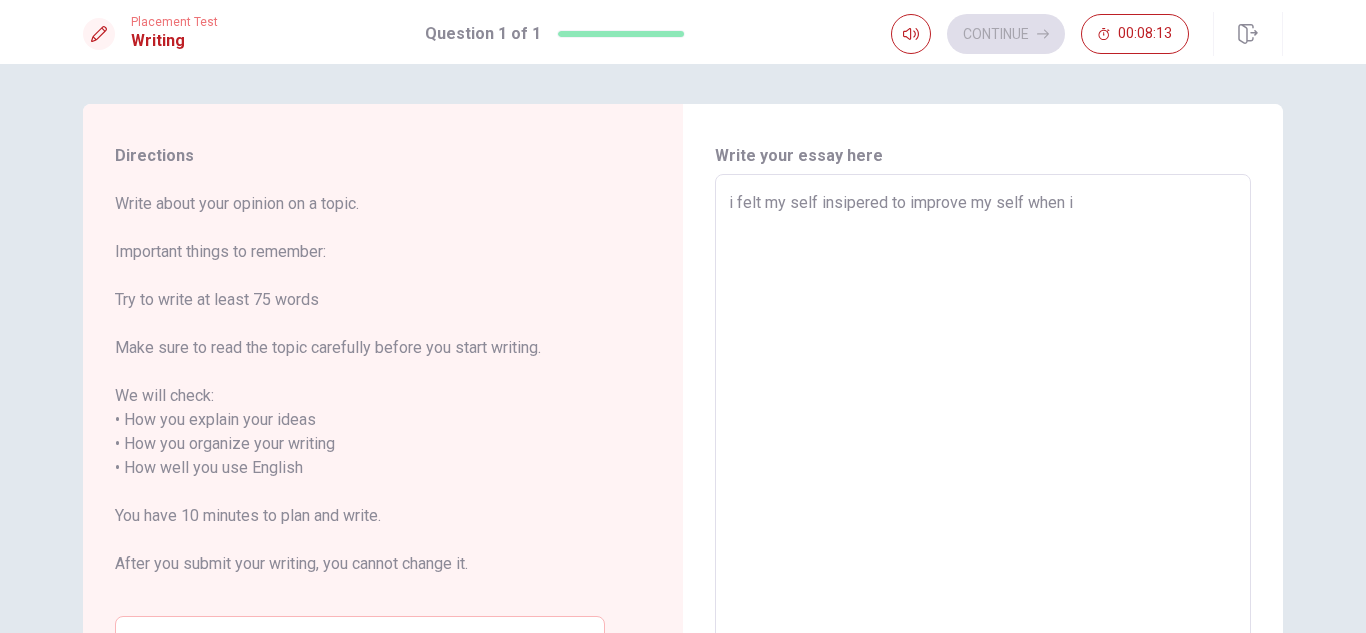 type on "x" 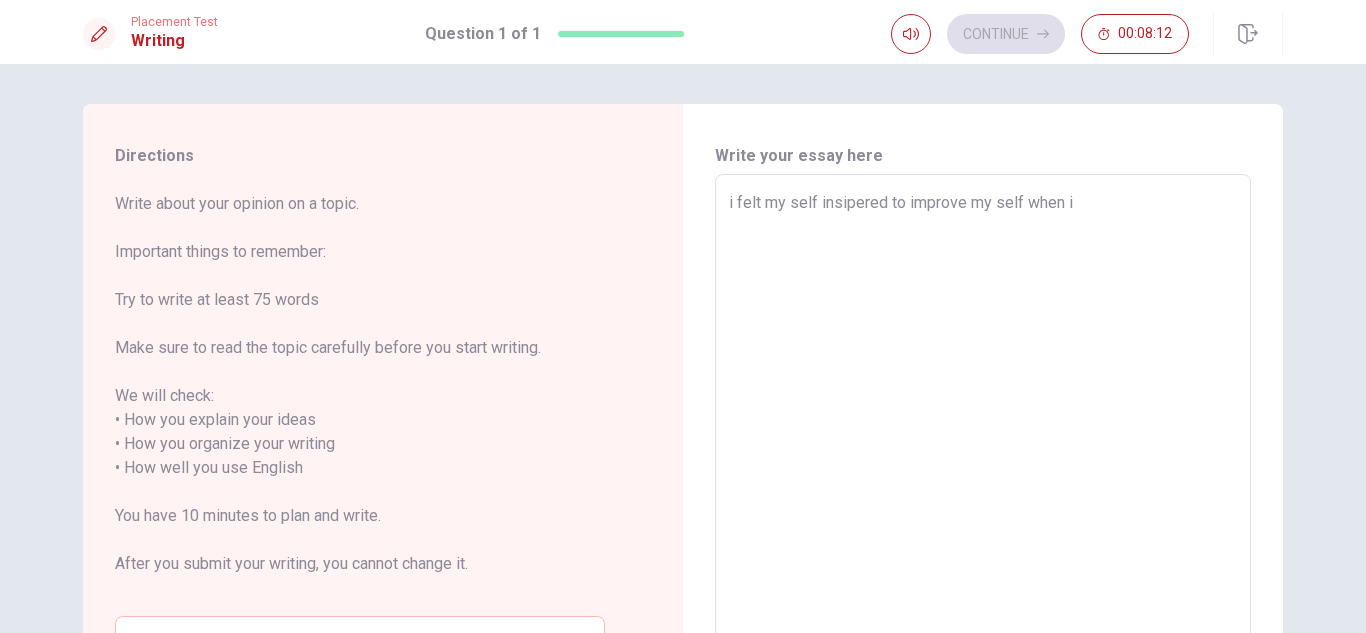 type on "x" 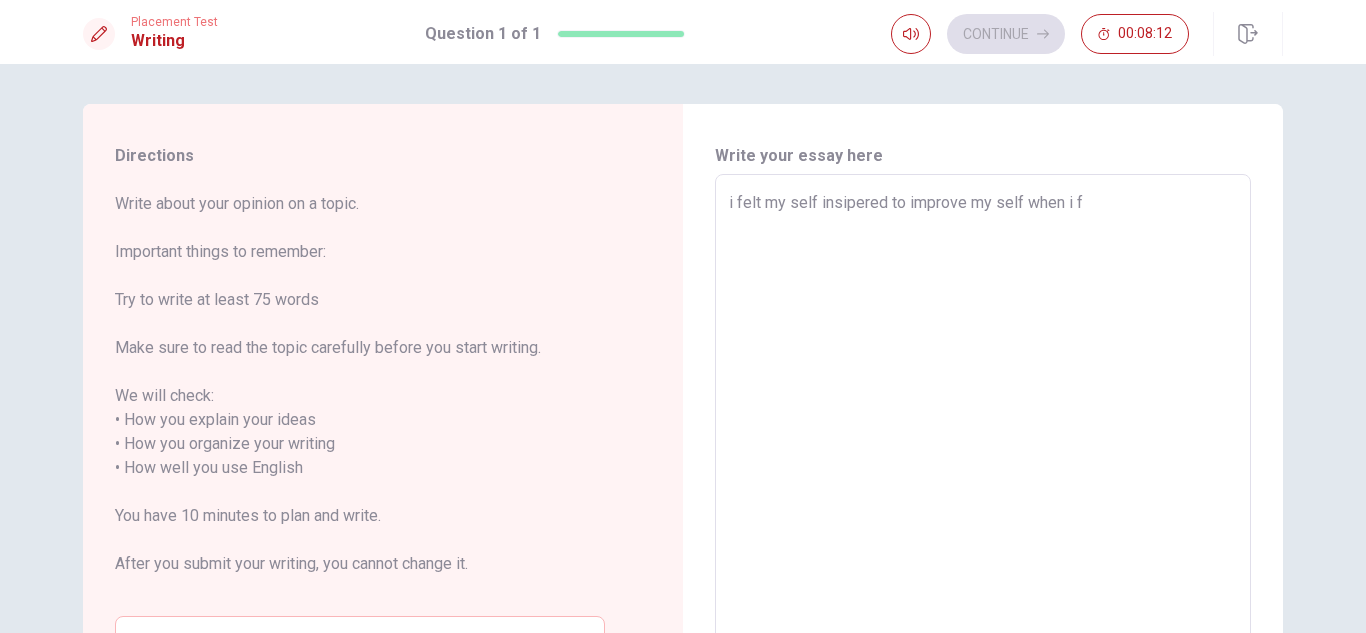 type on "x" 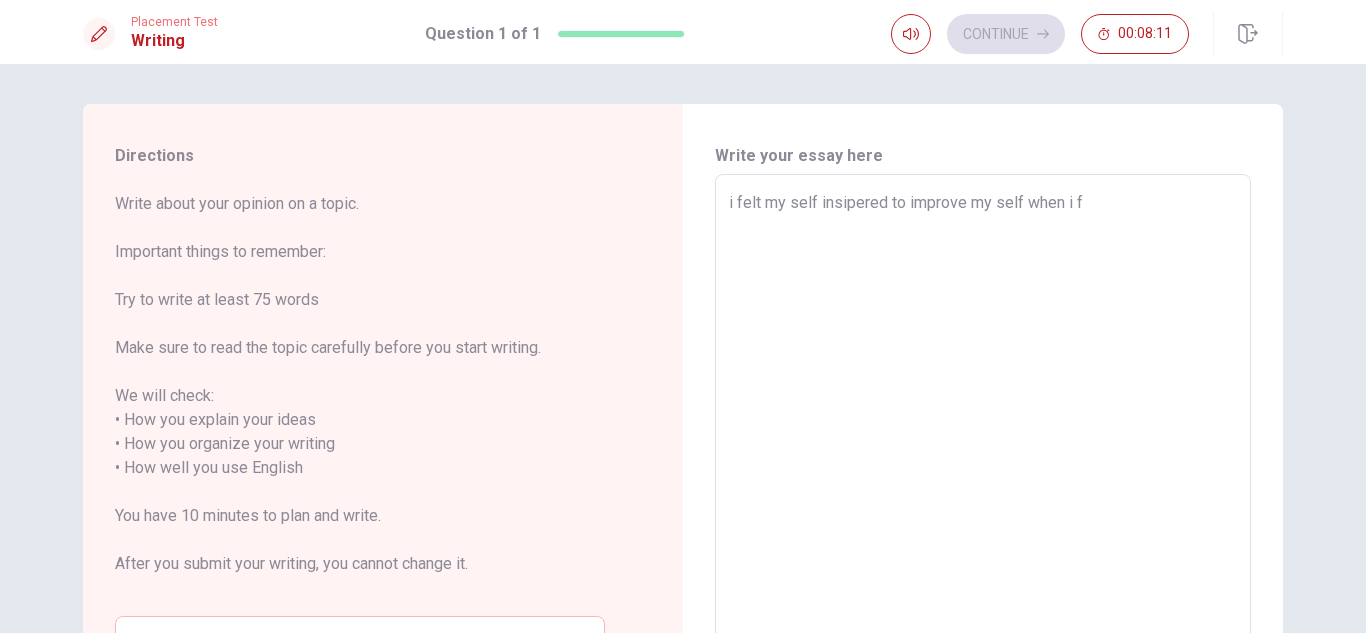 type on "i felt my self insipered to improve my self when i fi" 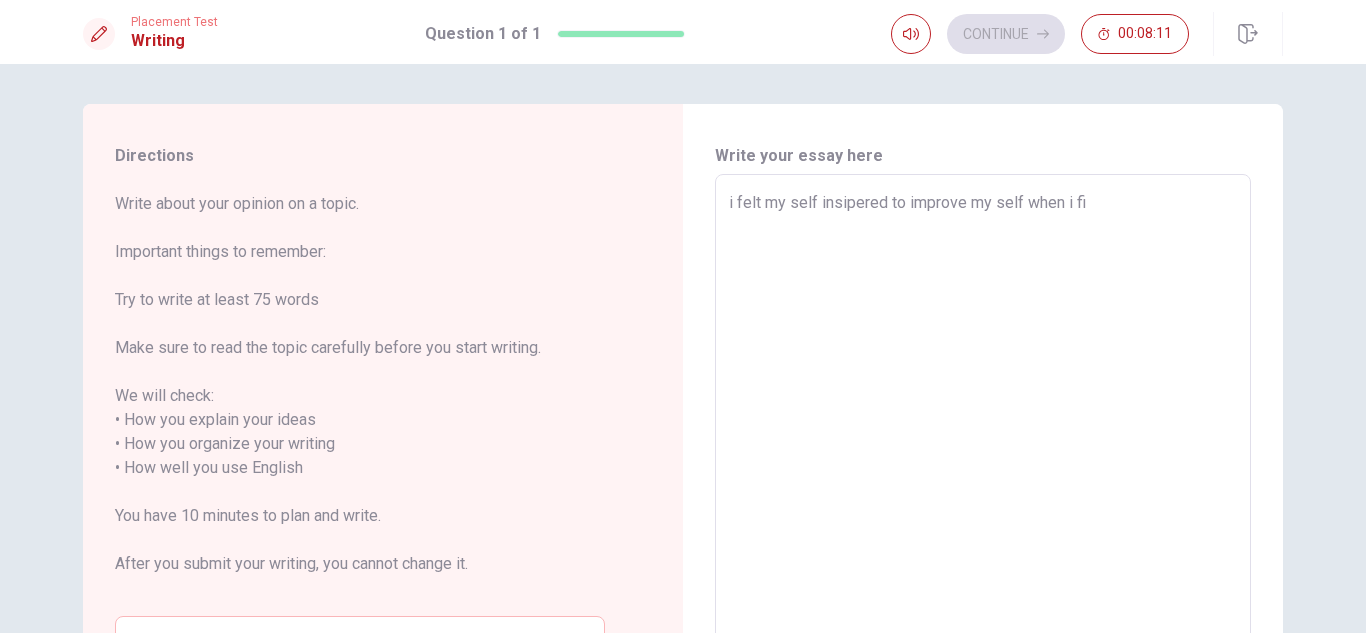 type on "x" 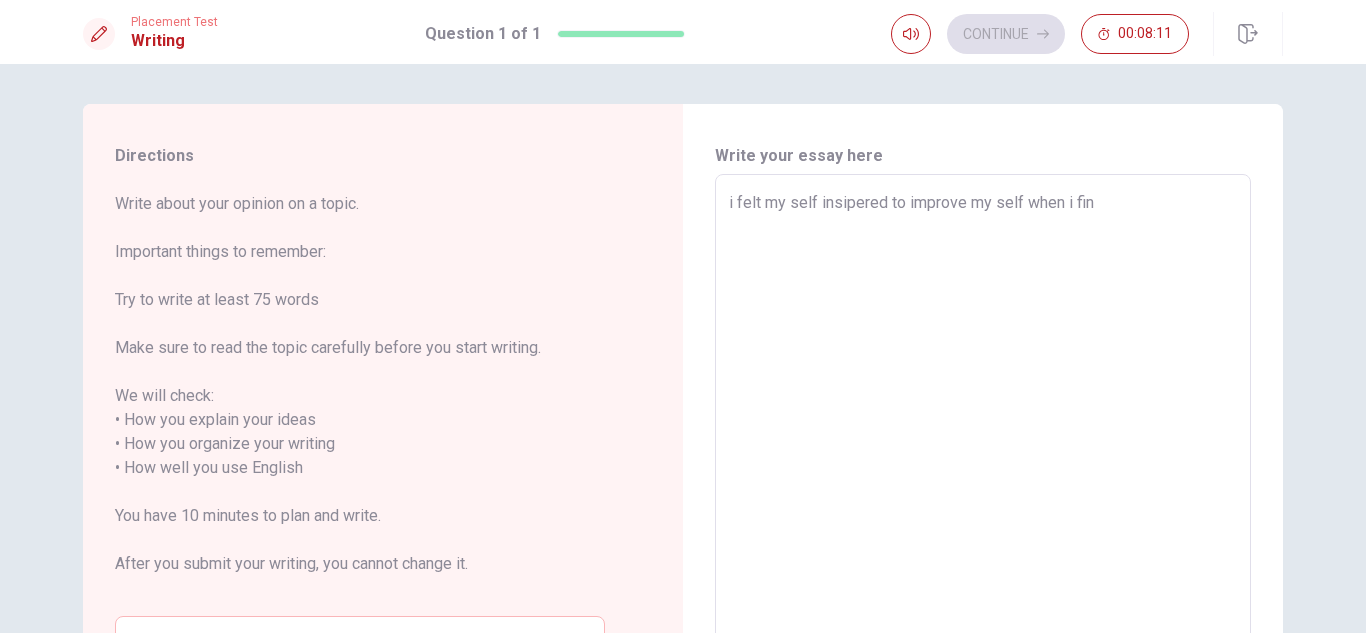 type on "x" 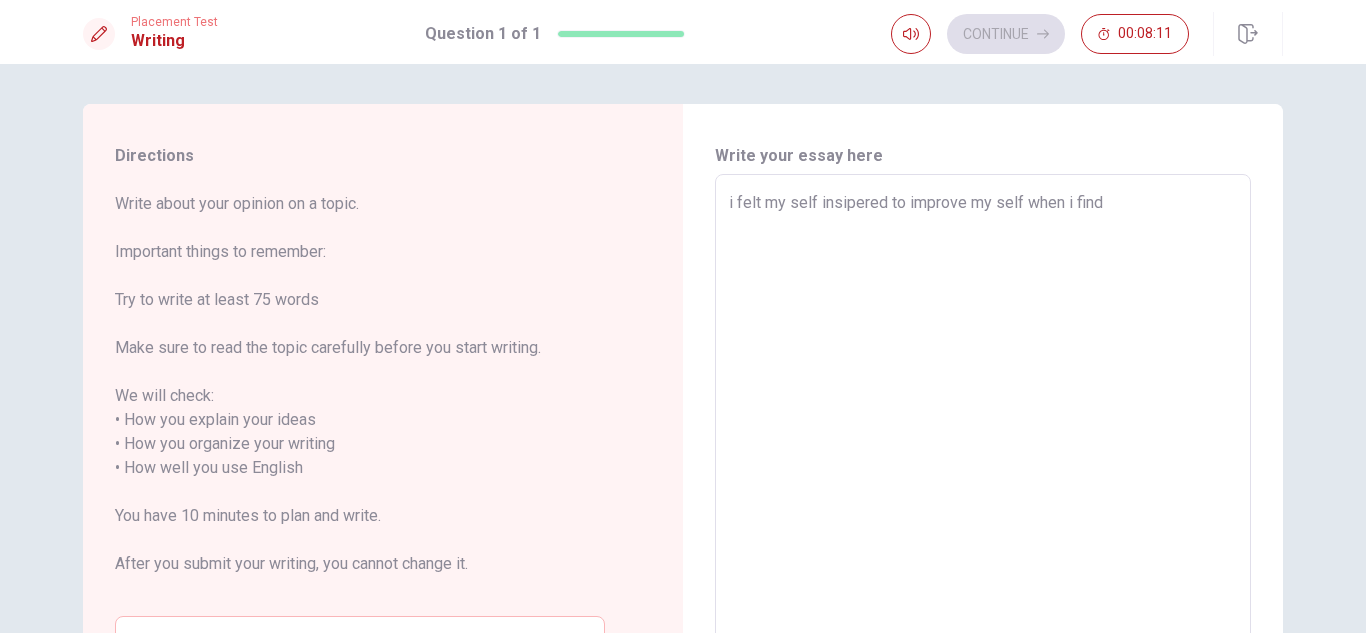 type on "x" 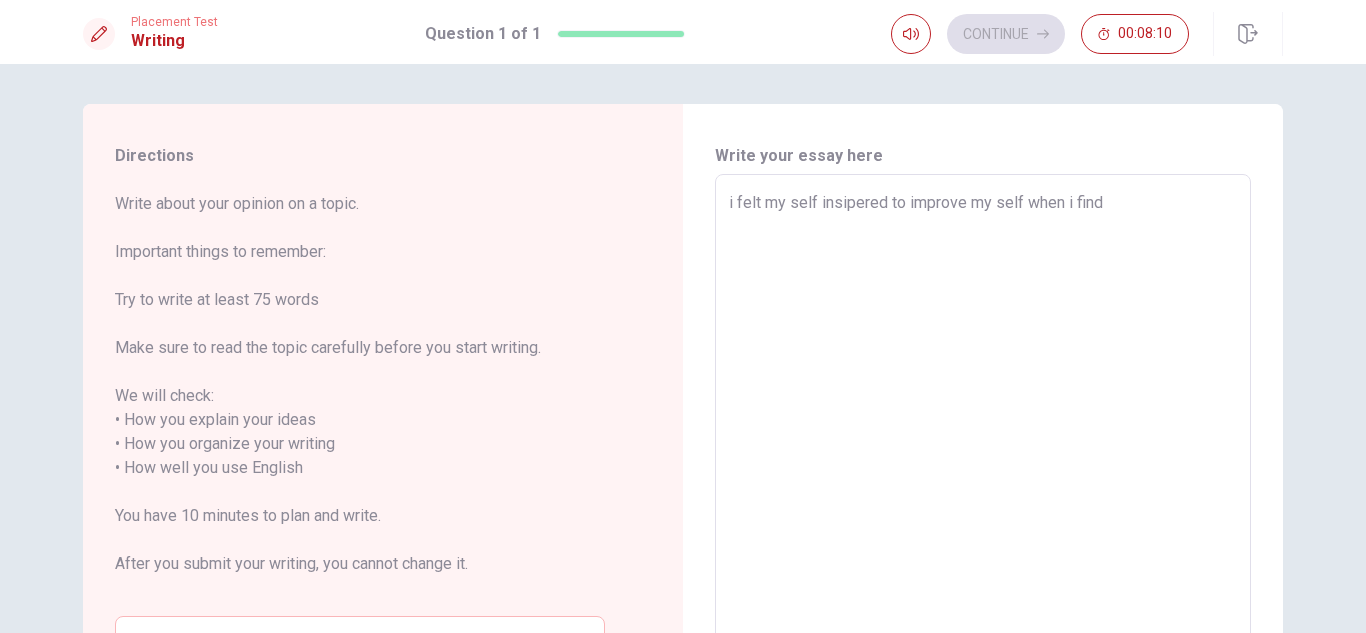 type on "x" 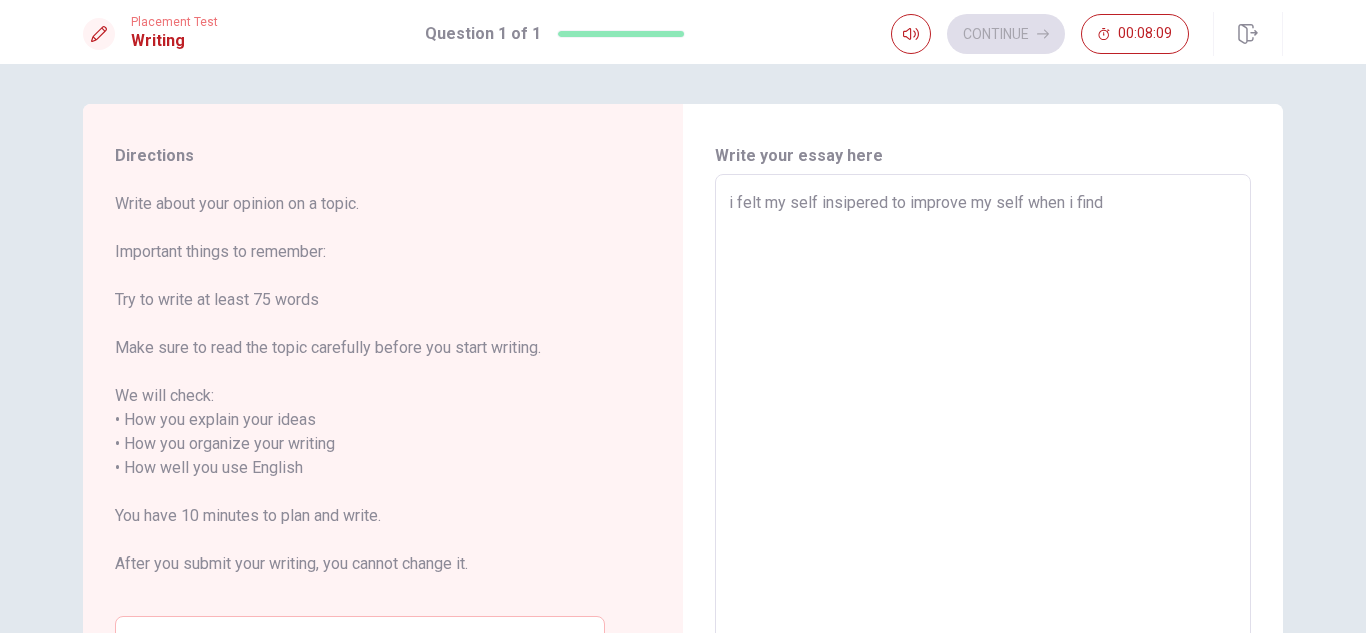 type on "i felt my self insipered to improve my self when i find a" 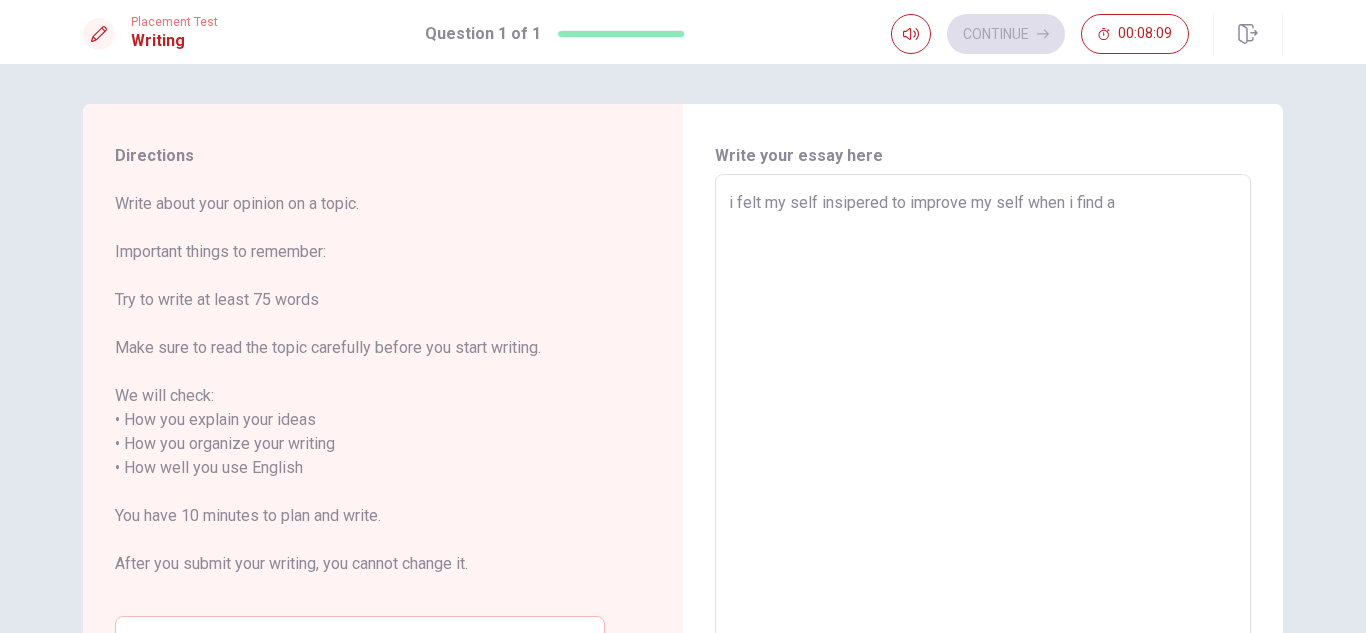 type on "x" 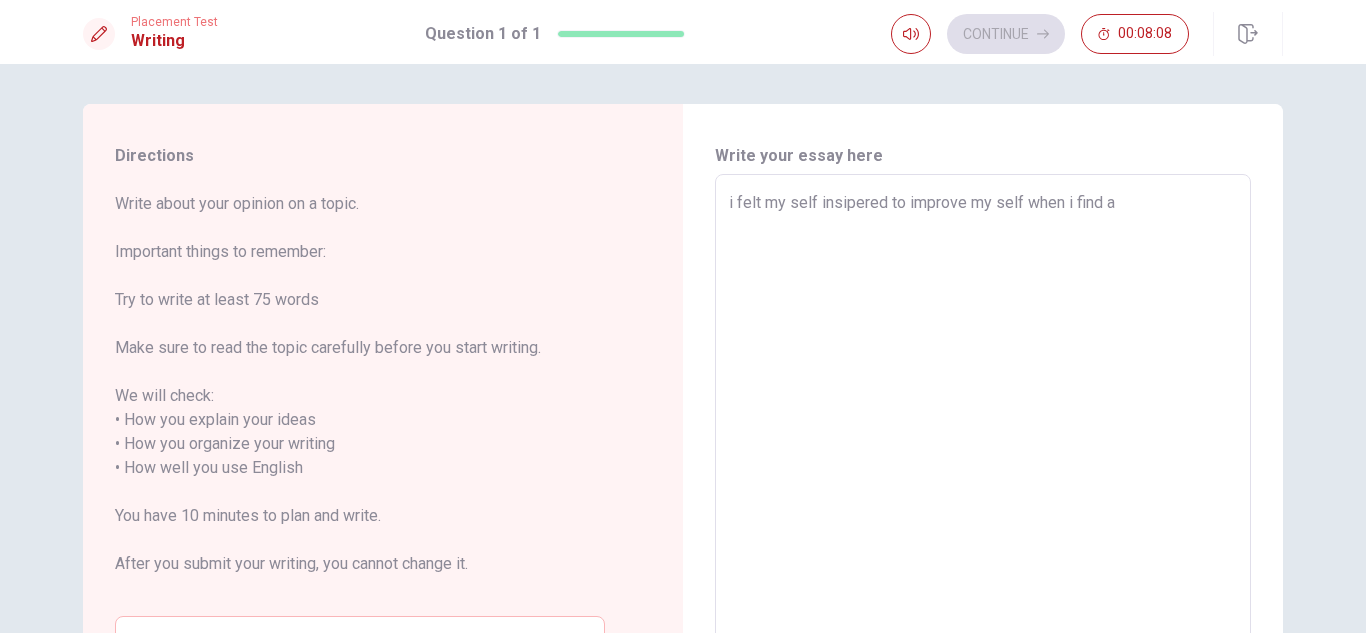 type on "i felt my self insipered to improve my self when i find a f" 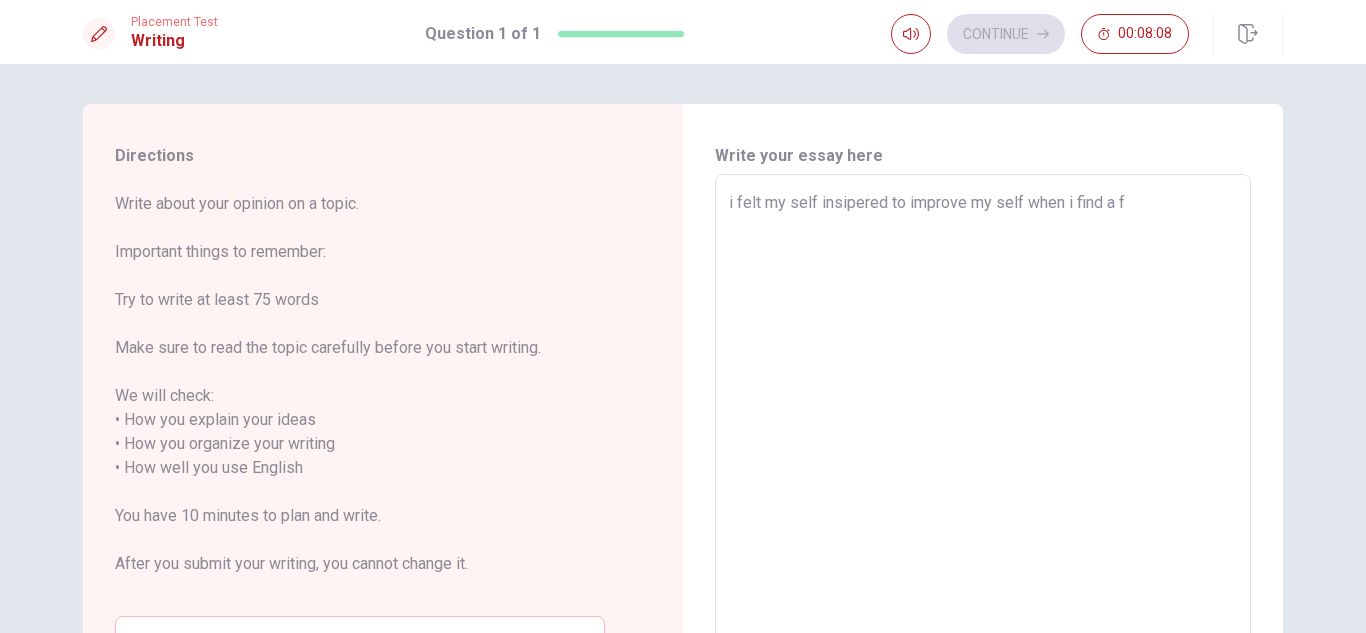 type on "x" 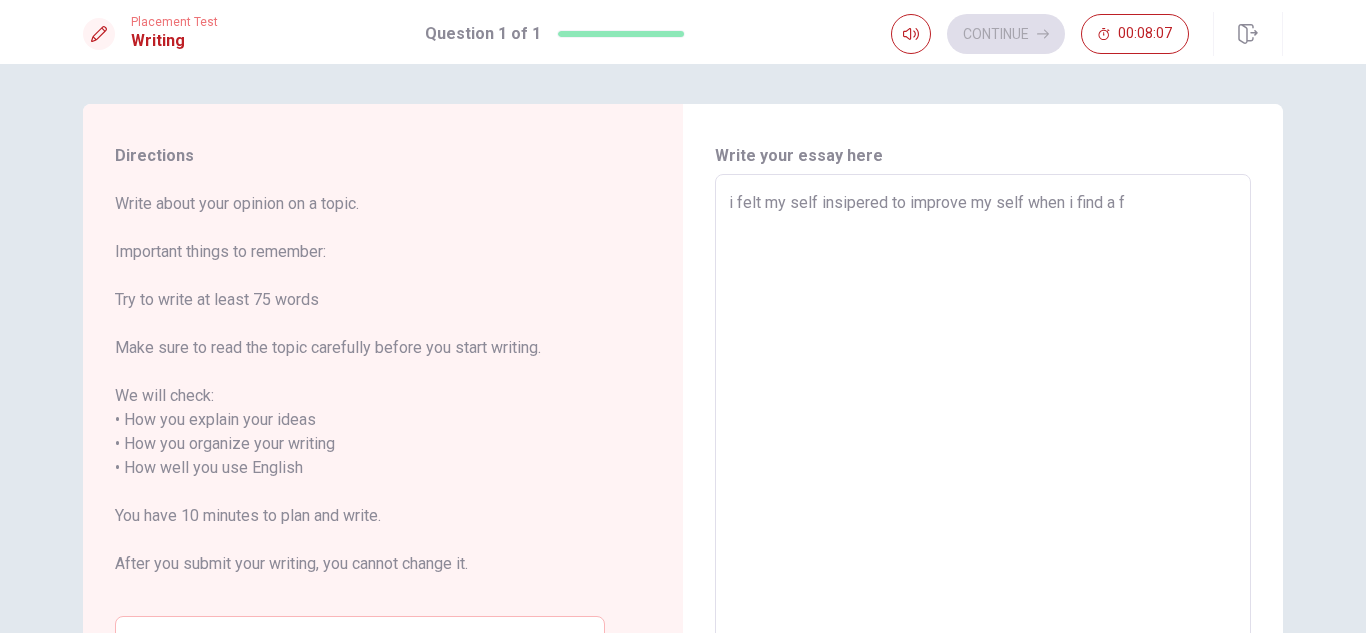 type on "i felt my self insipered to improve my self when i find a" 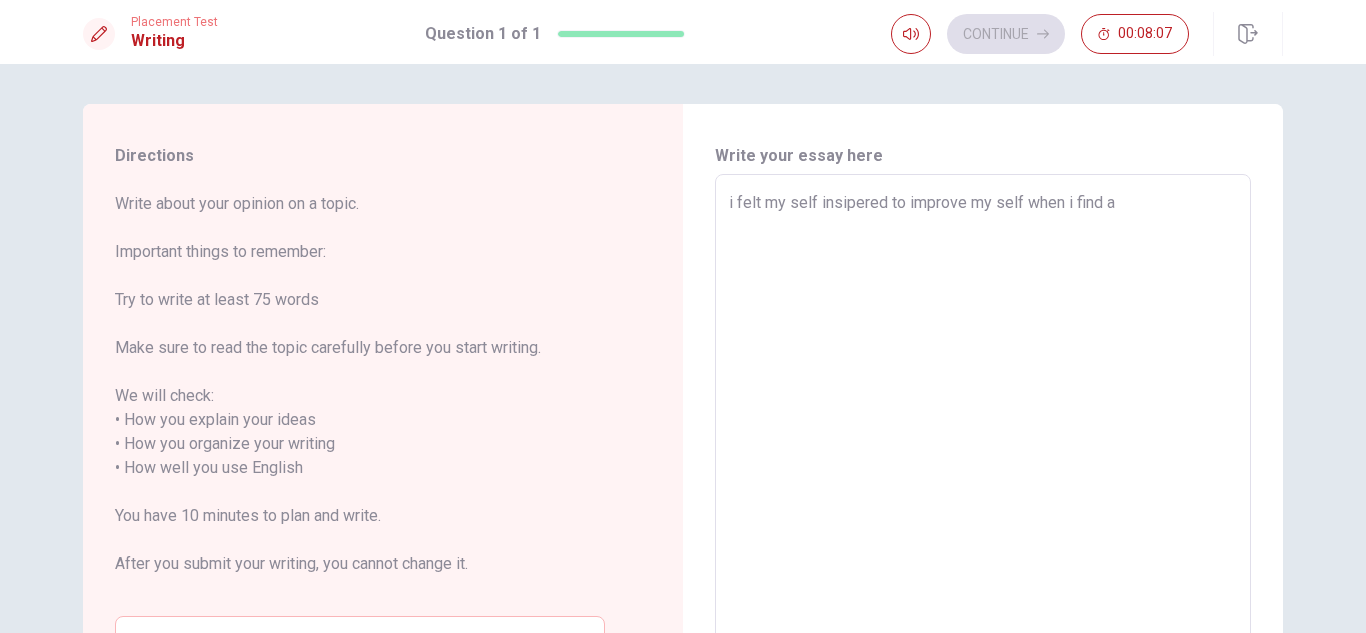 type on "x" 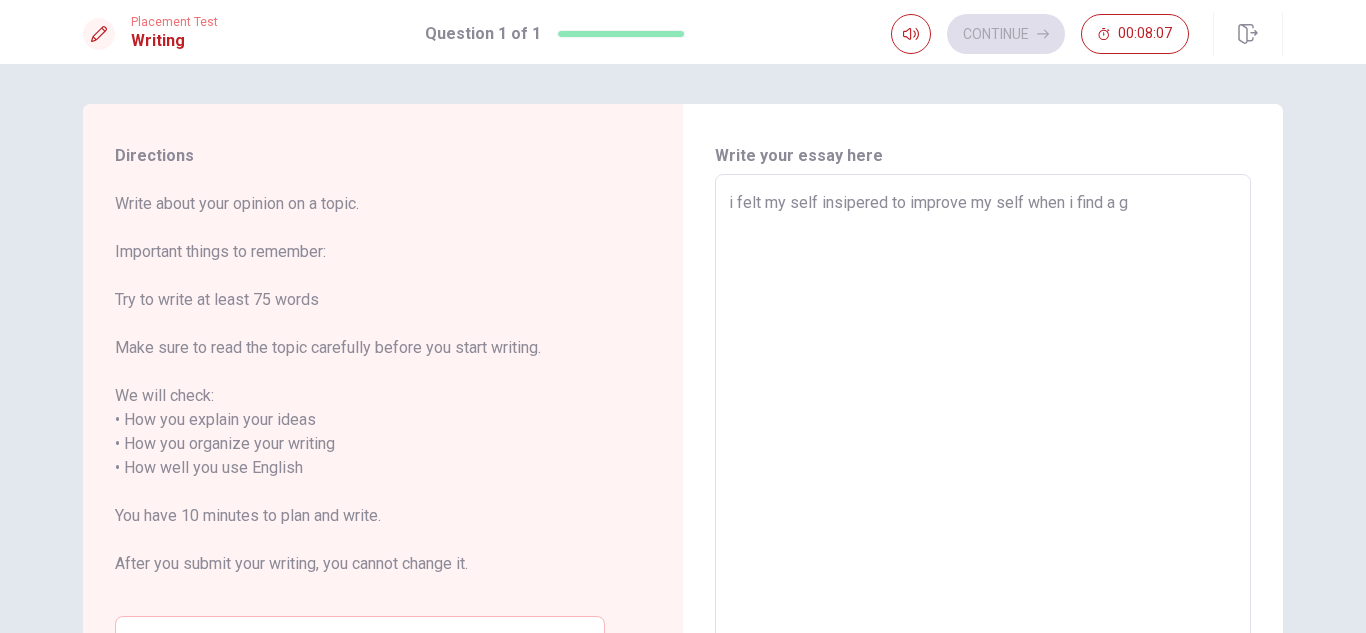 type on "x" 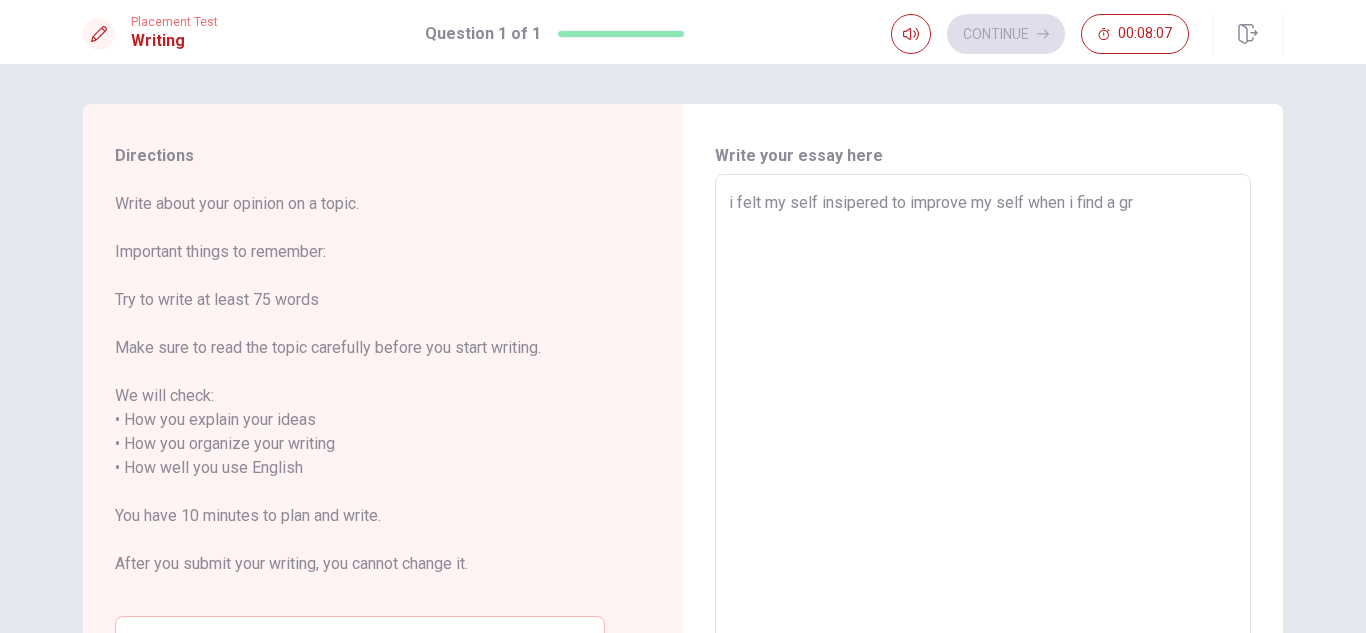 type on "x" 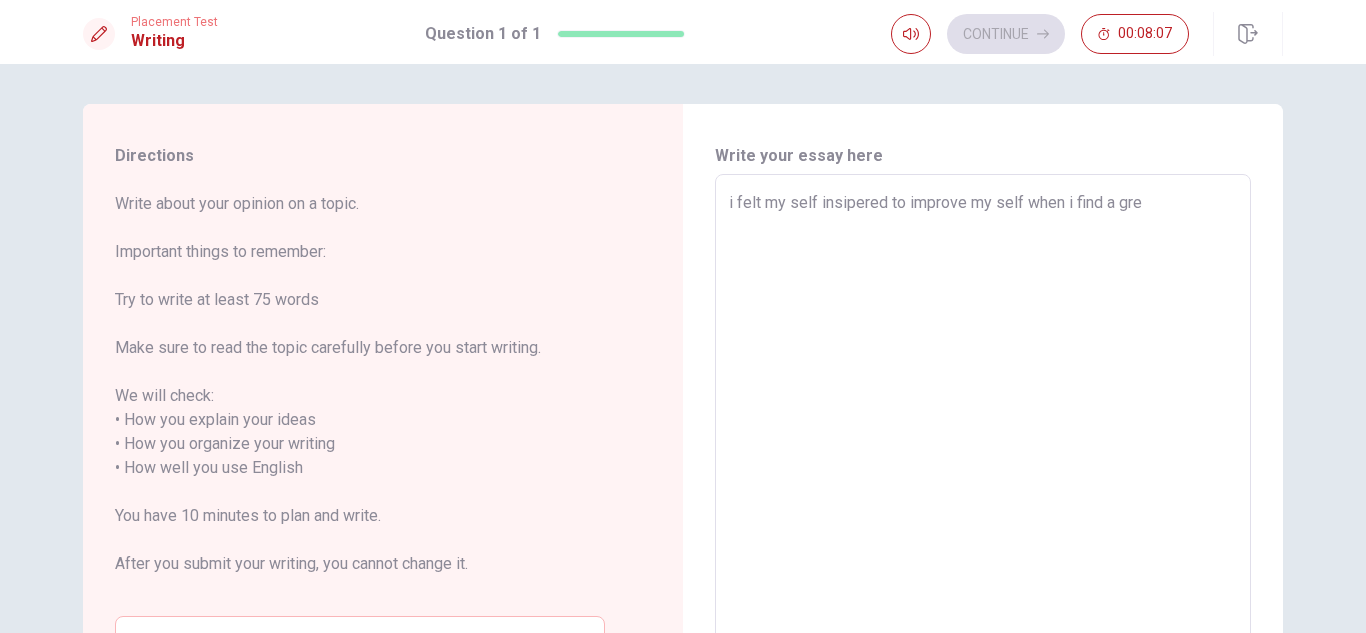 type on "x" 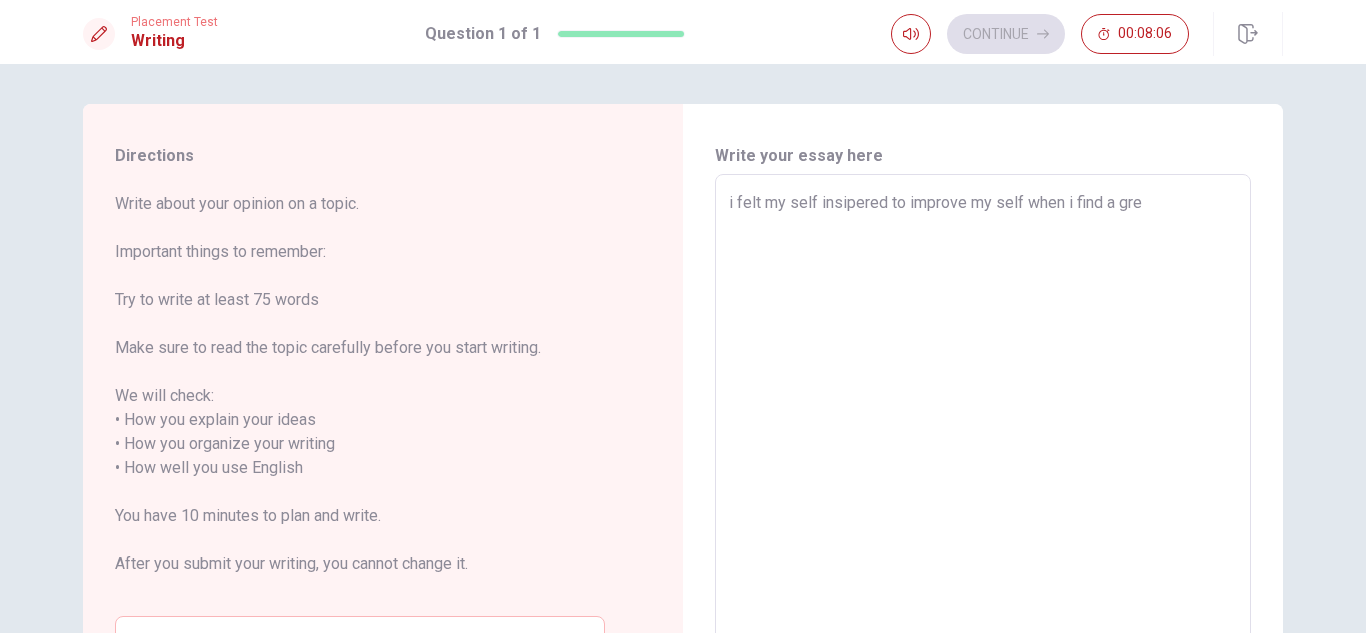 type on "i felt my self insipered to improve my self when i find a grea" 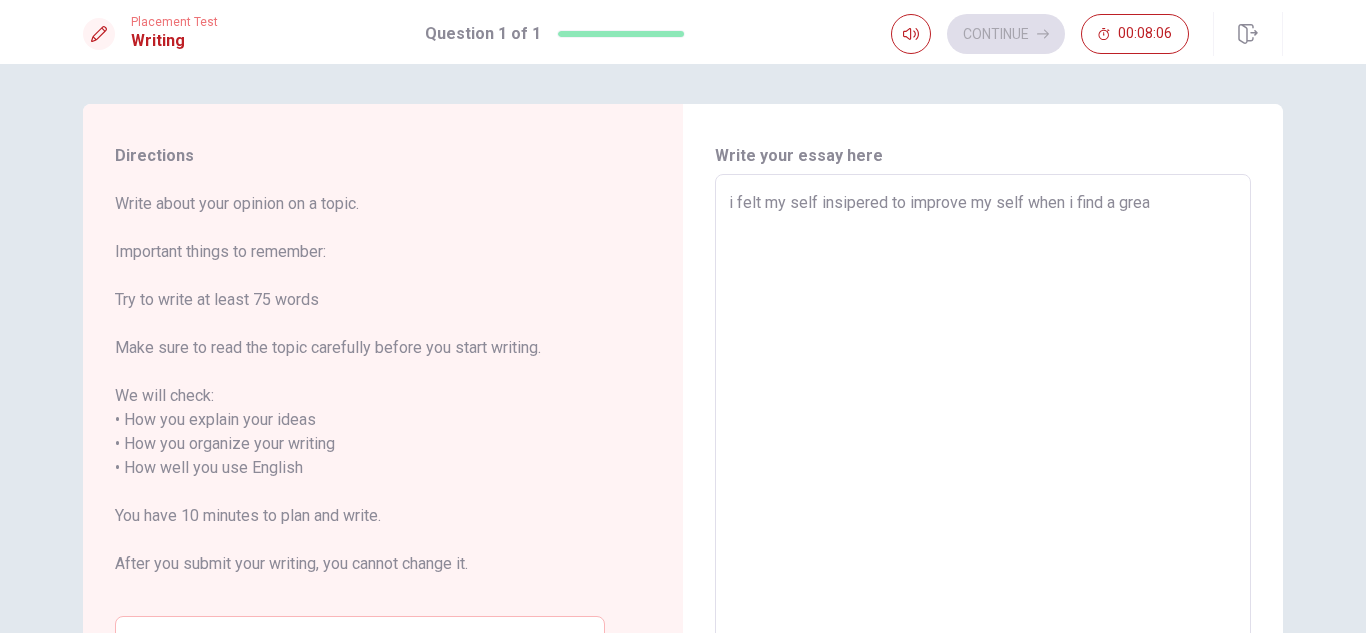 type on "x" 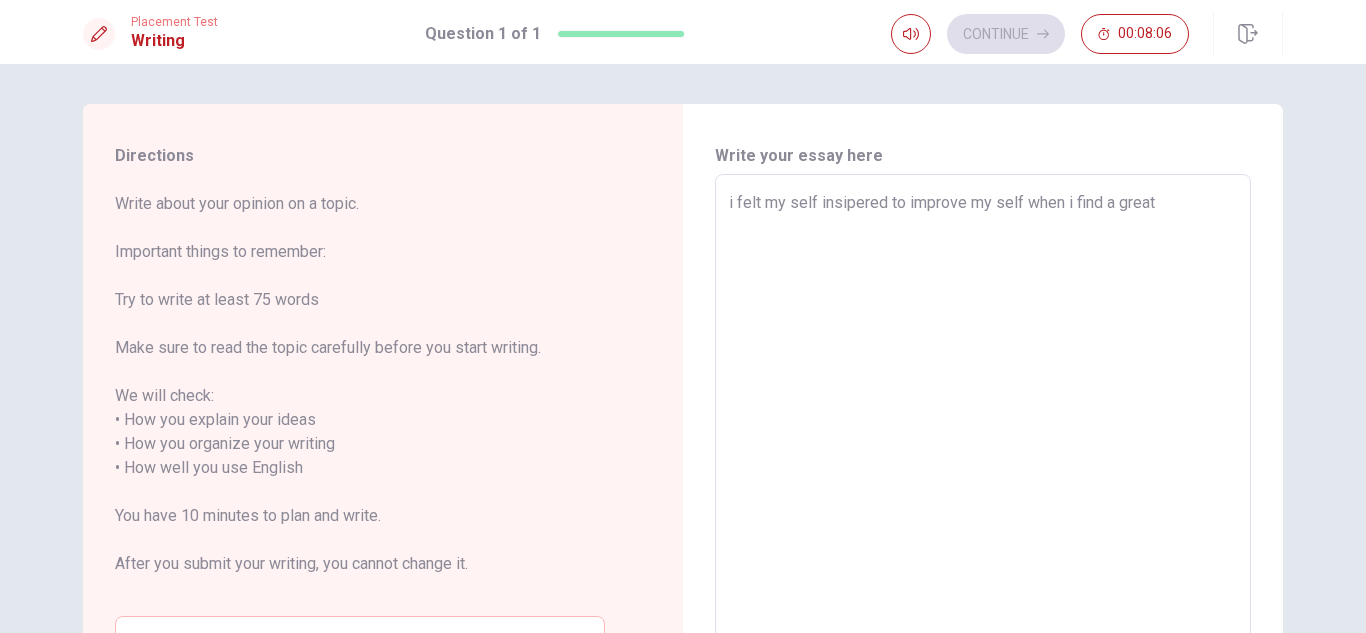 type on "x" 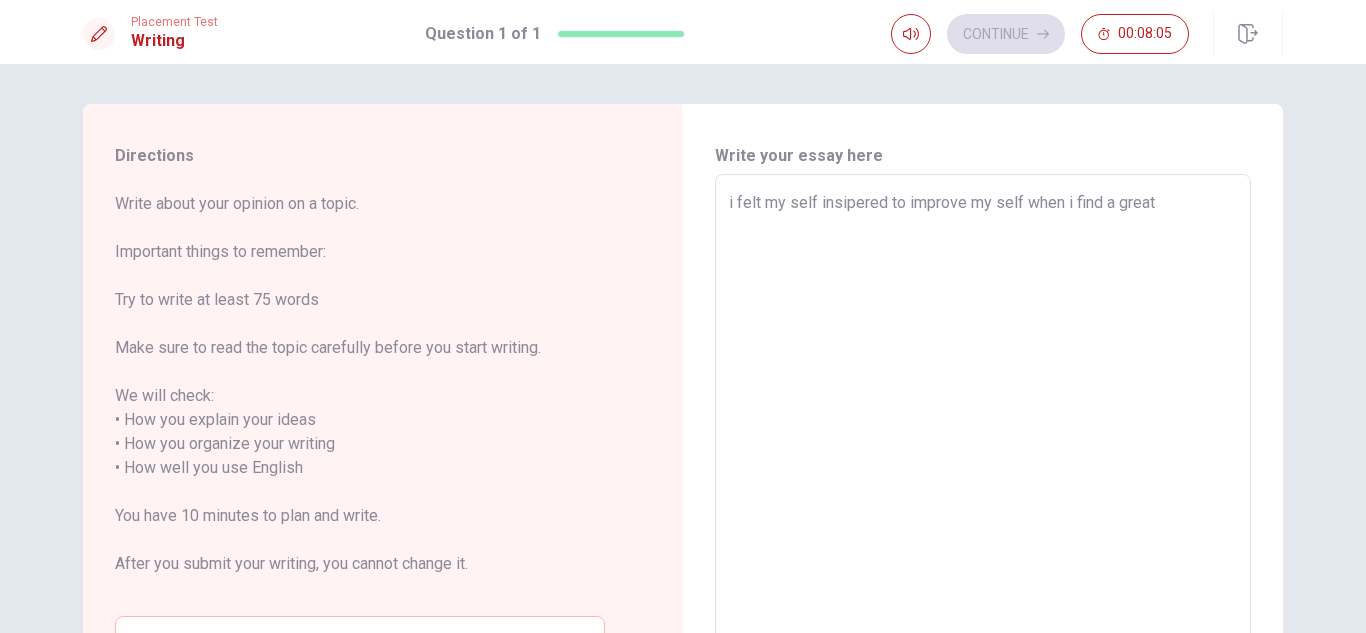 type on "i felt my self insipered to improve my self when i find a great p" 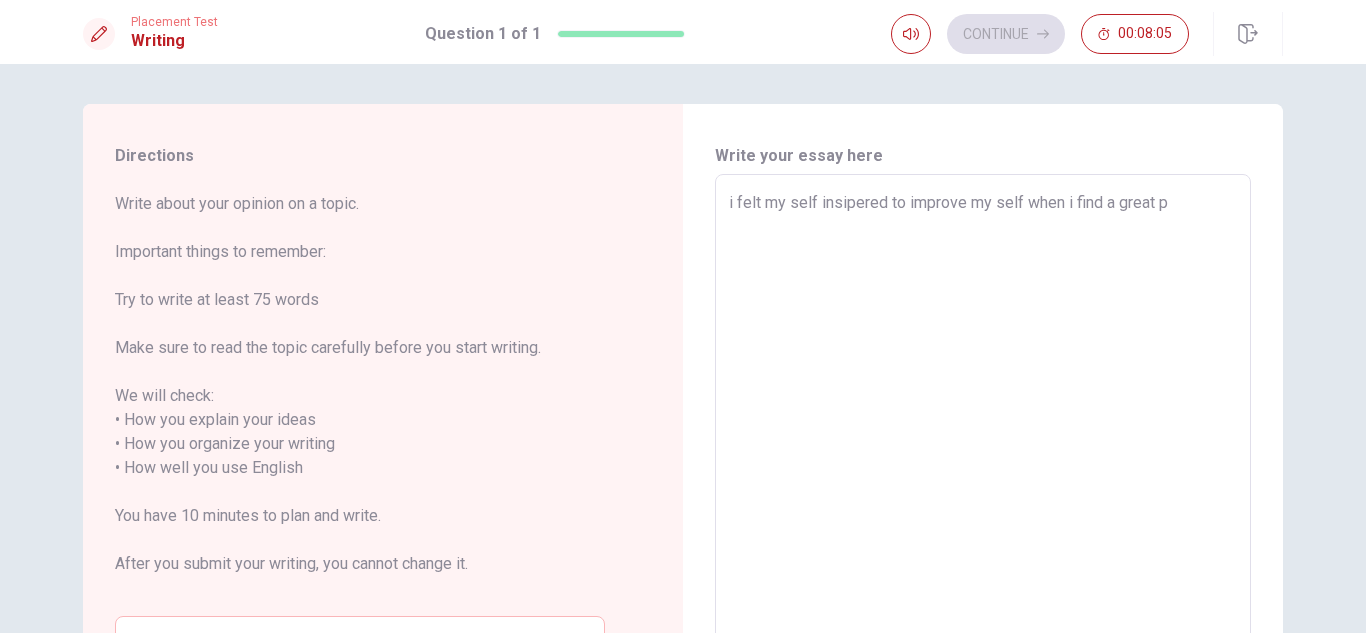 type on "x" 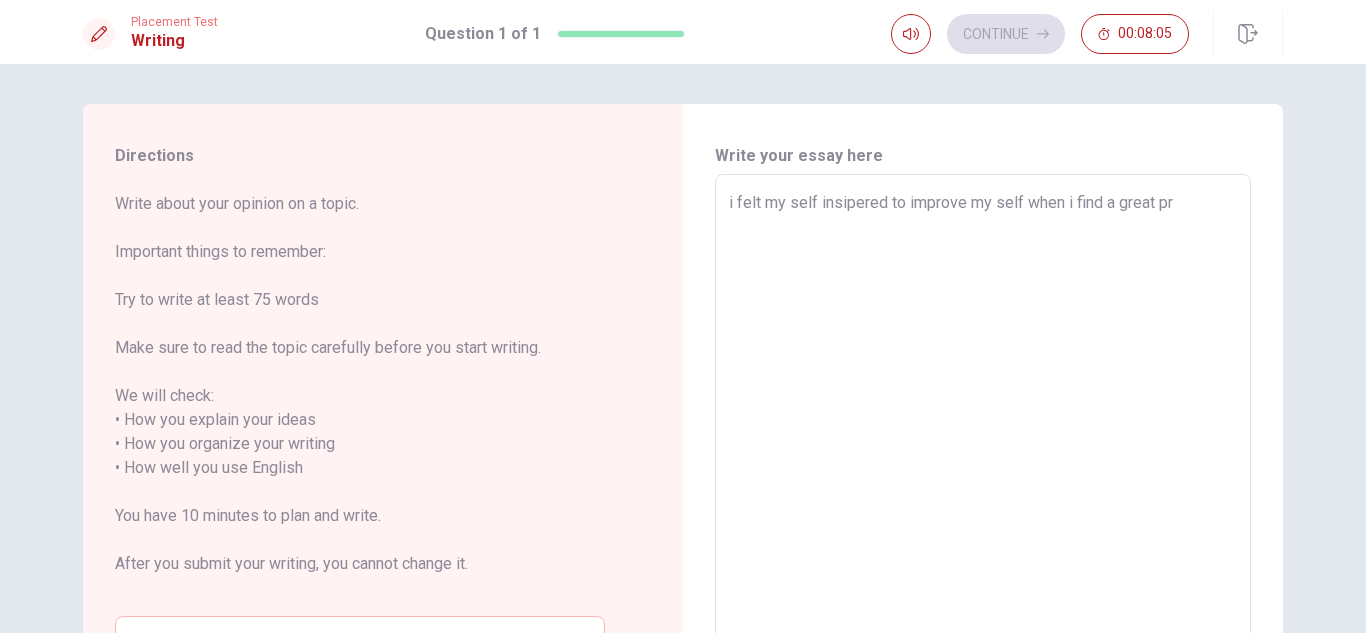 type on "i felt my self insipered to improve my self when i find a great pro" 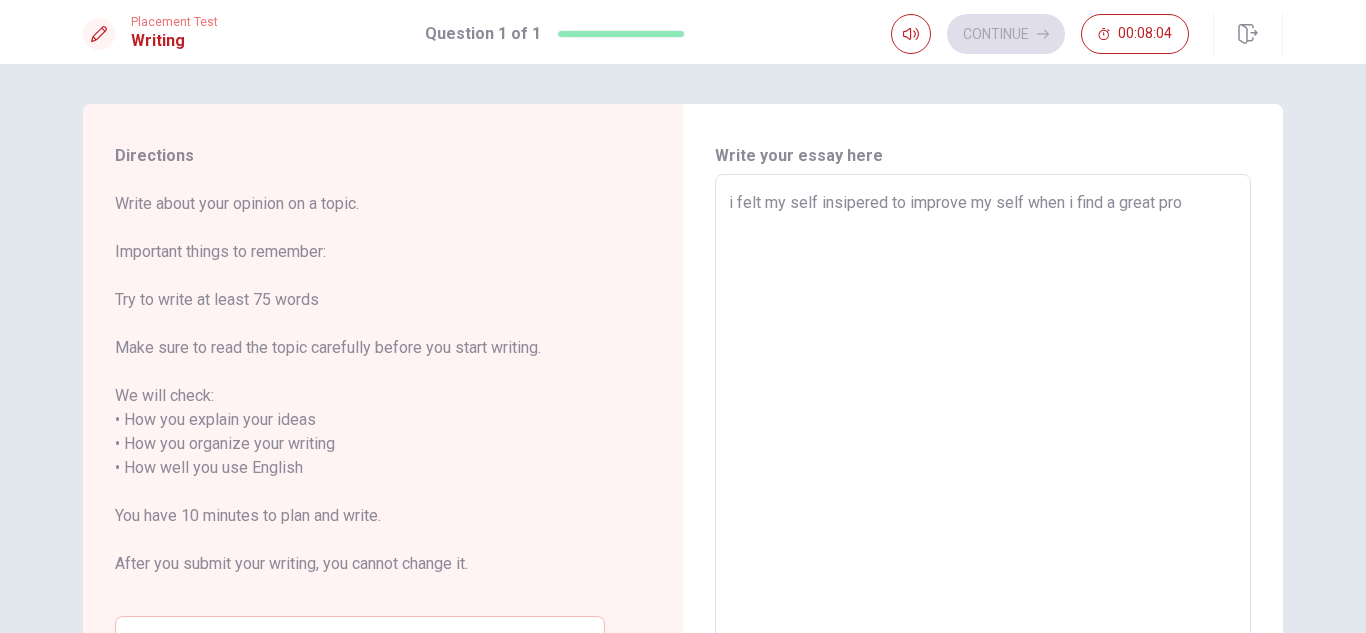 type on "x" 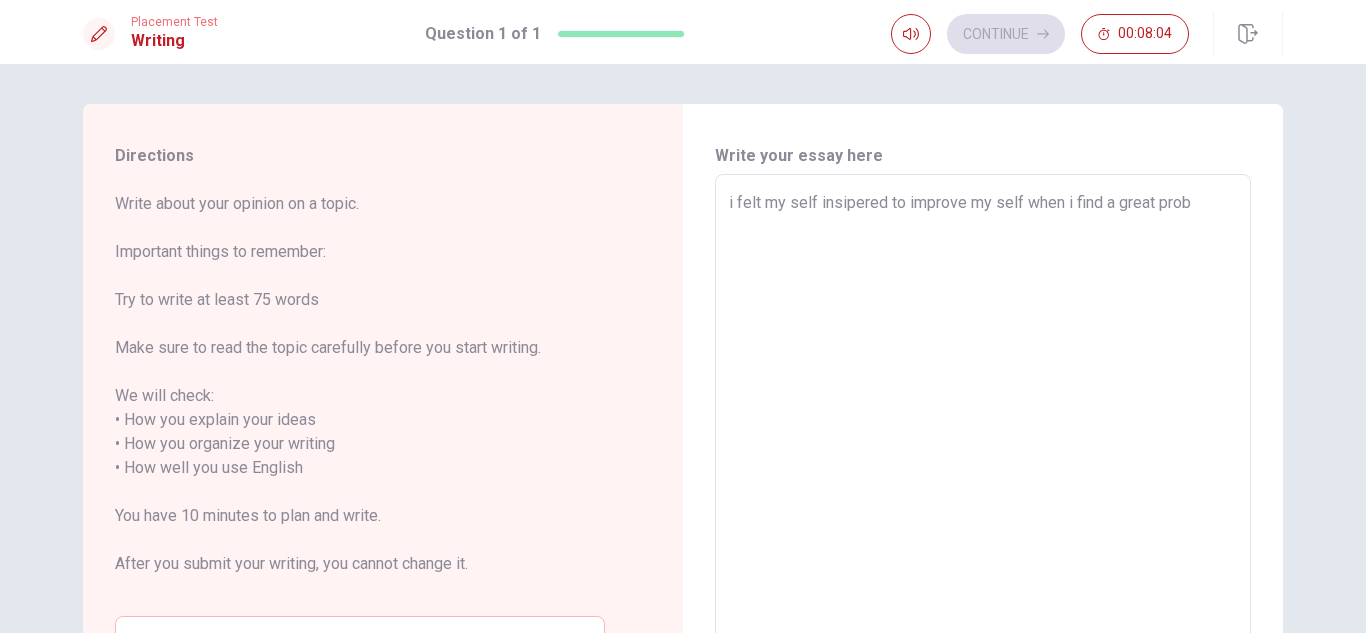 type on "x" 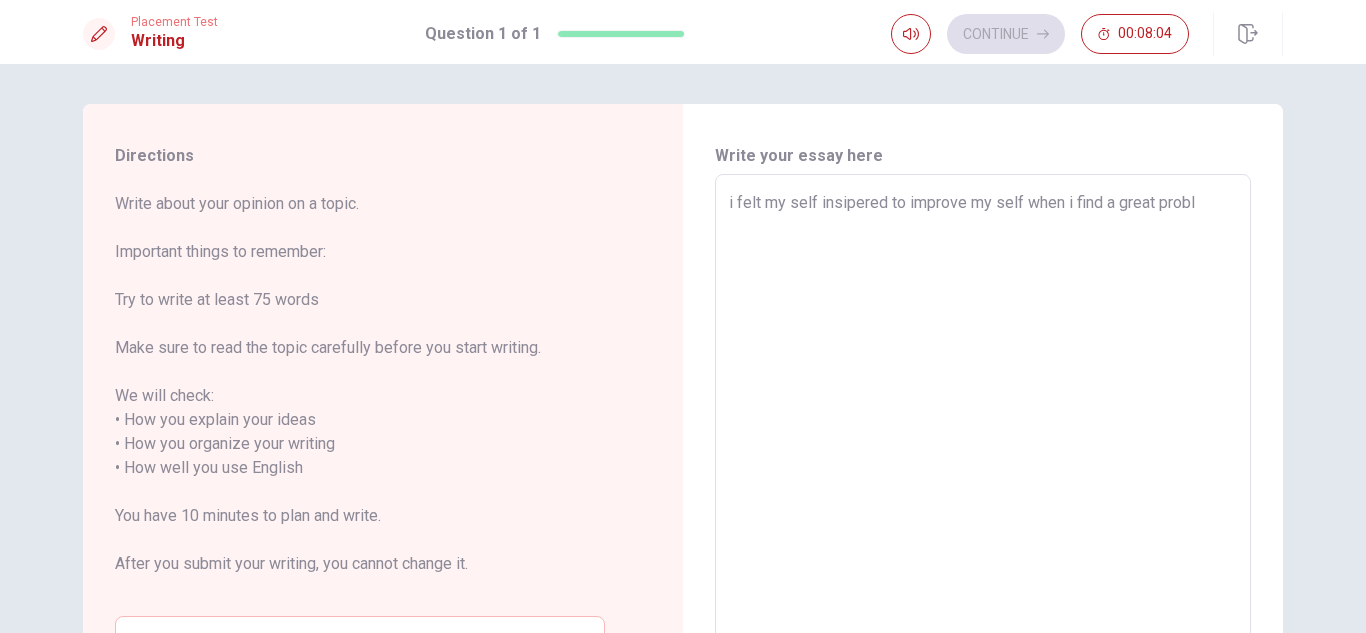 type on "x" 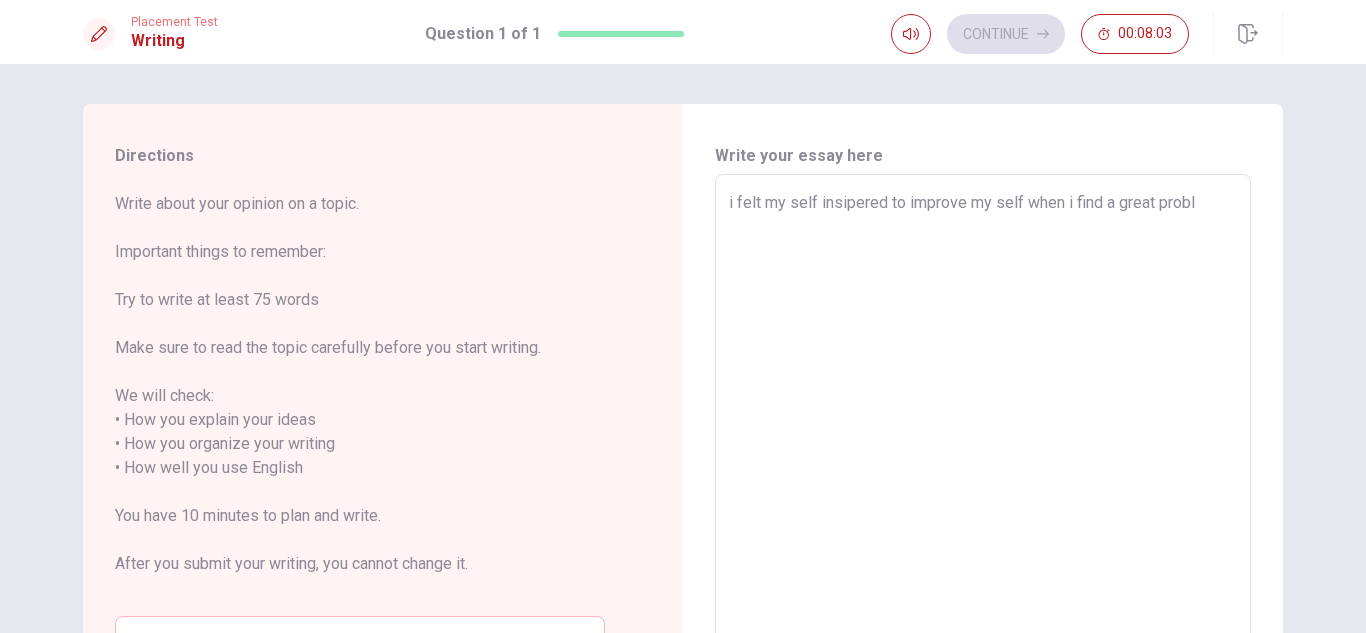 type on "i felt my self insipered to improve my self when i find a great proble" 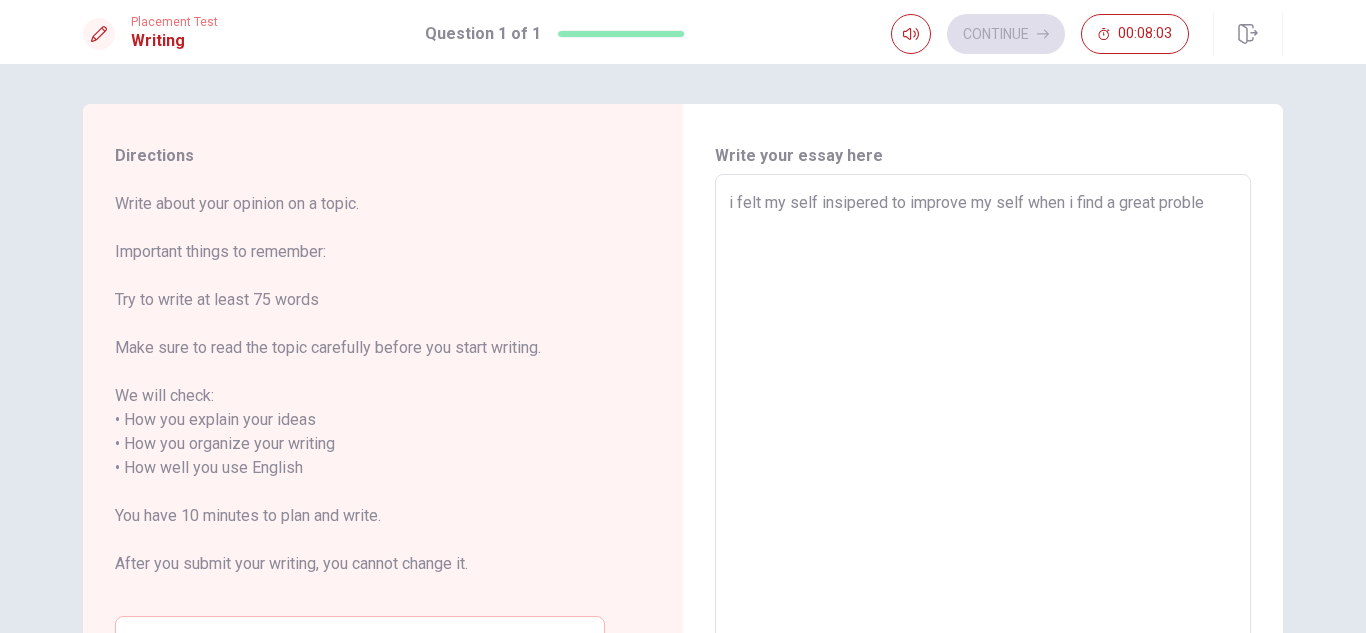 type on "x" 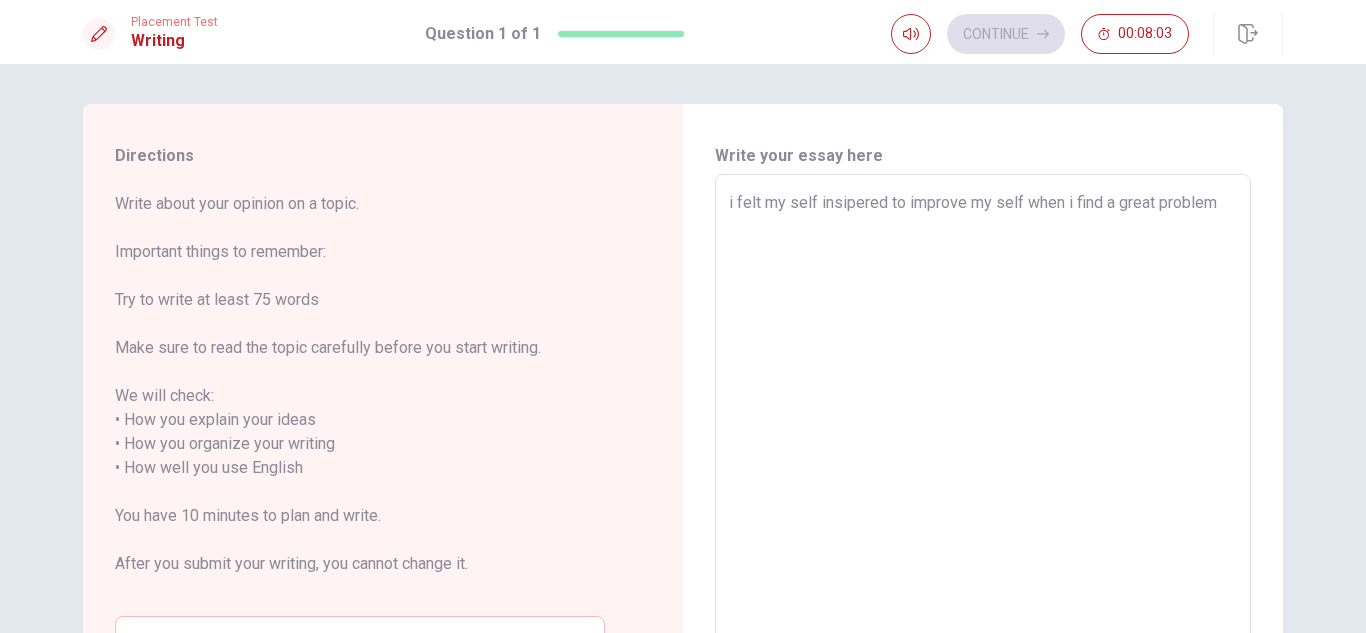 type on "x" 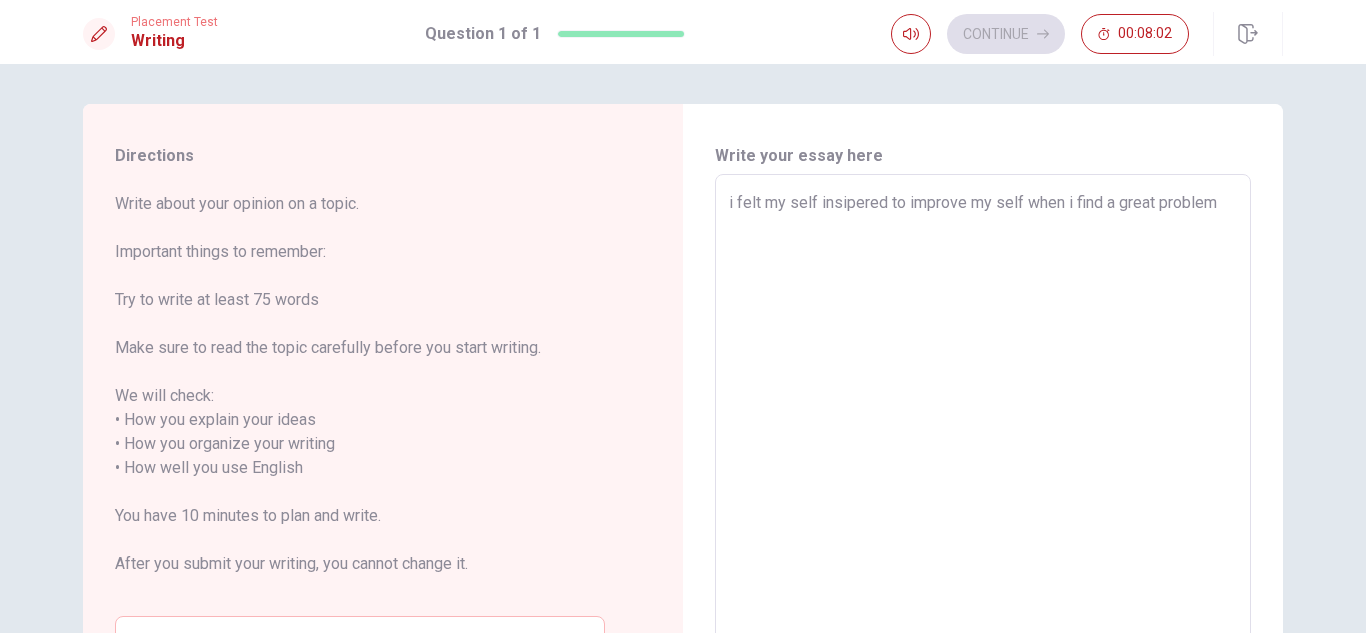 type on "i felt my self insipered to improve my self when i find a great problem" 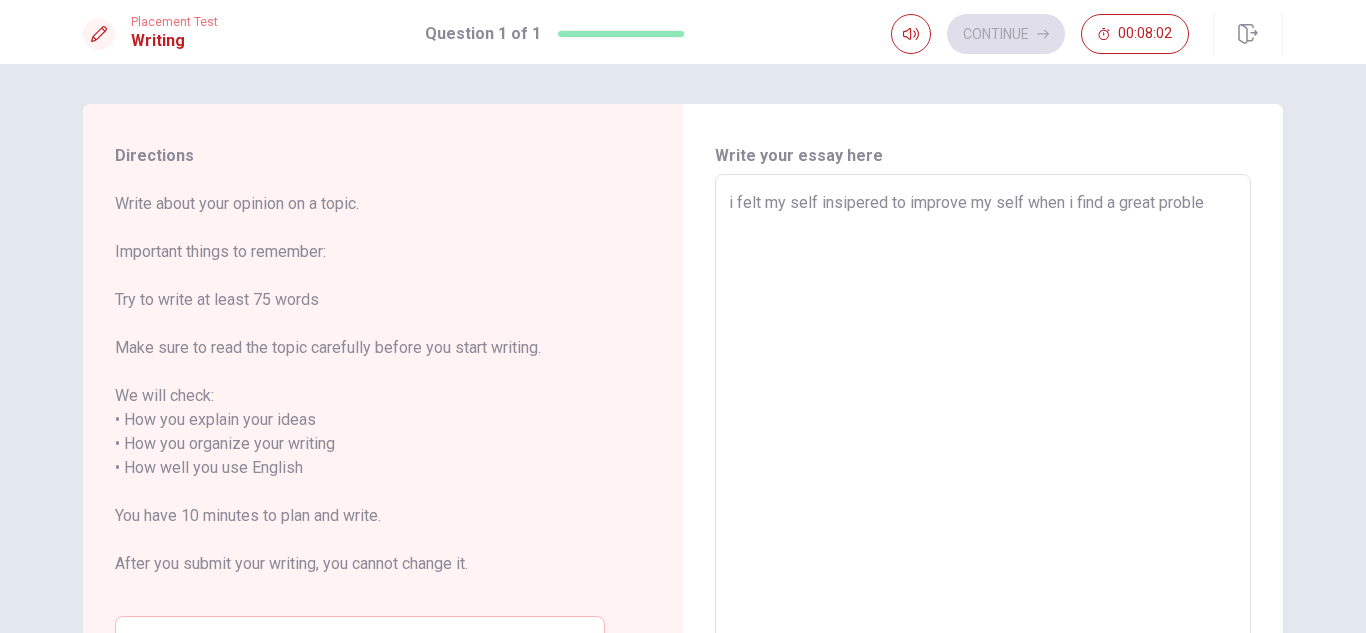 type on "x" 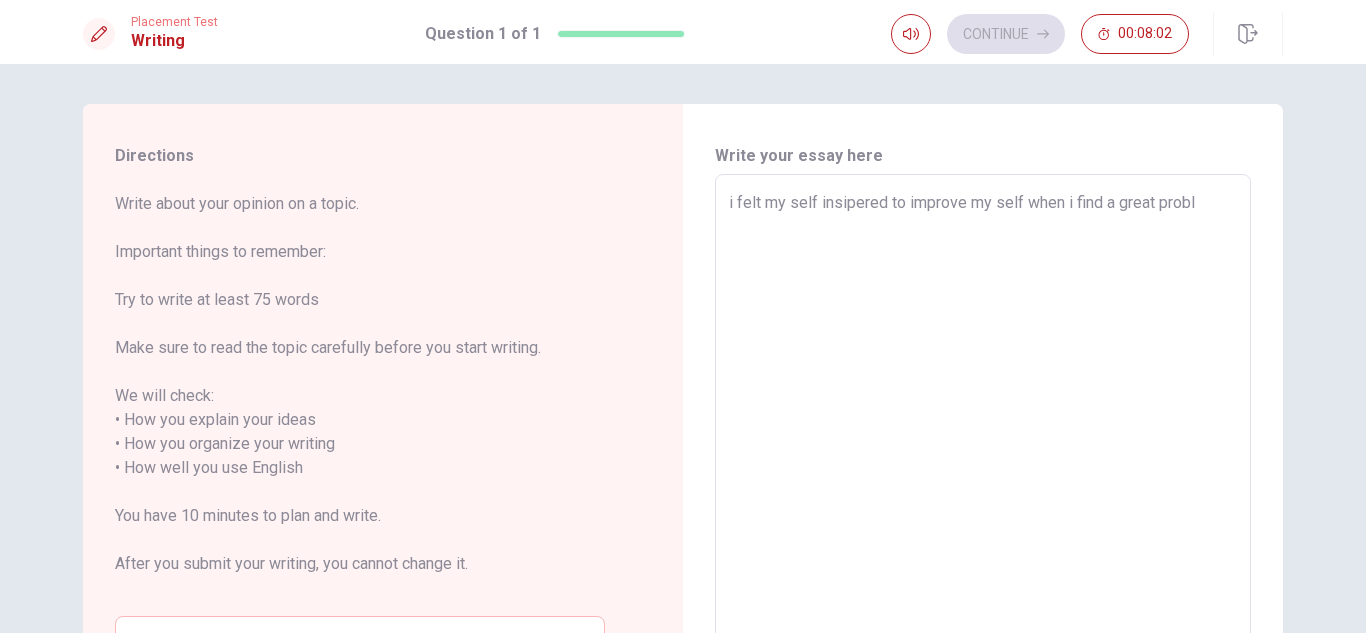 type on "x" 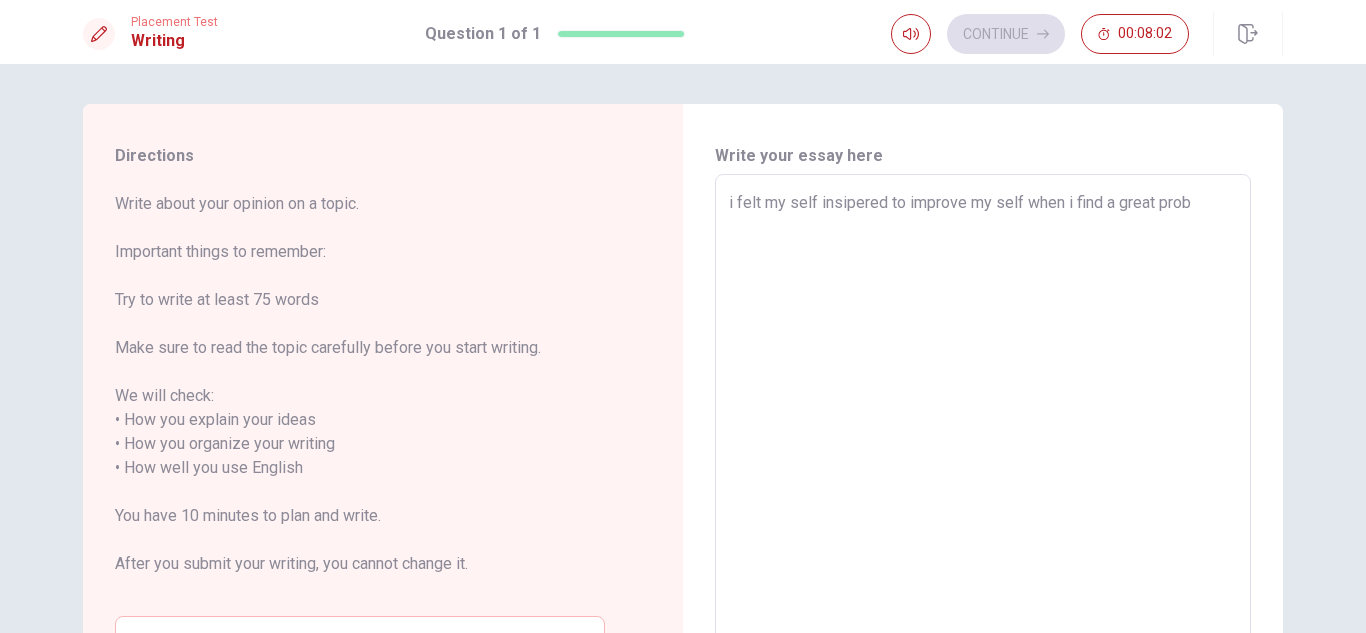 type on "x" 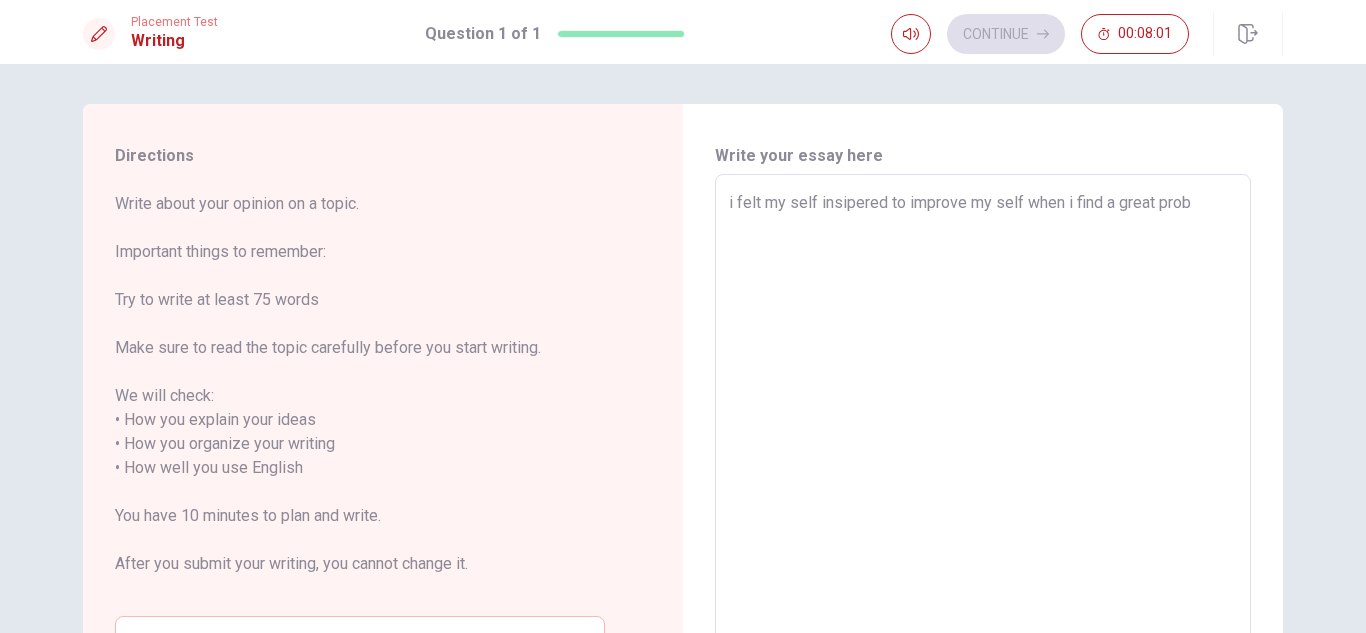 type on "i felt my self insipered to improve my self when i find a great pro" 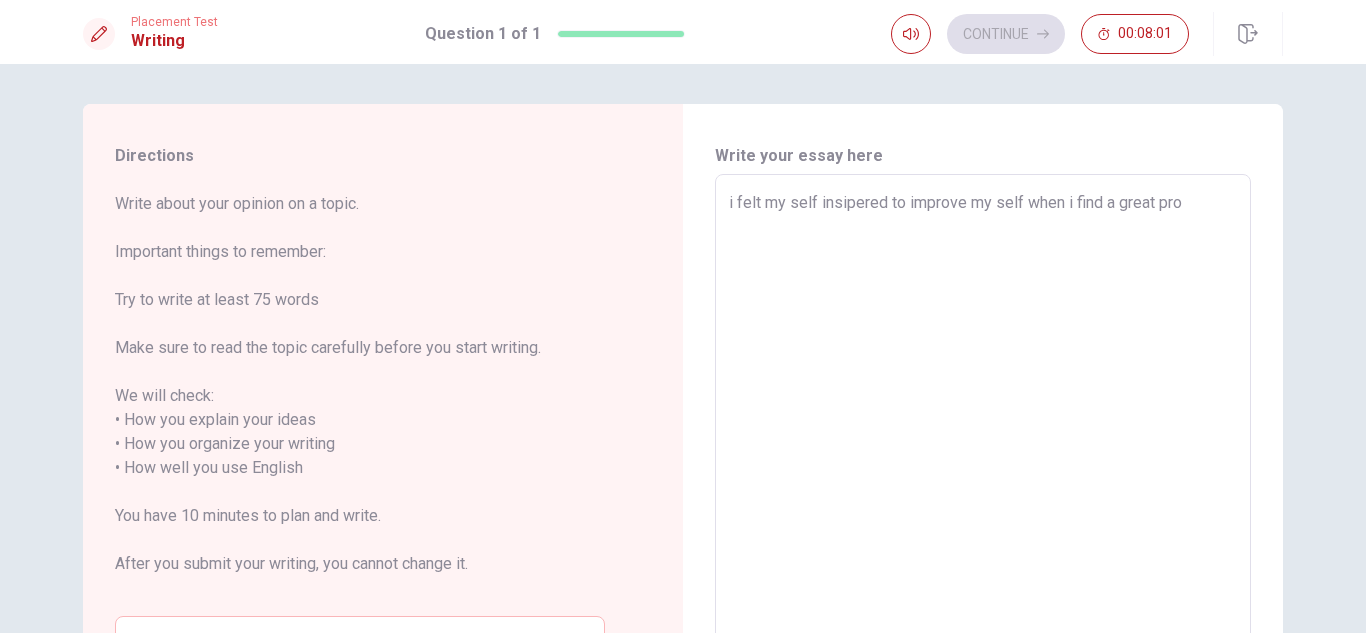 type on "x" 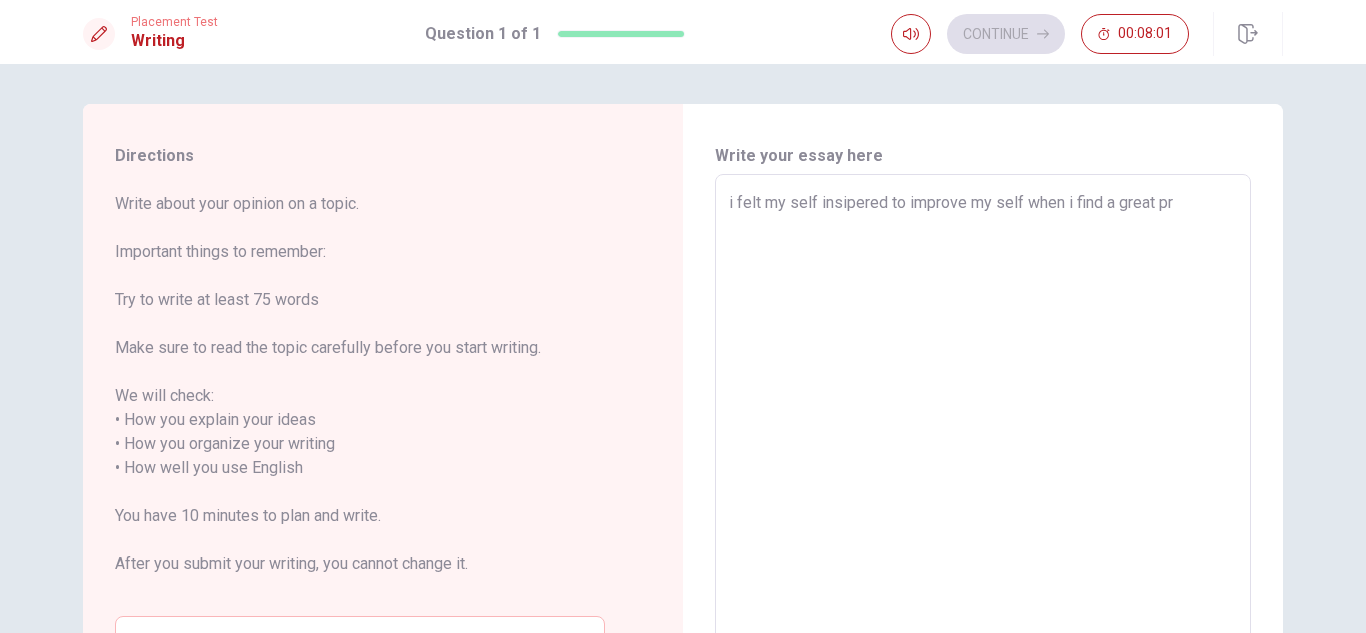 type on "x" 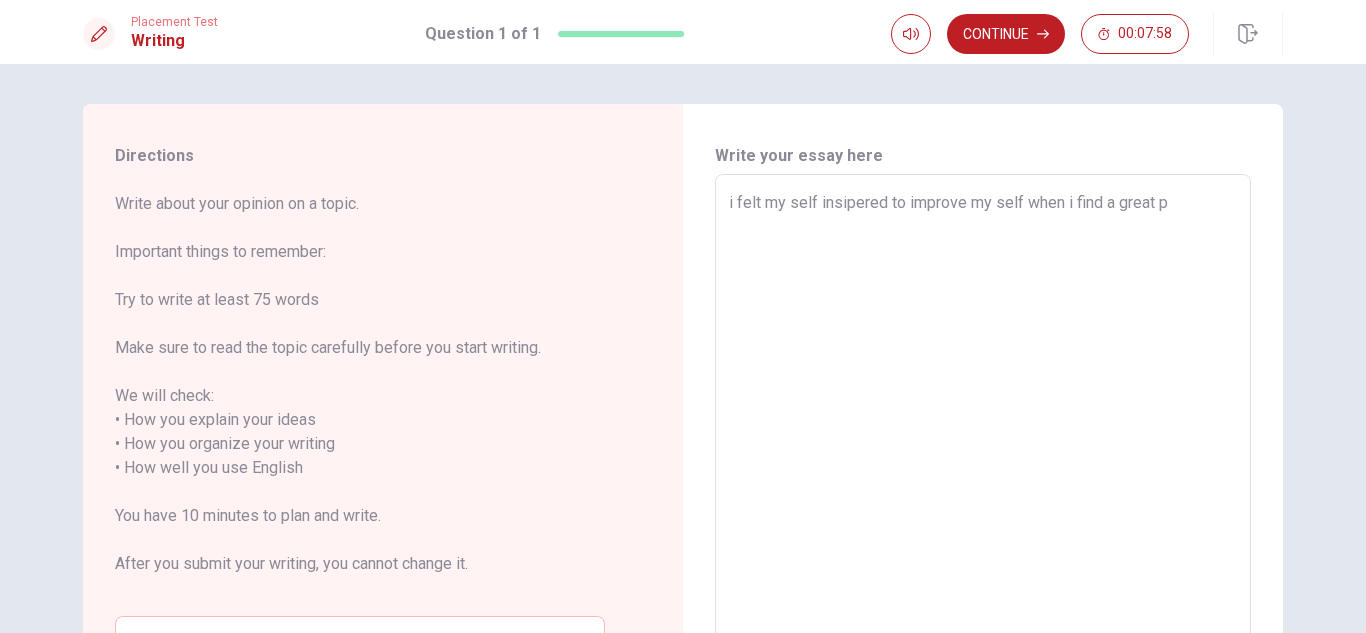 type on "x" 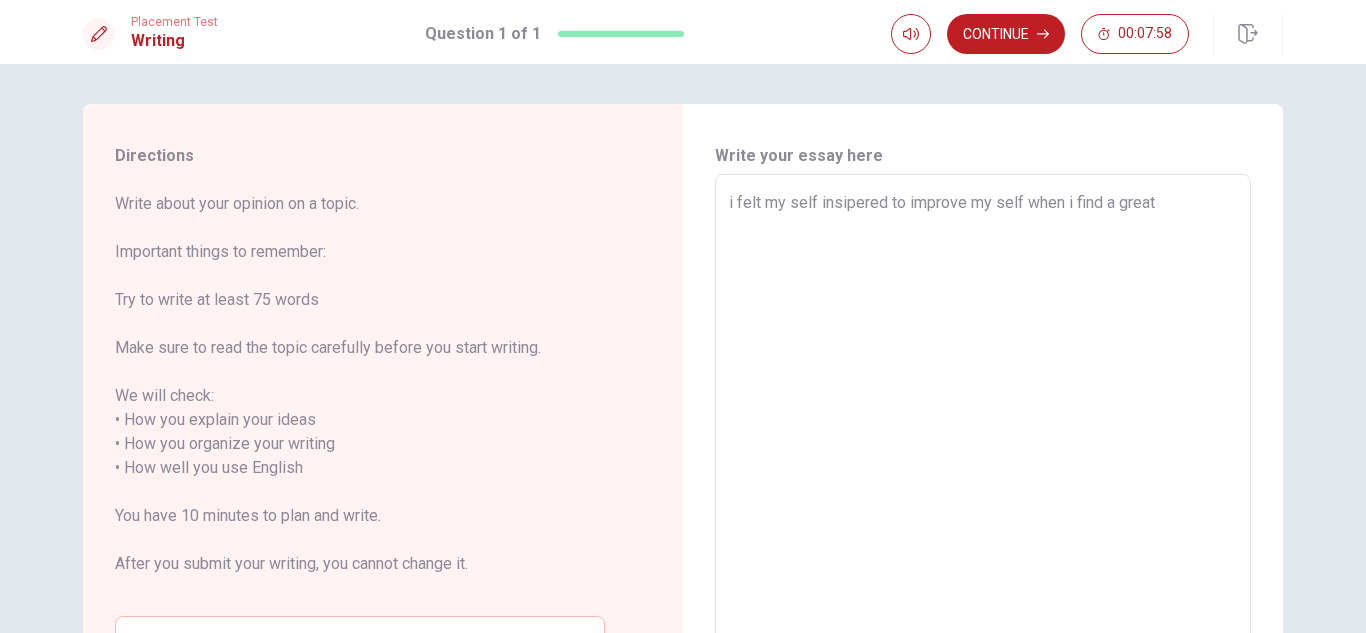 type on "x" 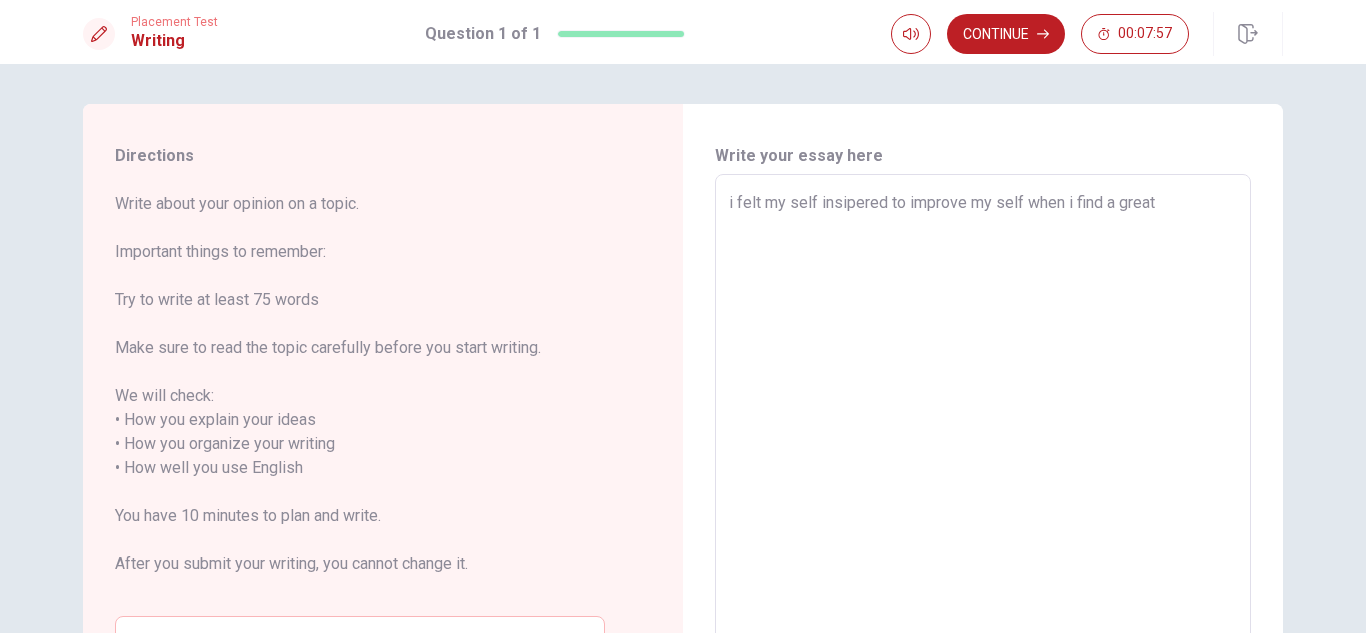type on "i felt my self insipered to improve my self when i find a great" 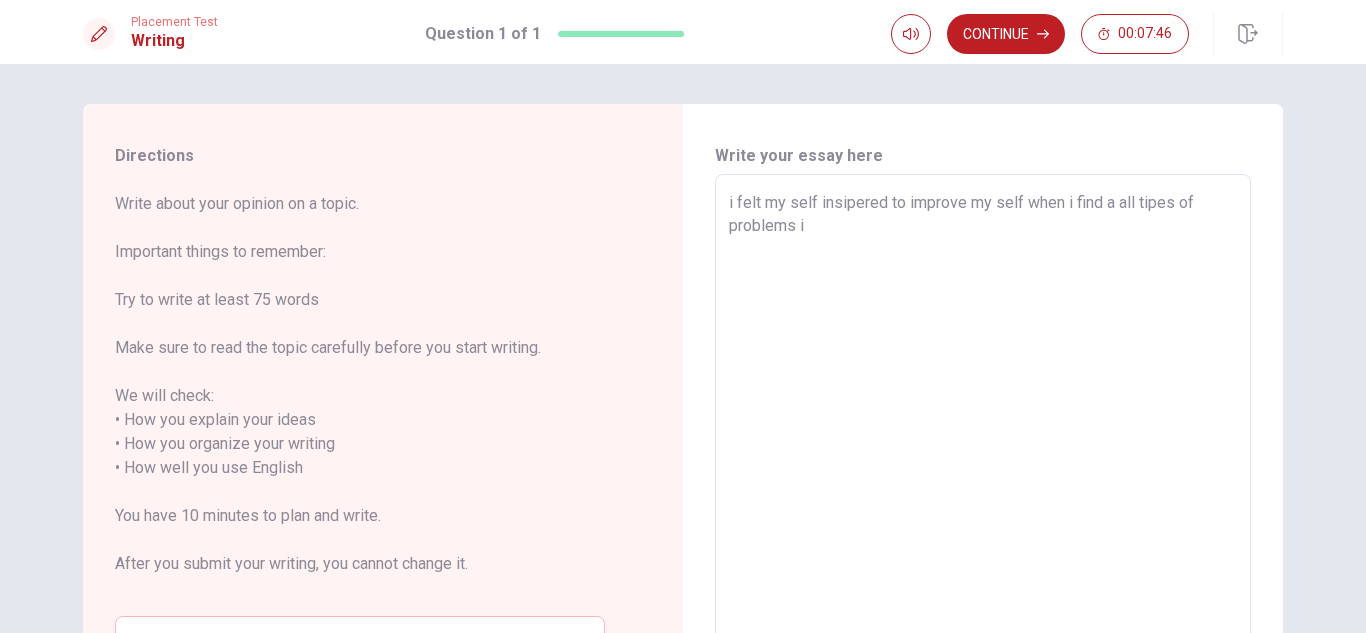 click on "i felt my self insipered to improve my self when i find a all tipes of problems i" at bounding box center (983, 456) 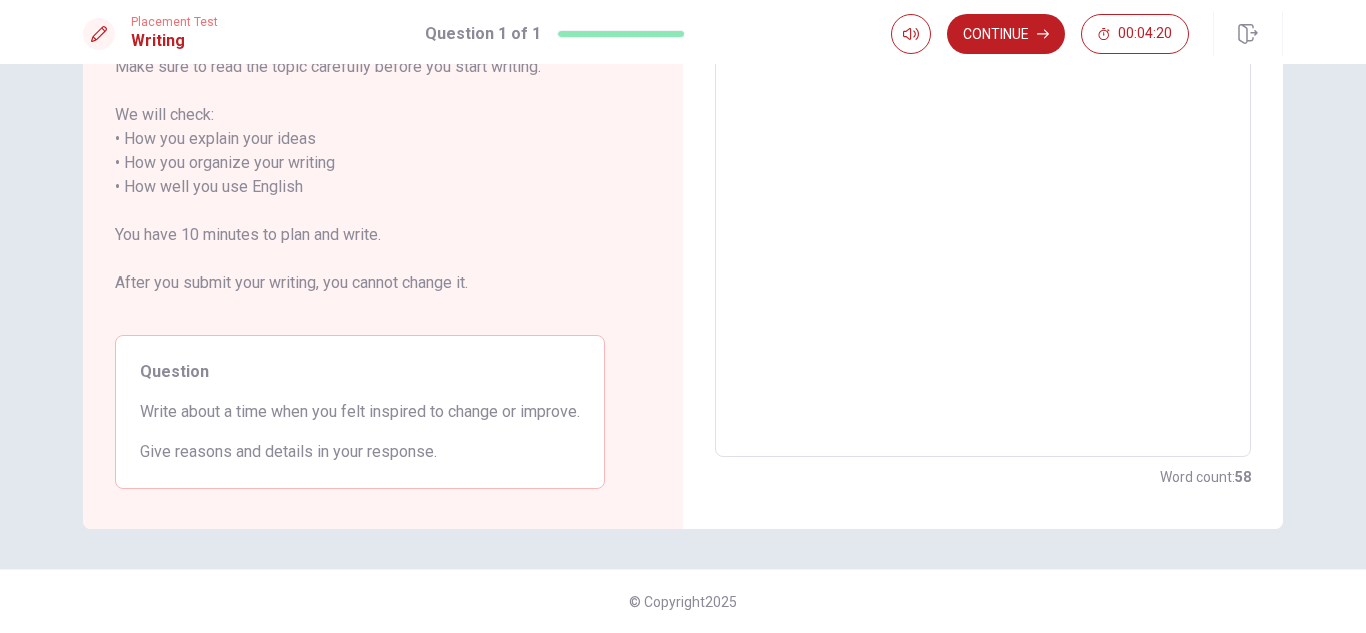 scroll, scrollTop: 76, scrollLeft: 0, axis: vertical 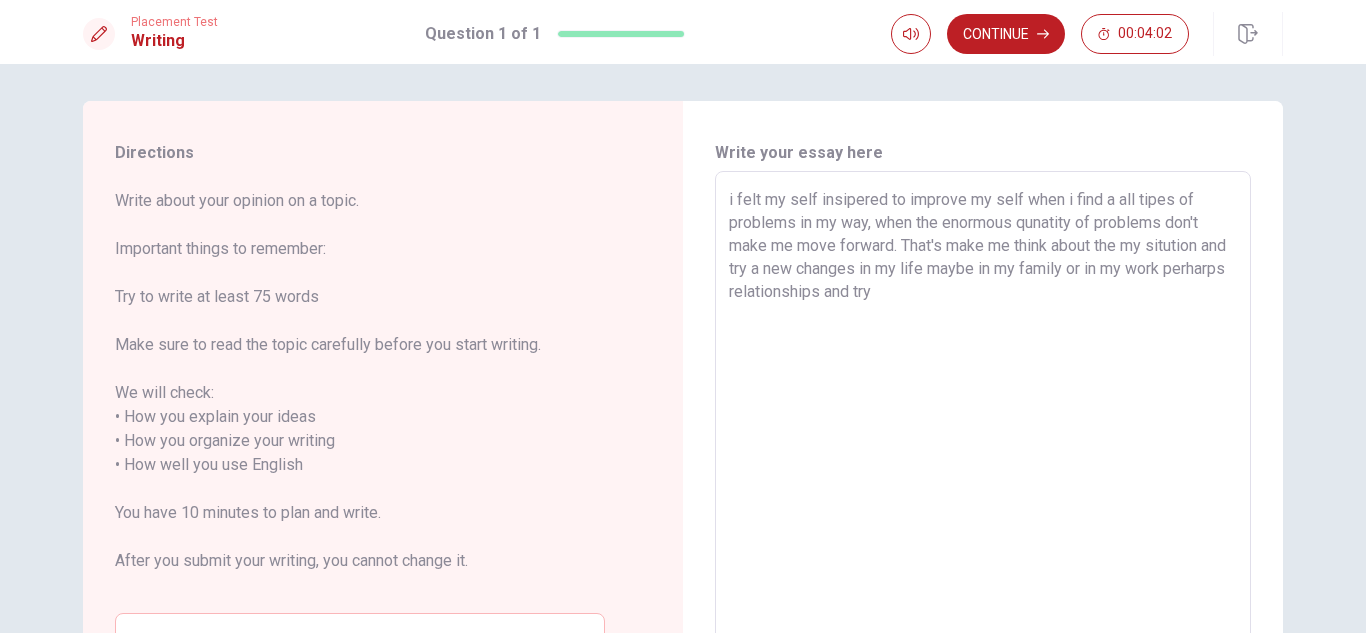 click on "i felt my self insipered to improve my self when i find a all tipes of problems in my way, when the enormous qunatity of problems don't make me move forward. That's make me think about the my sitution and try a new changes in my life maybe in my family or in my work perharps relationships and try" at bounding box center (983, 453) 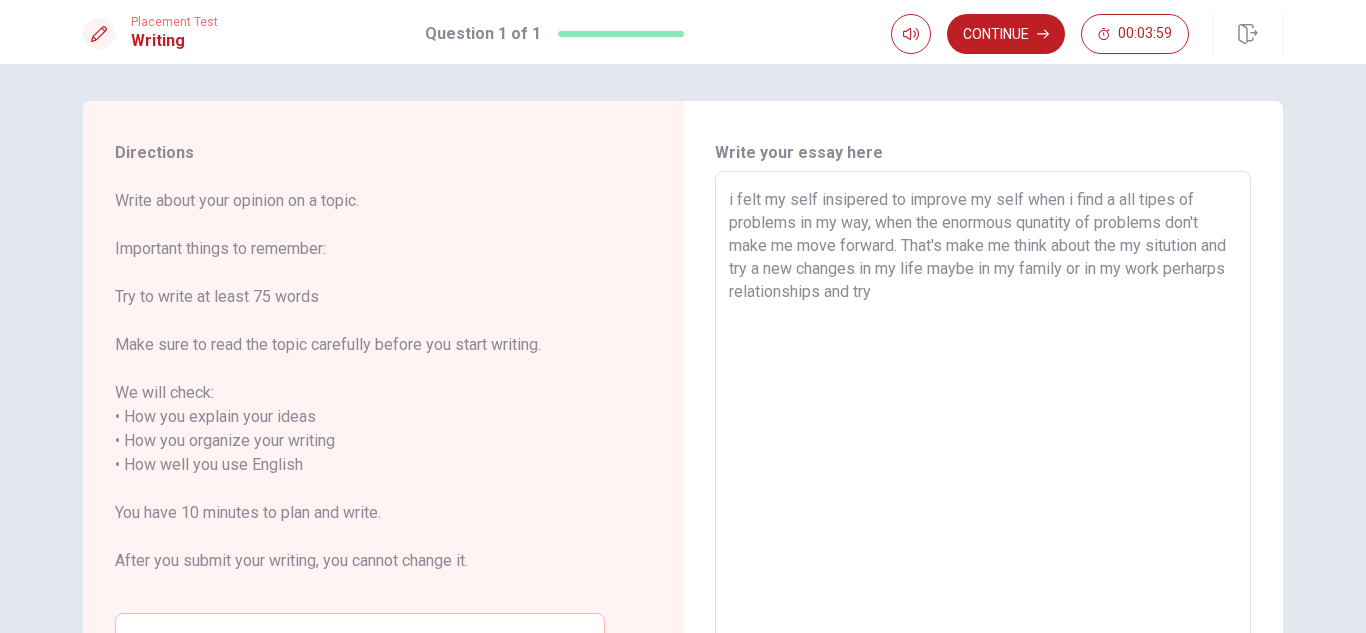 click on "i felt my self insipered to improve my self when i find a all tipes of problems in my way, when the enormous qunatity of problems don't make me move forward. That's make me think about the my sitution and try a new changes in my life maybe in my family or in my work perharps relationships and try" at bounding box center [983, 453] 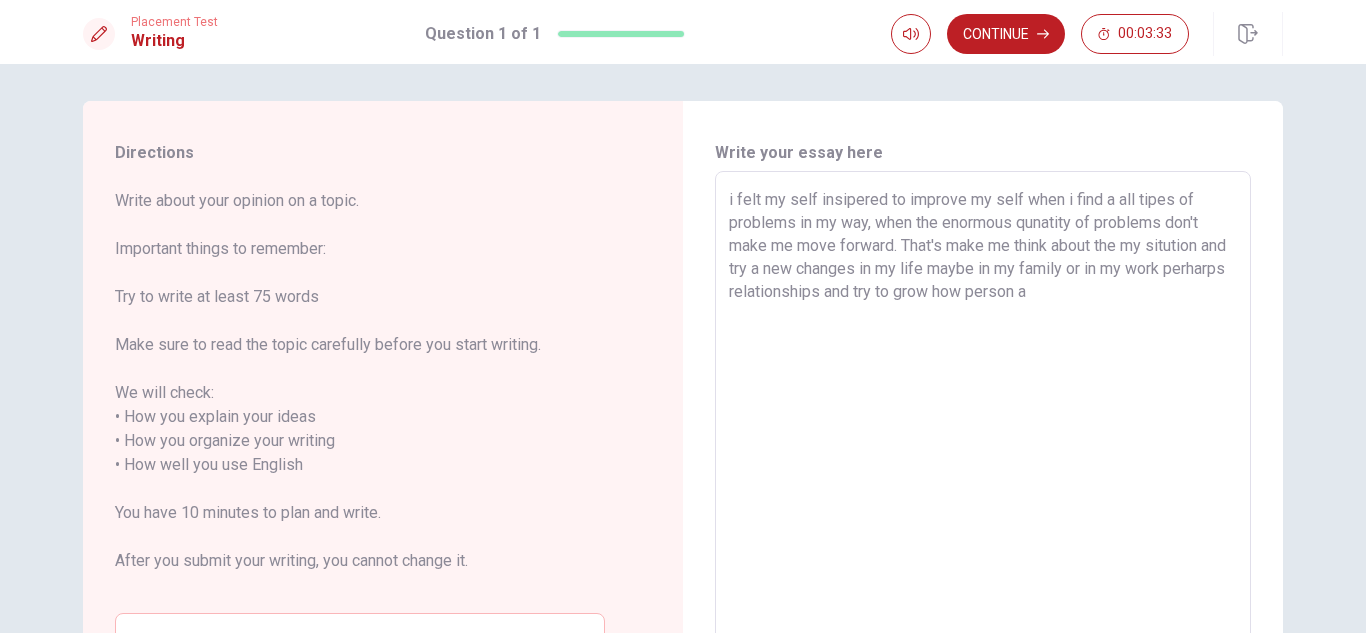 click on "i felt my self insipered to improve my self when i find a all tipes of problems in my way, when the enormous qunatity of problems don't make me move forward. That's make me think about the my sitution and try a new changes in my life maybe in my family or in my work perharps relationships and try to grow how person a" at bounding box center (983, 453) 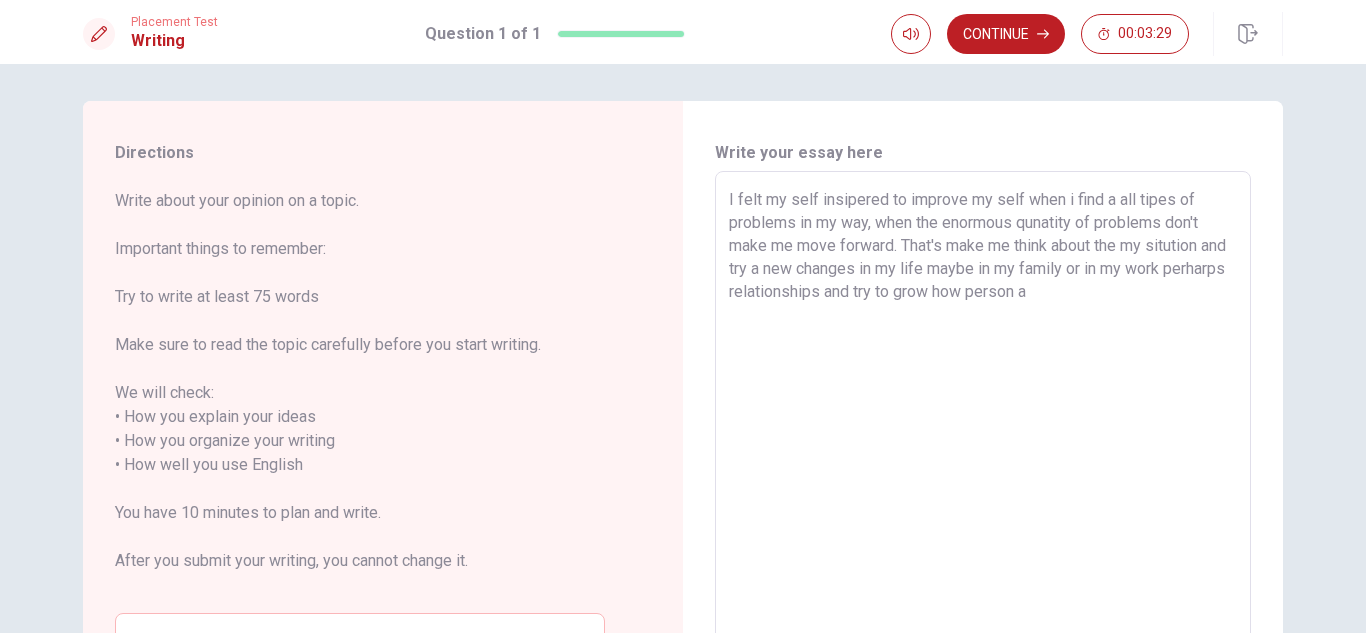 click on "I felt my self insipered to improve my self when i find a all tipes of problems in my way, when the enormous qunatity of problems don't make me move forward. That's make me think about the my sitution and try a new changes in my life maybe in my family or in my work perharps relationships and try to grow how person a" at bounding box center [983, 453] 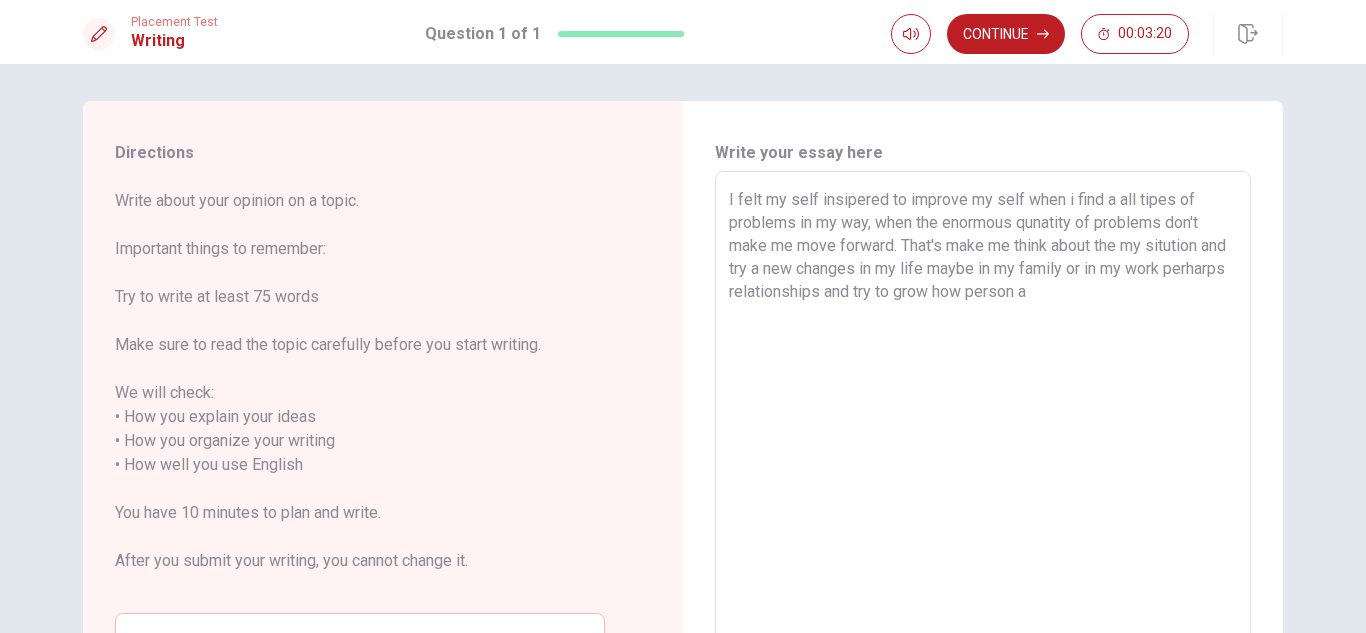 click on "I felt my self insipered to improve my self when i find a all tipes of problems in my way, when the enormous qunatity of problems don't make me move forward. That's make me think about the my sitution and try a new changes in my life maybe in my family or in my work perharps relationships and try to grow how person a" at bounding box center (983, 453) 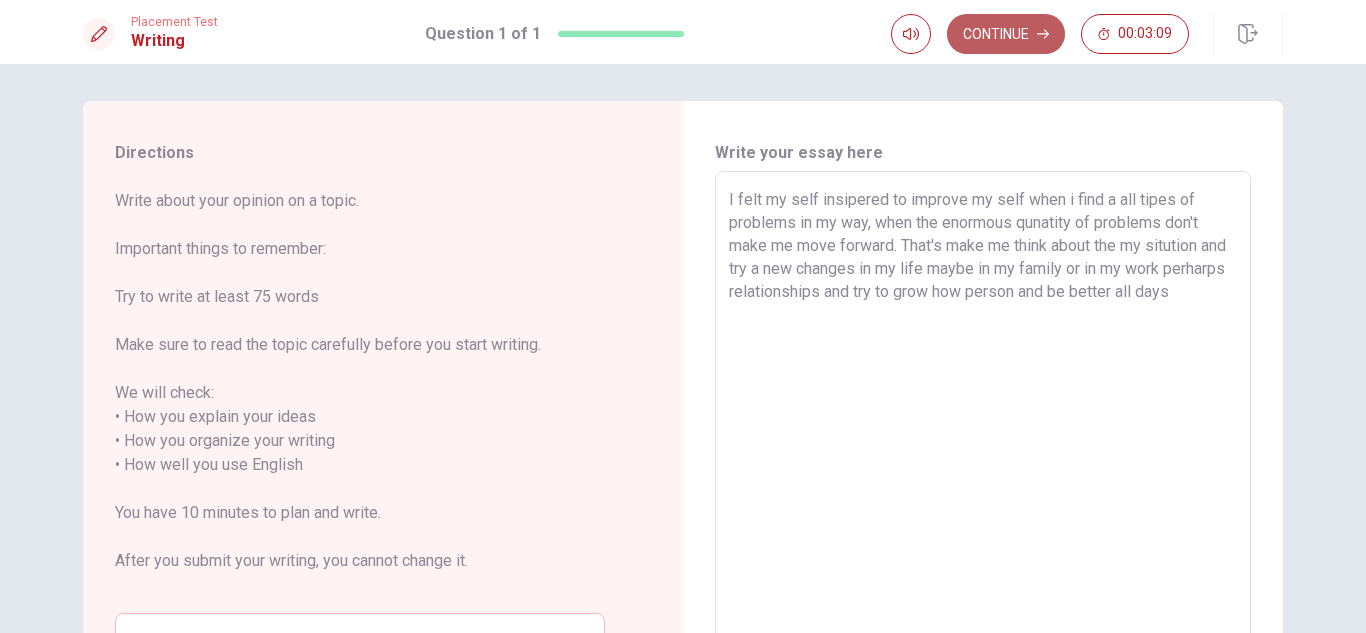 click on "Continue" at bounding box center [1006, 34] 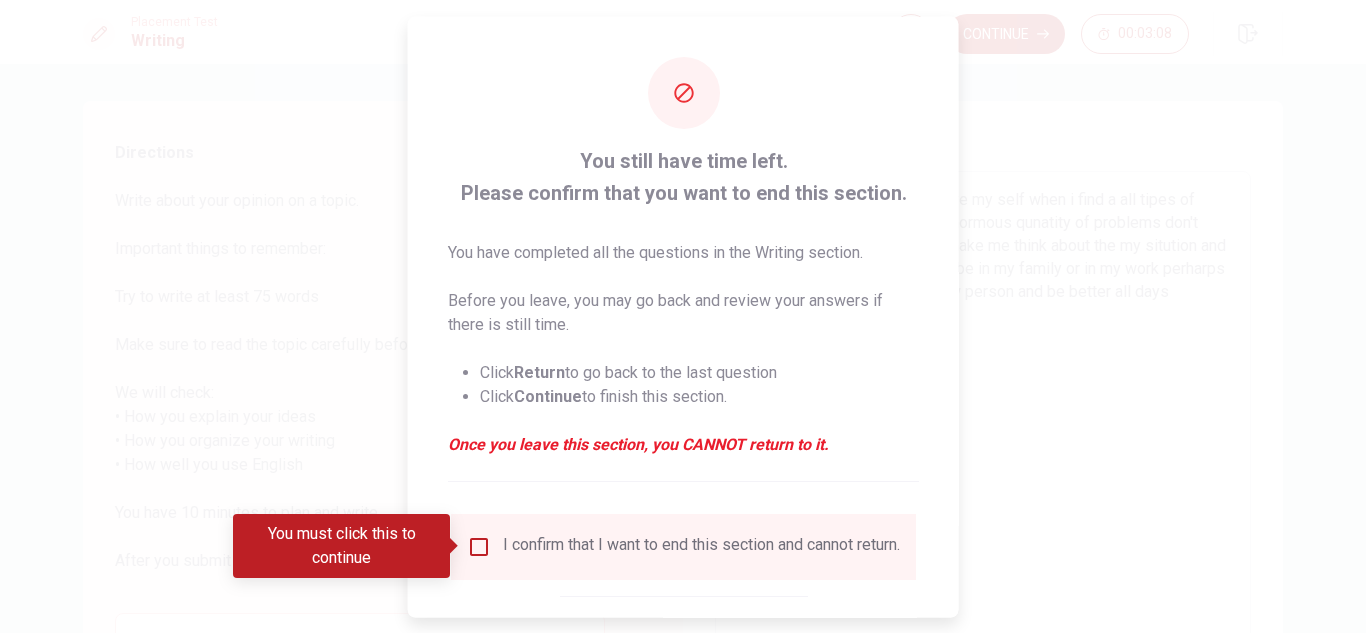 click at bounding box center [683, 316] 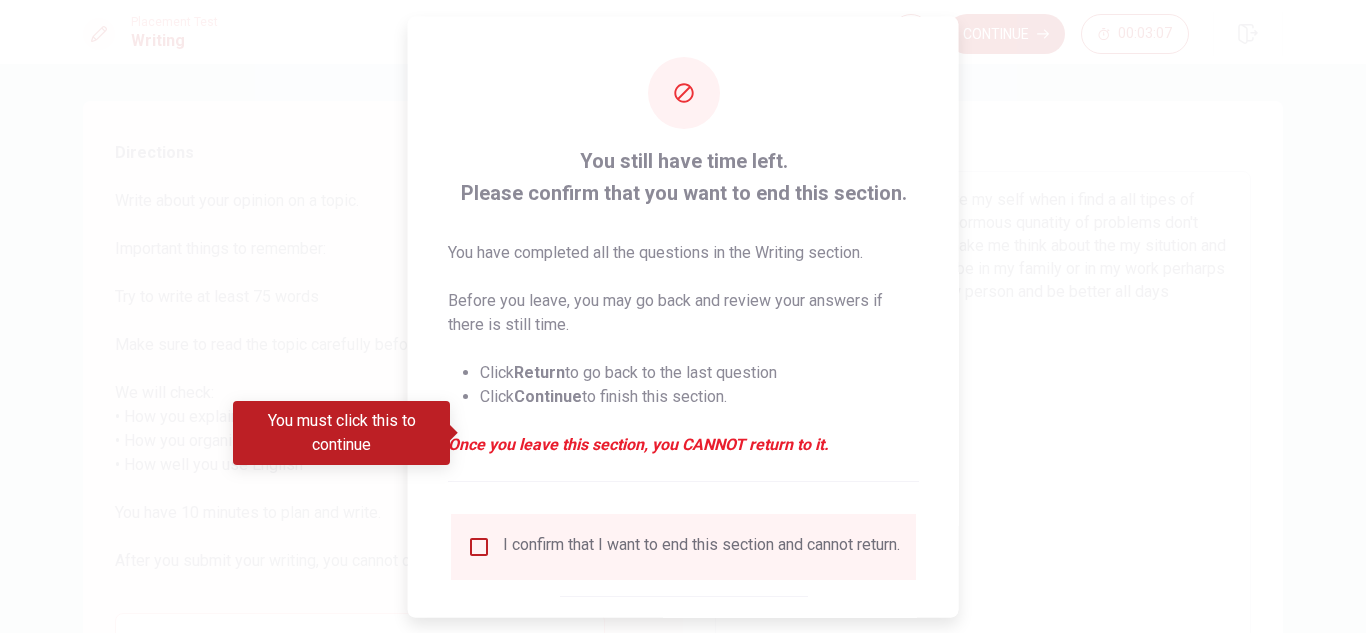 scroll, scrollTop: 113, scrollLeft: 0, axis: vertical 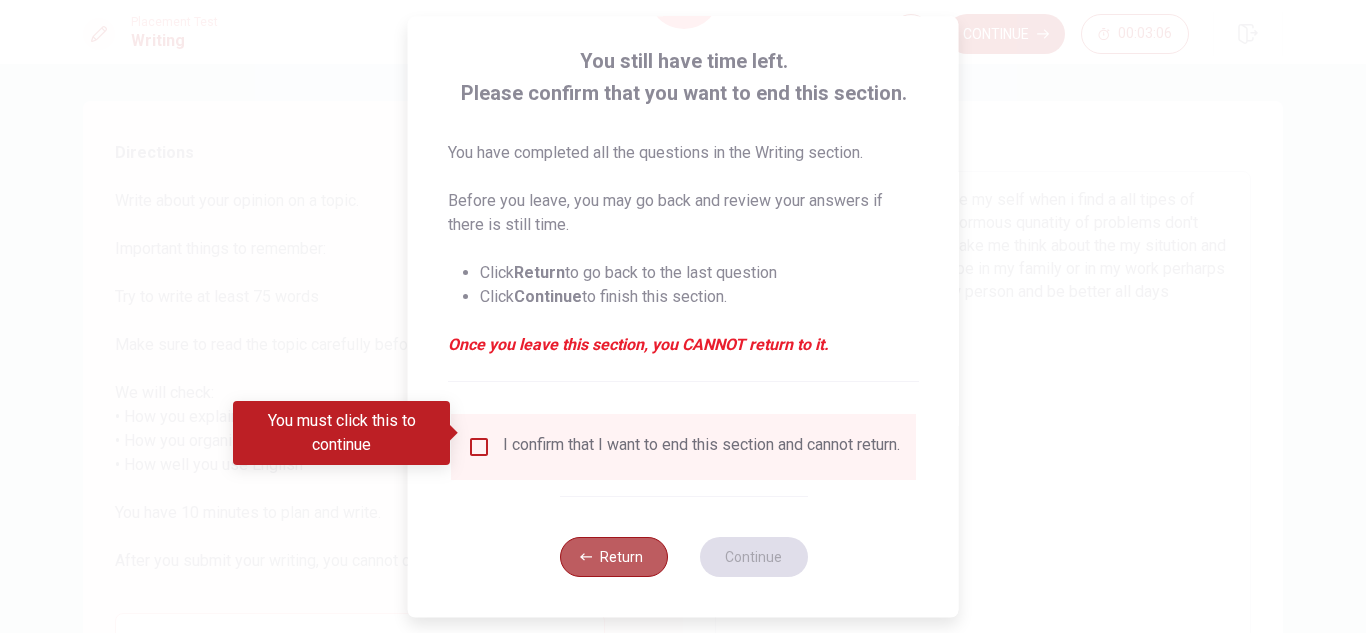 click on "Return" at bounding box center [613, 557] 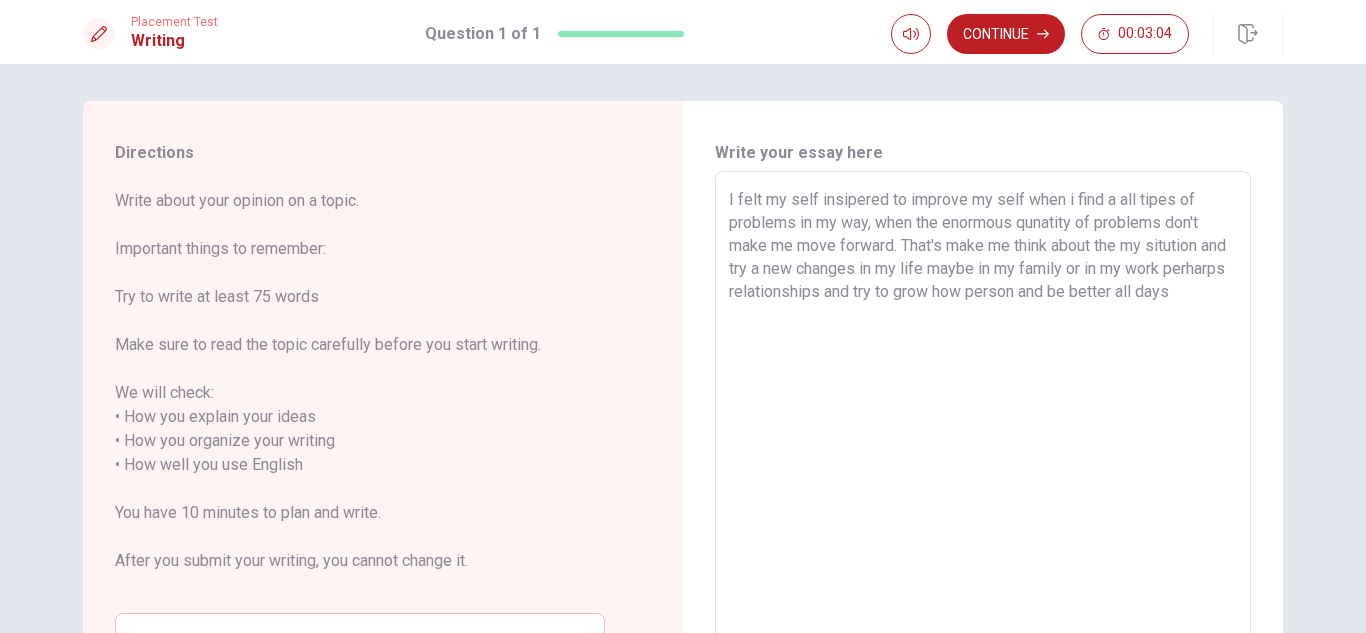 click on "I felt my self insipered to improve my self when i find a all tipes of problems in my way, when the enormous qunatity of problems don't make me move forward. That's make me think about the my sitution and try a new changes in my life maybe in my family or in my work perharps relationships and try to grow how person and be better all days" at bounding box center (983, 453) 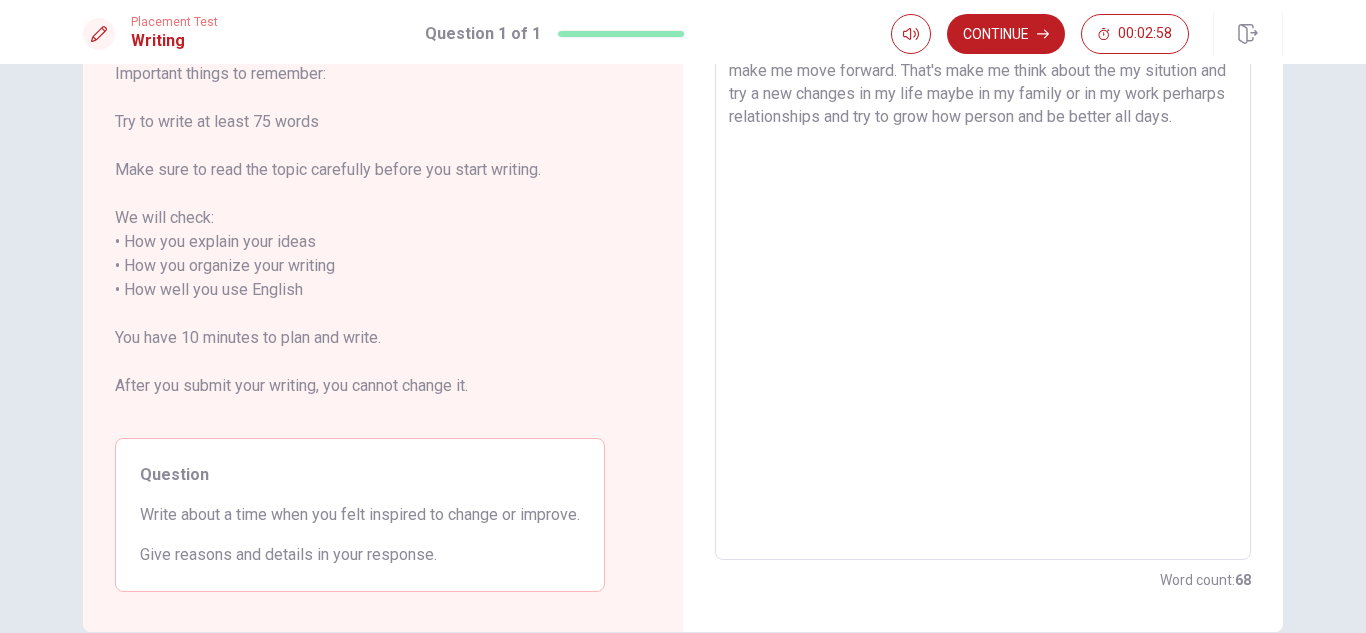 scroll, scrollTop: 281, scrollLeft: 0, axis: vertical 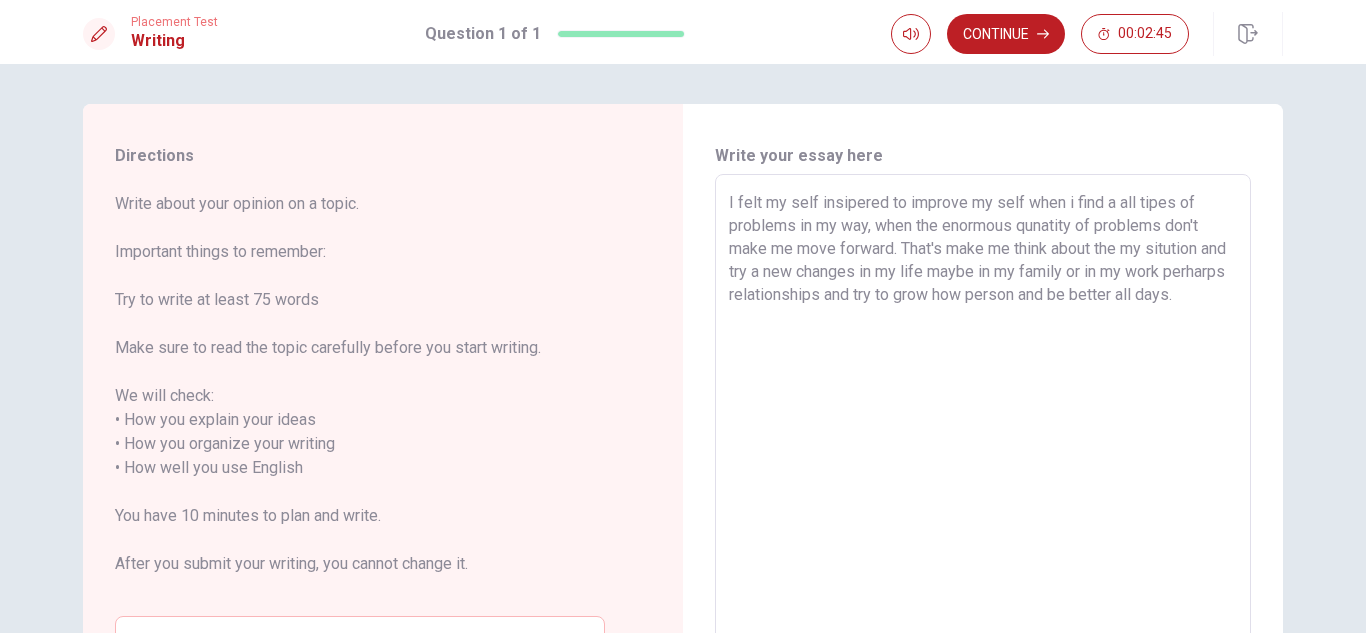 click on "I felt my self insipered to improve my self when i find a all tipes of problems in my way, when the enormous qunatity of problems don't make me move forward. That's make me think about the my sitution and try a new changes in my life maybe in my family or in my work perharps relationships and try to grow how person and be better all days." at bounding box center (983, 456) 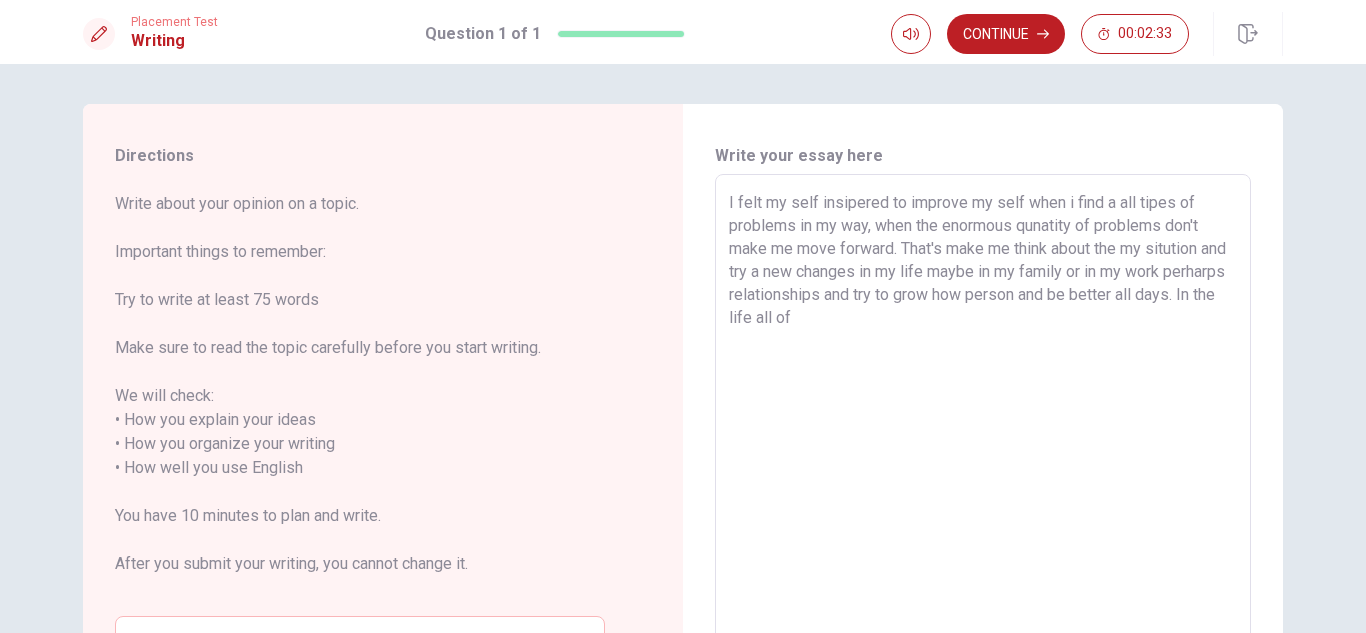click on "I felt my self insipered to improve my self when i find a all tipes of problems in my way, when the enormous qunatity of problems don't make me move forward. That's make me think about the my sitution and try a new changes in my life maybe in my family or in my work perharps relationships and try to grow how person and be better all days. In the life all of" at bounding box center [983, 456] 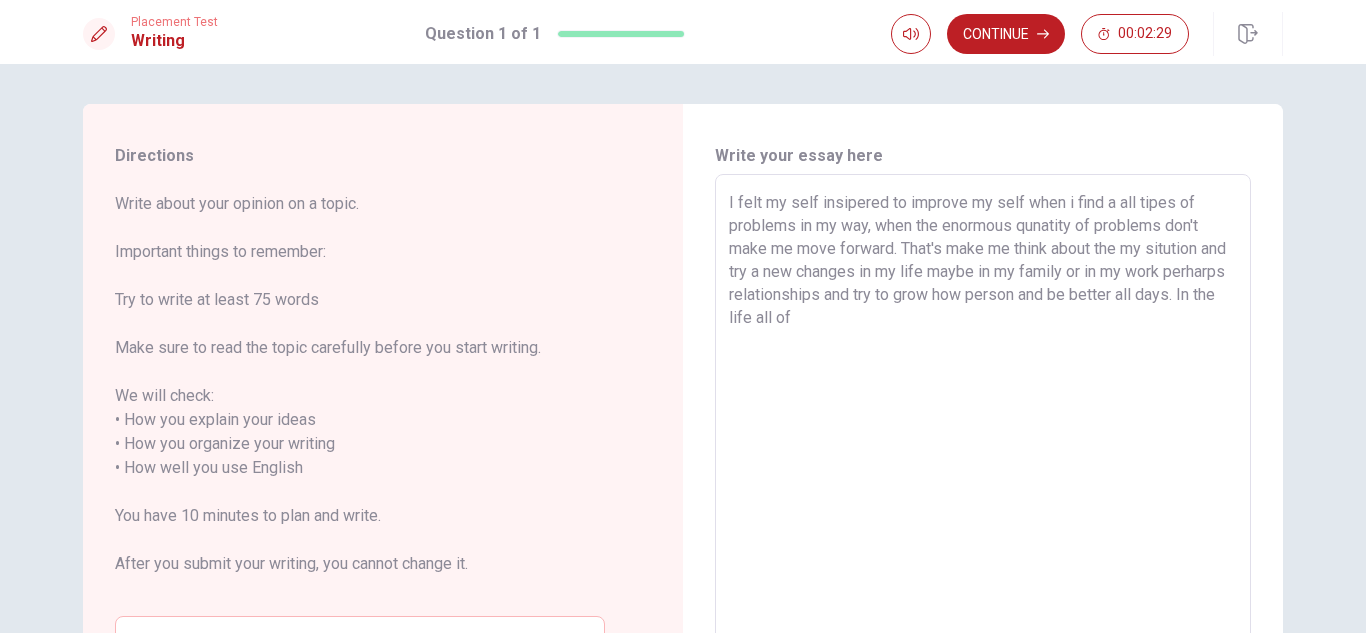 click on "I felt my self insipered to improve my self when i find a all tipes of problems in my way, when the enormous qunatity of problems don't make me move forward. That's make me think about the my sitution and try a new changes in my life maybe in my family or in my work perharps relationships and try to grow how person and be better all days. In the life all of" at bounding box center (983, 456) 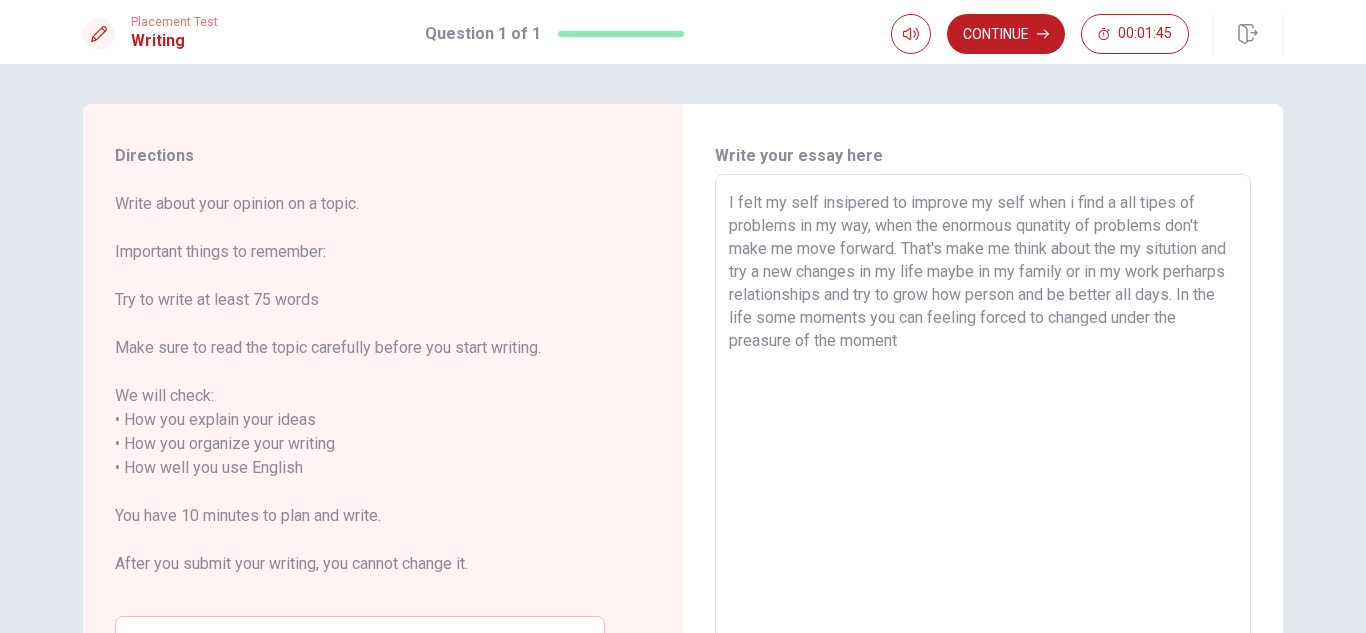 click on "I felt my self insipered to improve my self when i find a all tipes of problems in my way, when the enormous qunatity of problems don't make me move forward. That's make me think about the my sitution and try a new changes in my life maybe in my family or in my work perharps relationships and try to grow how person and be better all days. In the life some moments you can feeling forced to changed under the preasure of the moment" at bounding box center (983, 456) 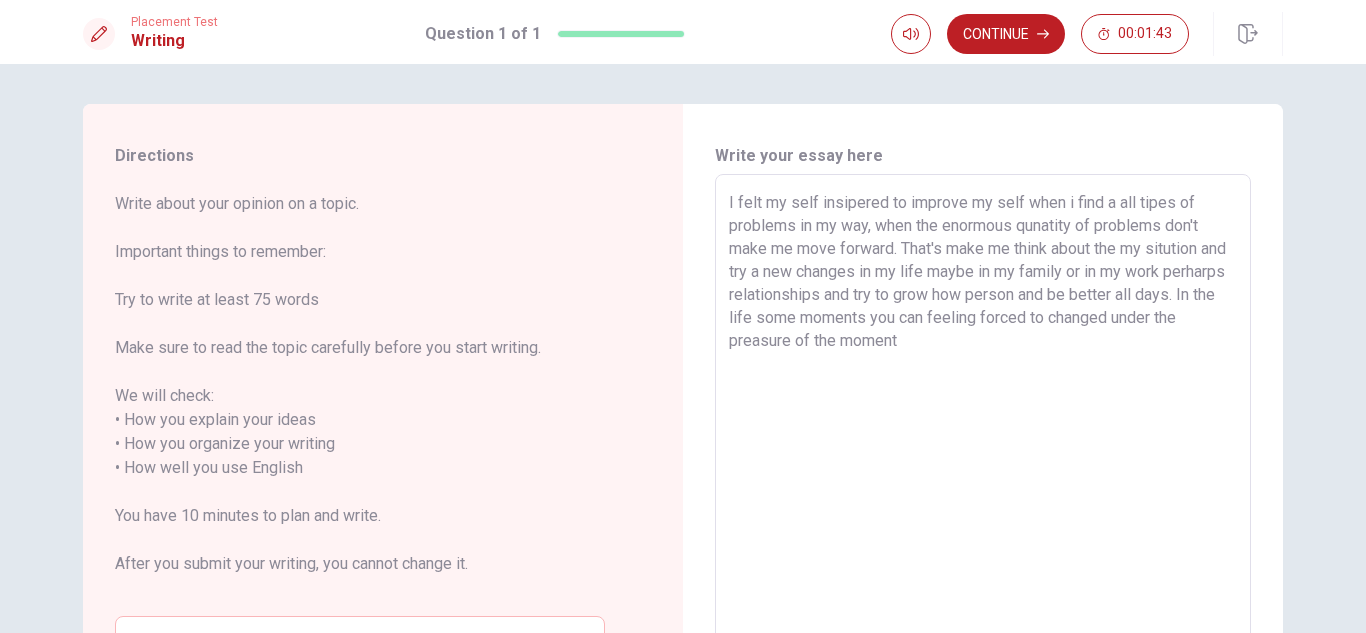 click on "Write your essay here I felt my self insipered to improve my self when i find a all tipes of problems in my way, when the enormous qunatity of problems don't make me move forward. That's make me think about the my sitution and try a new changes in my life maybe in my family or in my work perharps relationships and try to grow how person and be better all days. In the life some moments you can feeling forced to changed under the preasure of the moment x ​ Word count : 85" at bounding box center [983, 457] 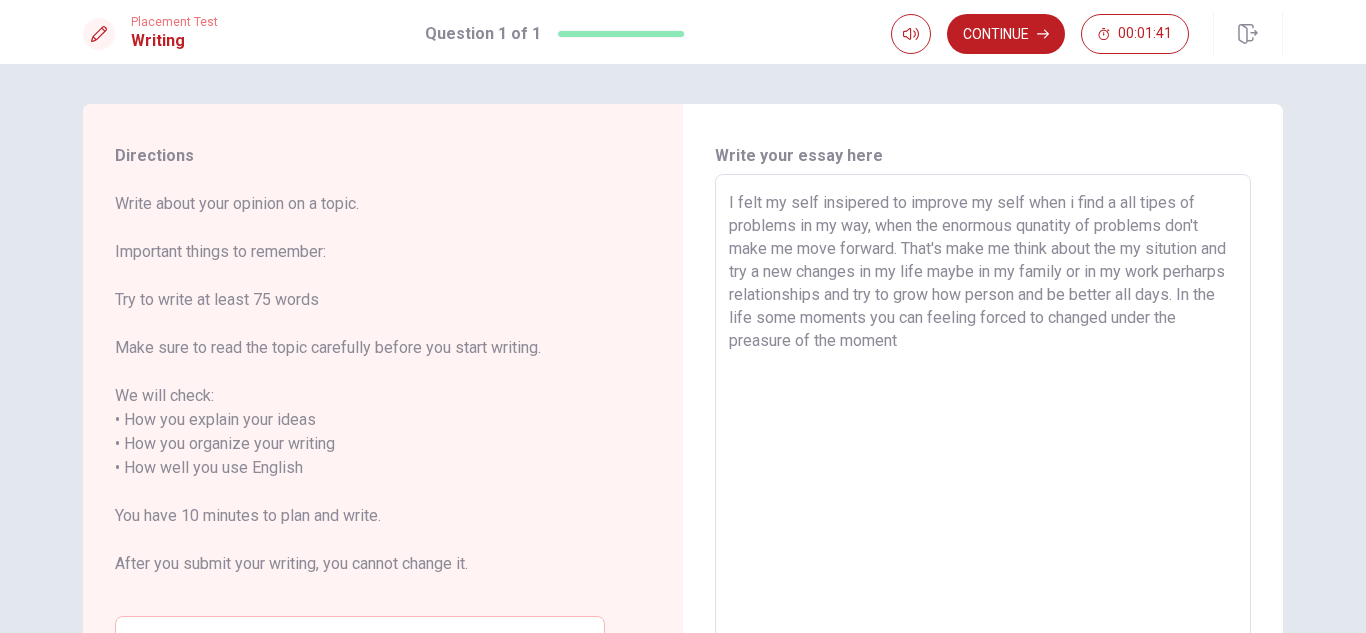 click on "I felt my self insipered to improve my self when i find a all tipes of problems in my way, when the enormous qunatity of problems don't make me move forward. That's make me think about the my sitution and try a new changes in my life maybe in my family or in my work perharps relationships and try to grow how person and be better all days. In the life some moments you can feeling forced to changed under the preasure of the moment" at bounding box center [983, 456] 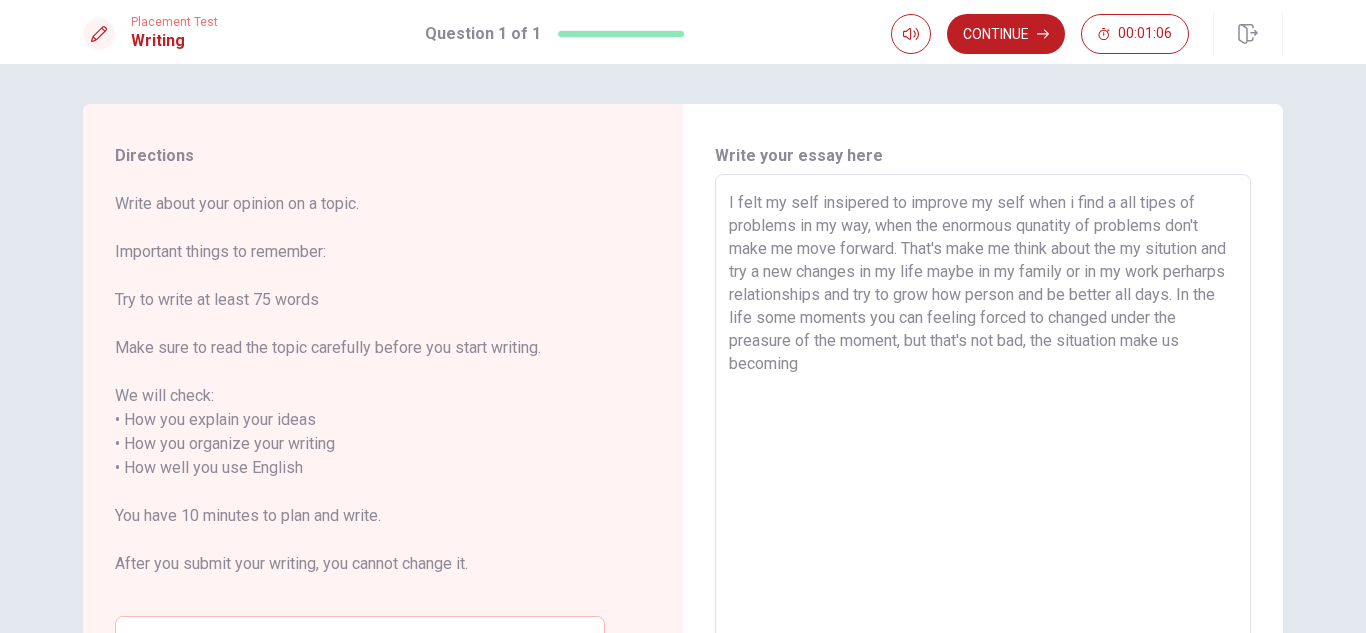 click on "I felt my self insipered to improve my self when i find a all tipes of problems in my way, when the enormous qunatity of problems don't make me move forward. That's make me think about the my sitution and try a new changes in my life maybe in my family or in my work perharps relationships and try to grow how person and be better all days. In the life some moments you can feeling forced to changed under the preasure of the moment, but that's not bad, the situation make us becoming" at bounding box center (983, 456) 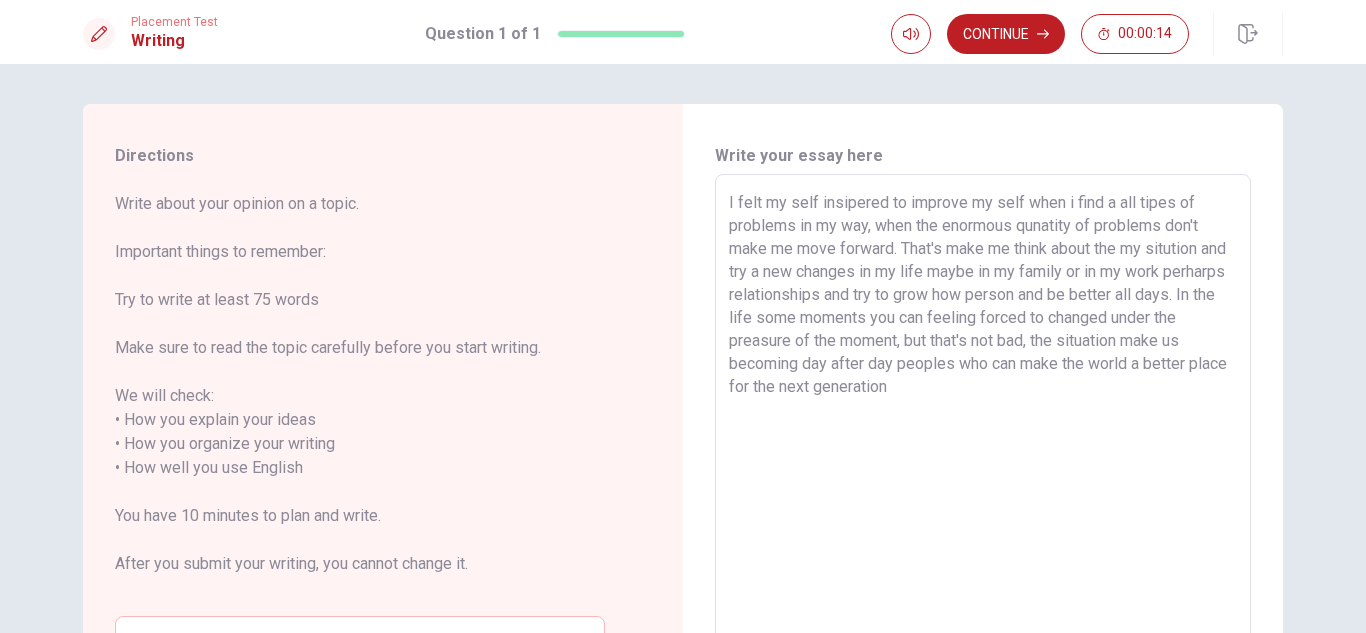 click on "I felt my self insipered to improve my self when i find a all tipes of problems in my way, when the enormous qunatity of problems don't make me move forward. That's make me think about the my sitution and try a new changes in my life maybe in my family or in my work perharps relationships and try to grow how person and be better all days. In the life some moments you can feeling forced to changed under the preasure of the moment, but that's not bad, the situation make us becoming day after day peoples who can make the world a better place for the next generation" at bounding box center [983, 456] 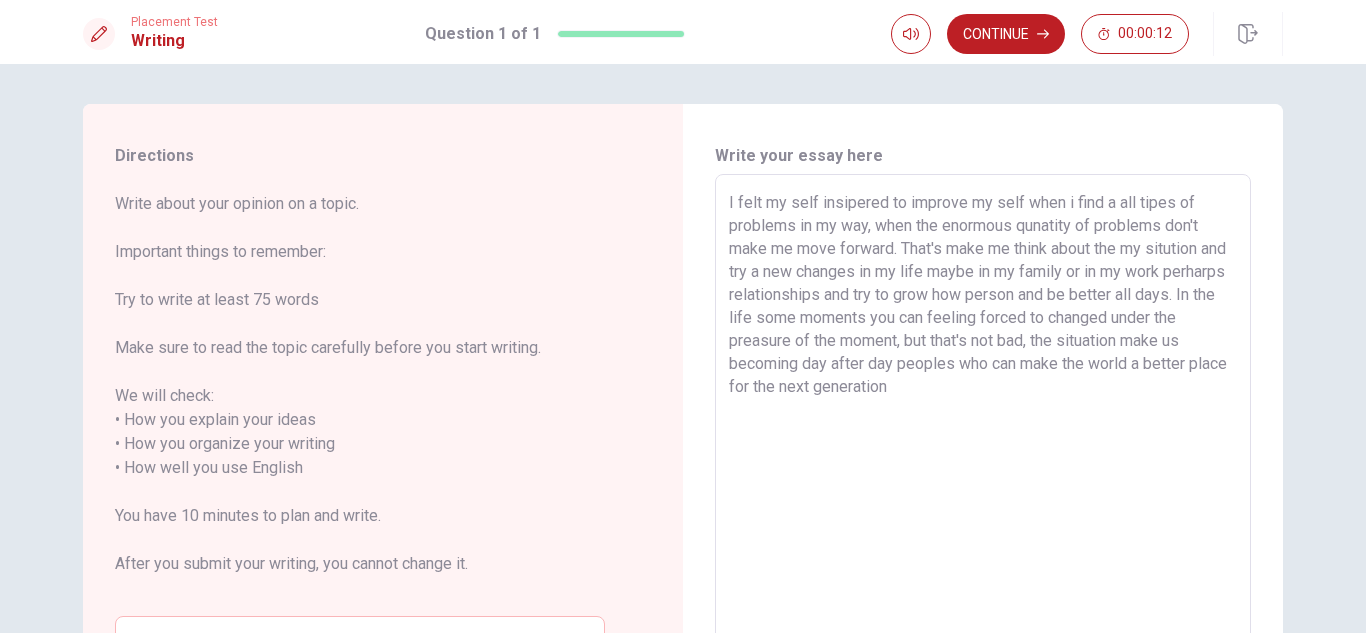 click on "I felt my self insipered to improve my self when i find a all tipes of problems in my way, when the enormous qunatity of problems don't make me move forward. That's make me think about the my sitution and try a new changes in my life maybe in my family or in my work perharps relationships and try to grow how person and be better all days. In the life some moments you can feeling forced to changed under the preasure of the moment, but that's not bad, the situation make us becoming day after day peoples who can make the world a better place for the next generation" at bounding box center (983, 456) 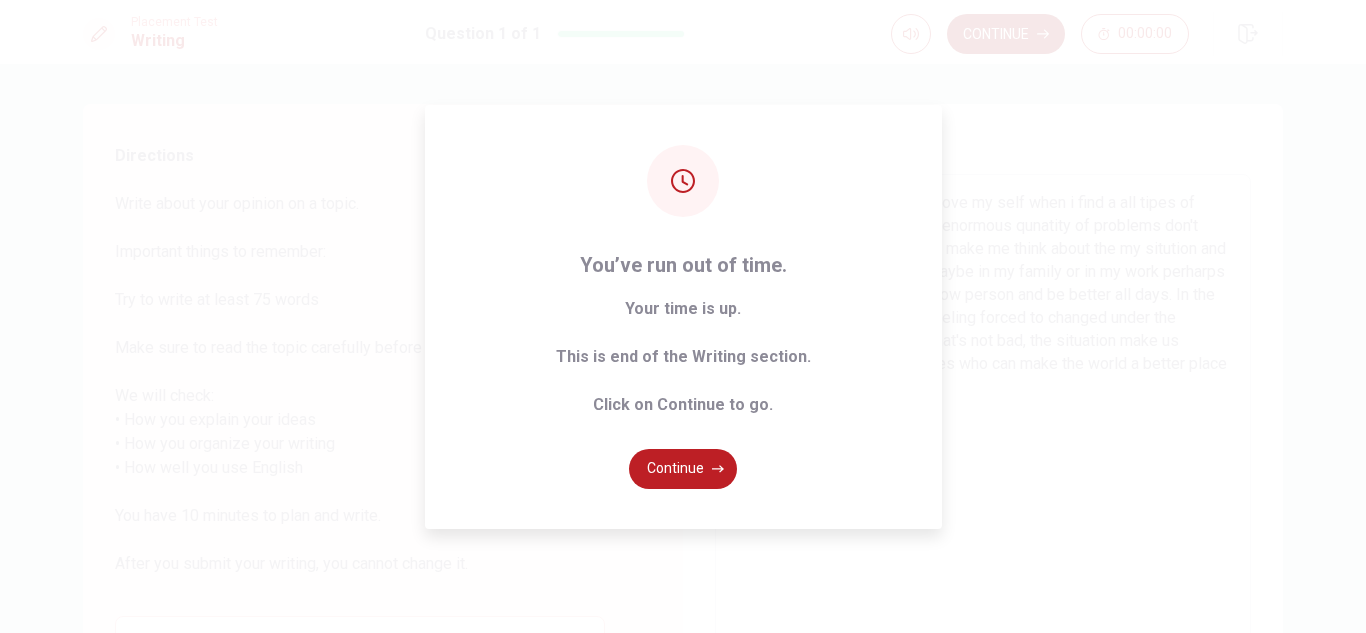 click on "You’ve run out of time. Your time is up. This is end of the Writing section. Click on Continue to go. Continue" at bounding box center (683, 316) 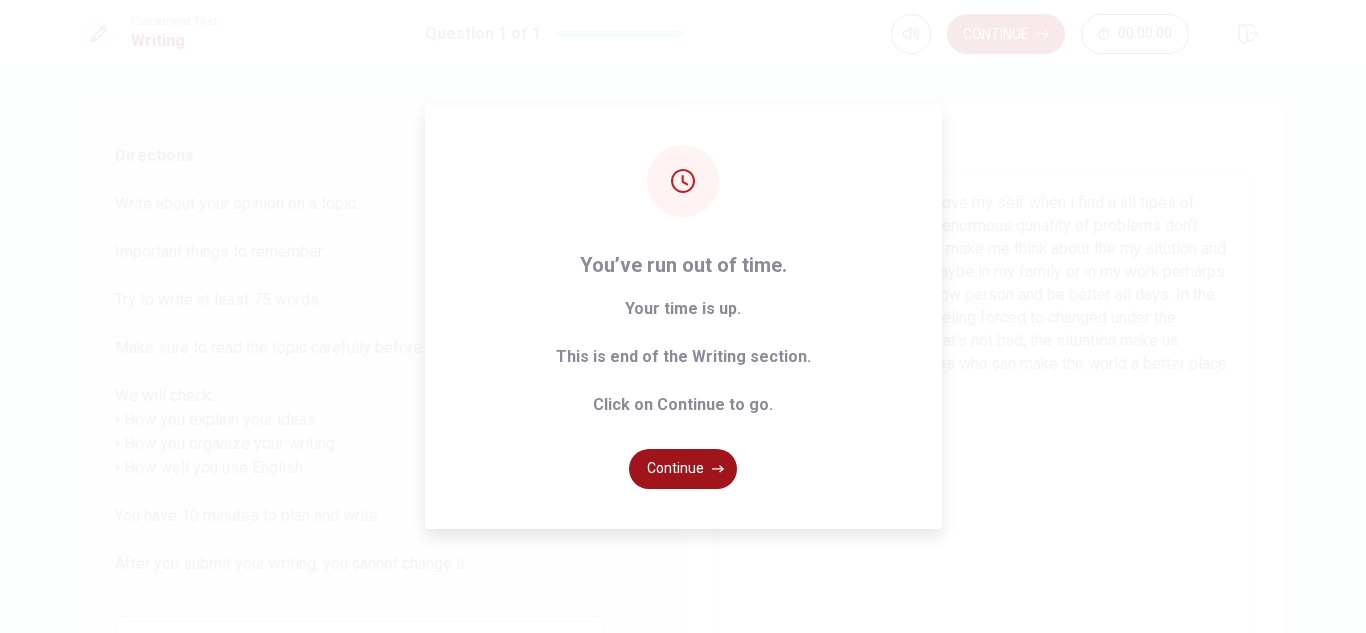 click on "Continue" at bounding box center [683, 469] 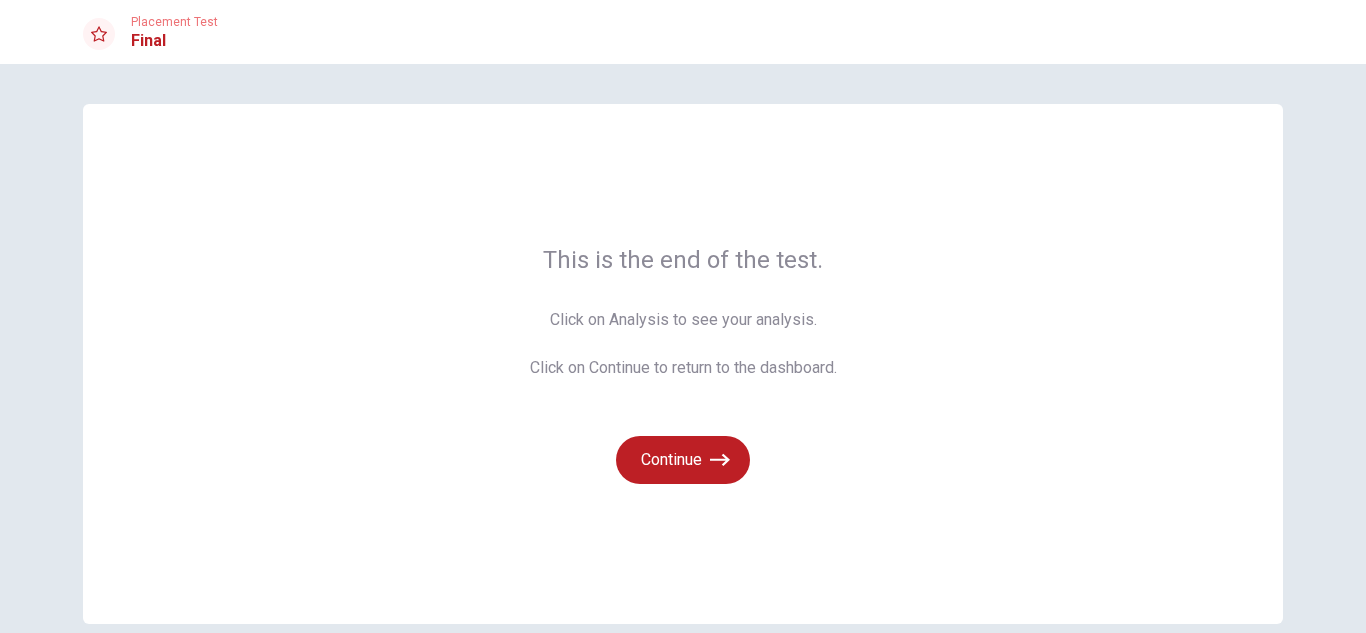 scroll, scrollTop: 95, scrollLeft: 0, axis: vertical 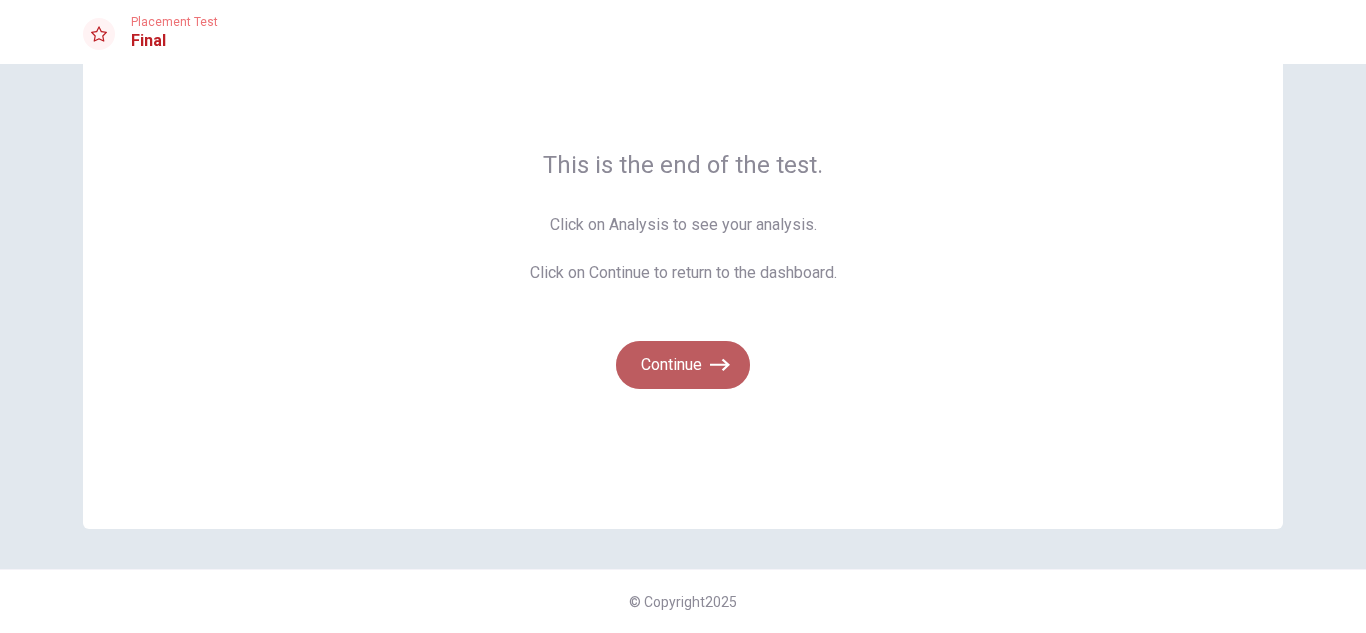 click on "Continue" at bounding box center [683, 365] 